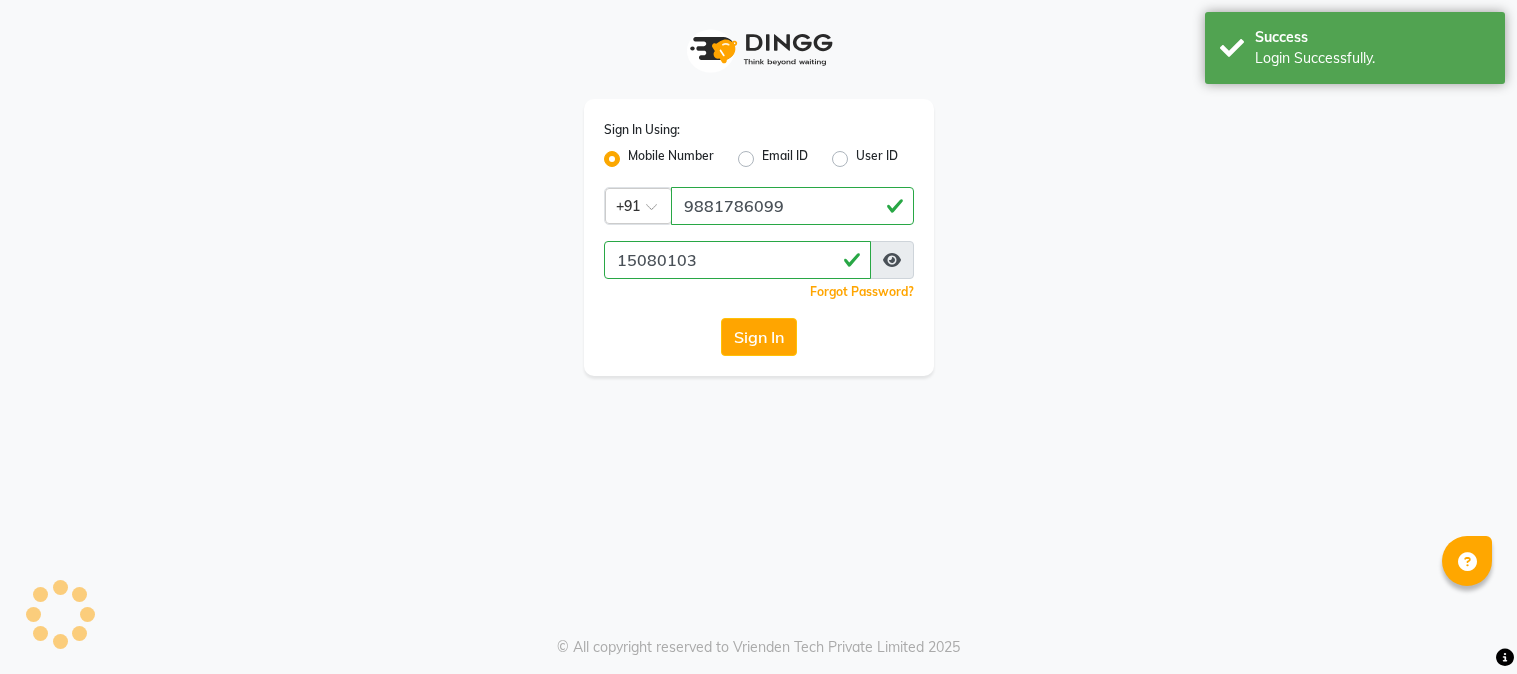 scroll, scrollTop: 0, scrollLeft: 0, axis: both 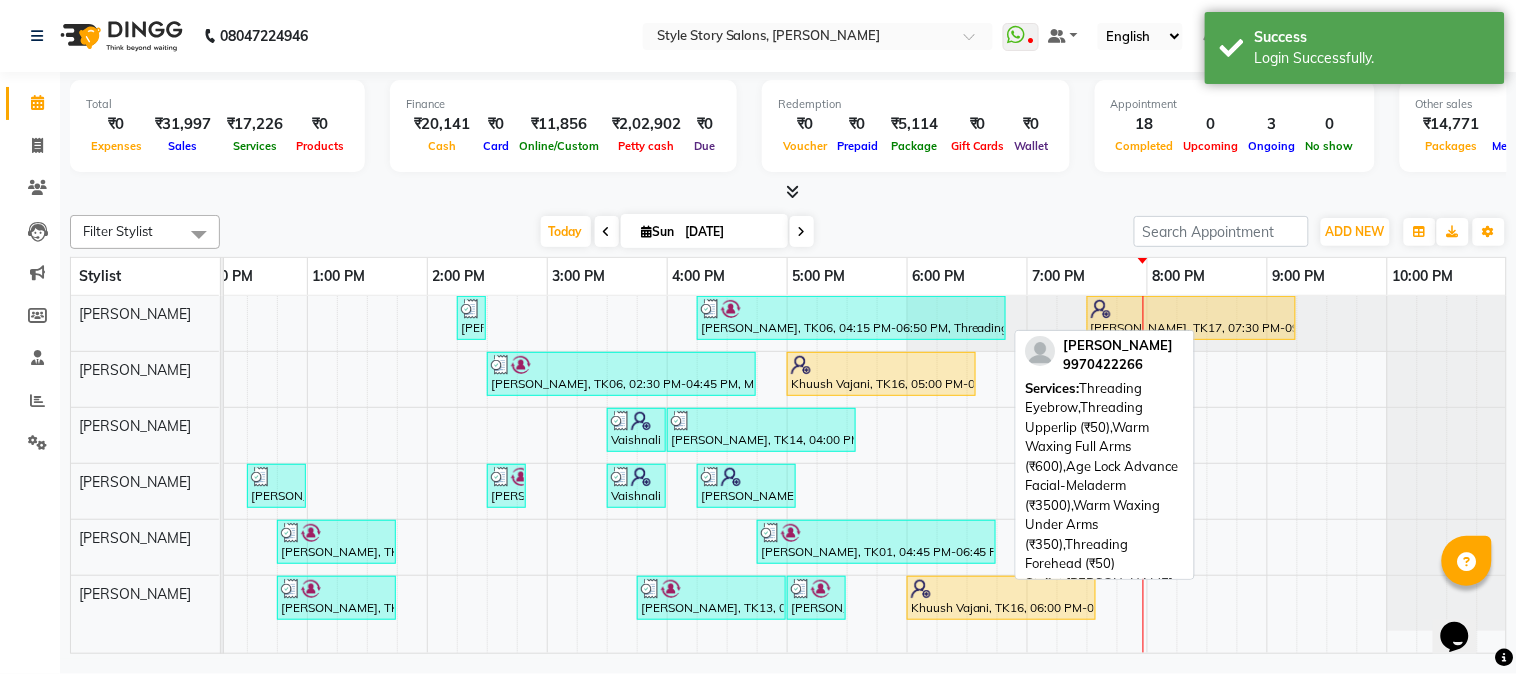 click on "Manaswini Shastri, TK06, 04:15 PM-06:50 PM, Threading Eyebrow,Threading Upperlip (₹50),Warm Waxing Full Arms (₹600),Age Lock Advance Facial-Meladerm (₹3500),Warm Waxing Under Arms (₹350),Threading Forehead (₹50)" at bounding box center (851, 318) 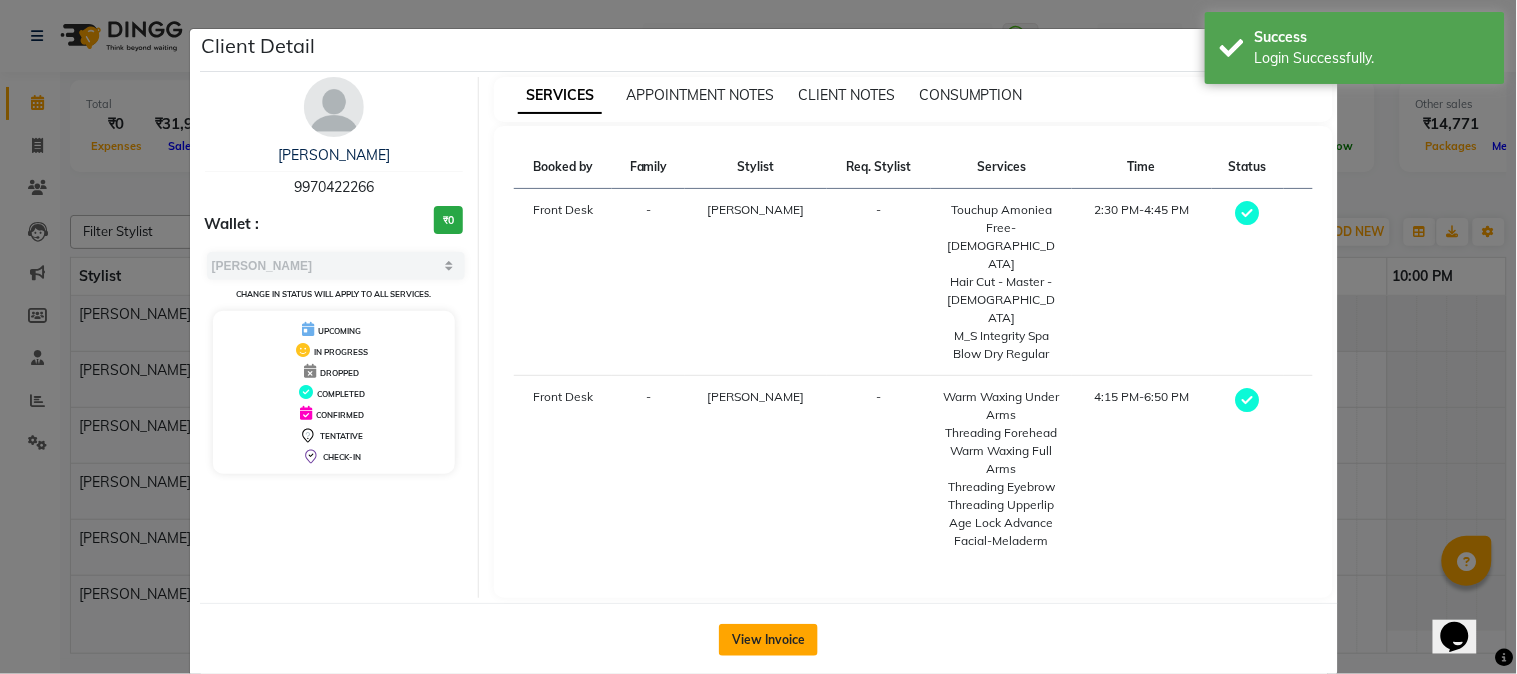 click on "View Invoice" 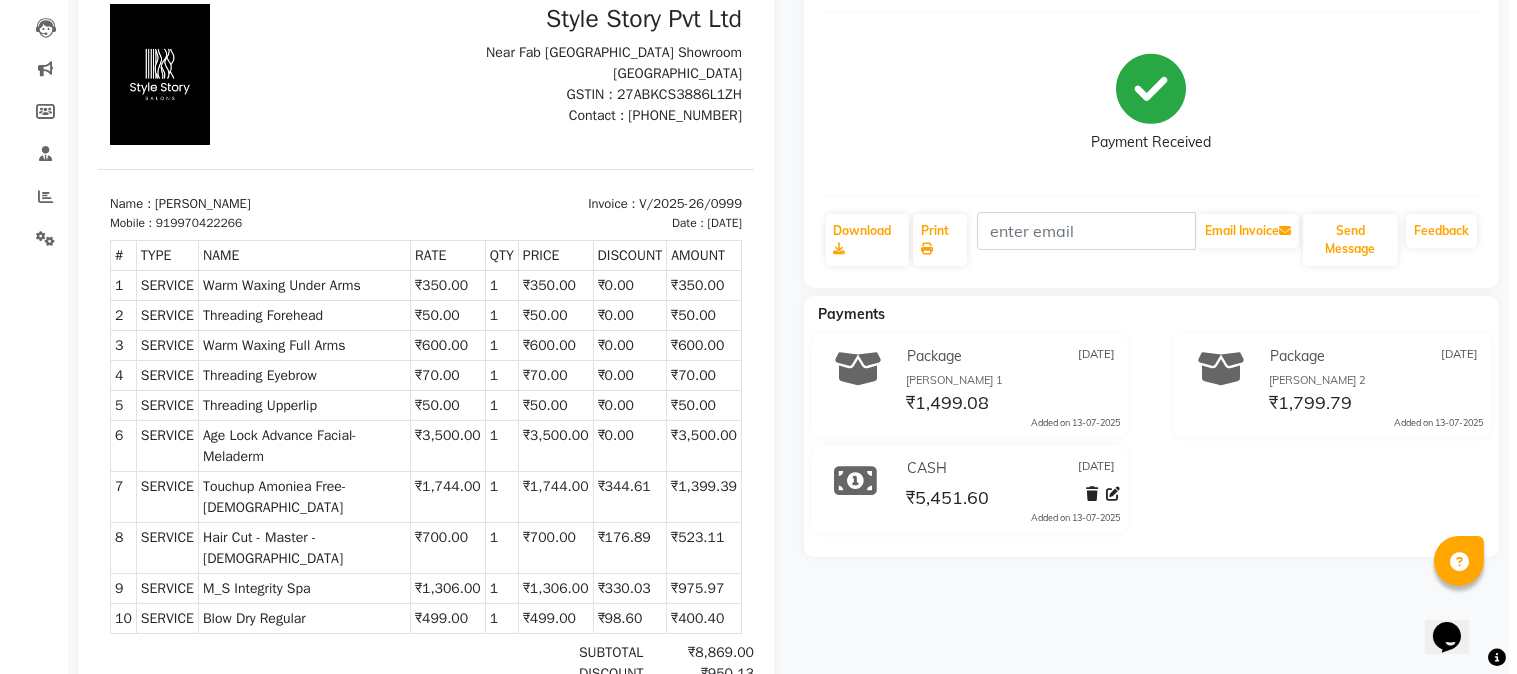scroll, scrollTop: 452, scrollLeft: 0, axis: vertical 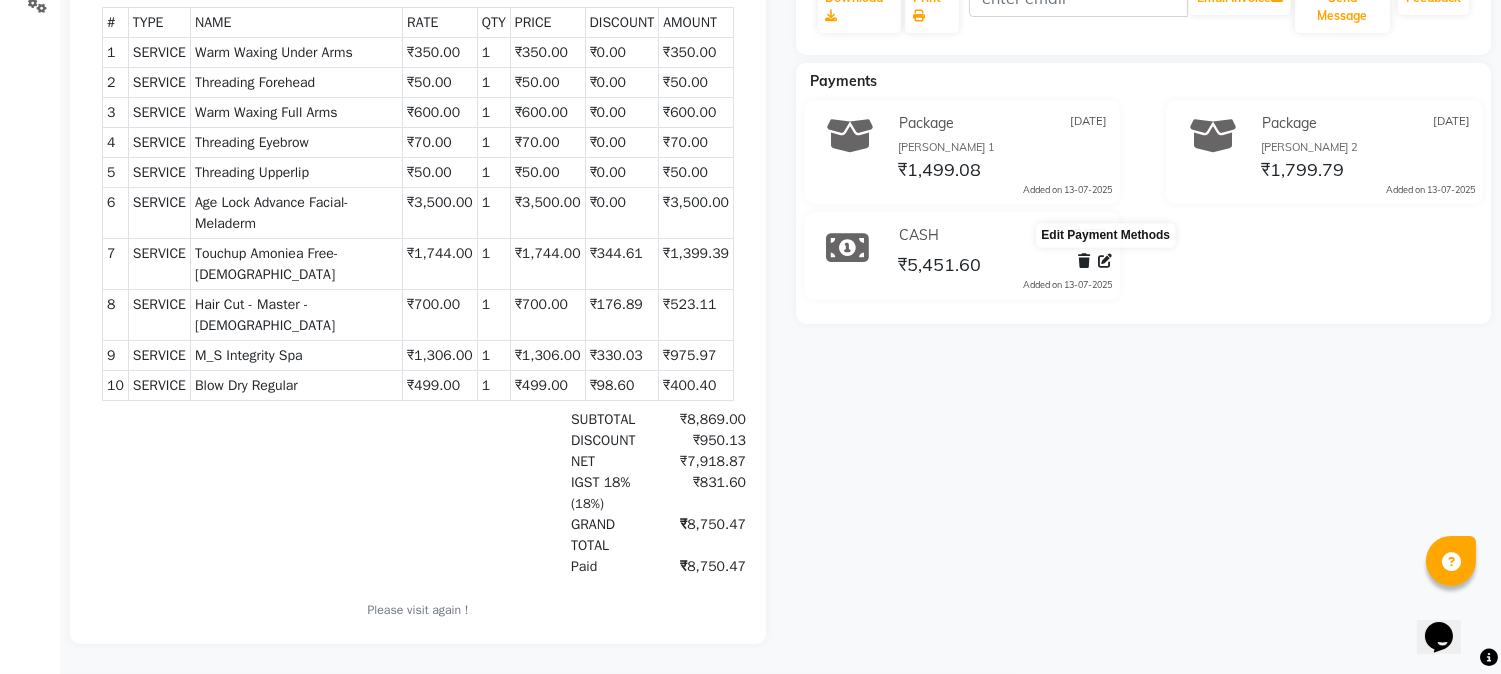 click 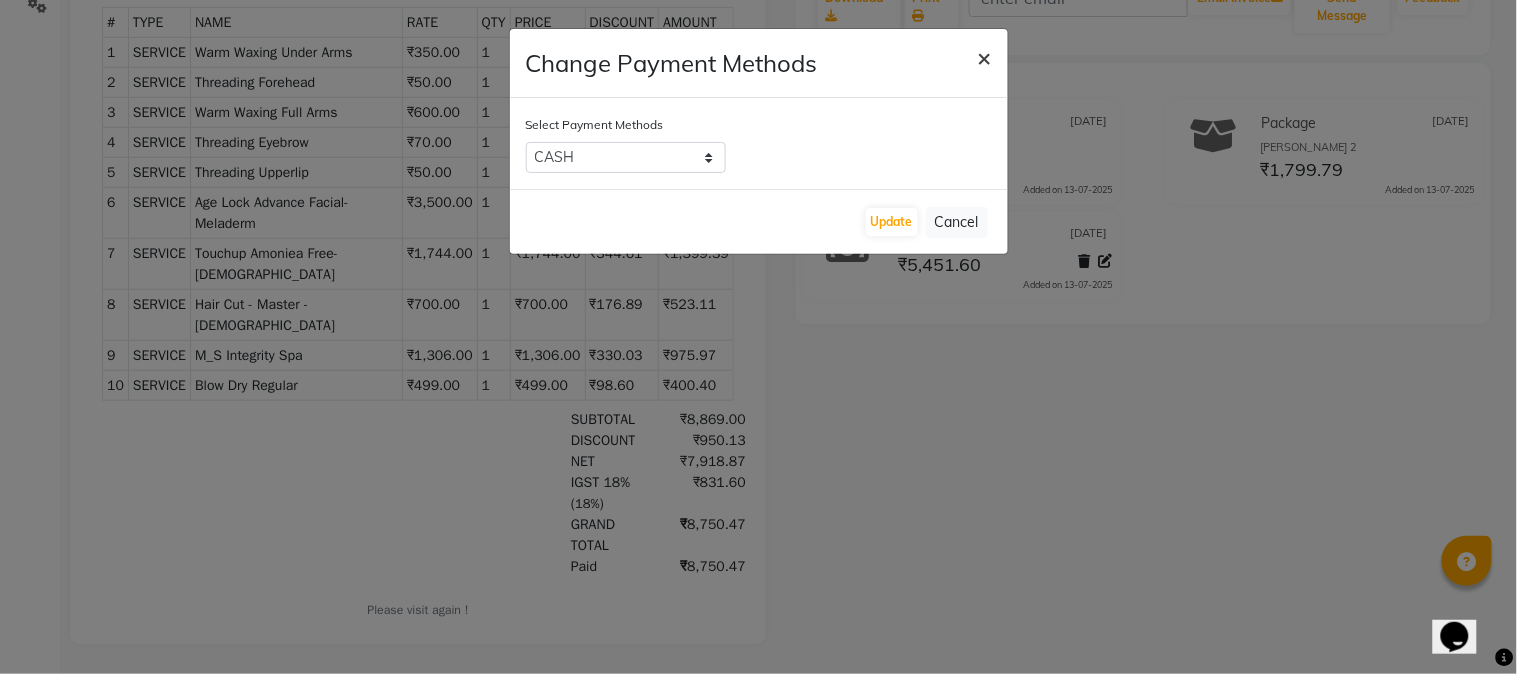 click on "×" 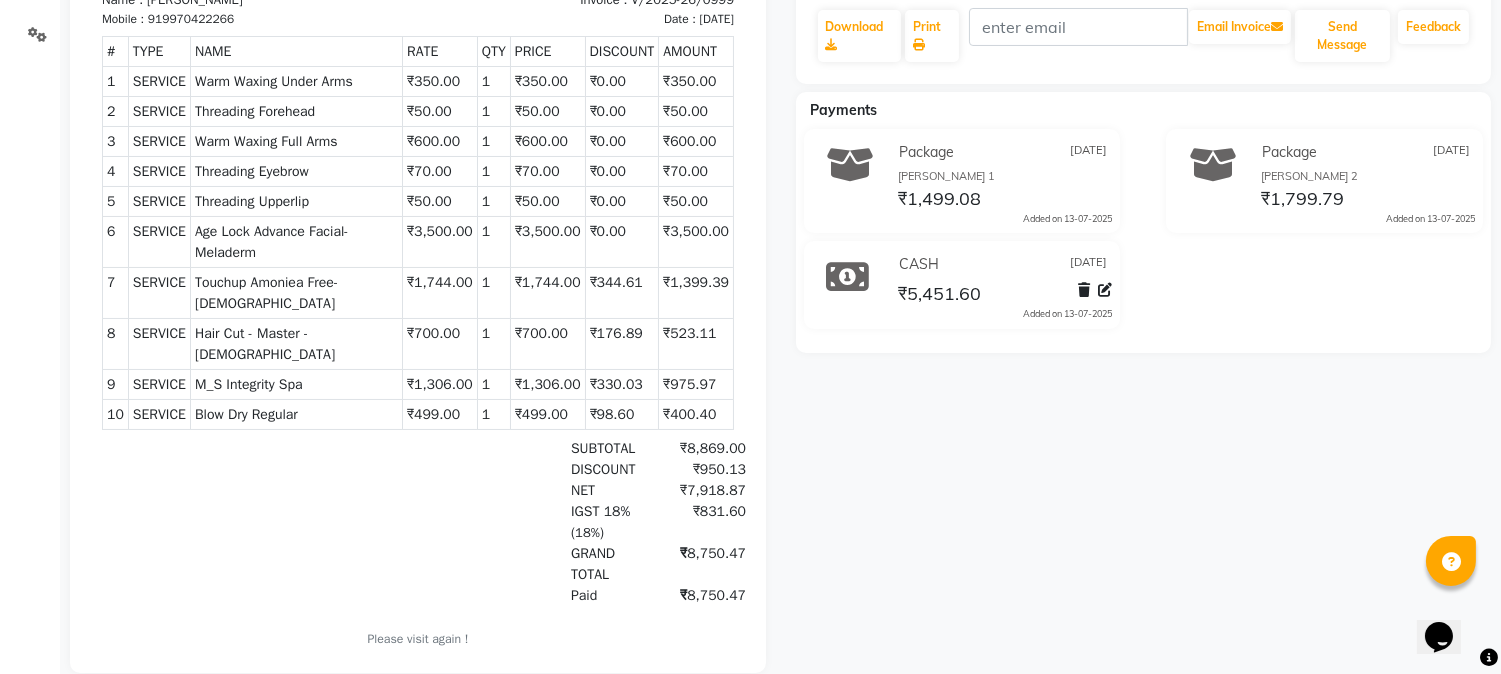 scroll, scrollTop: 118, scrollLeft: 0, axis: vertical 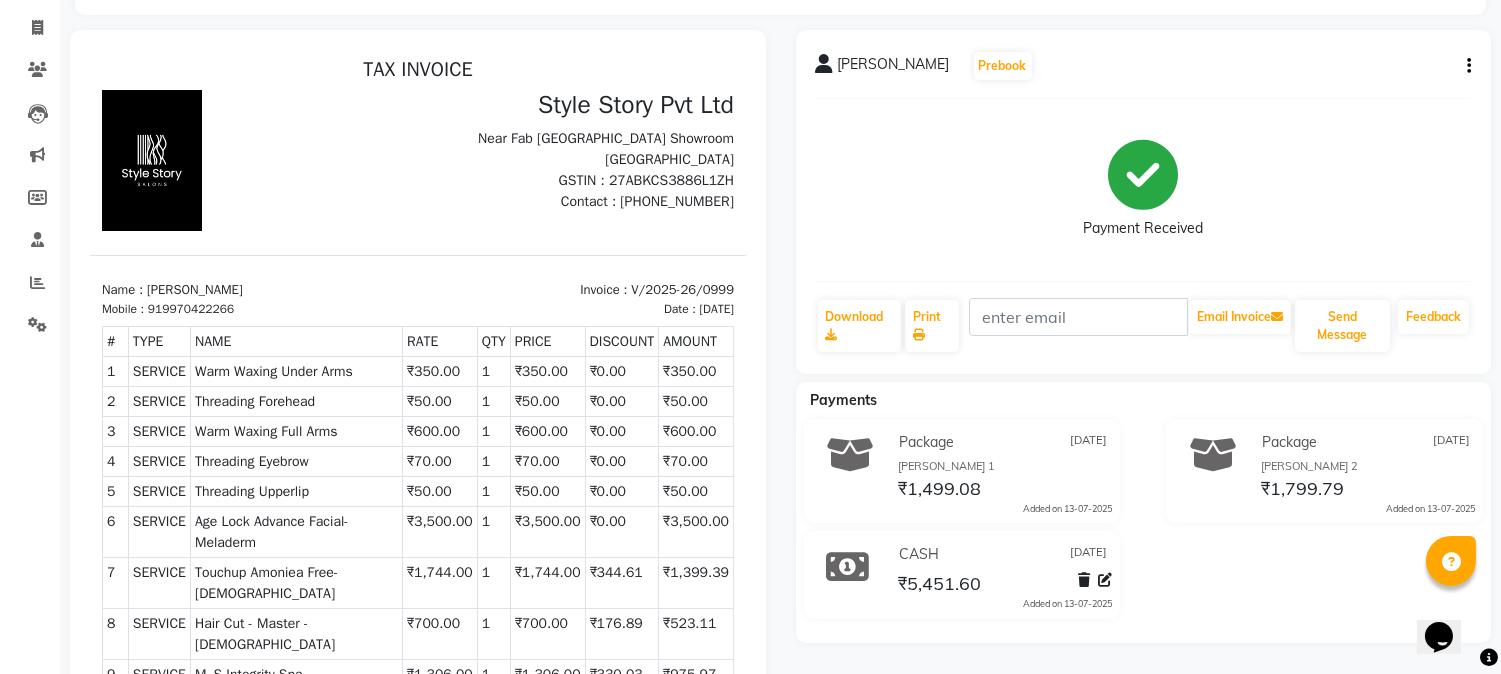 click 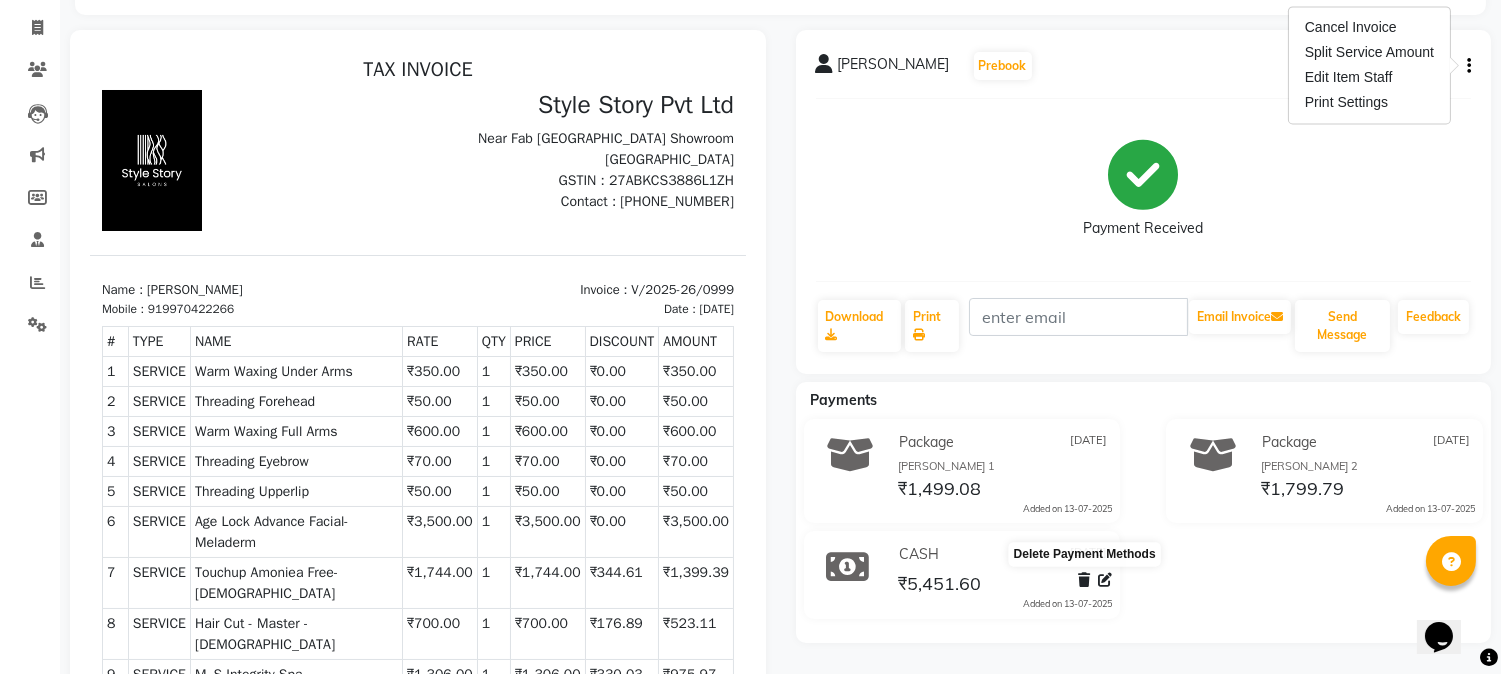 click 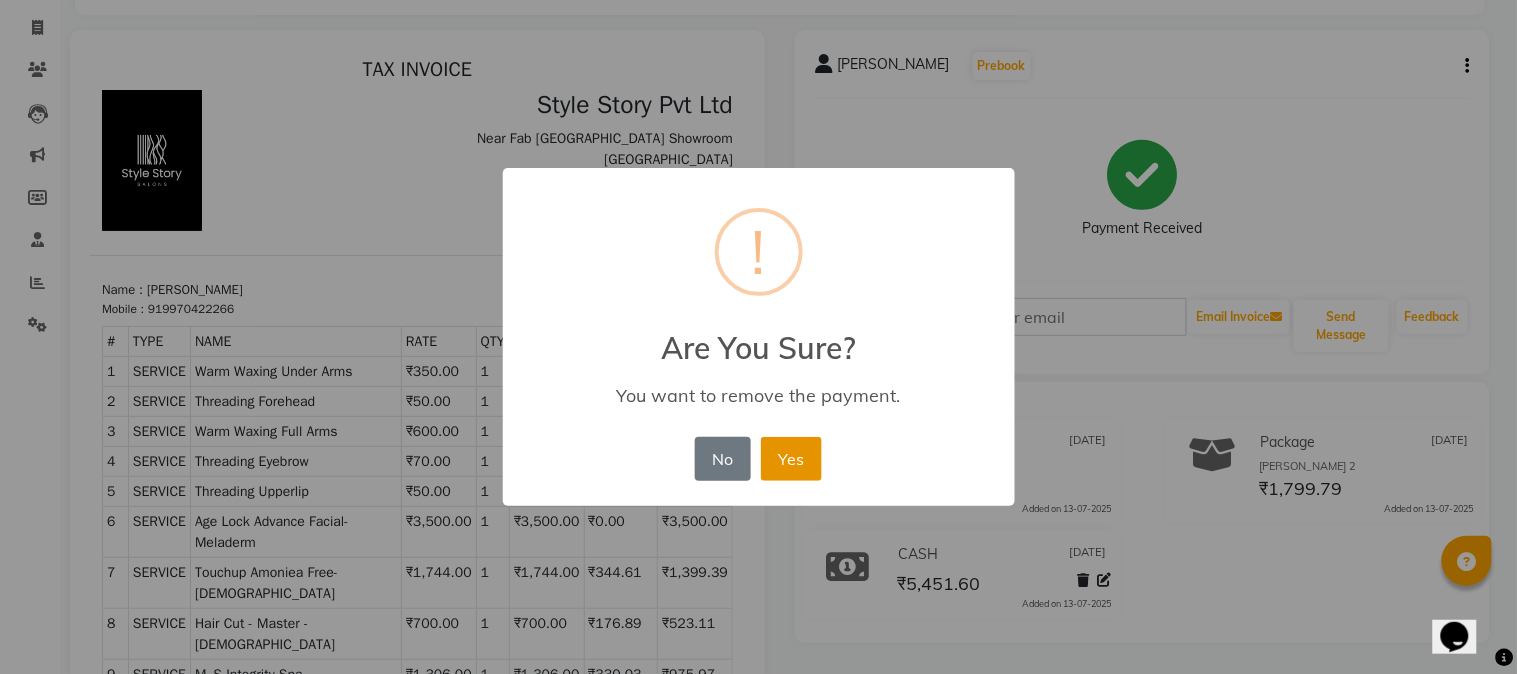 click on "Yes" at bounding box center (791, 459) 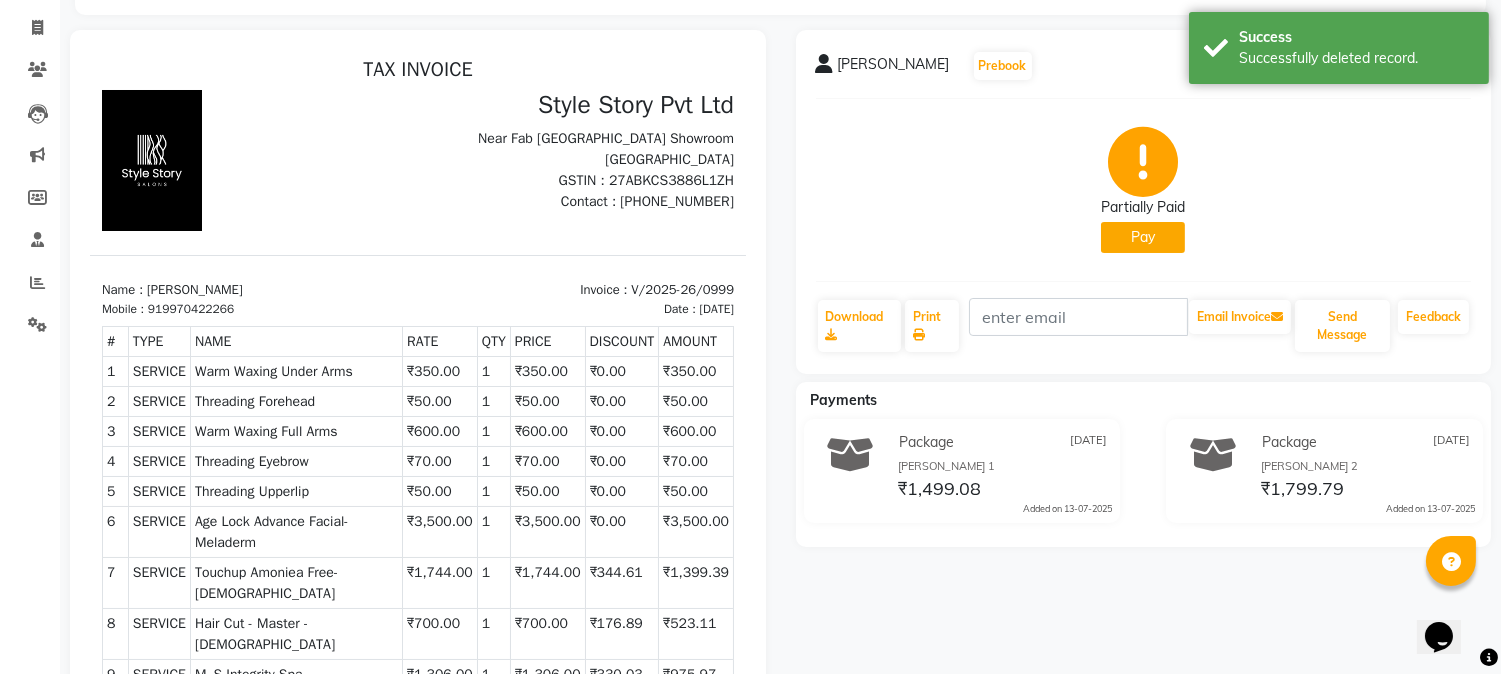 click on "Pay" 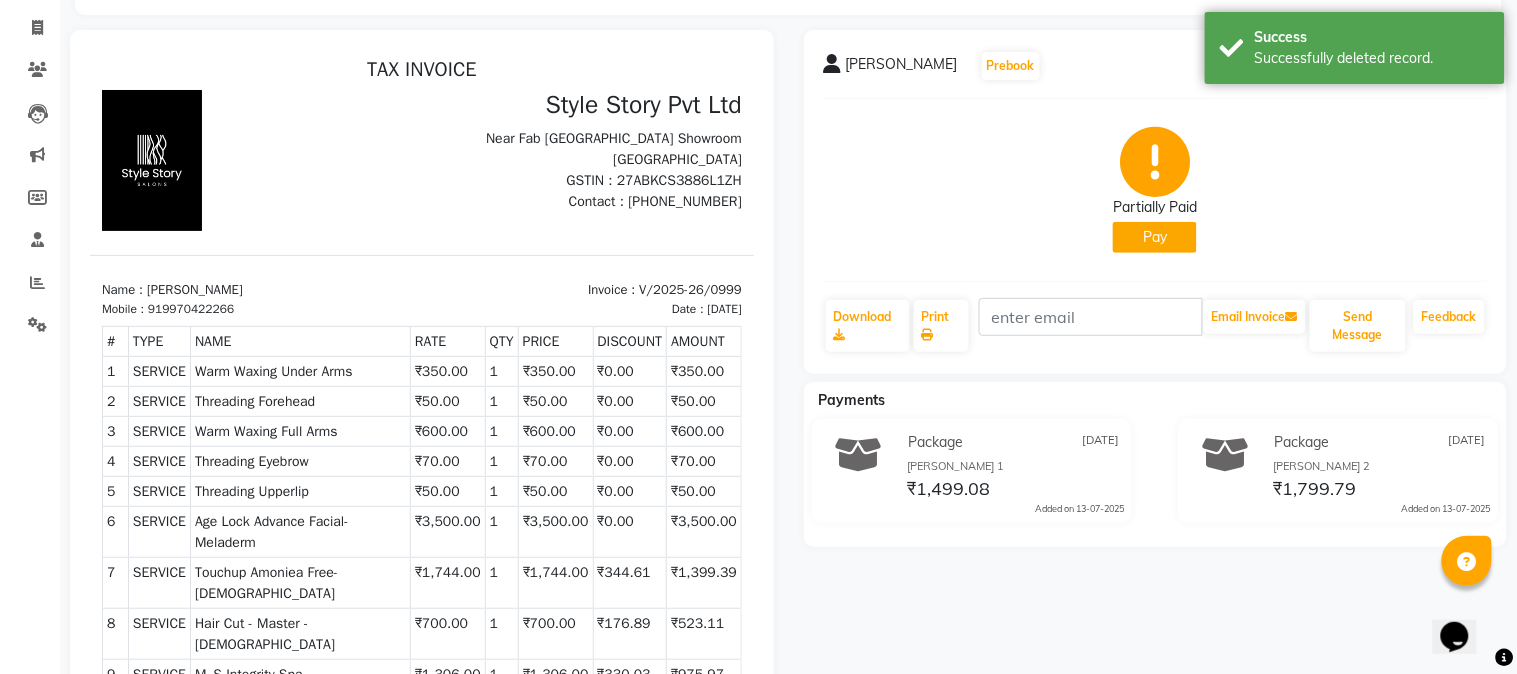 select on "1" 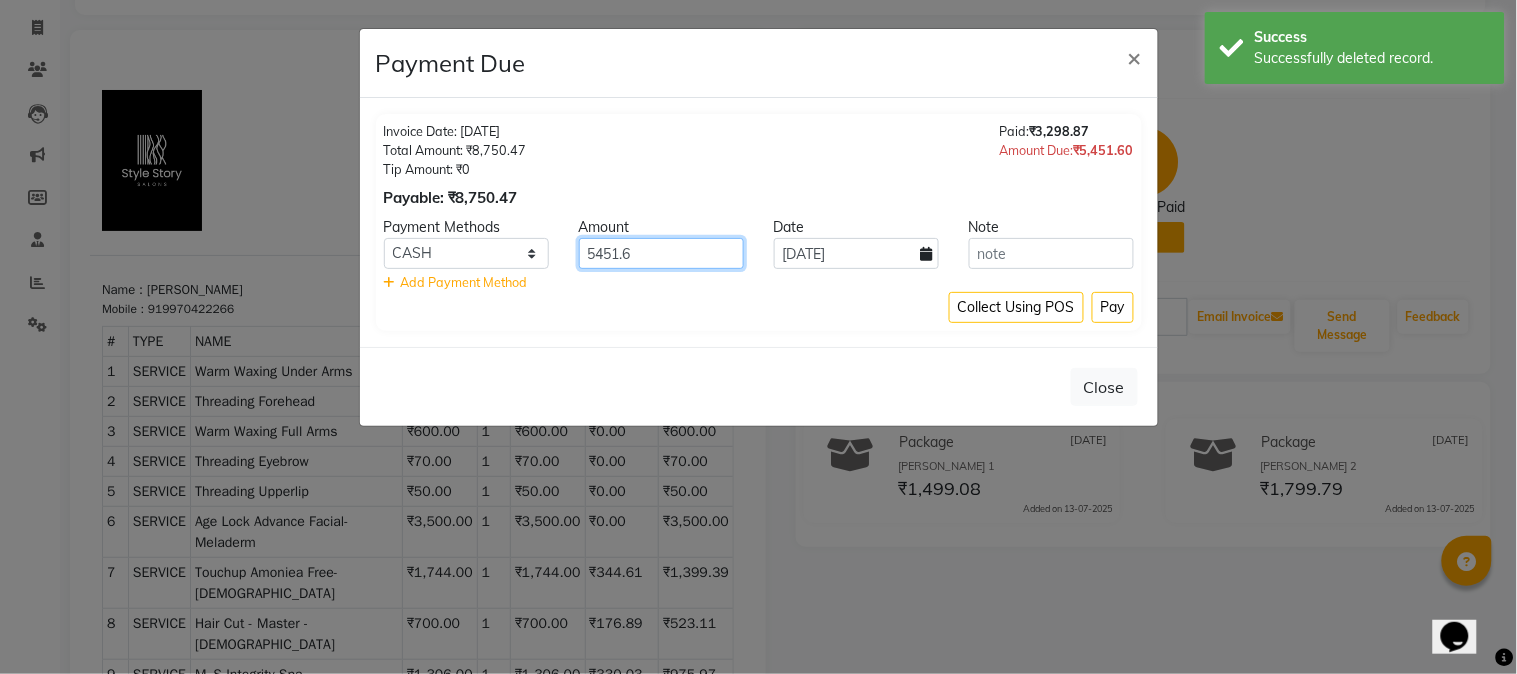 drag, startPoint x: 654, startPoint y: 252, endPoint x: 583, endPoint y: 261, distance: 71.568146 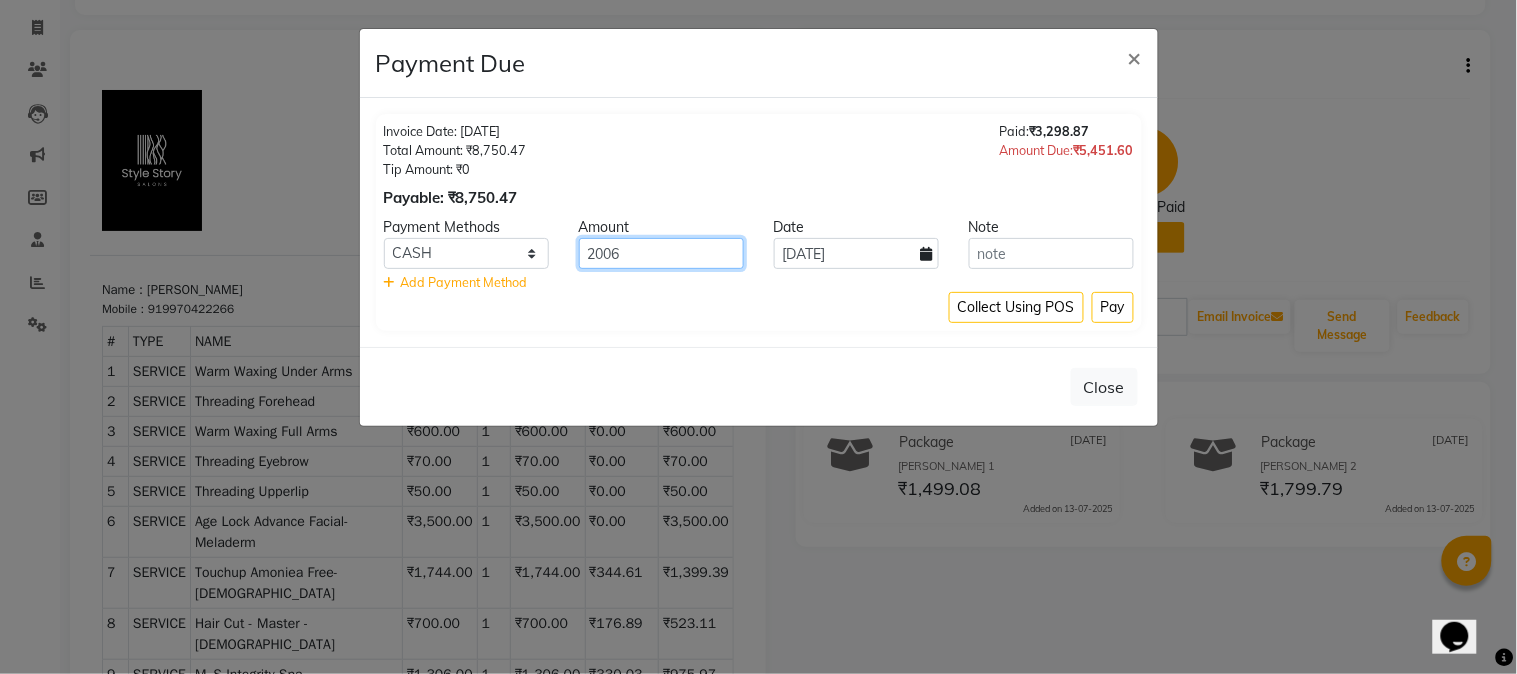 type on "2006" 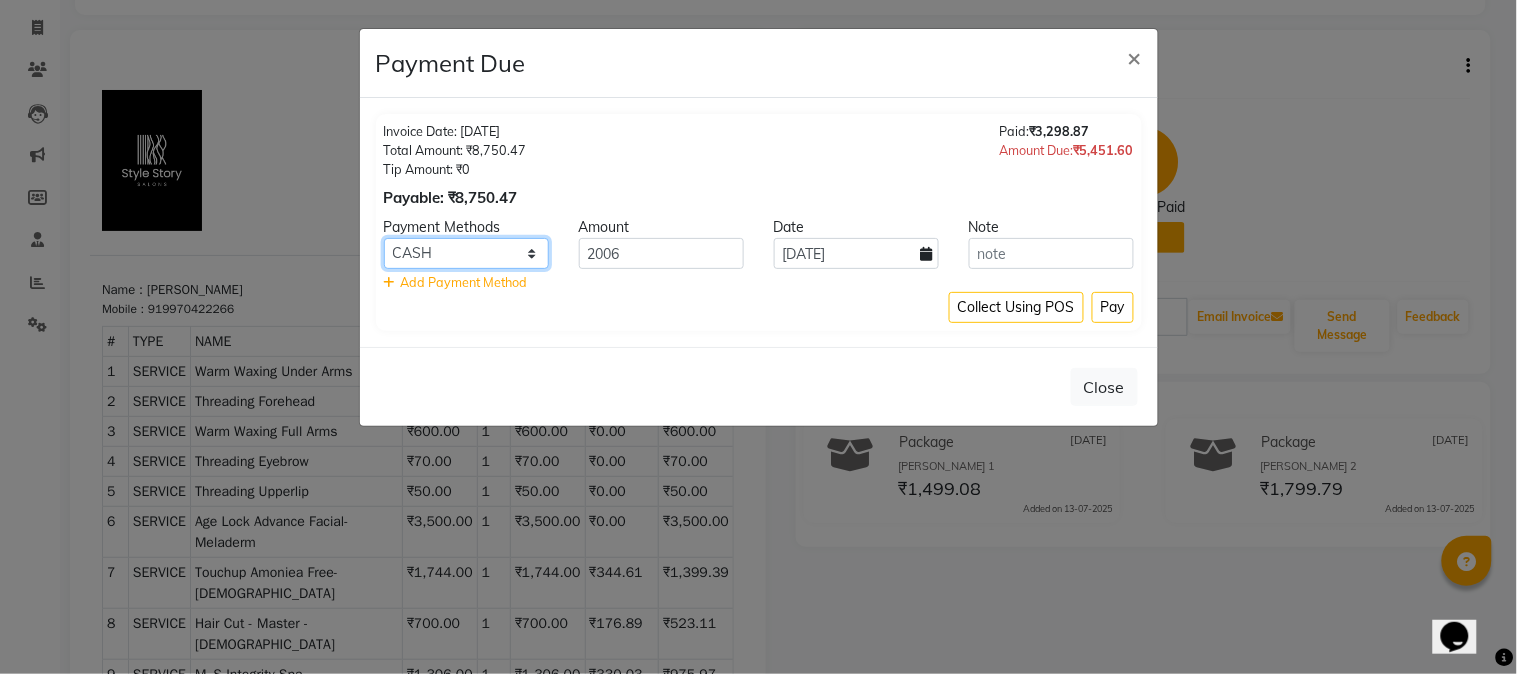 click on "ONLINE CARD Debit Card CASH UPI GPay Credit Card Bank" 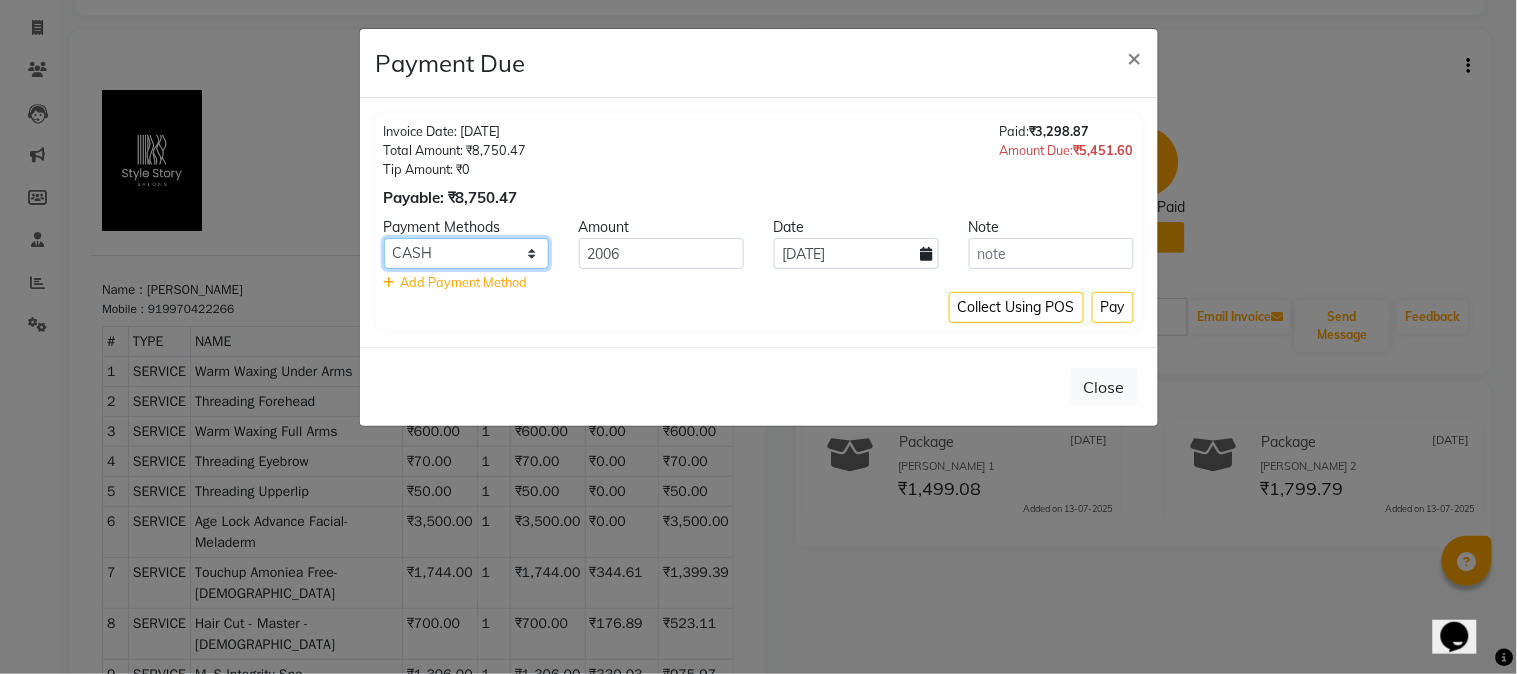 select on "8" 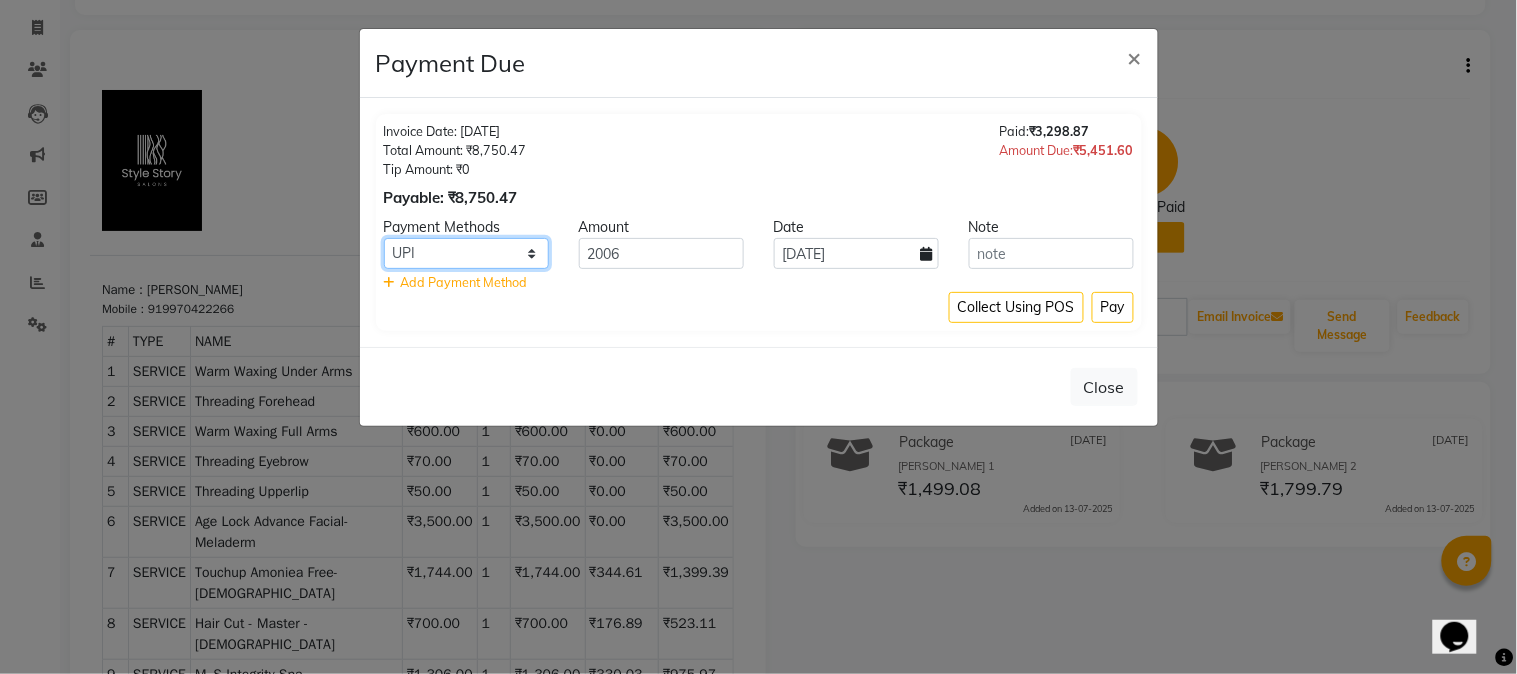 click on "ONLINE CARD Debit Card CASH UPI GPay Credit Card Bank" 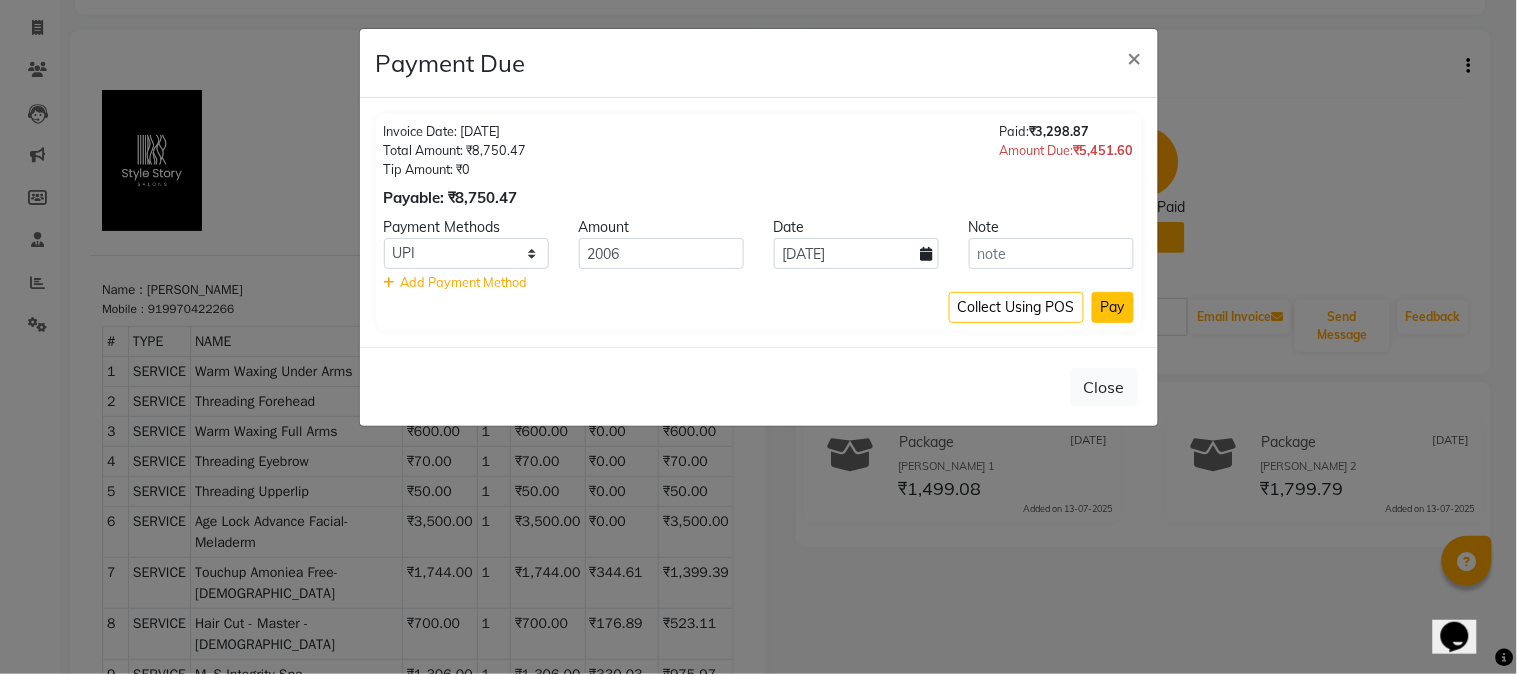 click on "Pay" 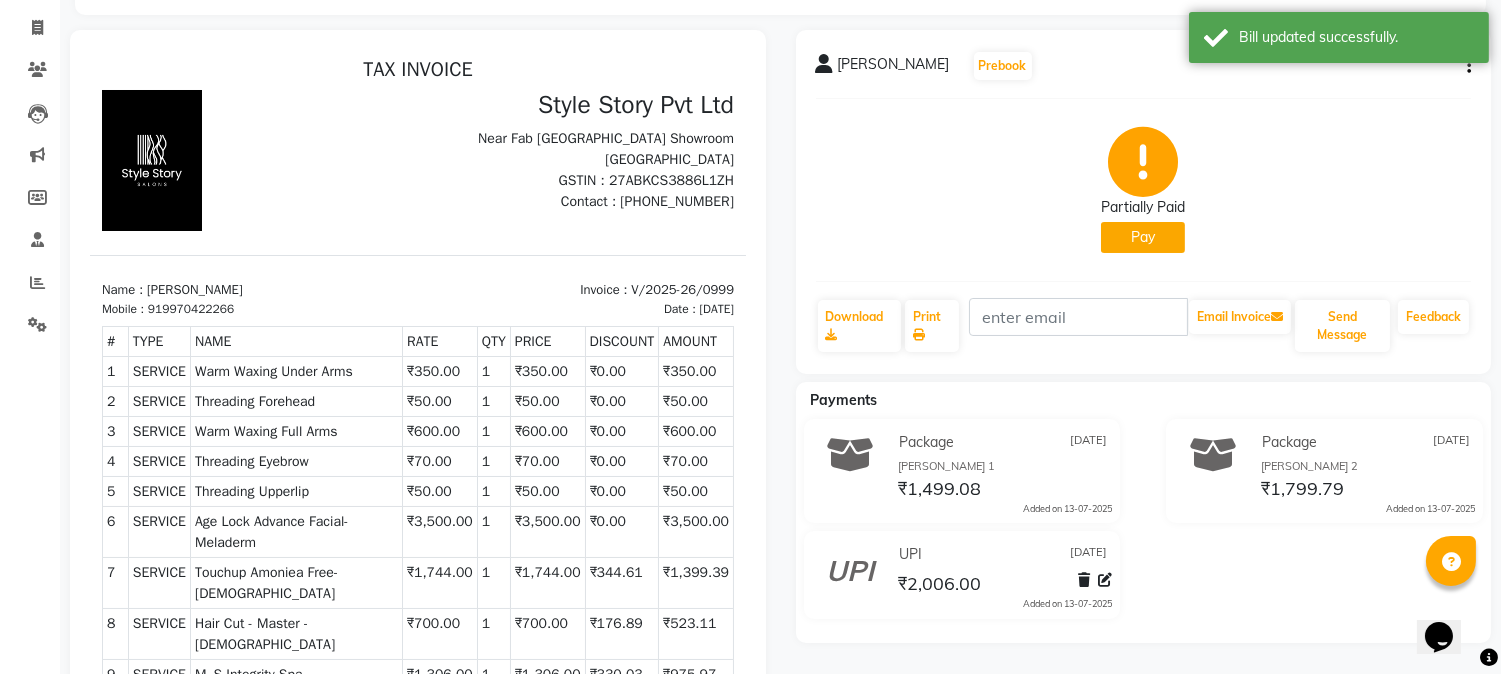 click on "Pay" 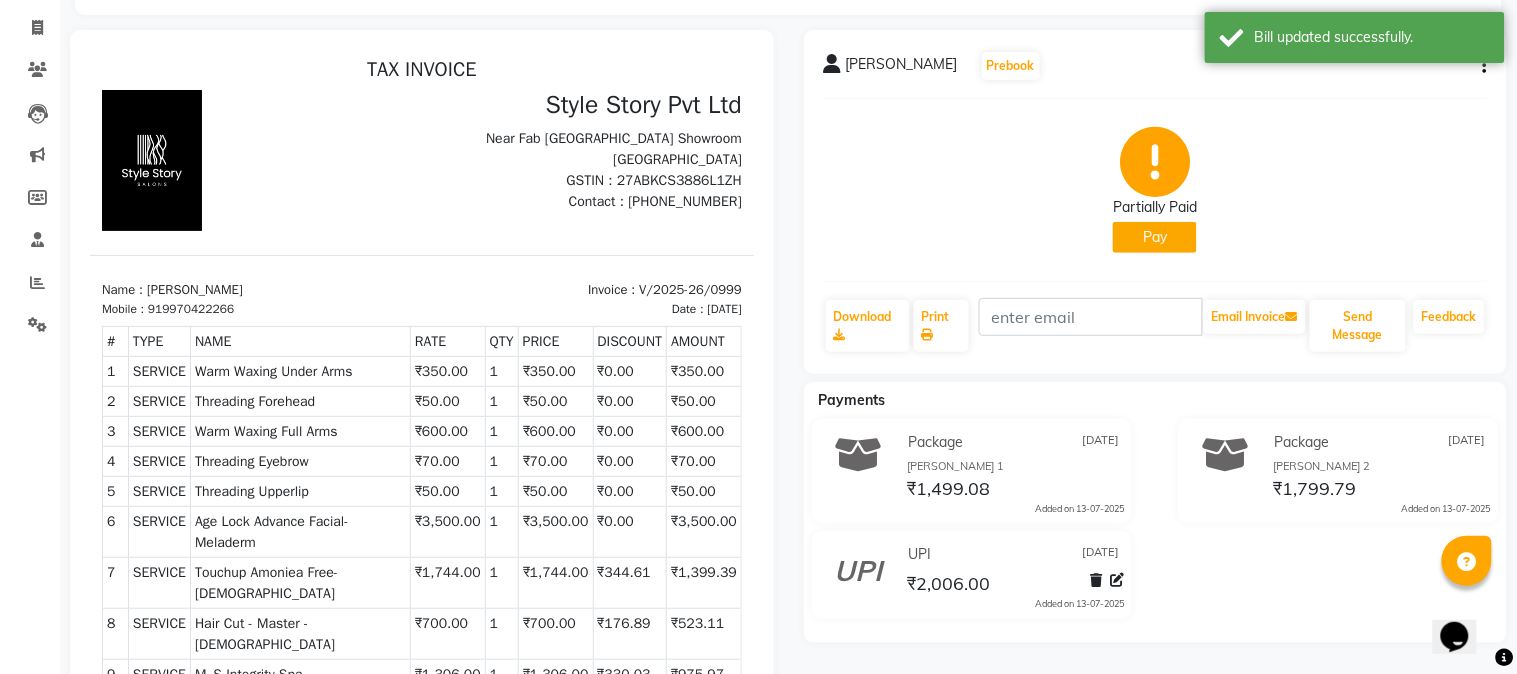 select on "1" 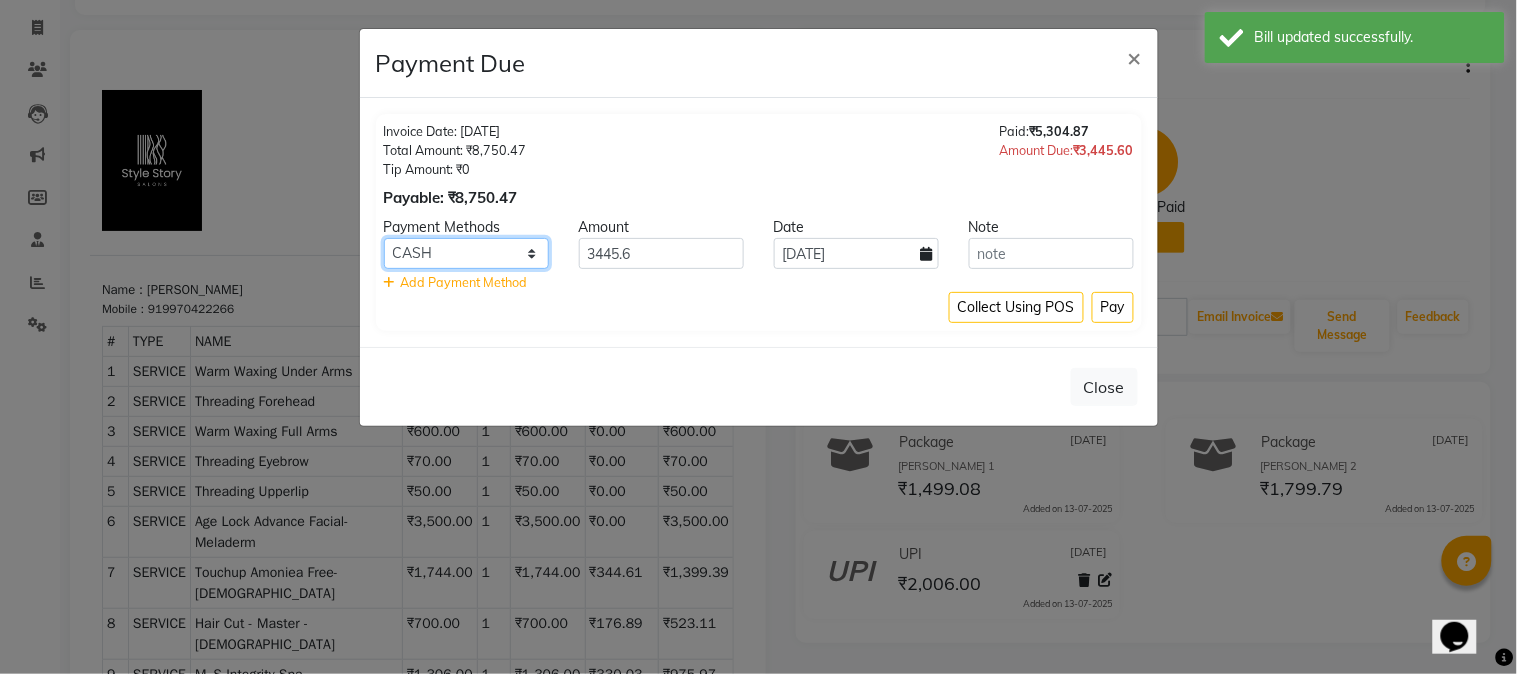 click on "ONLINE CARD Debit Card CASH UPI GPay Credit Card Bank" 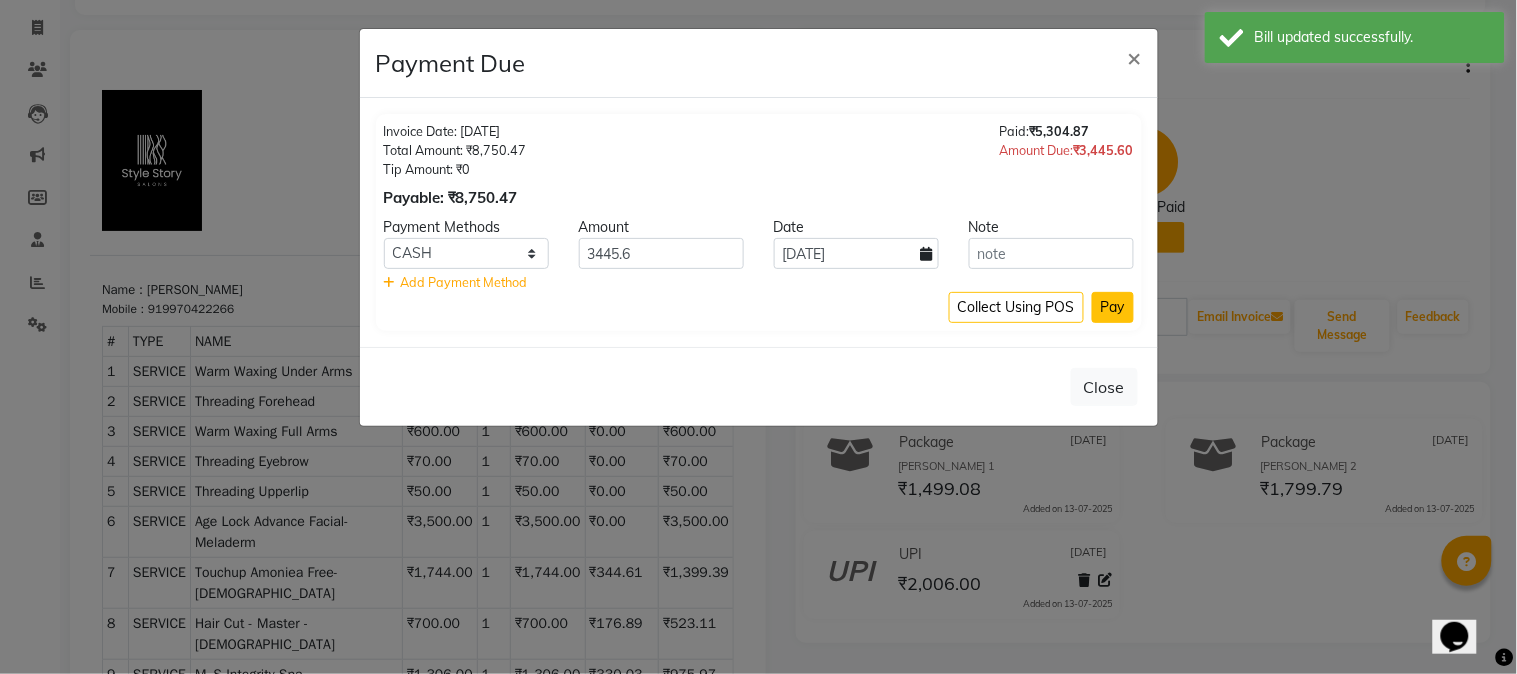 click on "Pay" 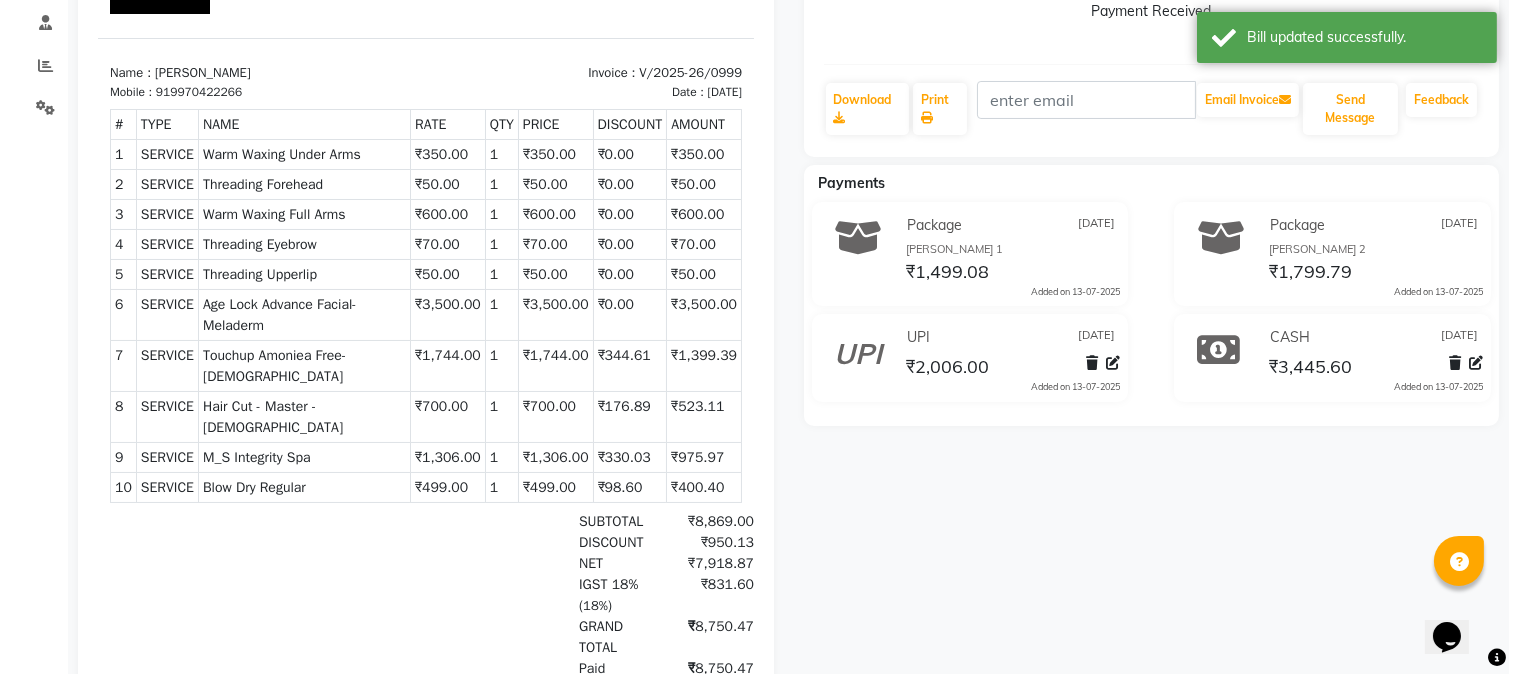 scroll, scrollTop: 0, scrollLeft: 0, axis: both 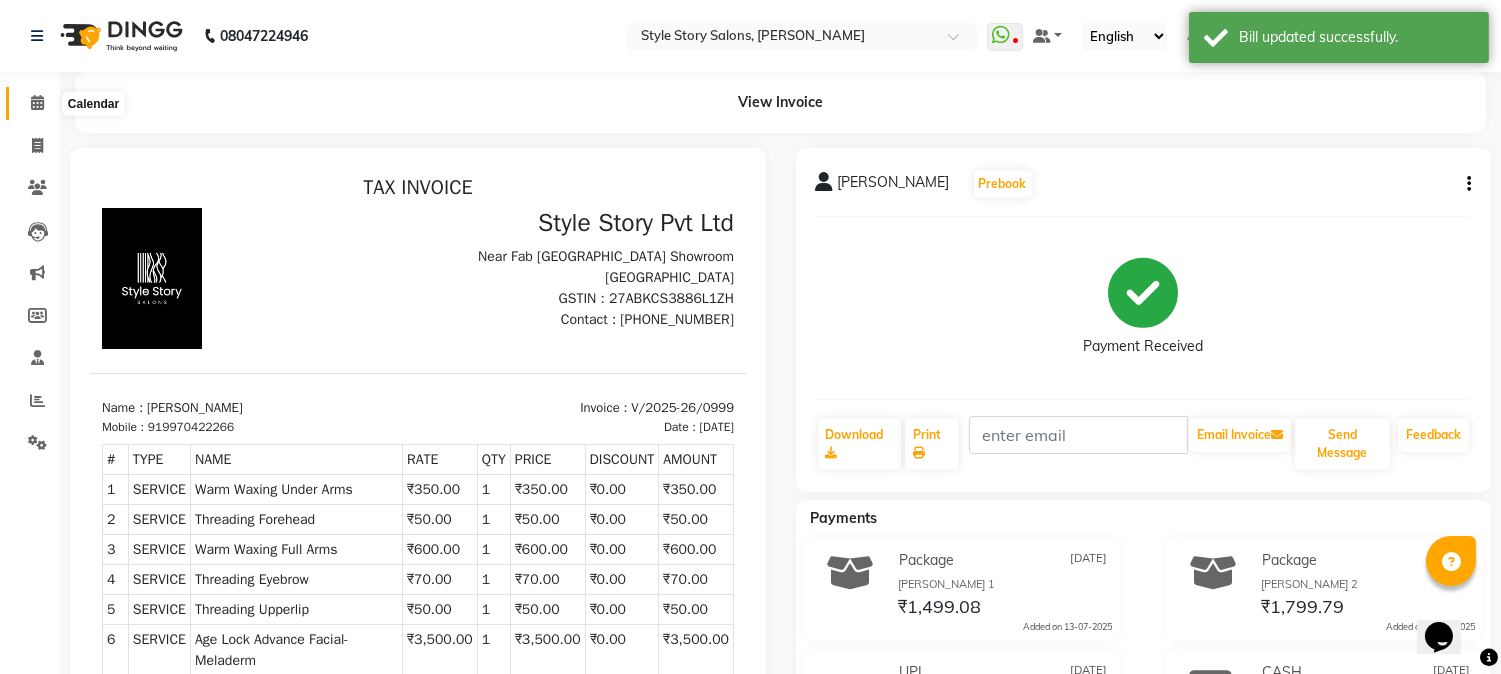 click 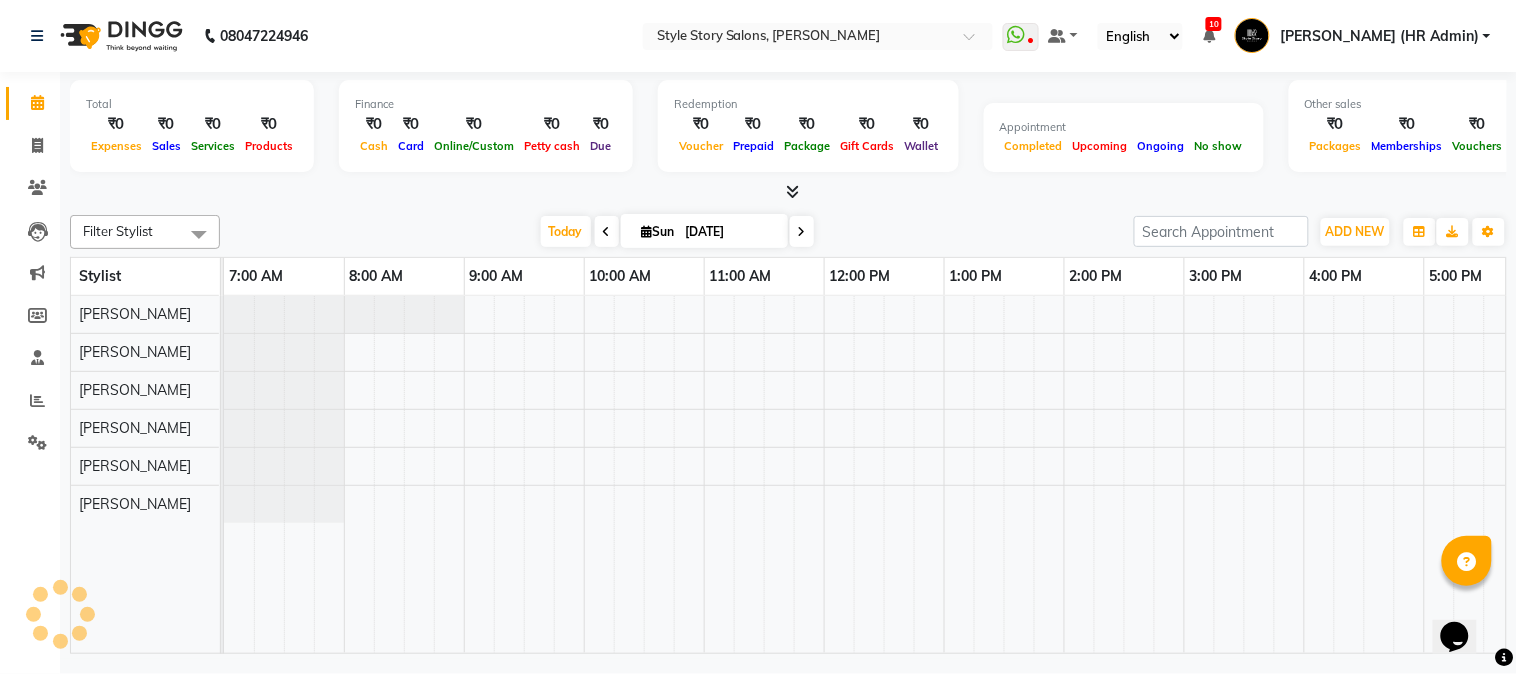 scroll, scrollTop: 0, scrollLeft: 0, axis: both 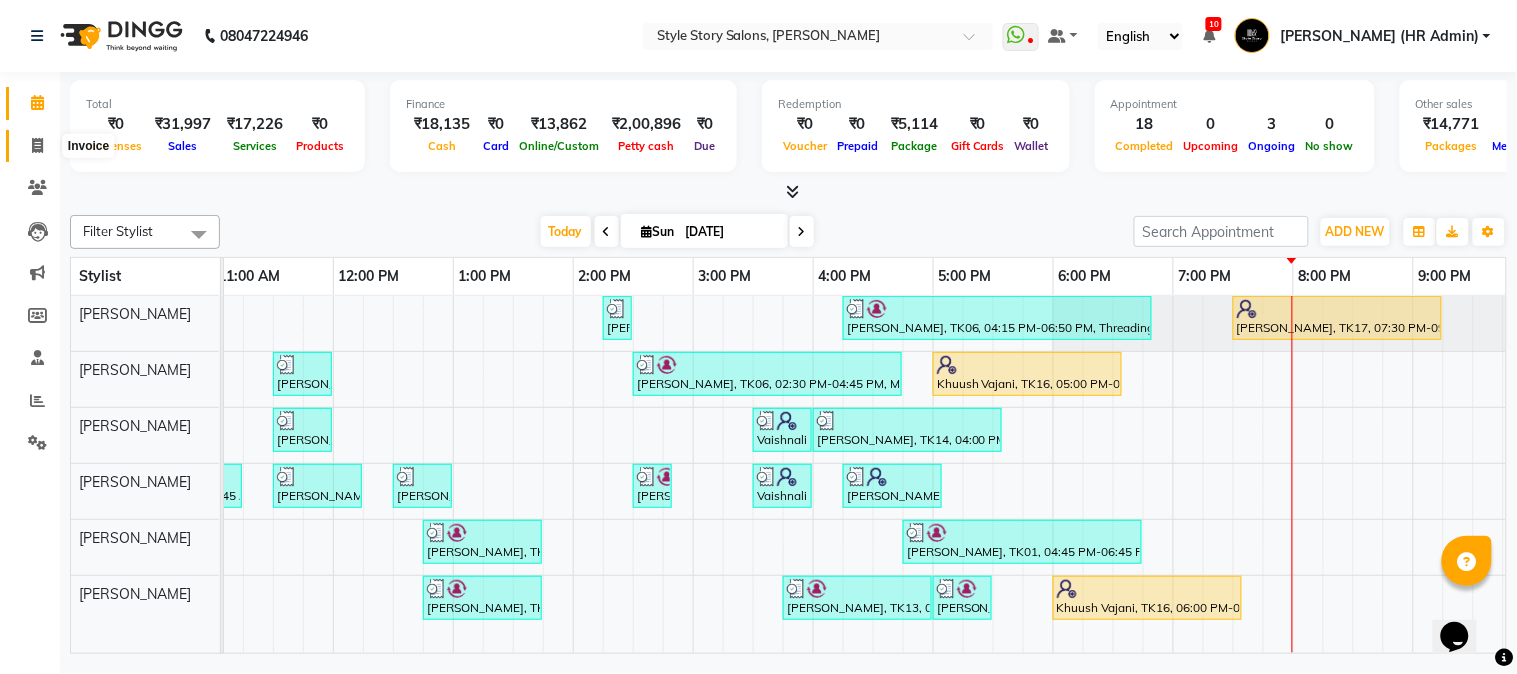 click 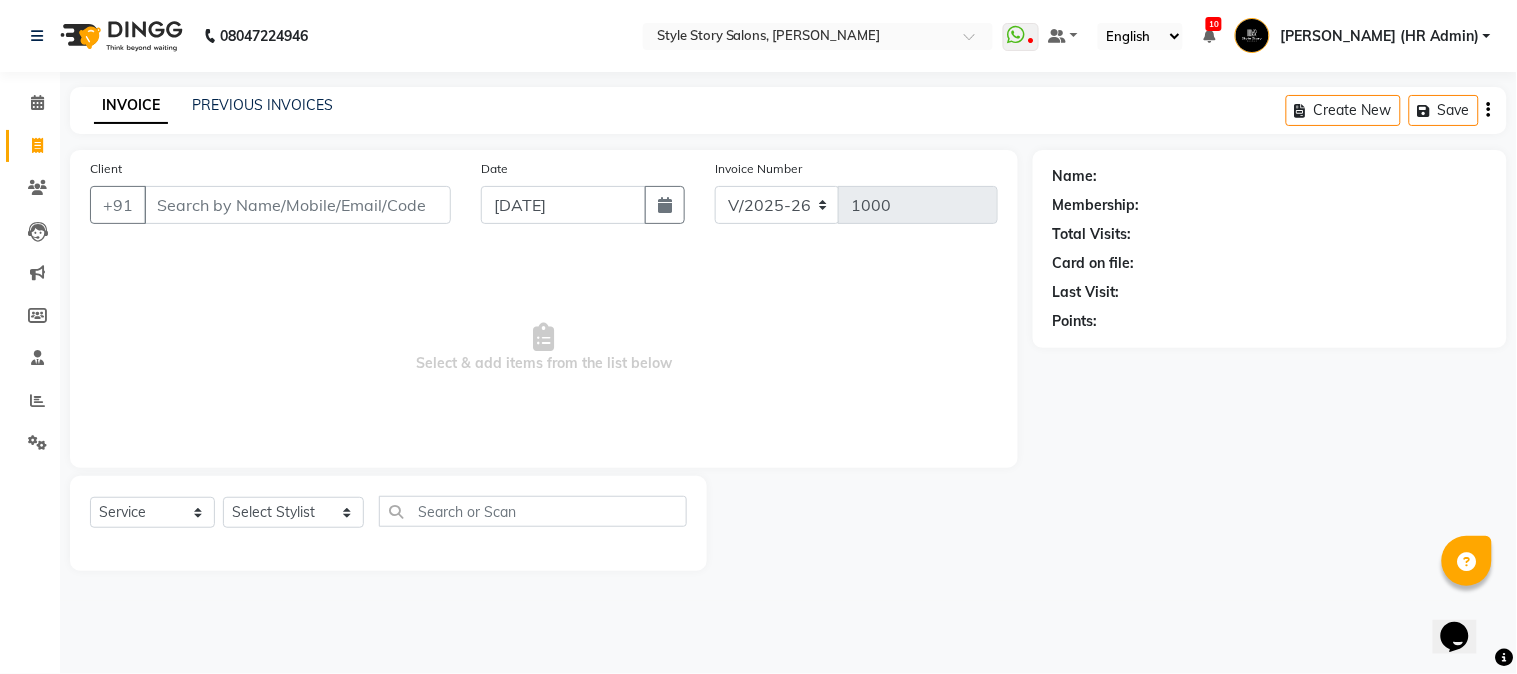 click on "Client" at bounding box center (297, 205) 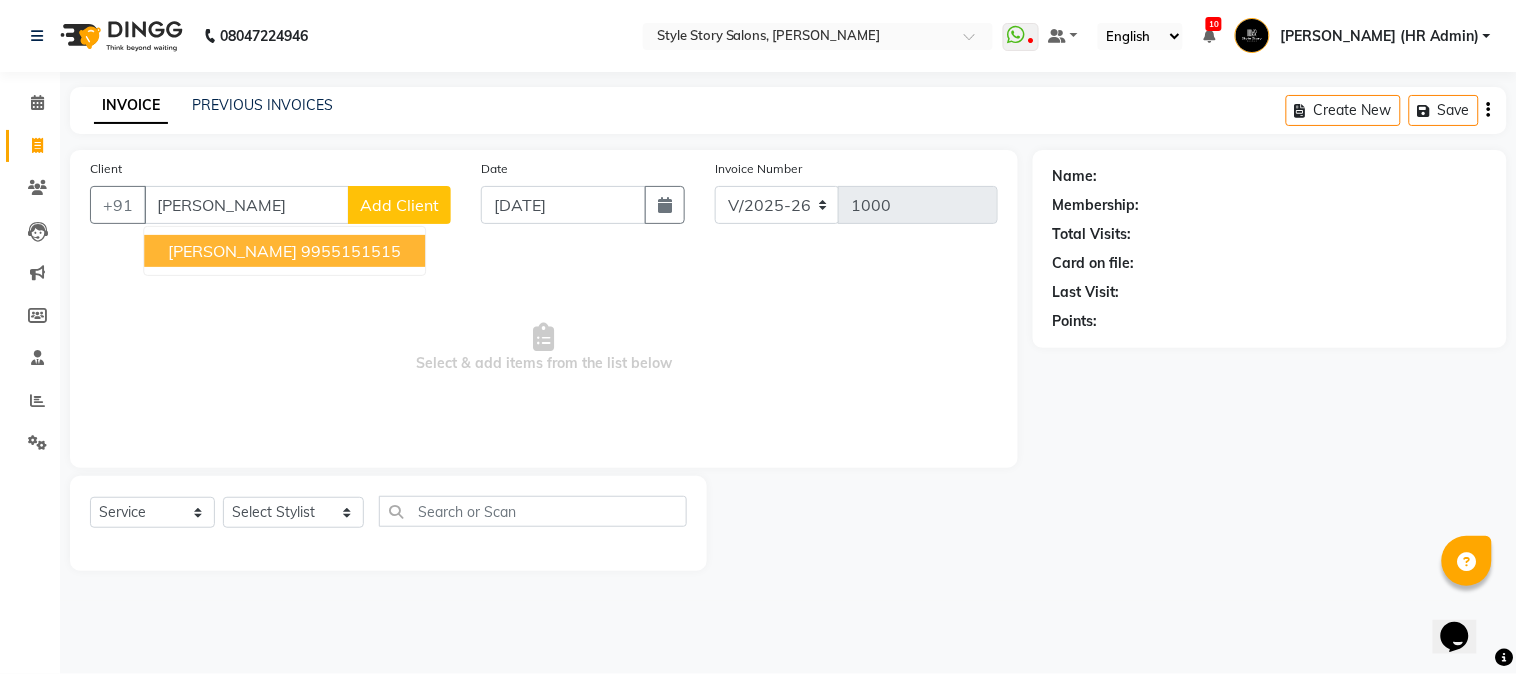 click on "9955151515" at bounding box center [351, 251] 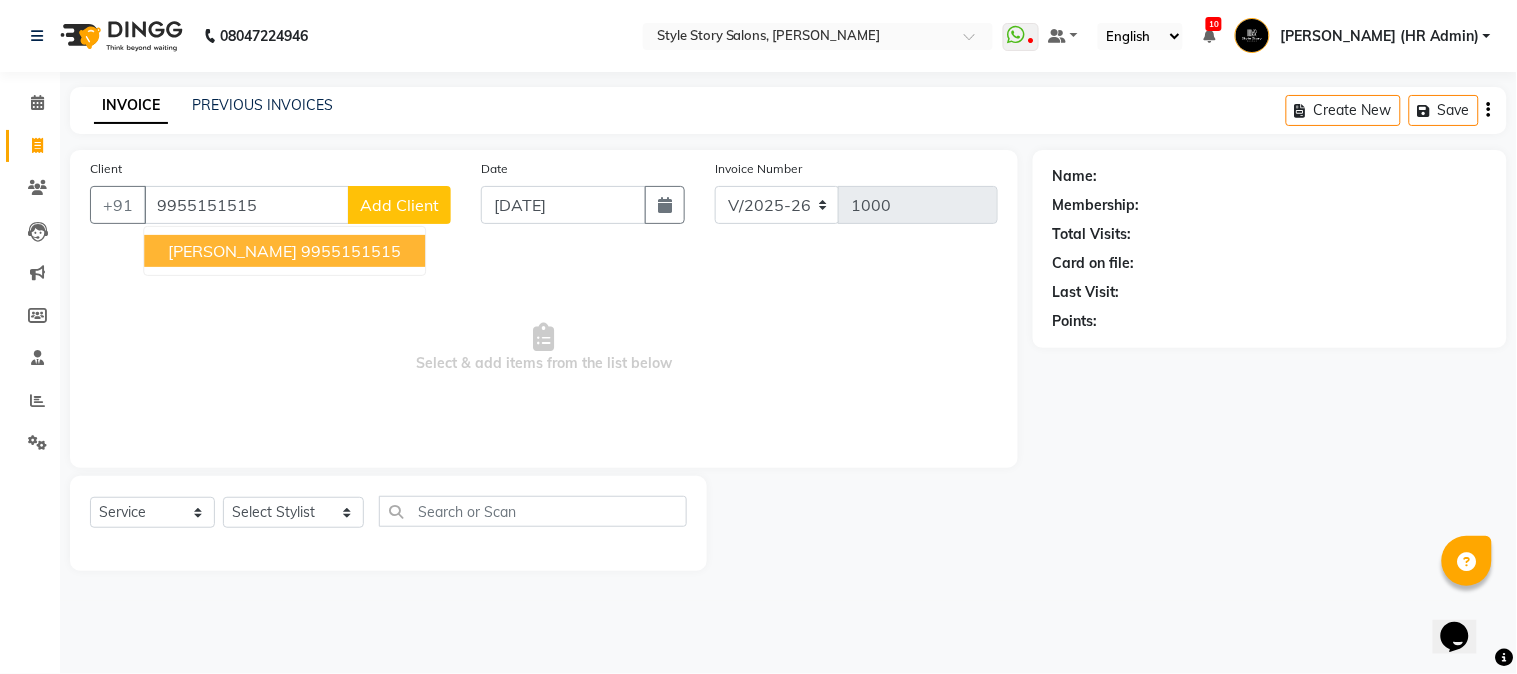 type on "9955151515" 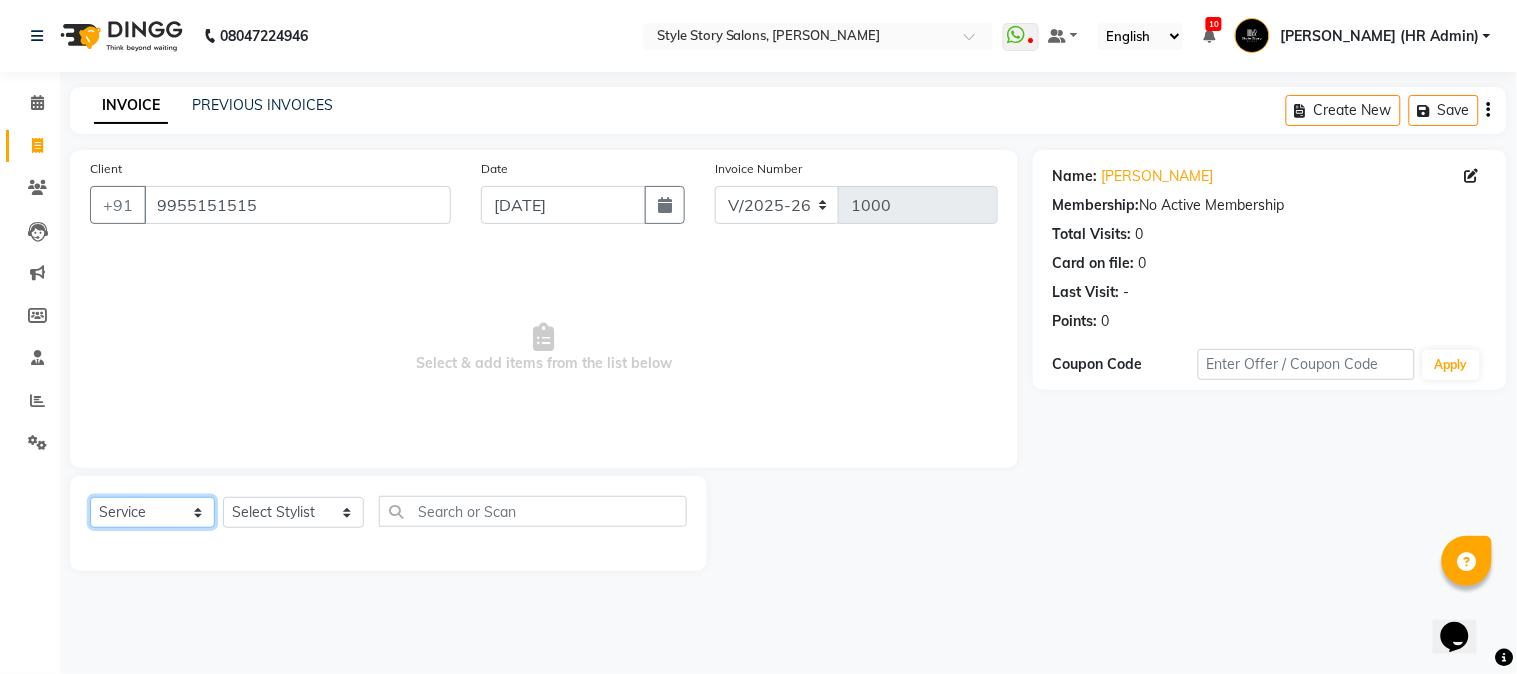 click on "Select  Service  Product  Membership  Package Voucher Prepaid Gift Card" 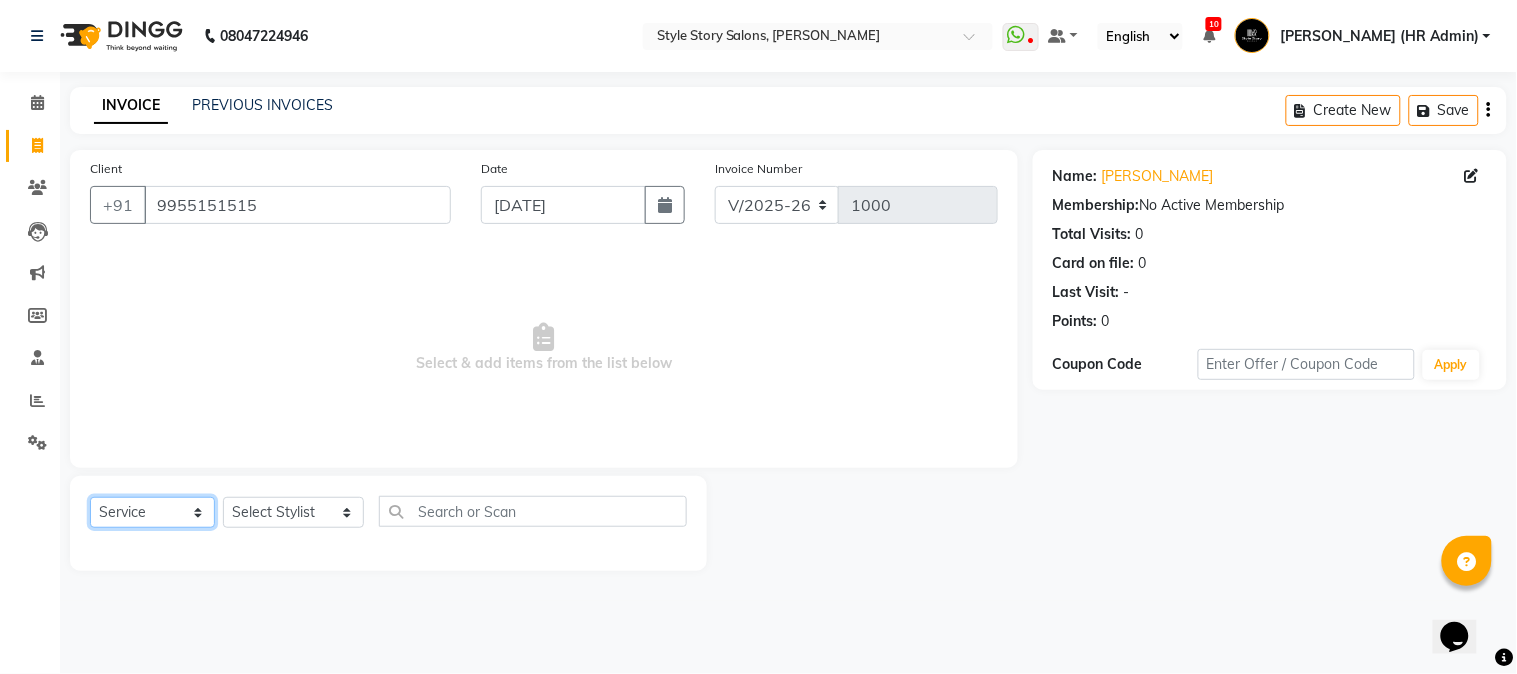 select on "package" 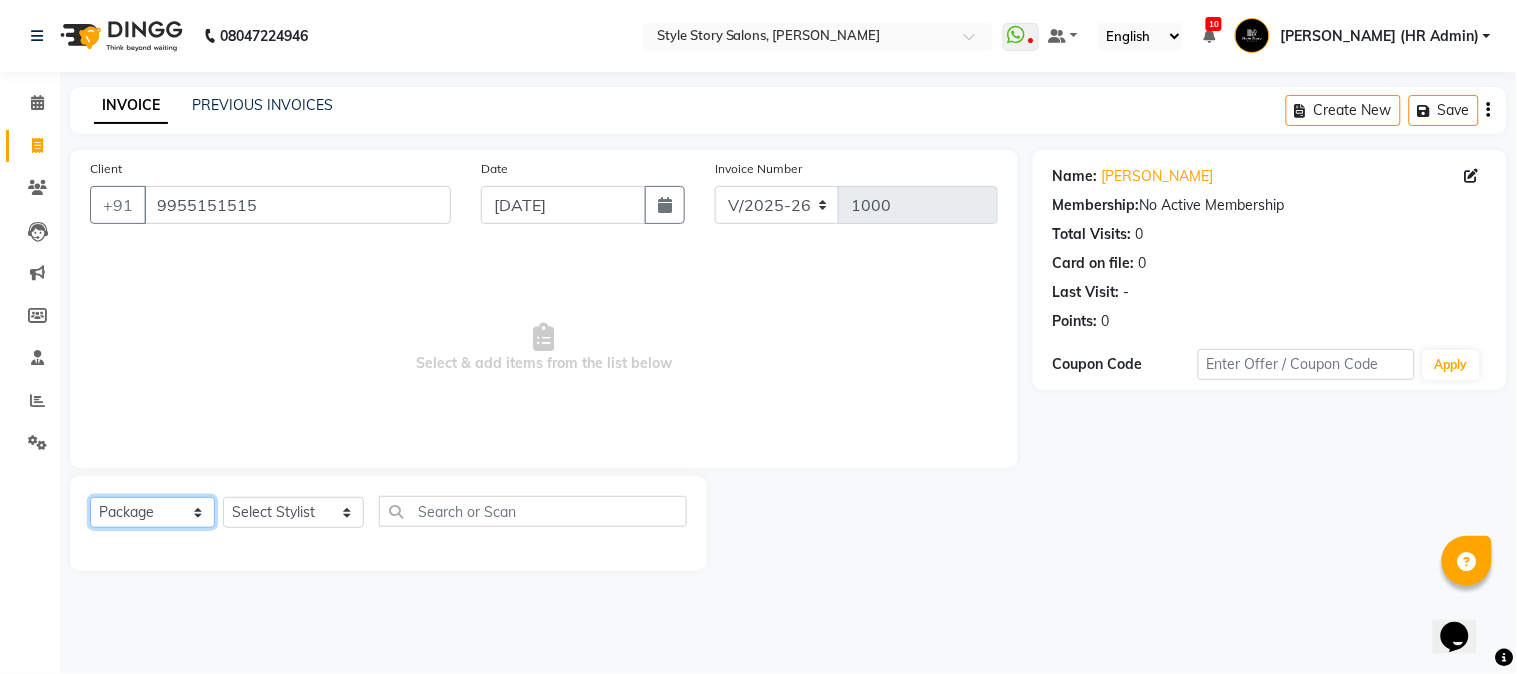 click on "Select  Service  Product  Membership  Package Voucher Prepaid Gift Card" 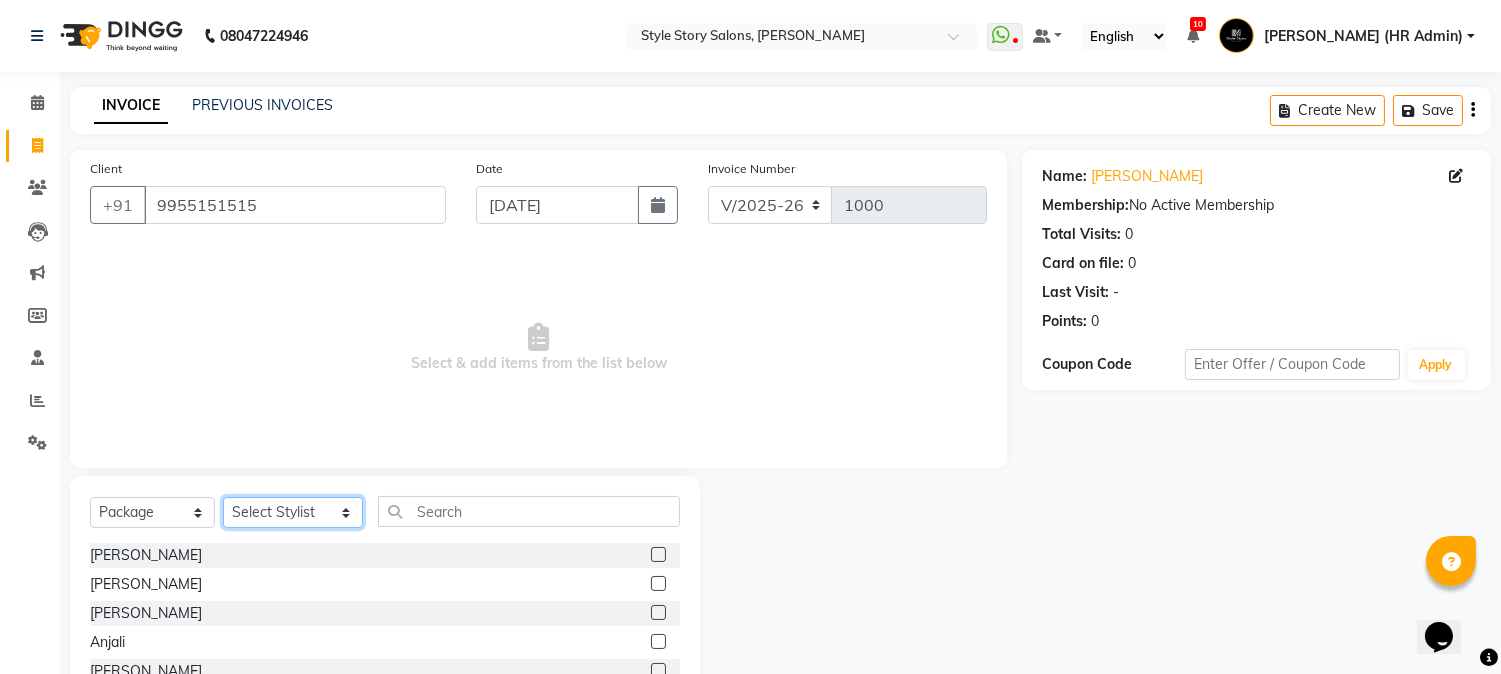 click on "Select Stylist Aayushi Dahat Adesh khadse Ambika Dhadse Front Desk Arshad Ansari Diksha Thakur Durga Gawai Front Desk Kajal Thapa Front Desk Kartik Balpande  Khushal Bhoyar Senior Accountant Komal Thakur Neelam Nag Nikhil Pillay Inventory Manager Nilofar Ali (HR Admin) Prathm Chaudhari (Hair Artist) Priyanshi Meshram Ram Thakur  Ritesh Pande Ritesh Shrivas Shabnam Ansari  Shruti Raut Sonali Sarode Sonam Nashine HR Manager Suchita Mankar (Tina Beautician) Tanuja Junghare Tushar Pandey Vikas Kumar Vinod Pandit Vishal Gajbhiye Accountant" 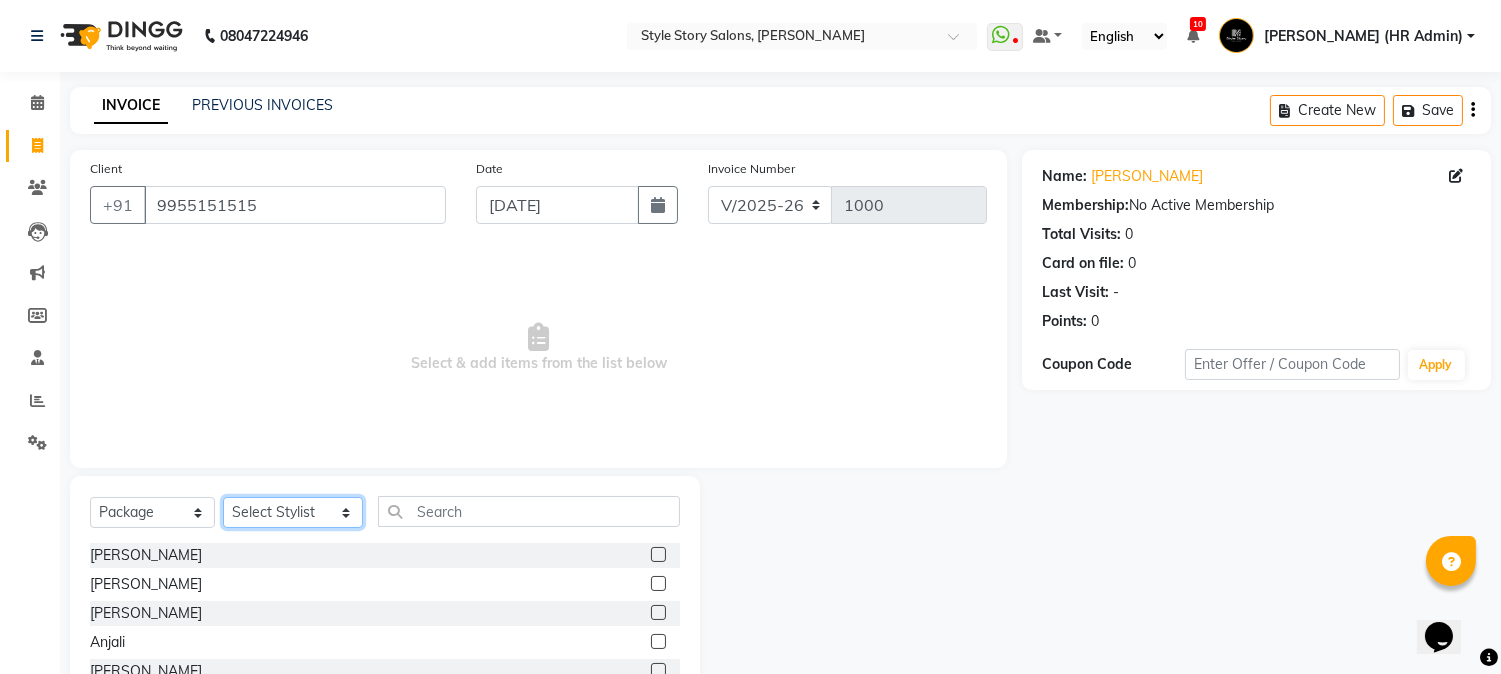 select on "82561" 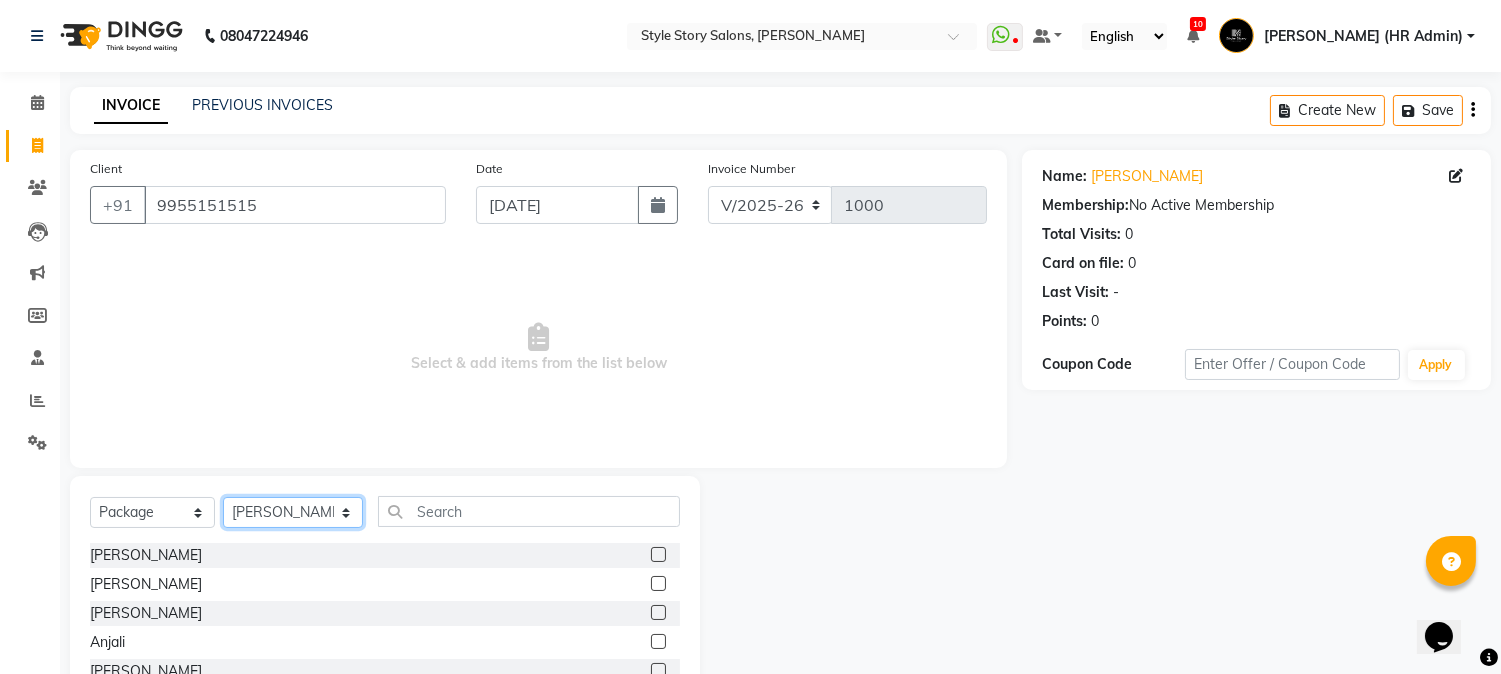 click on "Select Stylist Aayushi Dahat Adesh khadse Ambika Dhadse Front Desk Arshad Ansari Diksha Thakur Durga Gawai Front Desk Kajal Thapa Front Desk Kartik Balpande  Khushal Bhoyar Senior Accountant Komal Thakur Neelam Nag Nikhil Pillay Inventory Manager Nilofar Ali (HR Admin) Prathm Chaudhari (Hair Artist) Priyanshi Meshram Ram Thakur  Ritesh Pande Ritesh Shrivas Shabnam Ansari  Shruti Raut Sonali Sarode Sonam Nashine HR Manager Suchita Mankar (Tina Beautician) Tanuja Junghare Tushar Pandey Vikas Kumar Vinod Pandit Vishal Gajbhiye Accountant" 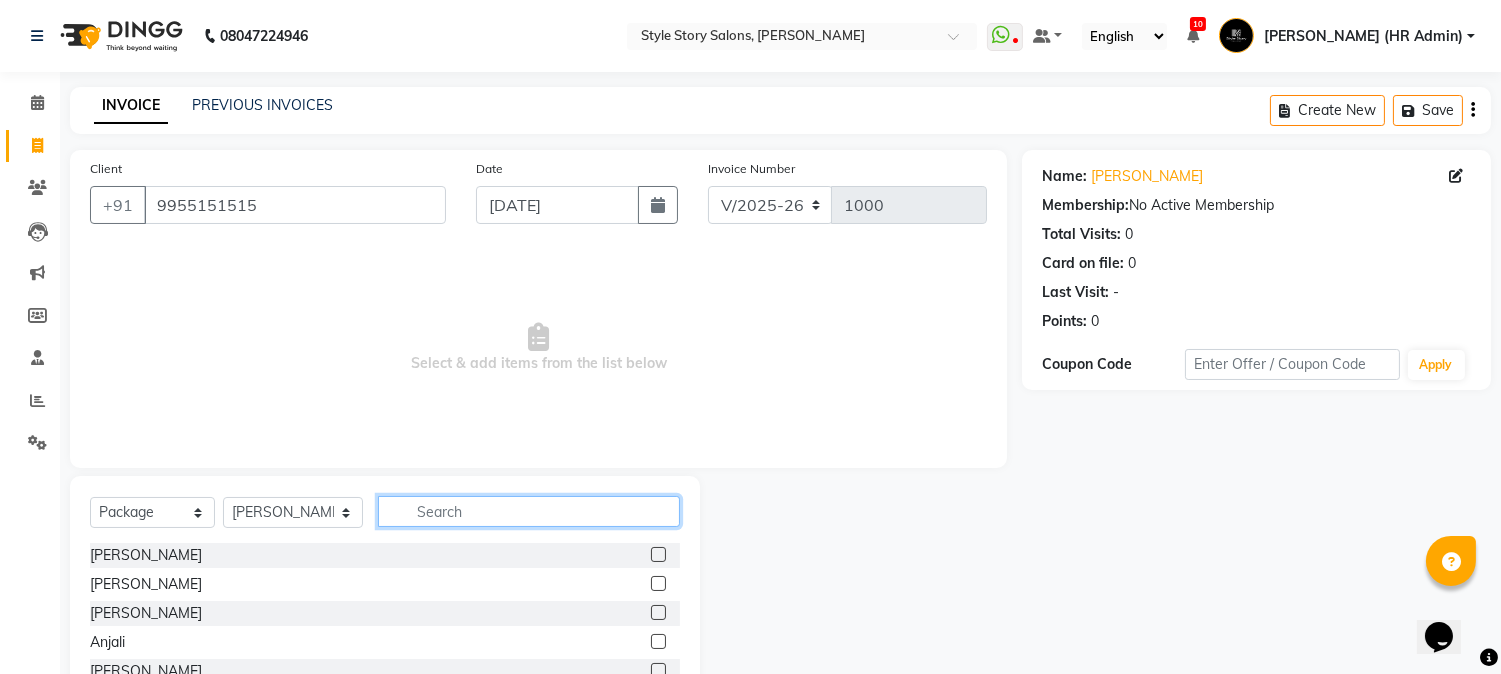 click 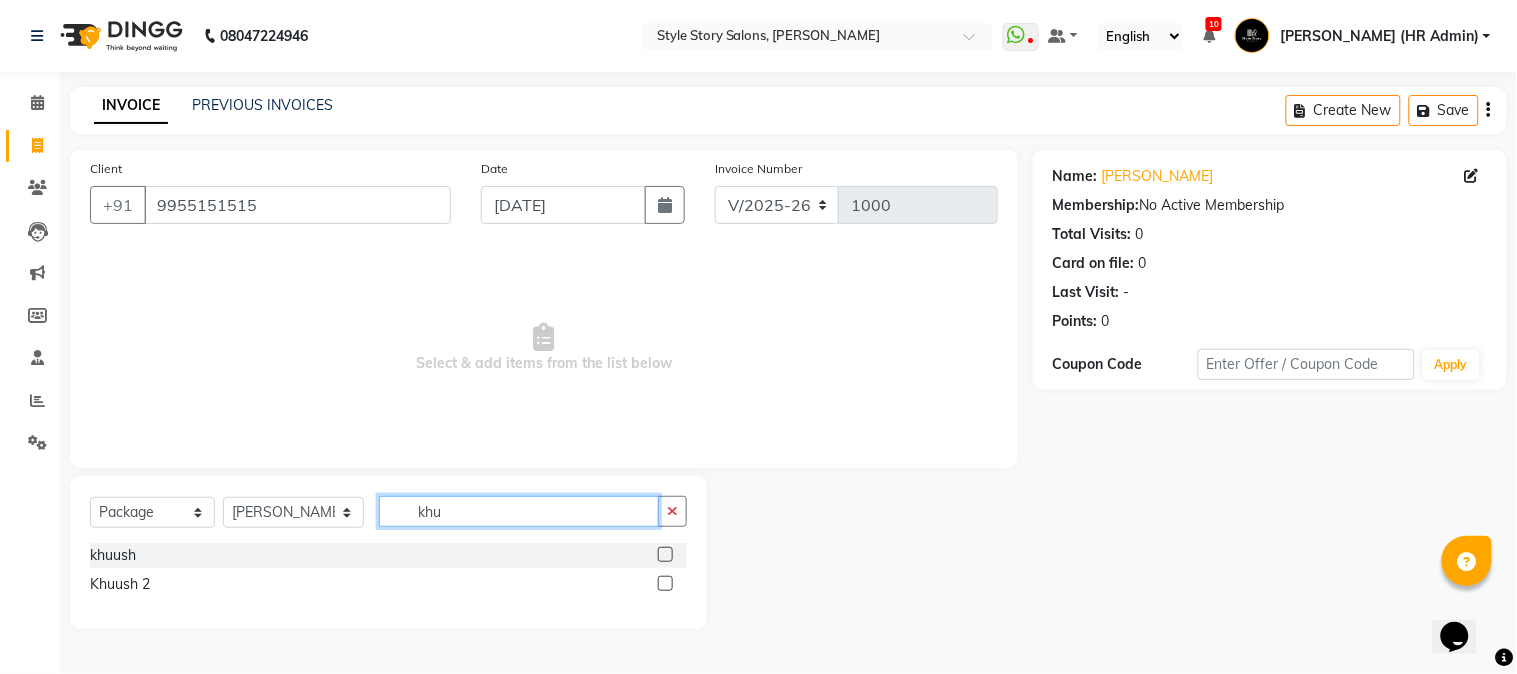type on "khu" 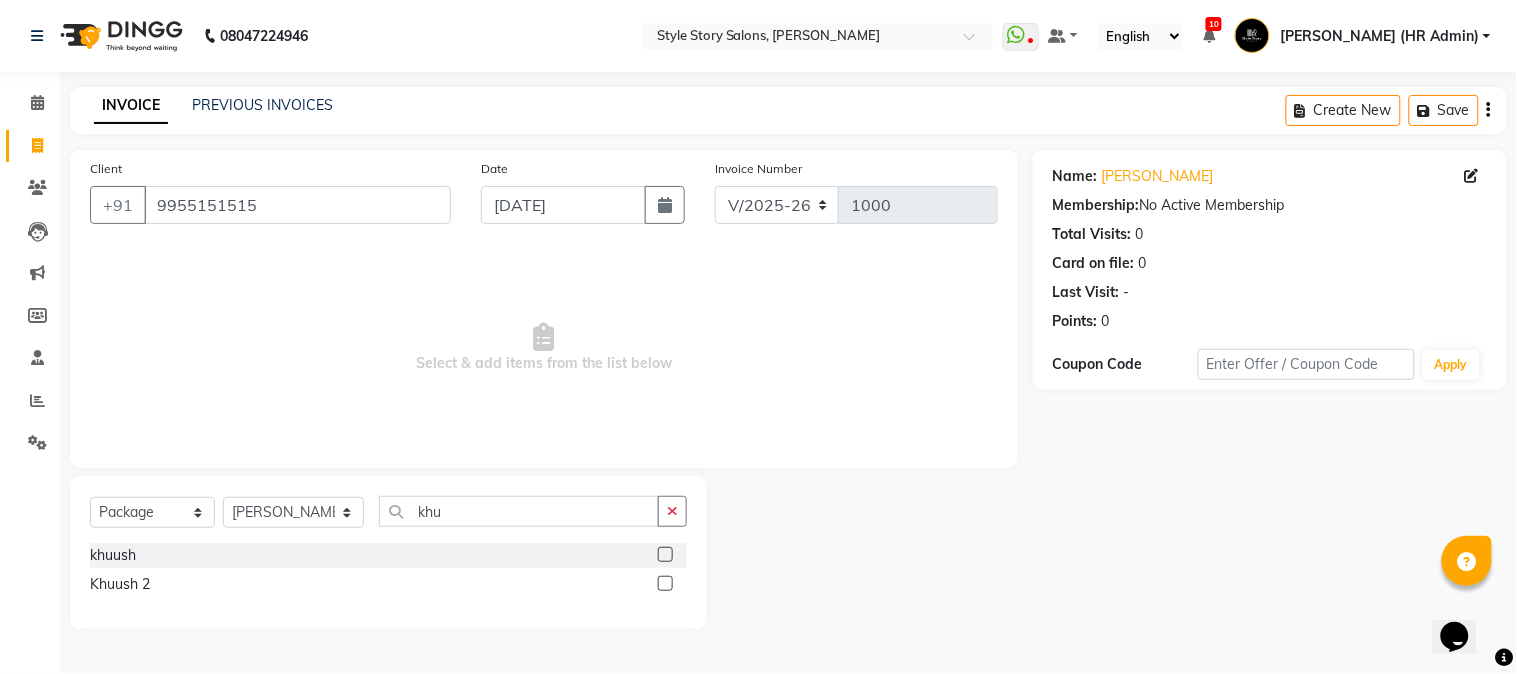 click 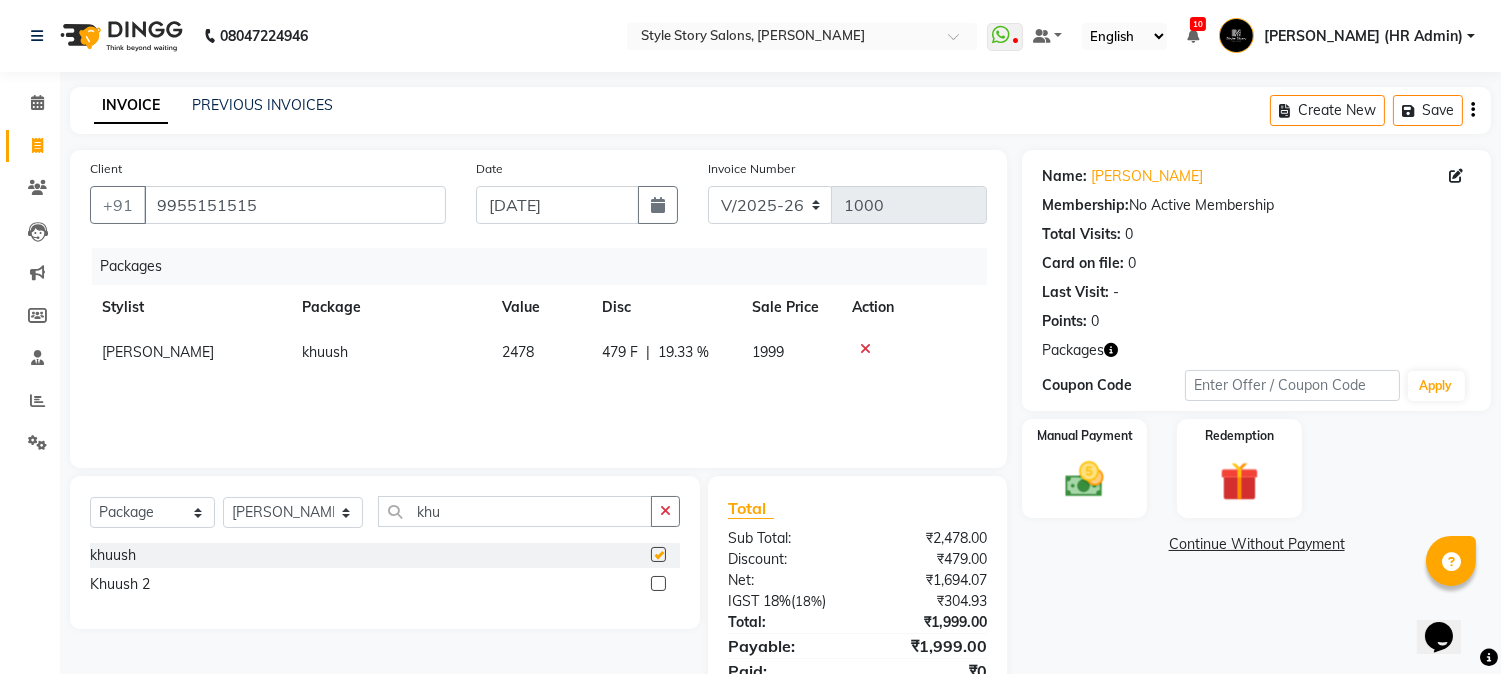 checkbox on "false" 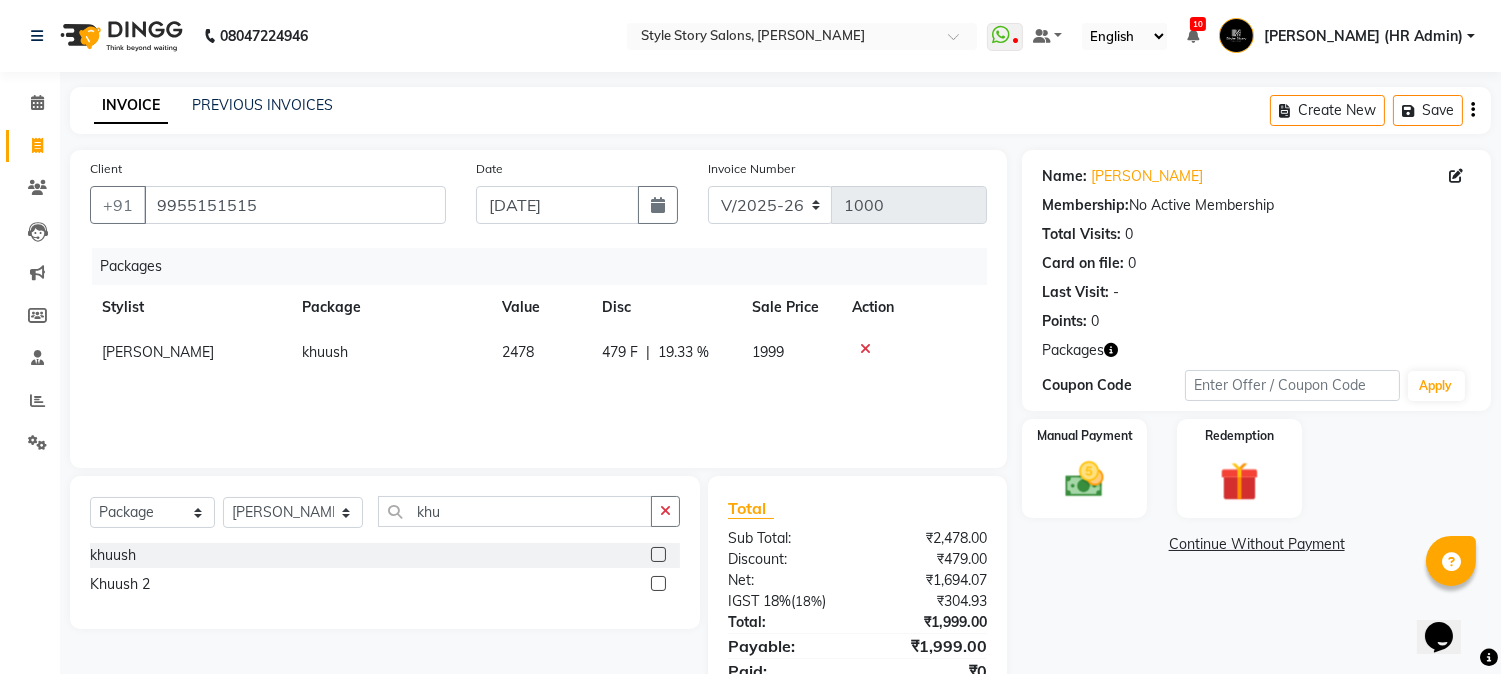 scroll, scrollTop: 84, scrollLeft: 0, axis: vertical 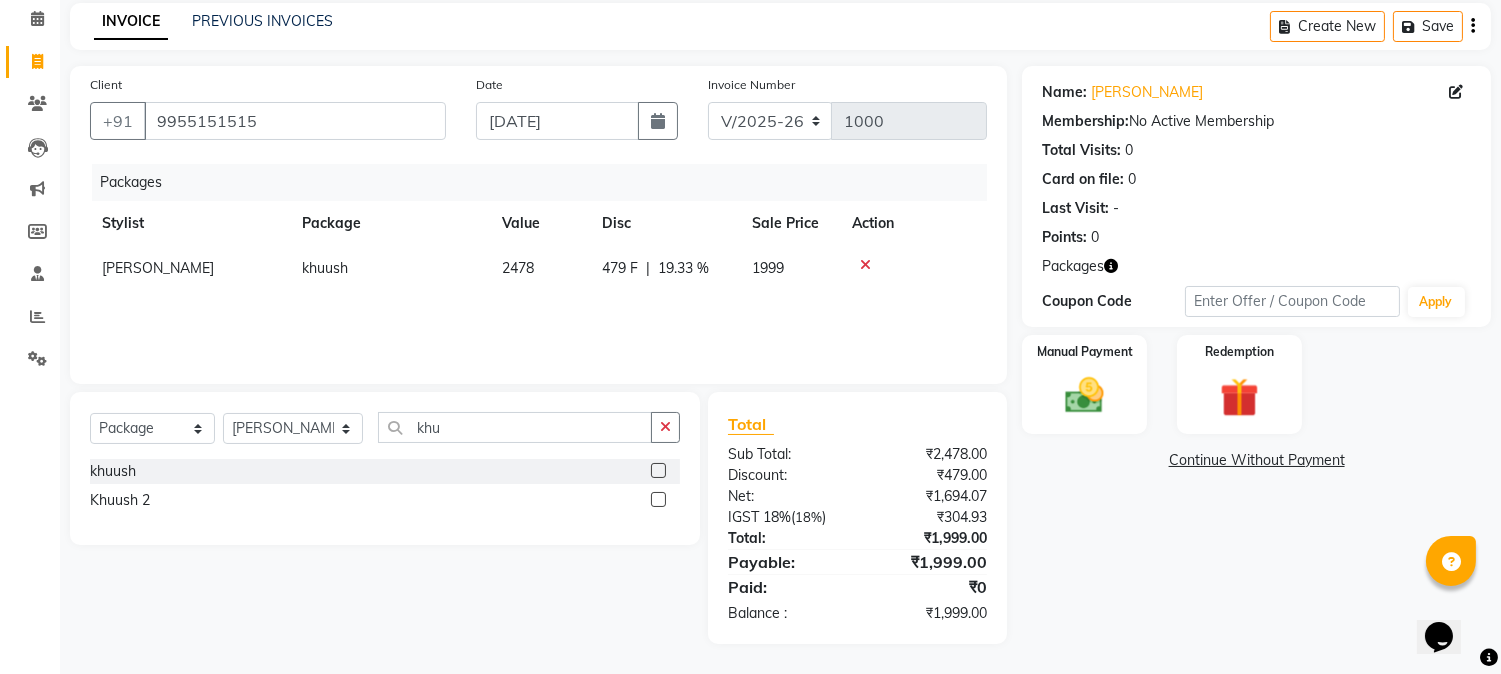 click 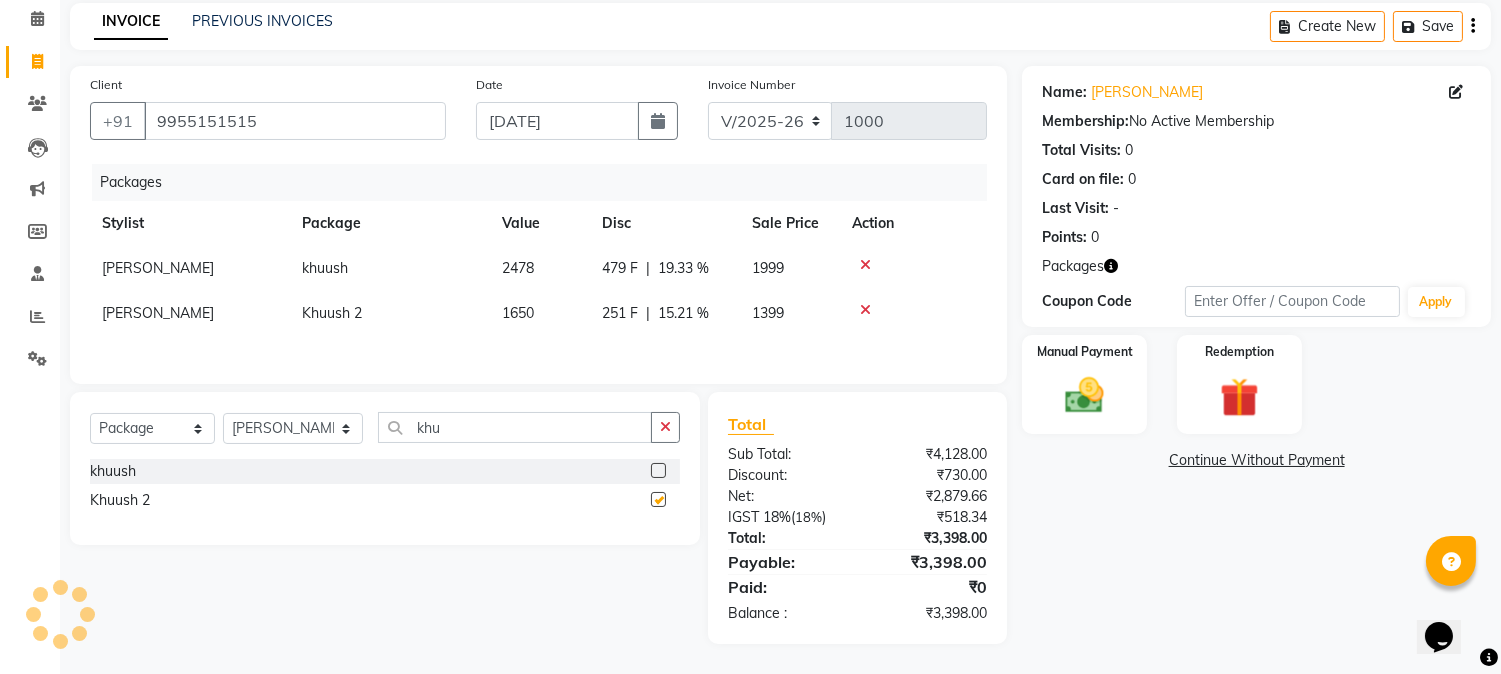 checkbox on "false" 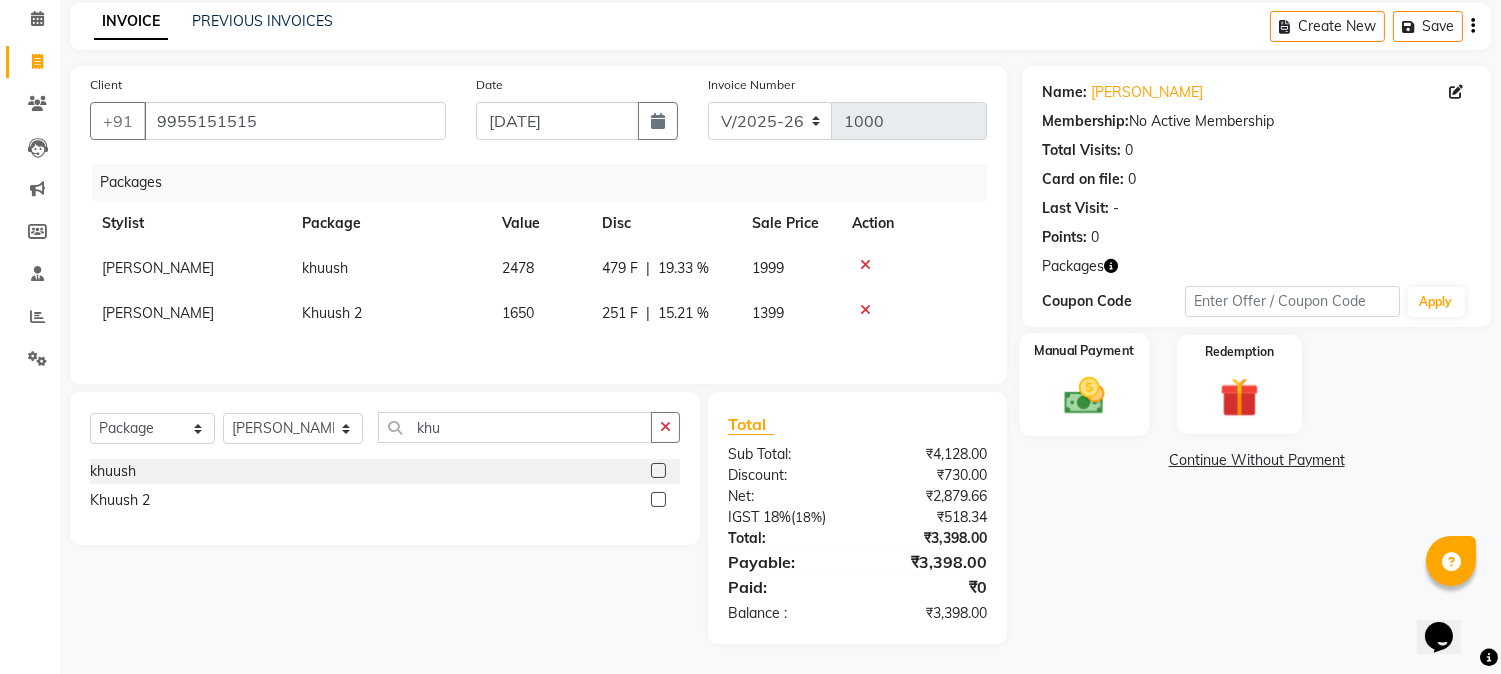 click 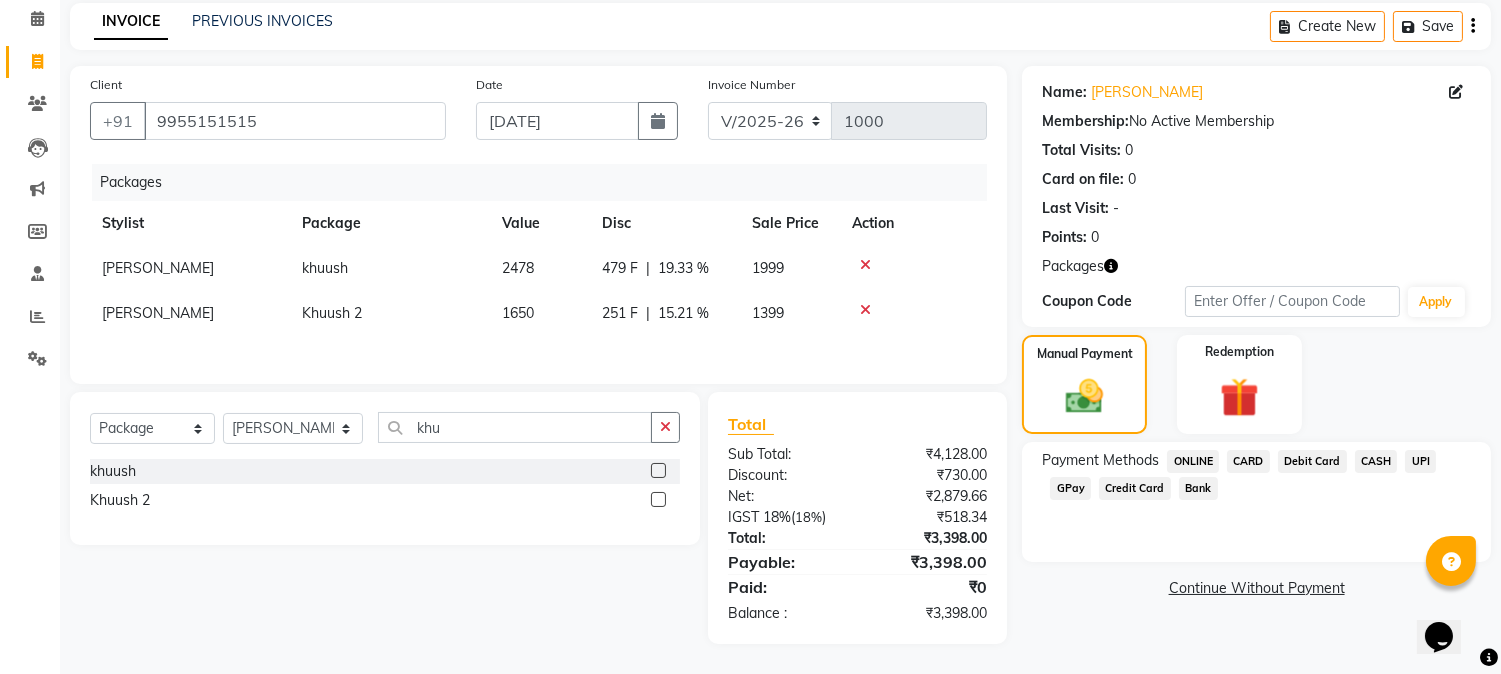 click on "CASH" 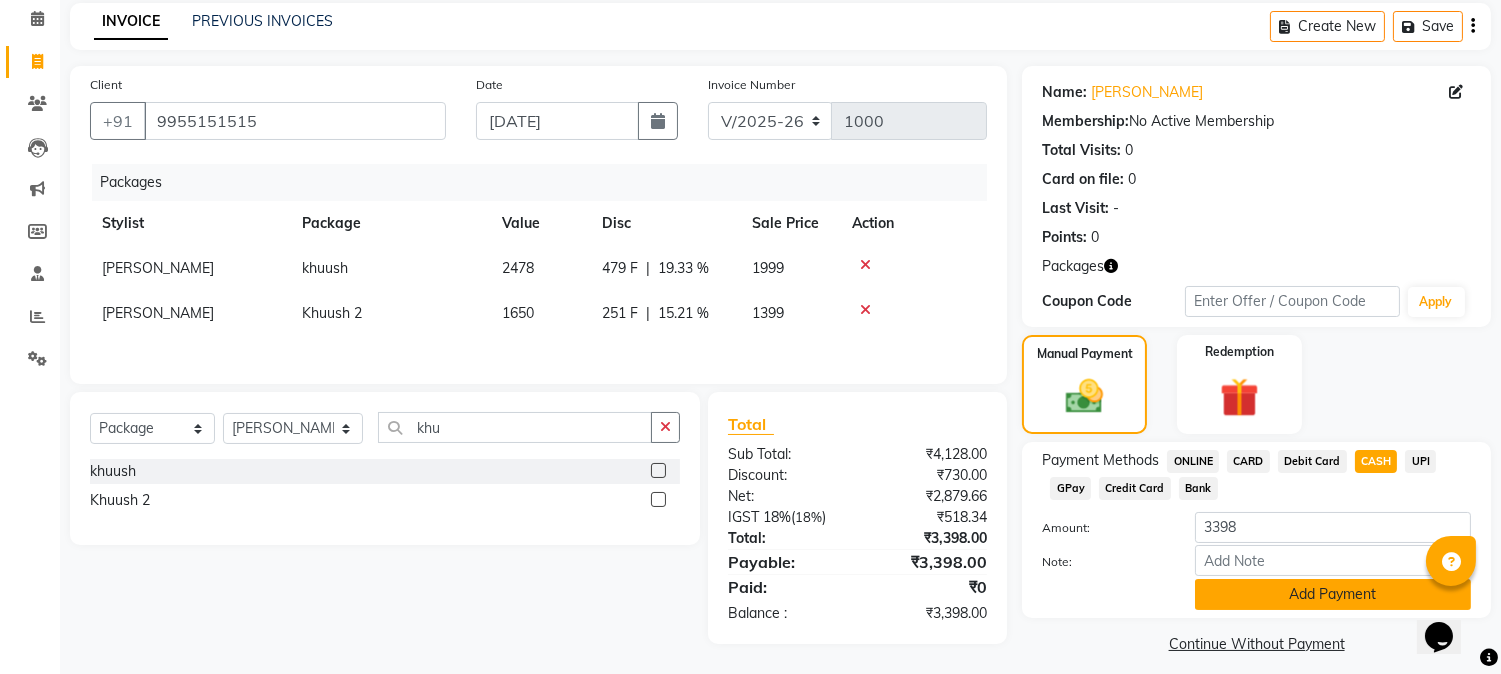 click on "Add Payment" 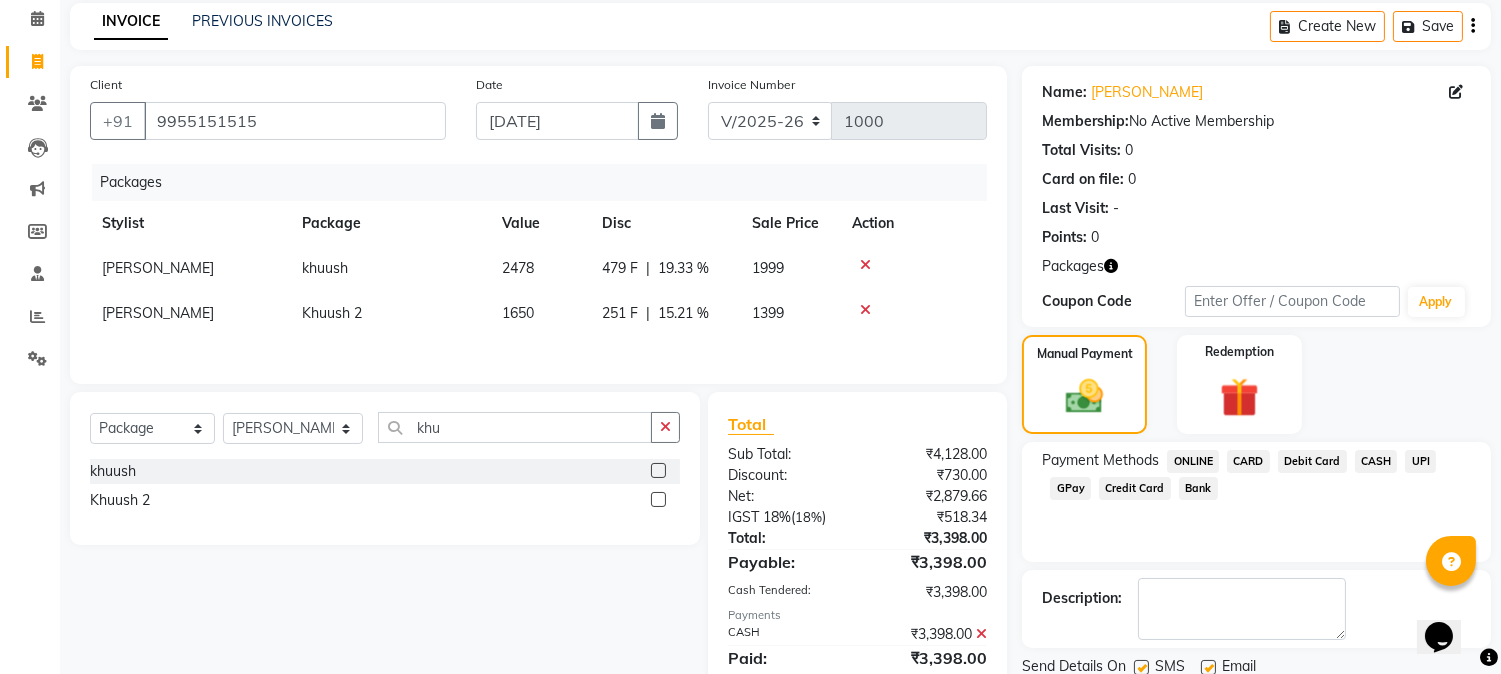 scroll, scrollTop: 158, scrollLeft: 0, axis: vertical 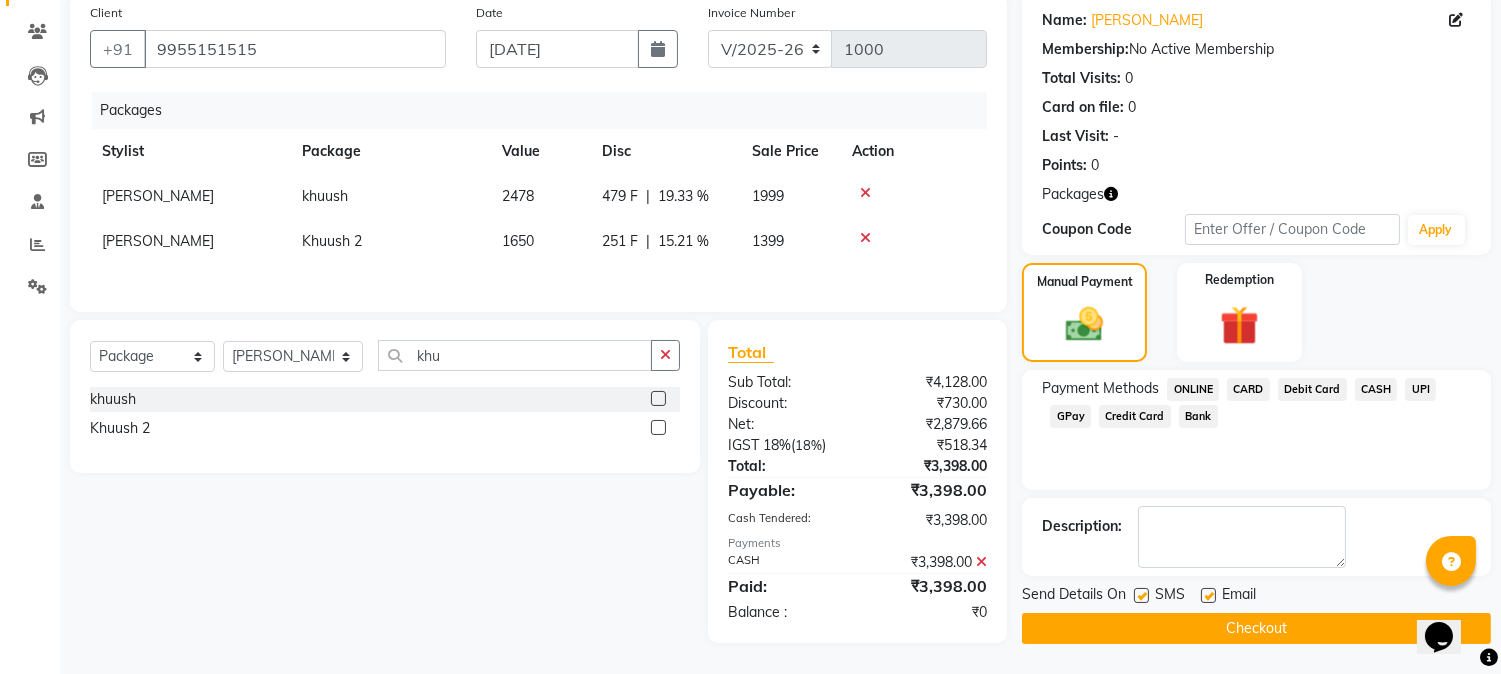 click on "Checkout" 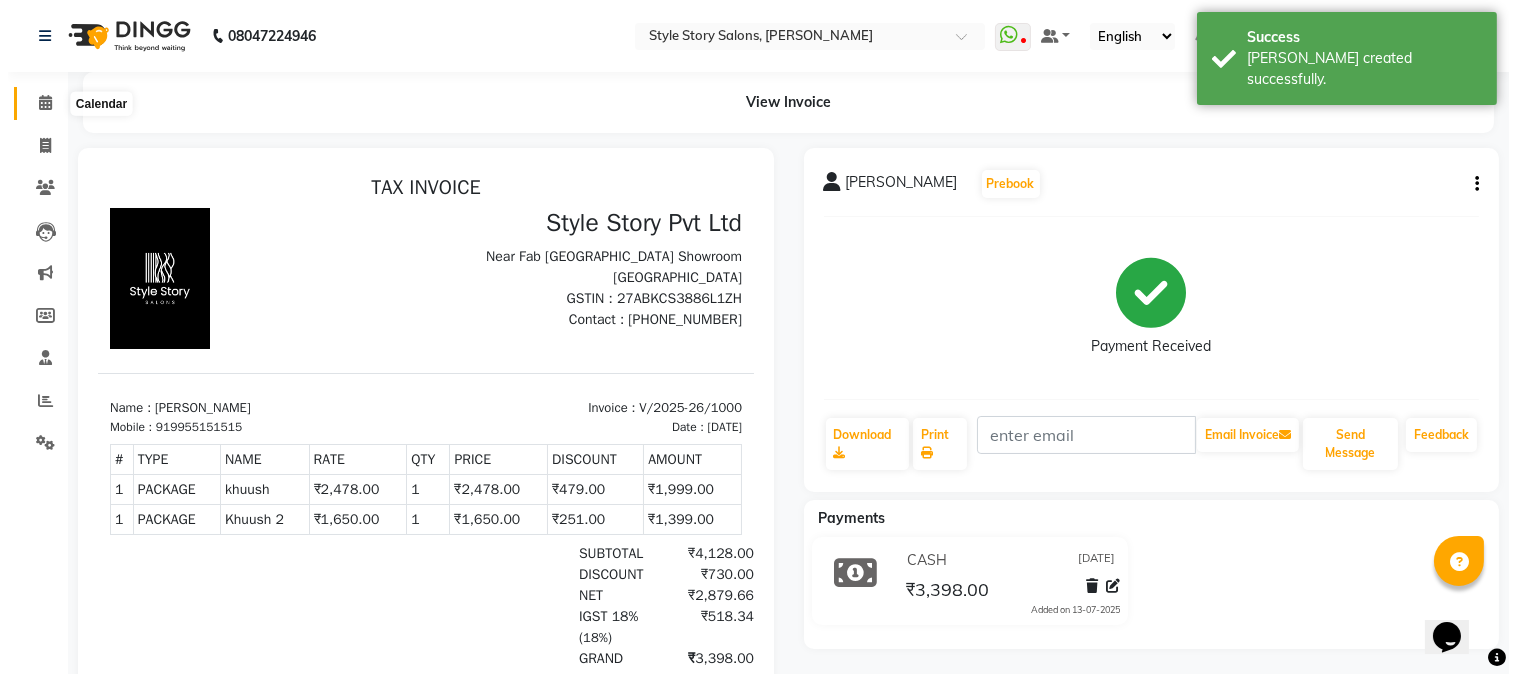 scroll, scrollTop: 0, scrollLeft: 0, axis: both 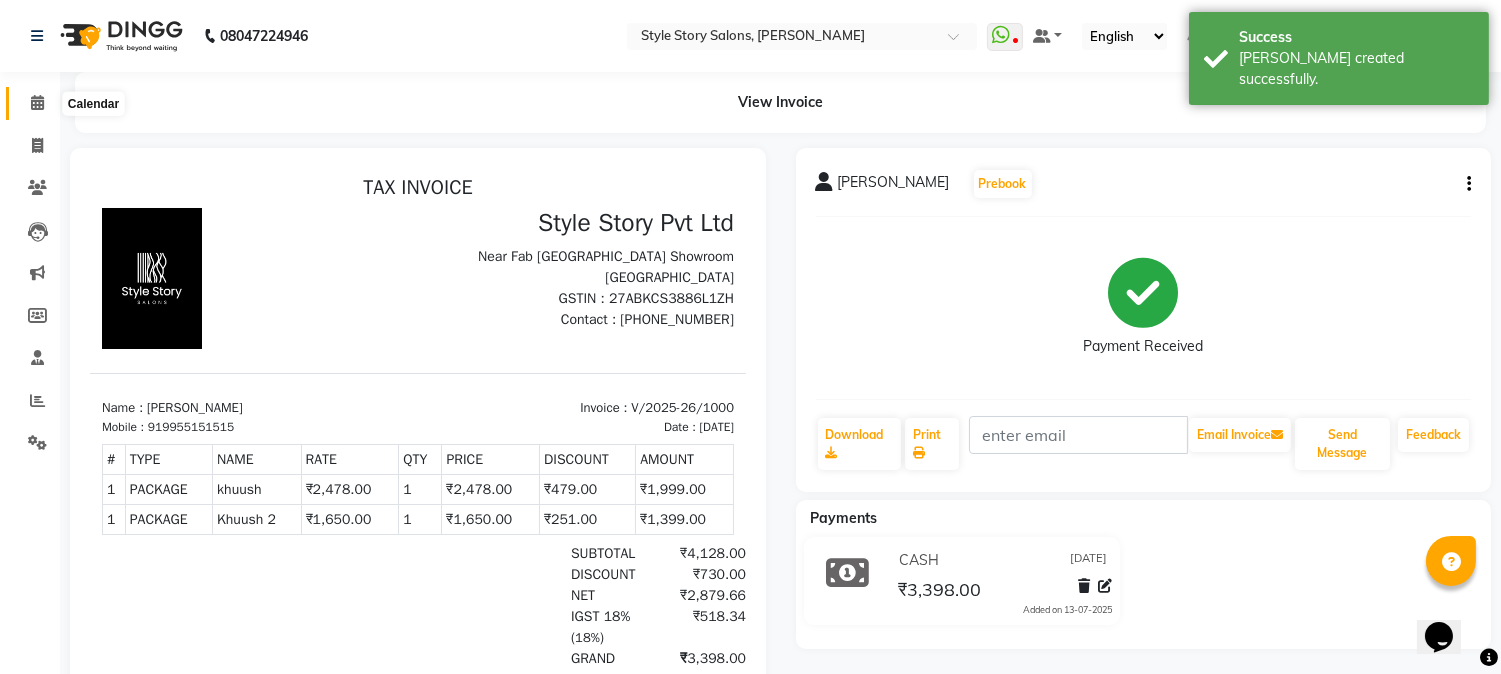 click 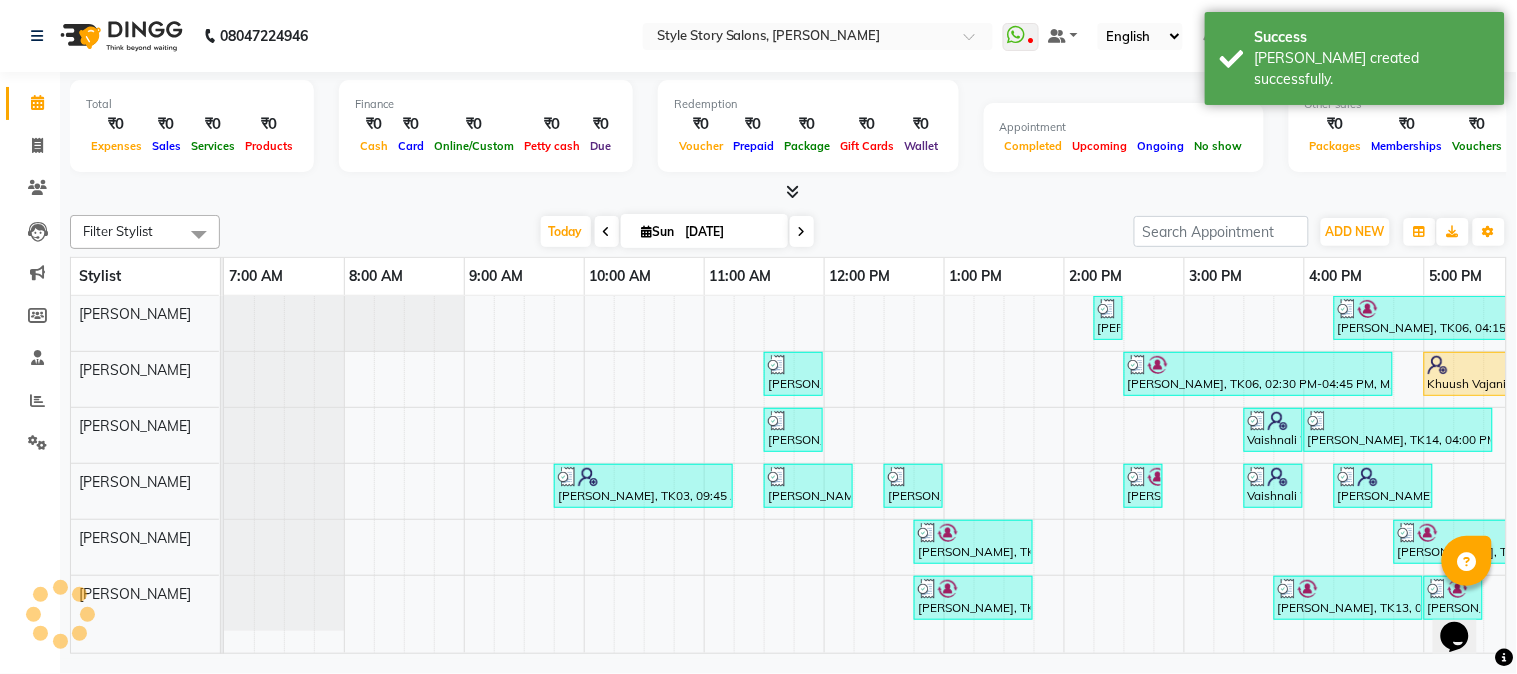 scroll, scrollTop: 0, scrollLeft: 0, axis: both 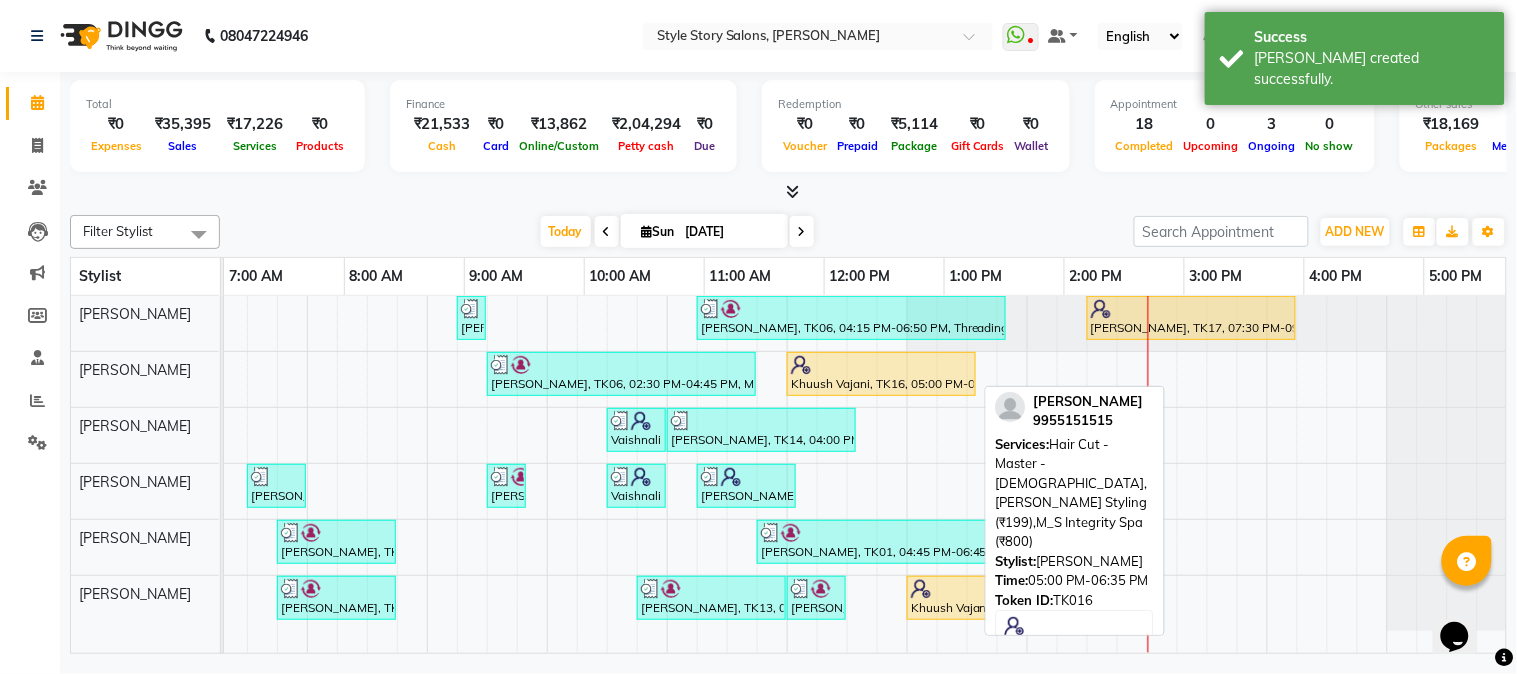 click at bounding box center (881, 365) 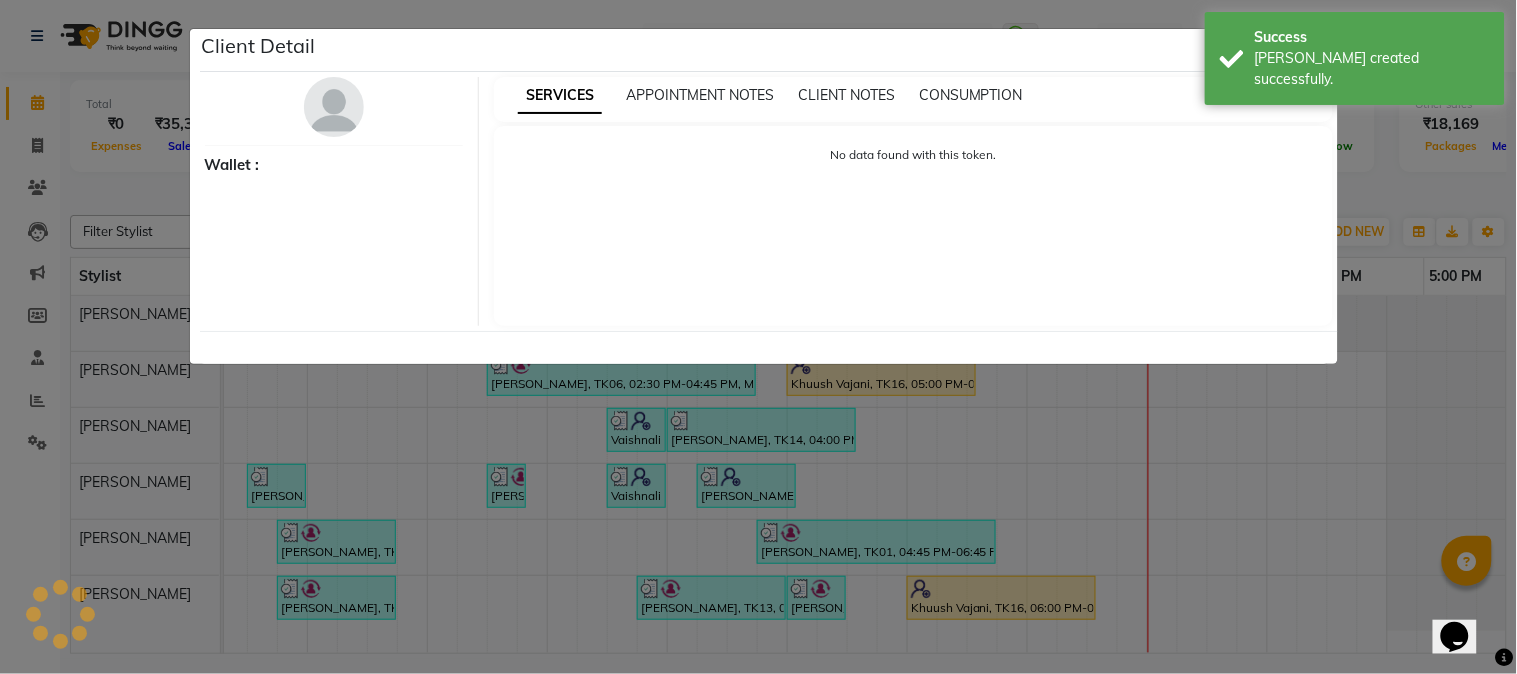 select on "1" 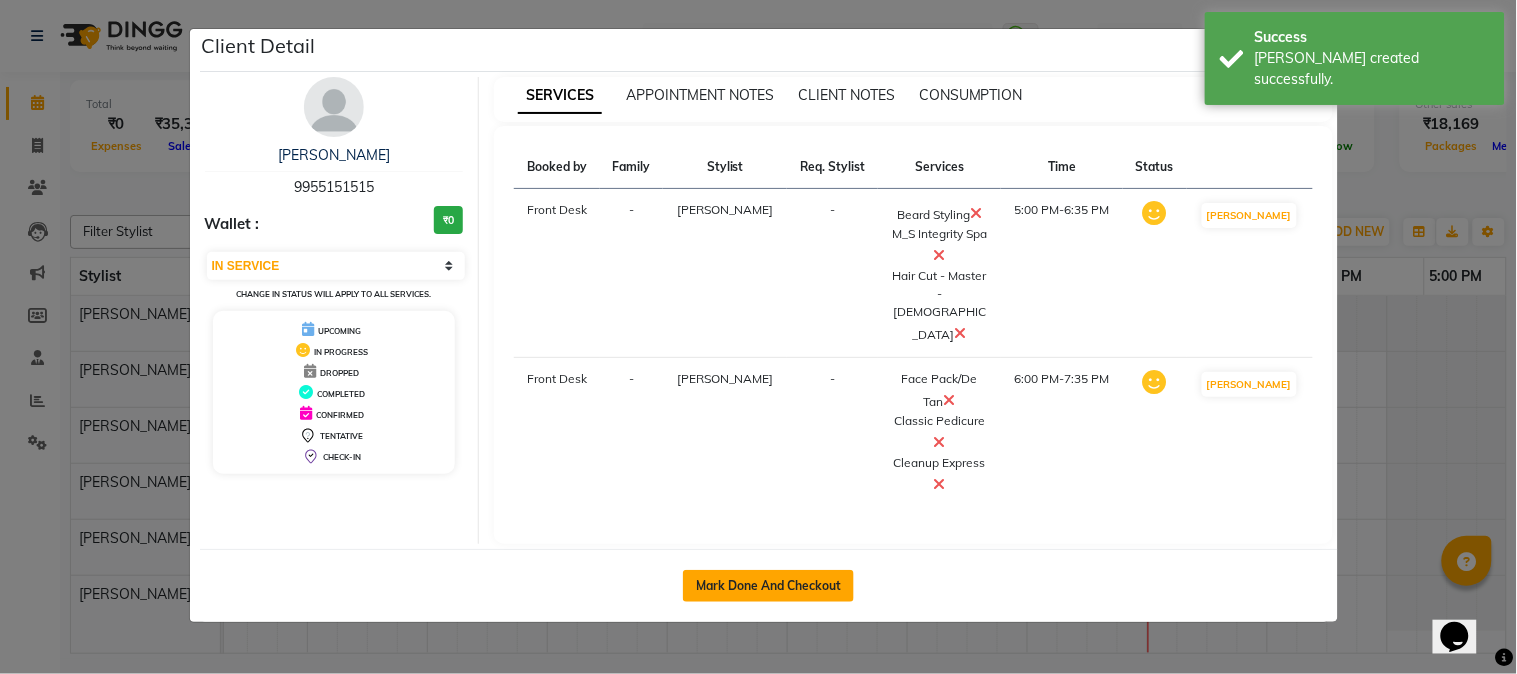 click on "Mark Done And Checkout" 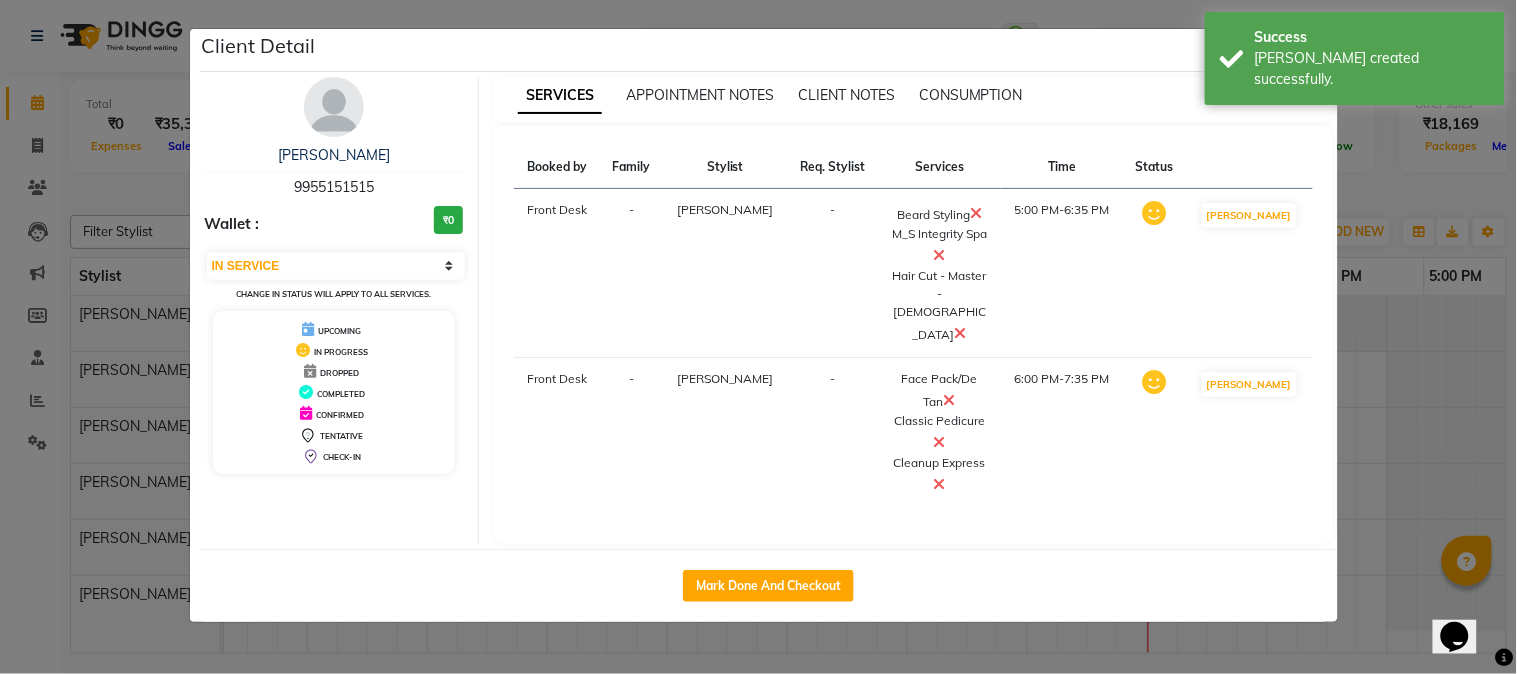 select on "6249" 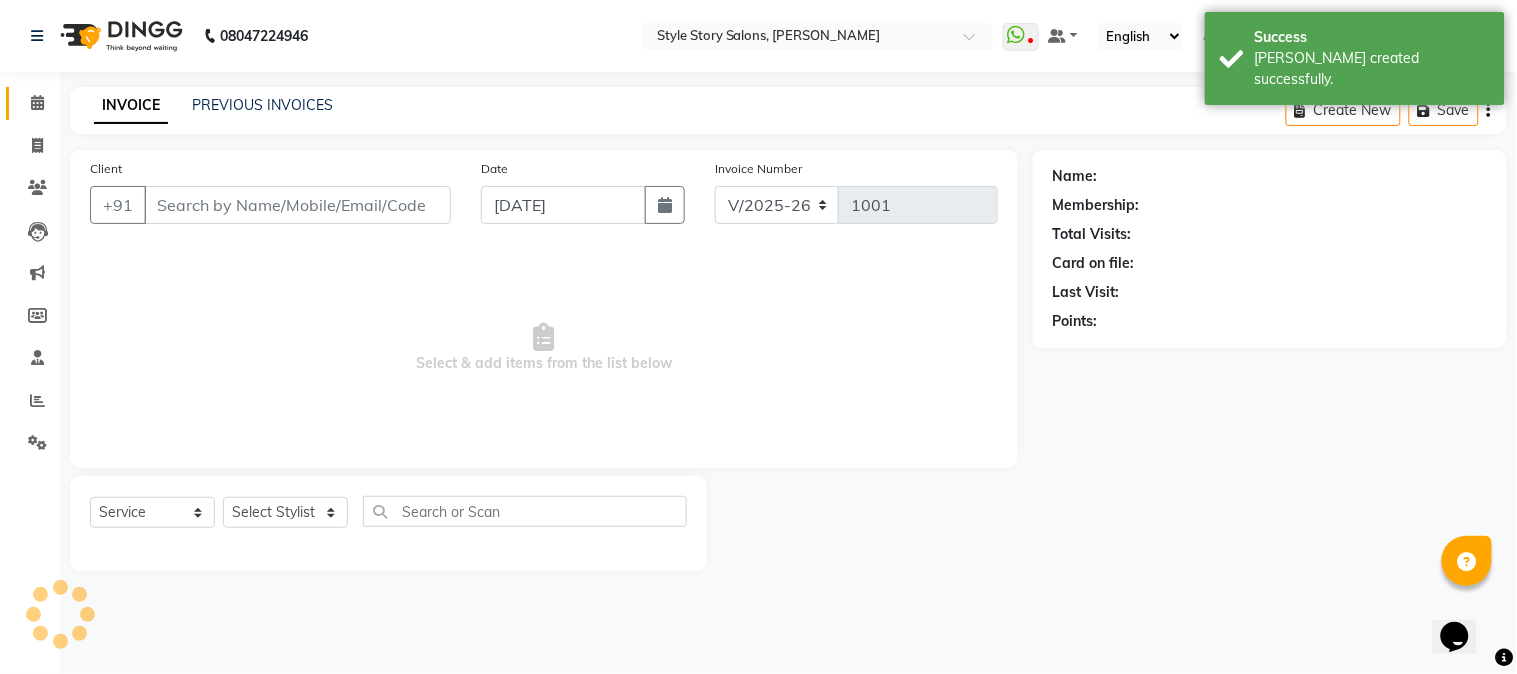 type on "9955151515" 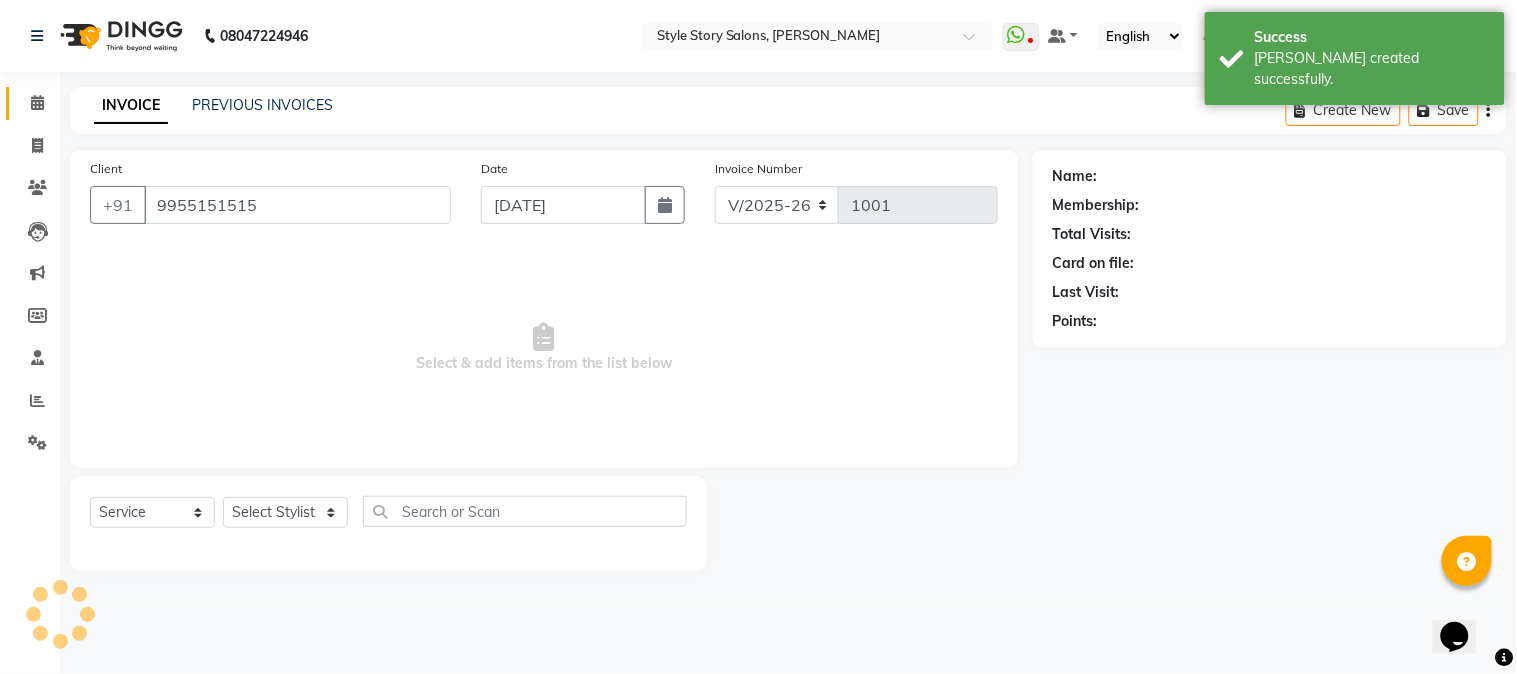select on "84756" 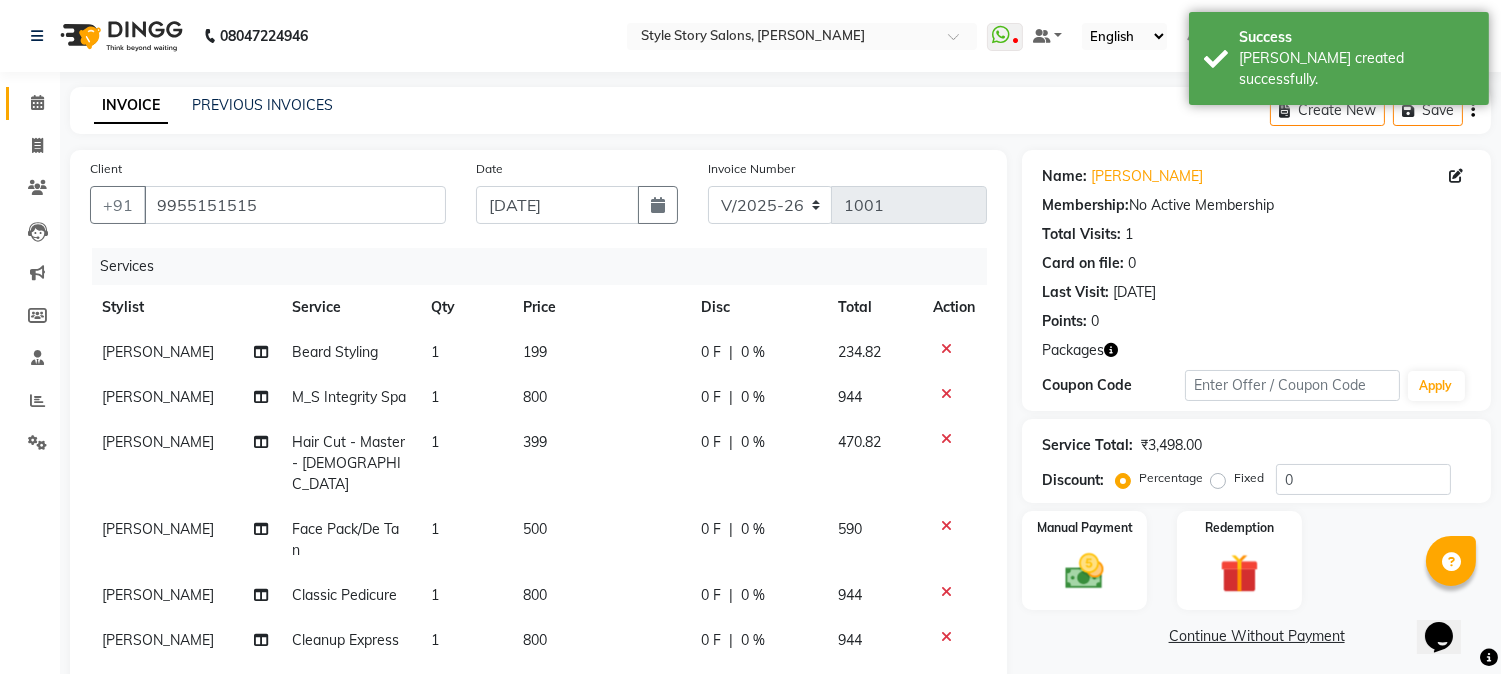 scroll, scrollTop: 222, scrollLeft: 0, axis: vertical 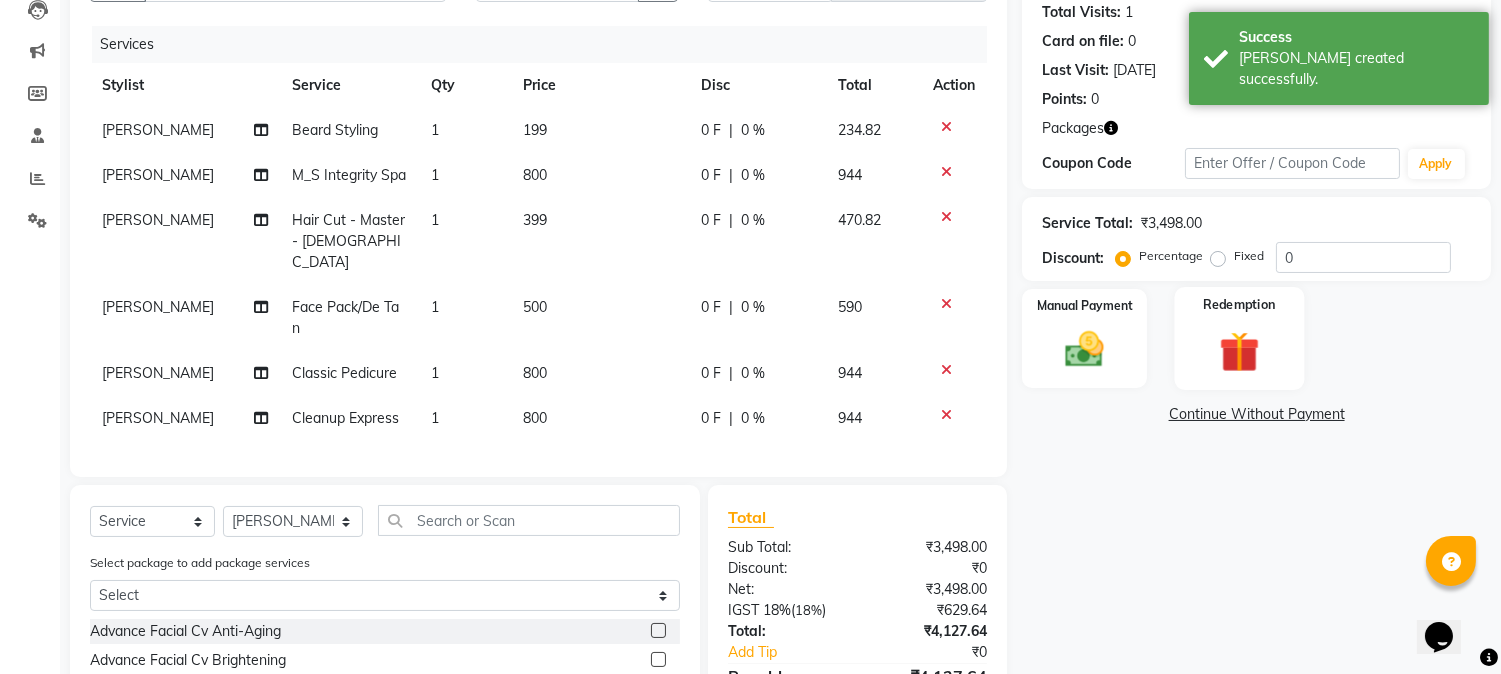 click on "Redemption" 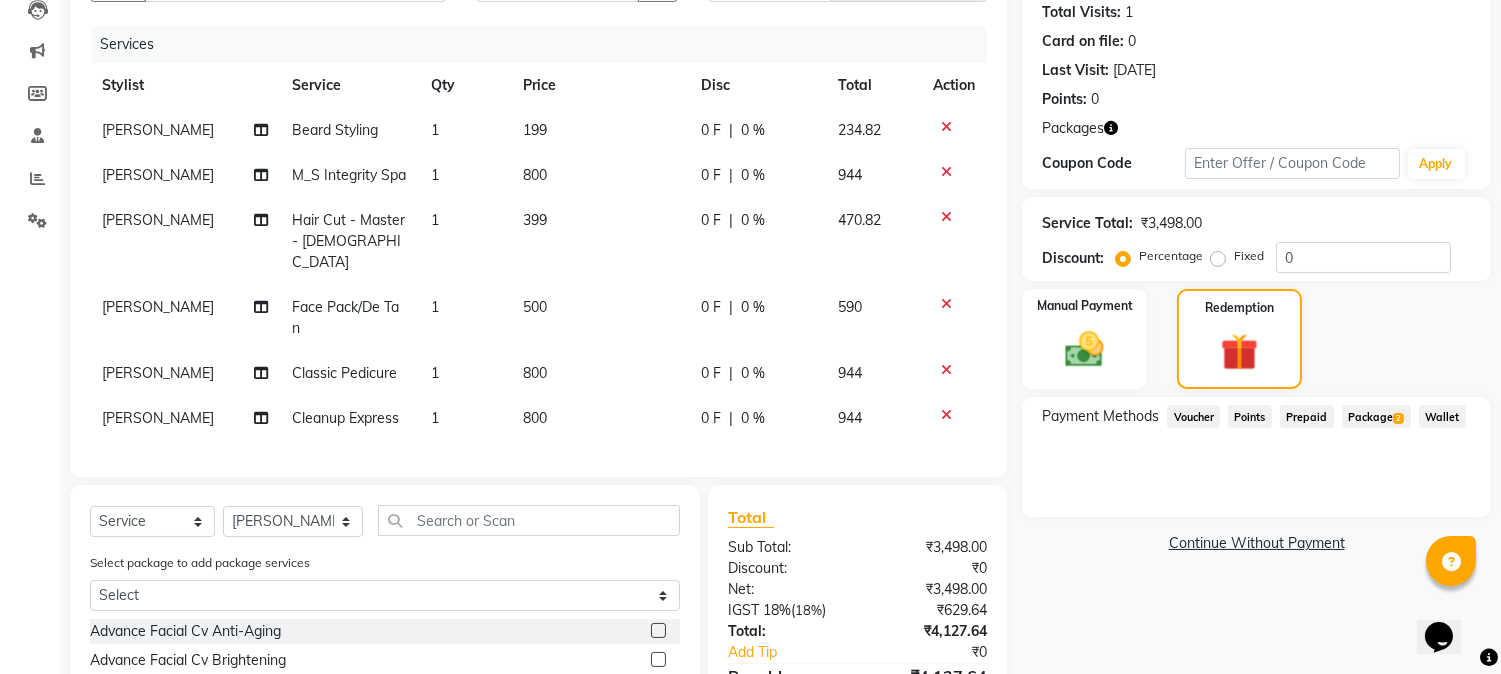 click on "Package  2" 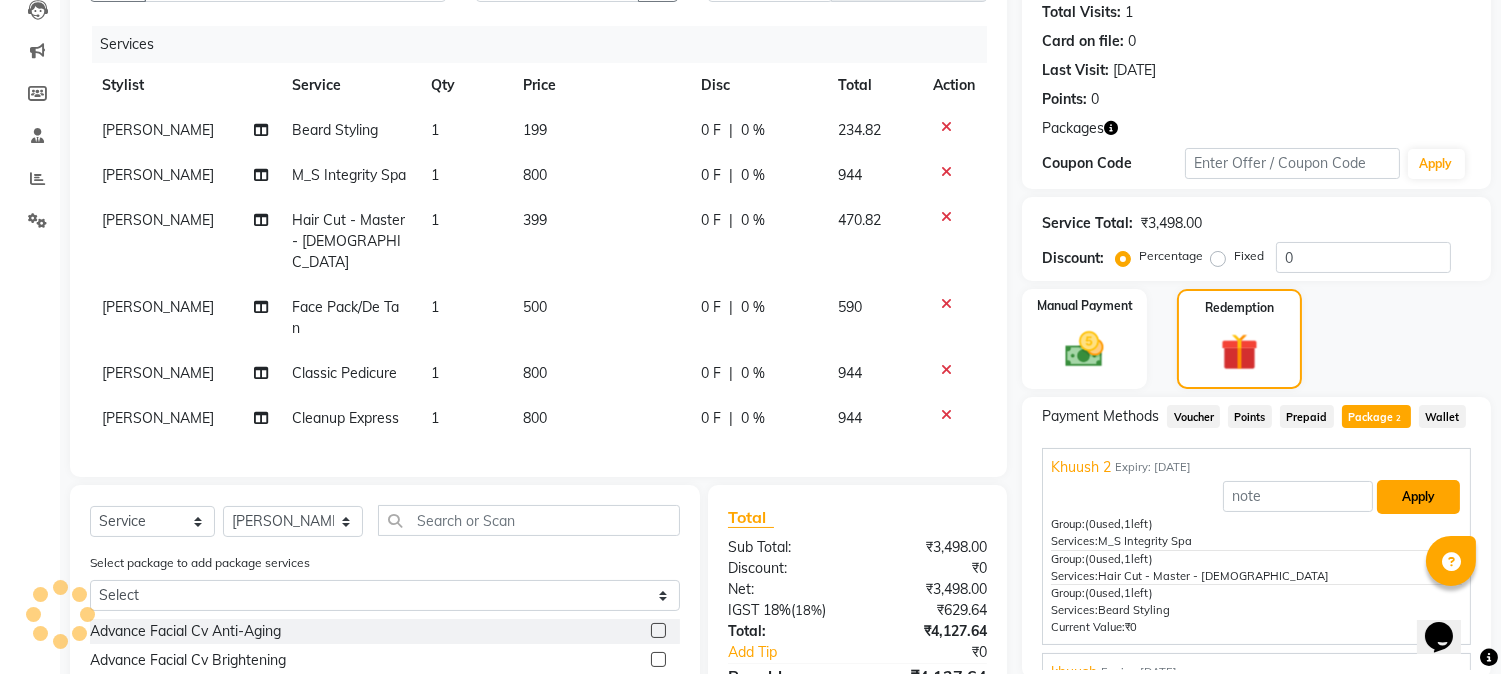 click on "Apply" at bounding box center [1418, 497] 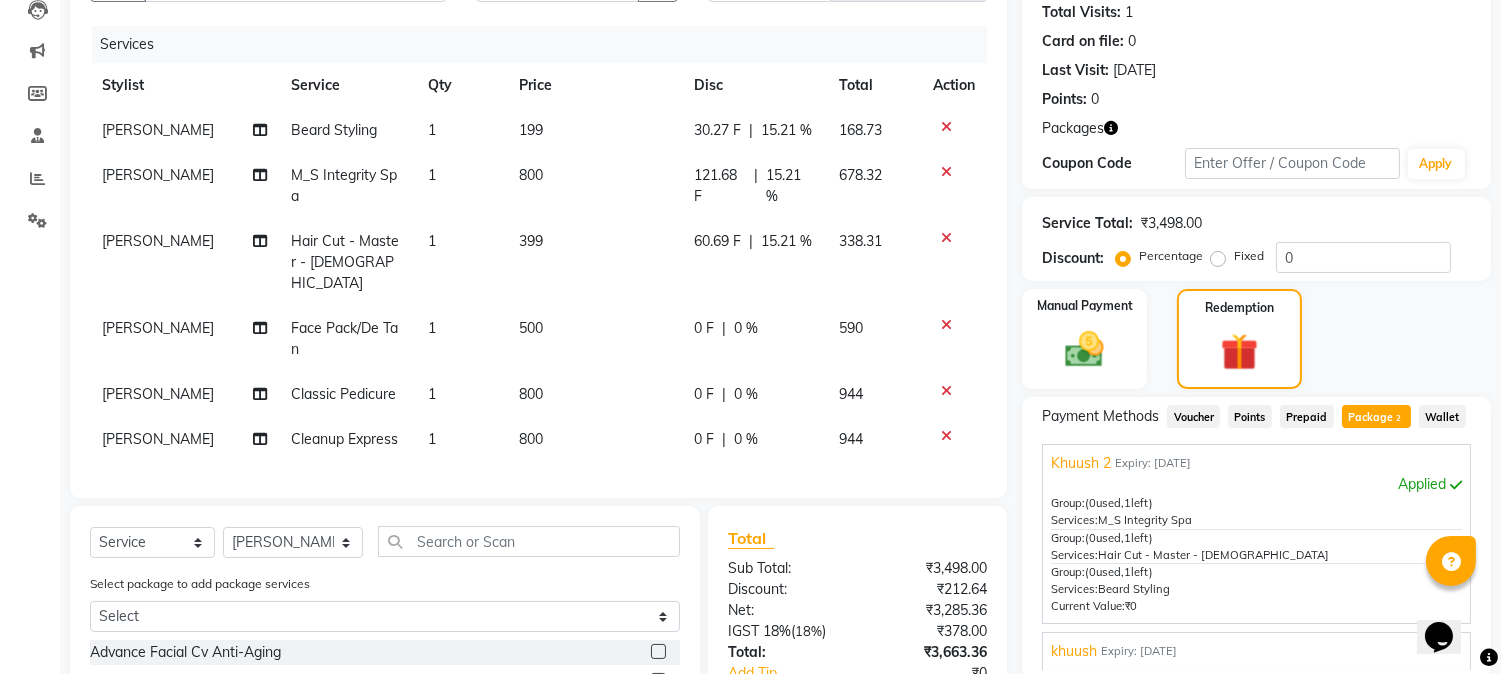scroll, scrollTop: 5, scrollLeft: 0, axis: vertical 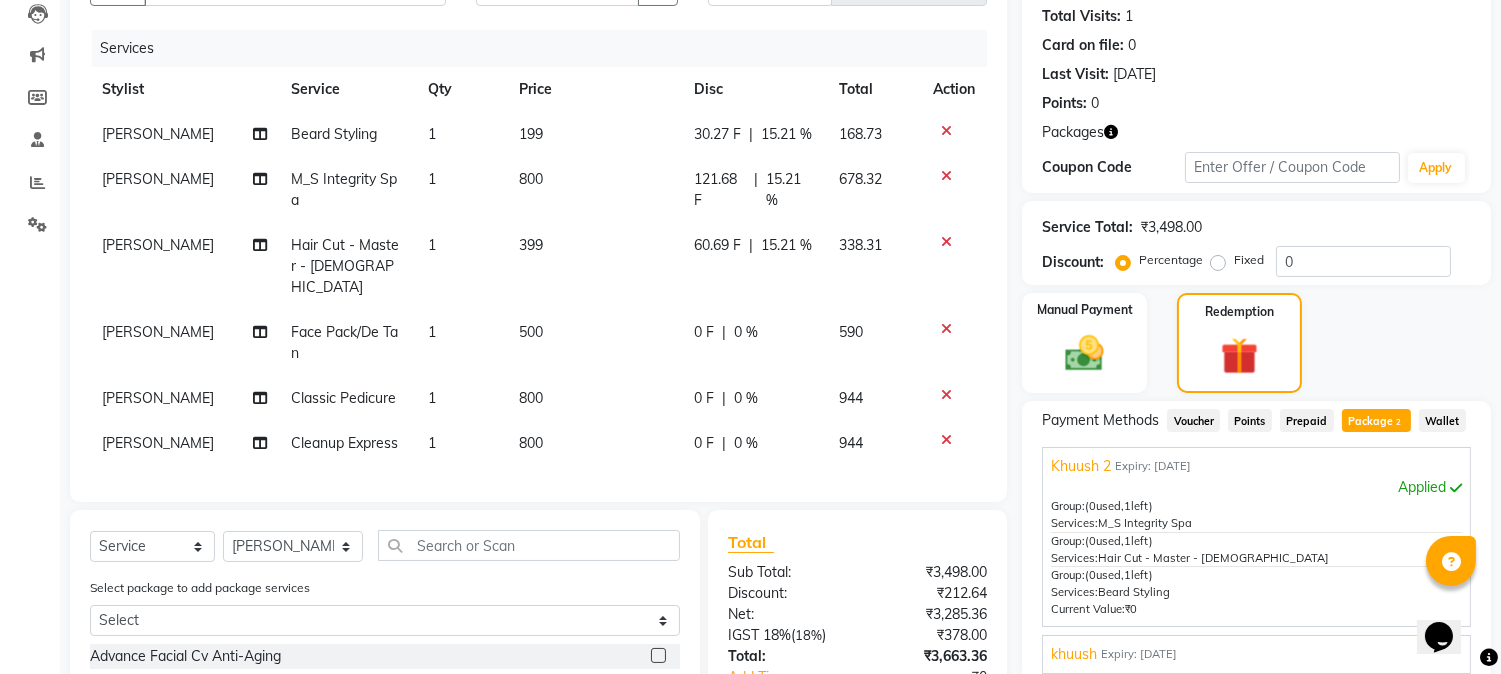 click on "Expiry: 17-08-2025" at bounding box center [1139, 654] 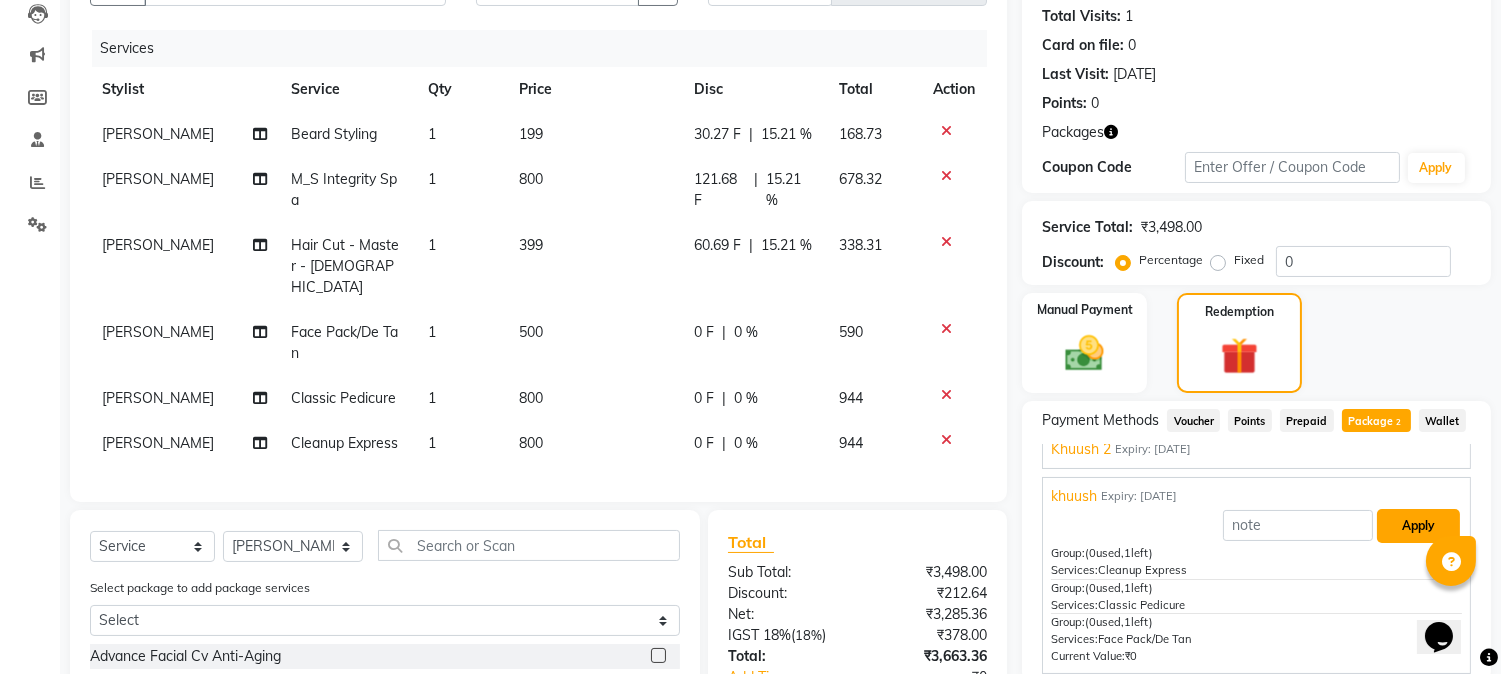 click on "Apply" at bounding box center [1418, 526] 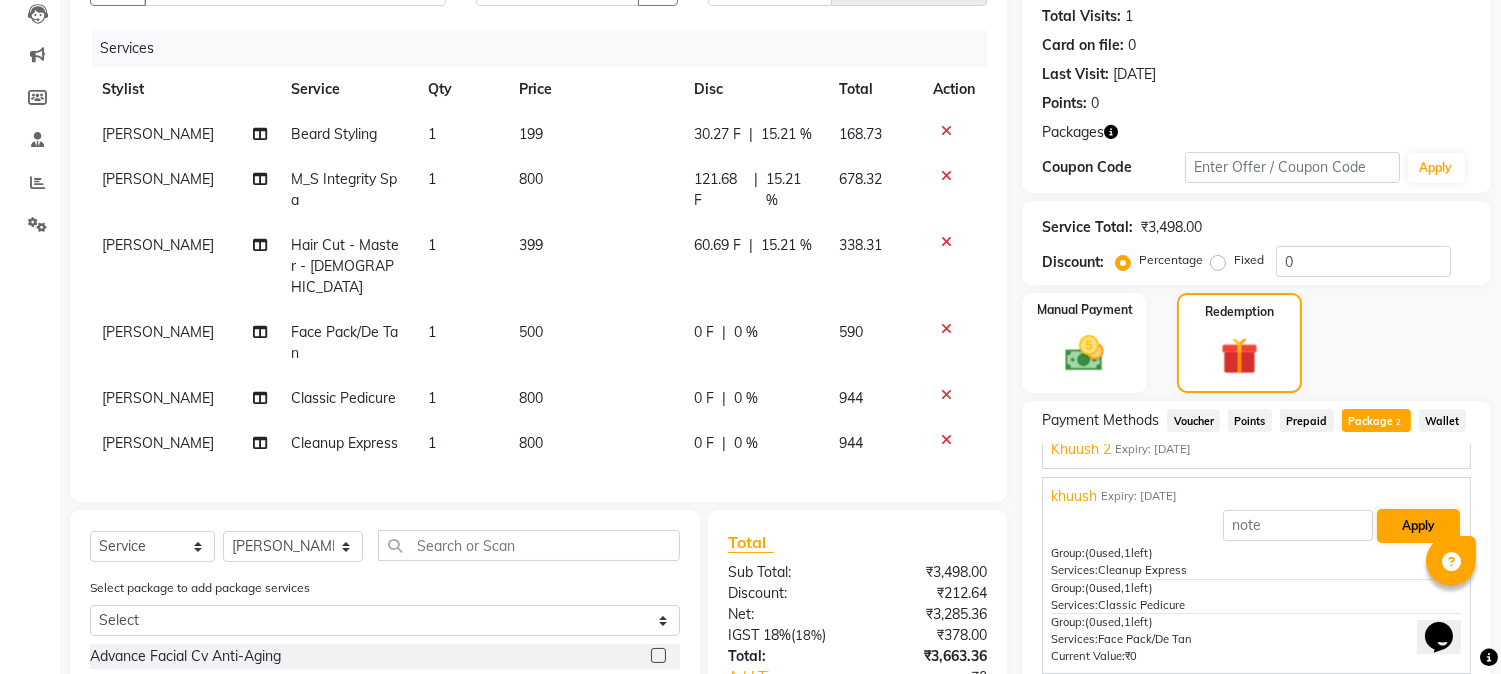 scroll, scrollTop: 5, scrollLeft: 0, axis: vertical 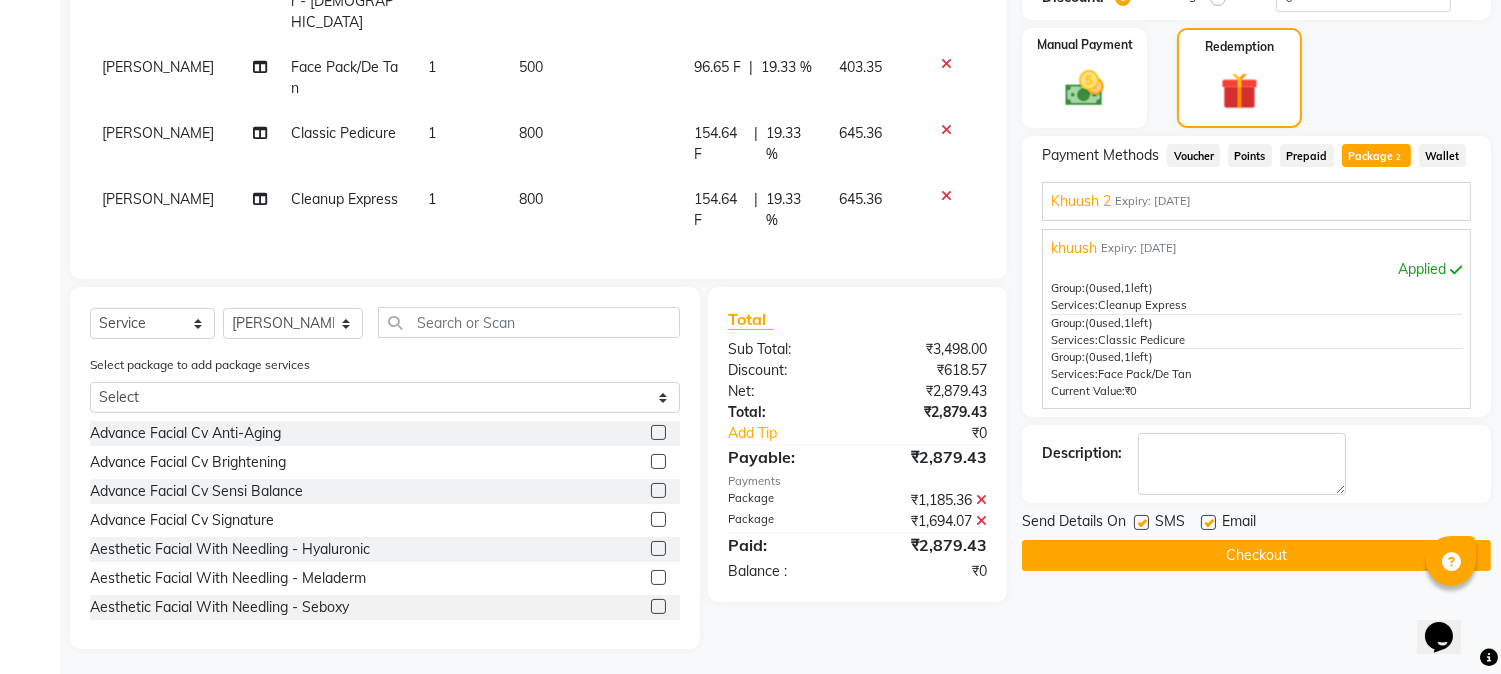 click 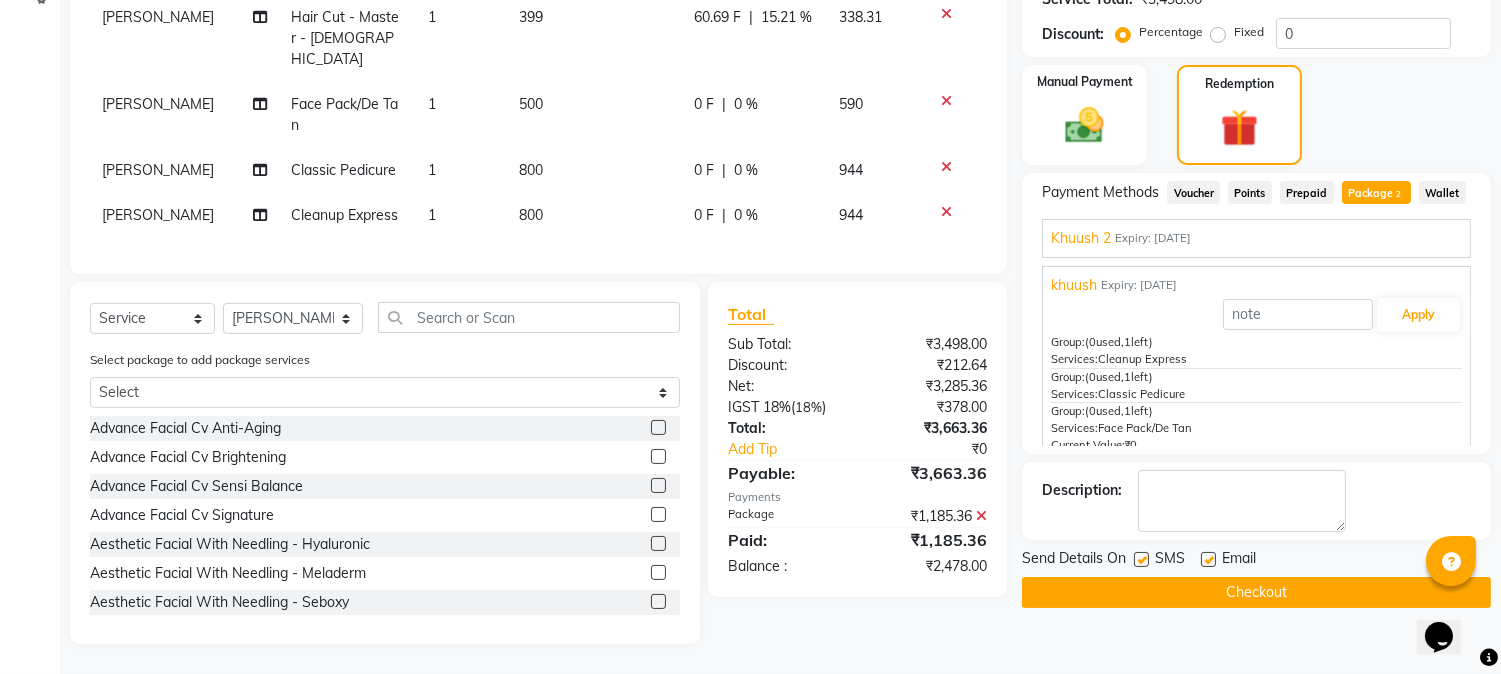 scroll, scrollTop: 441, scrollLeft: 0, axis: vertical 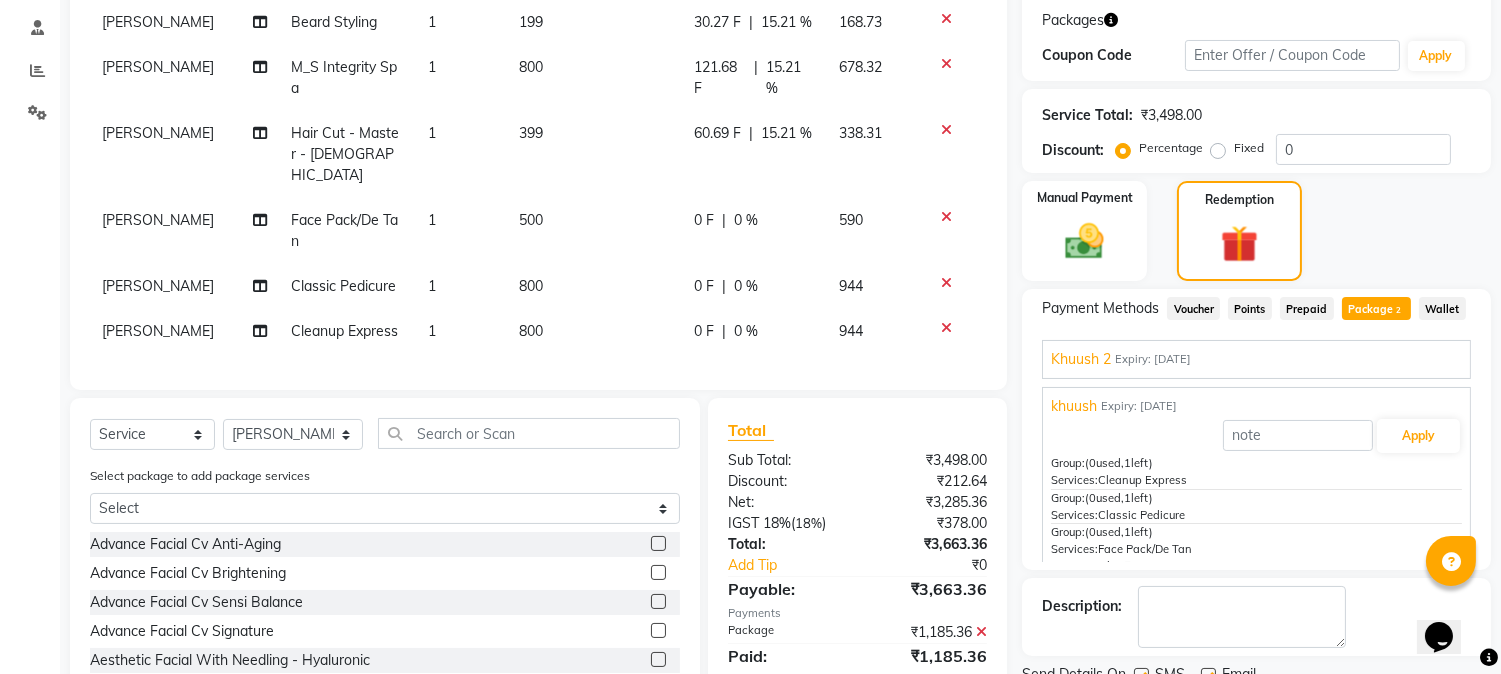 click on "Expiry: 12-08-2025" at bounding box center (1153, 359) 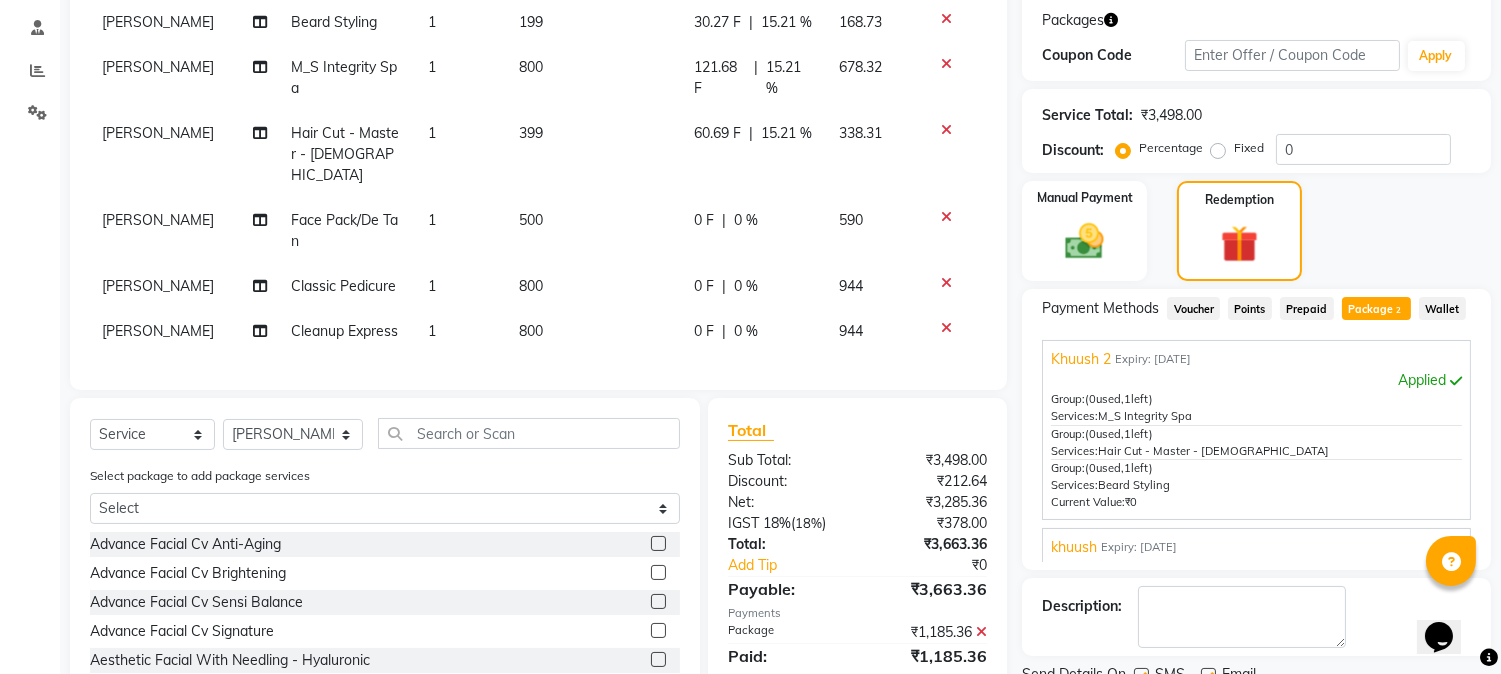 click 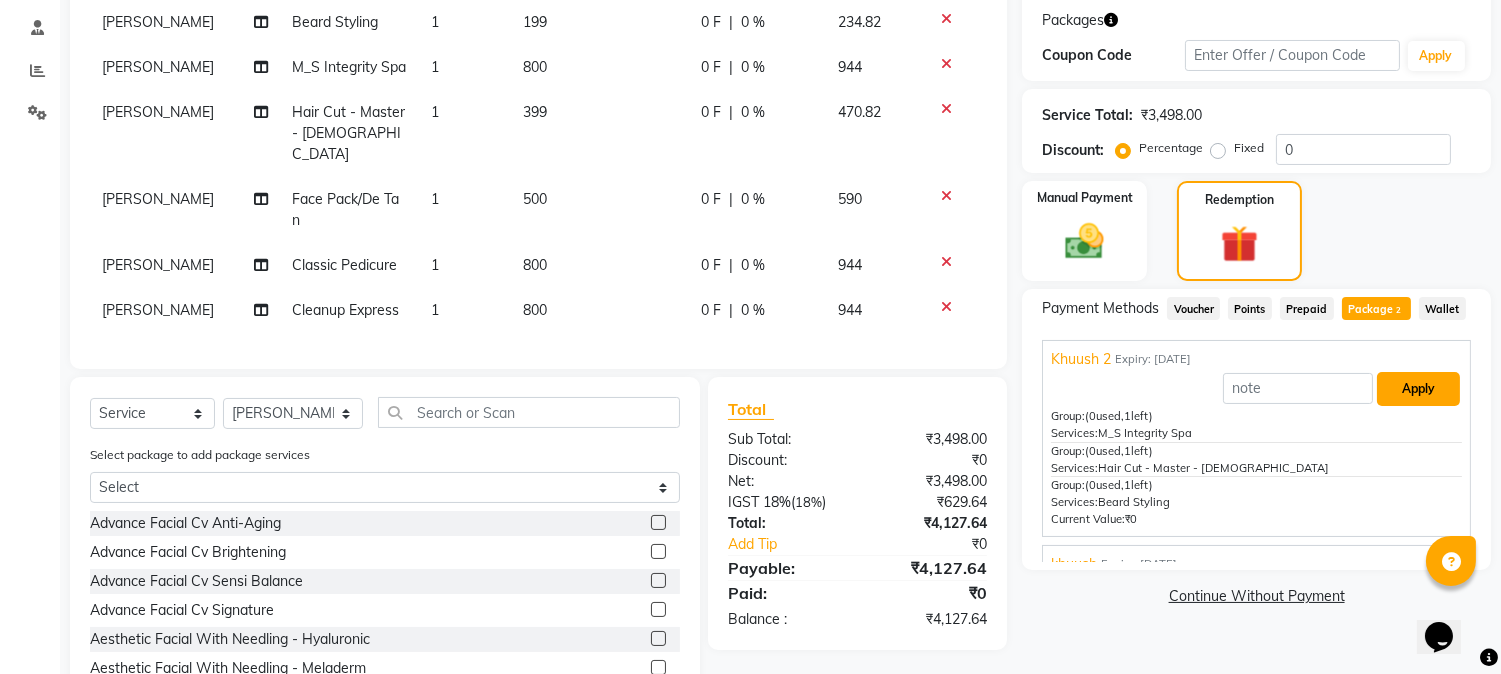 click on "Apply" at bounding box center [1418, 389] 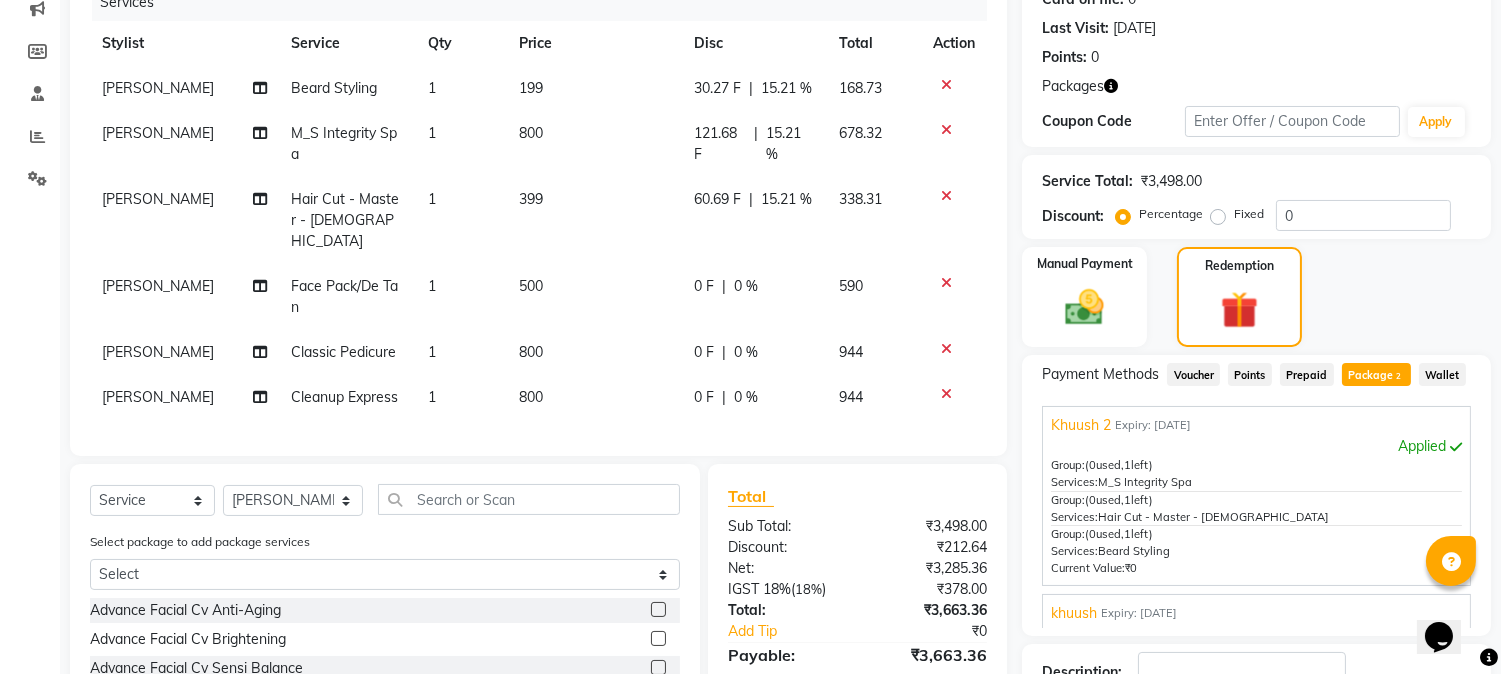 scroll, scrollTop: 218, scrollLeft: 0, axis: vertical 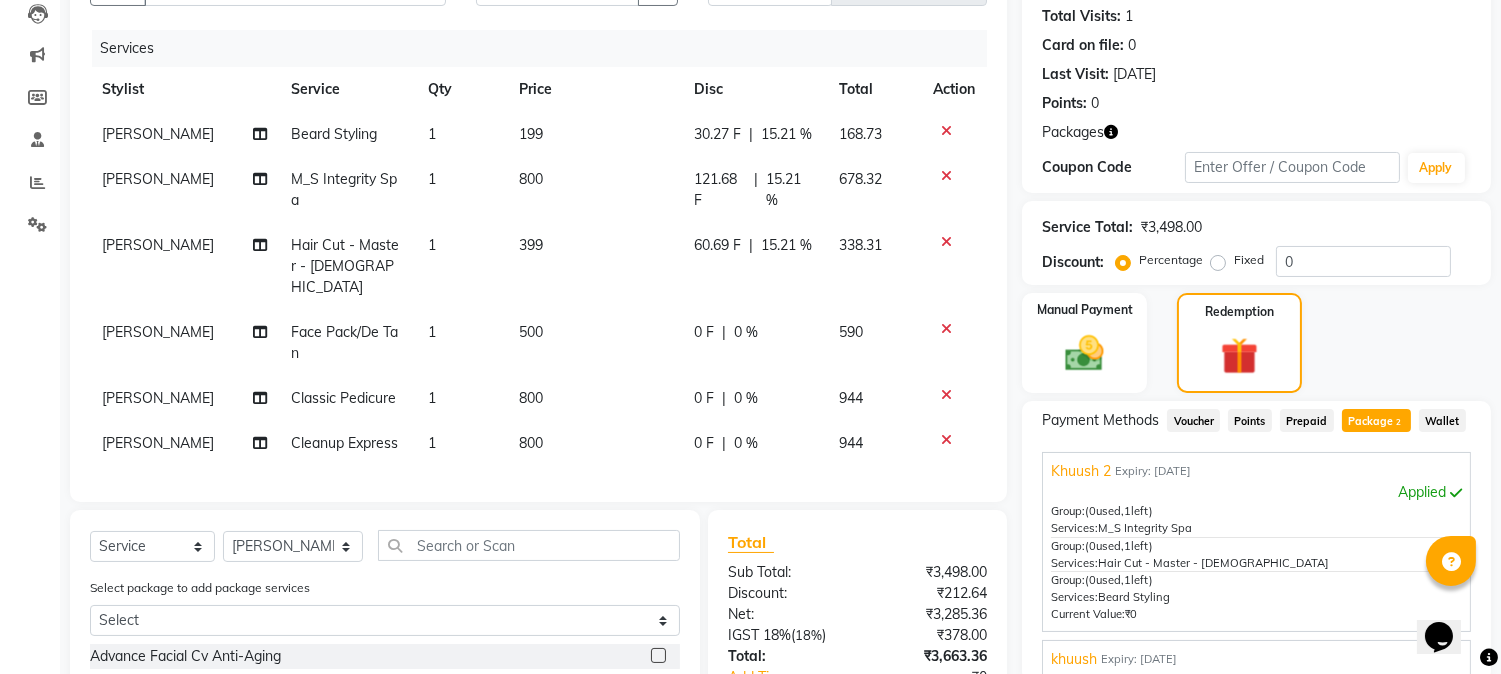 click on "800" 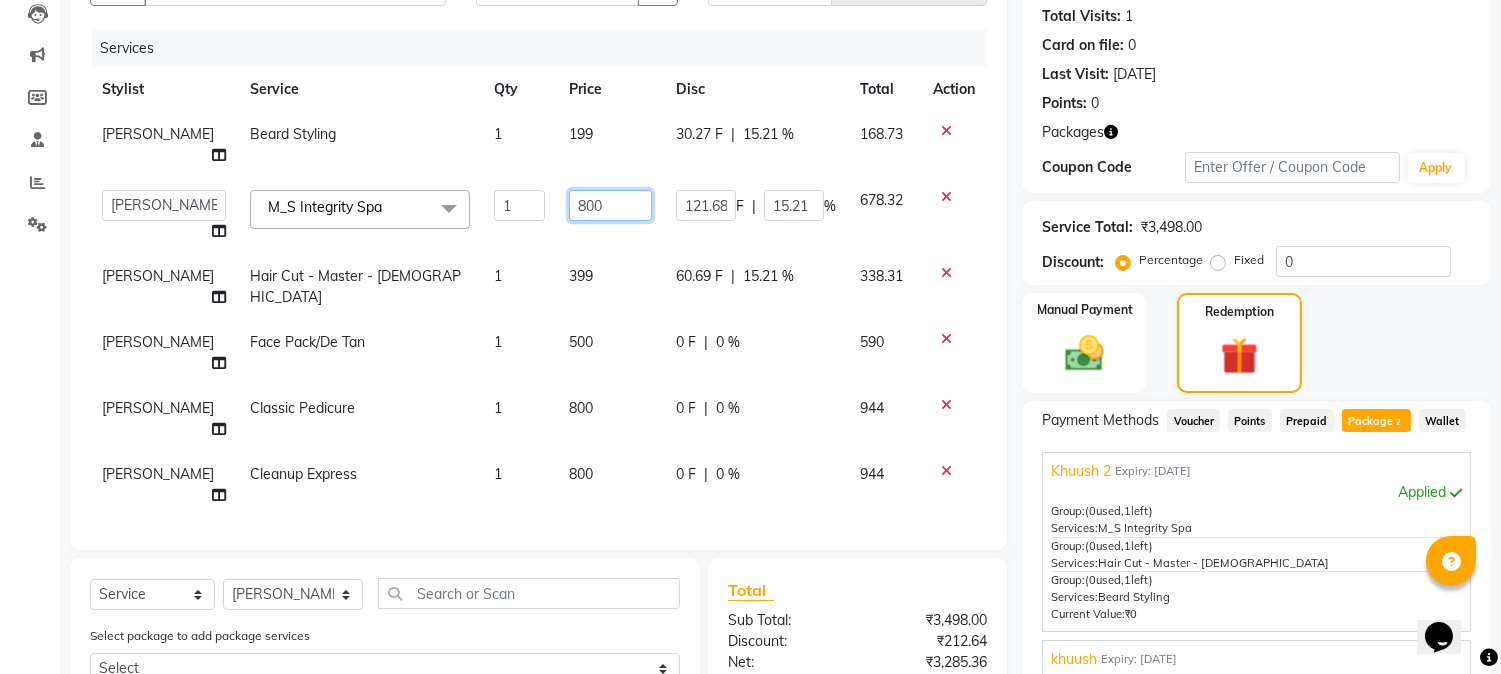 drag, startPoint x: 593, startPoint y: 196, endPoint x: 510, endPoint y: 194, distance: 83.02409 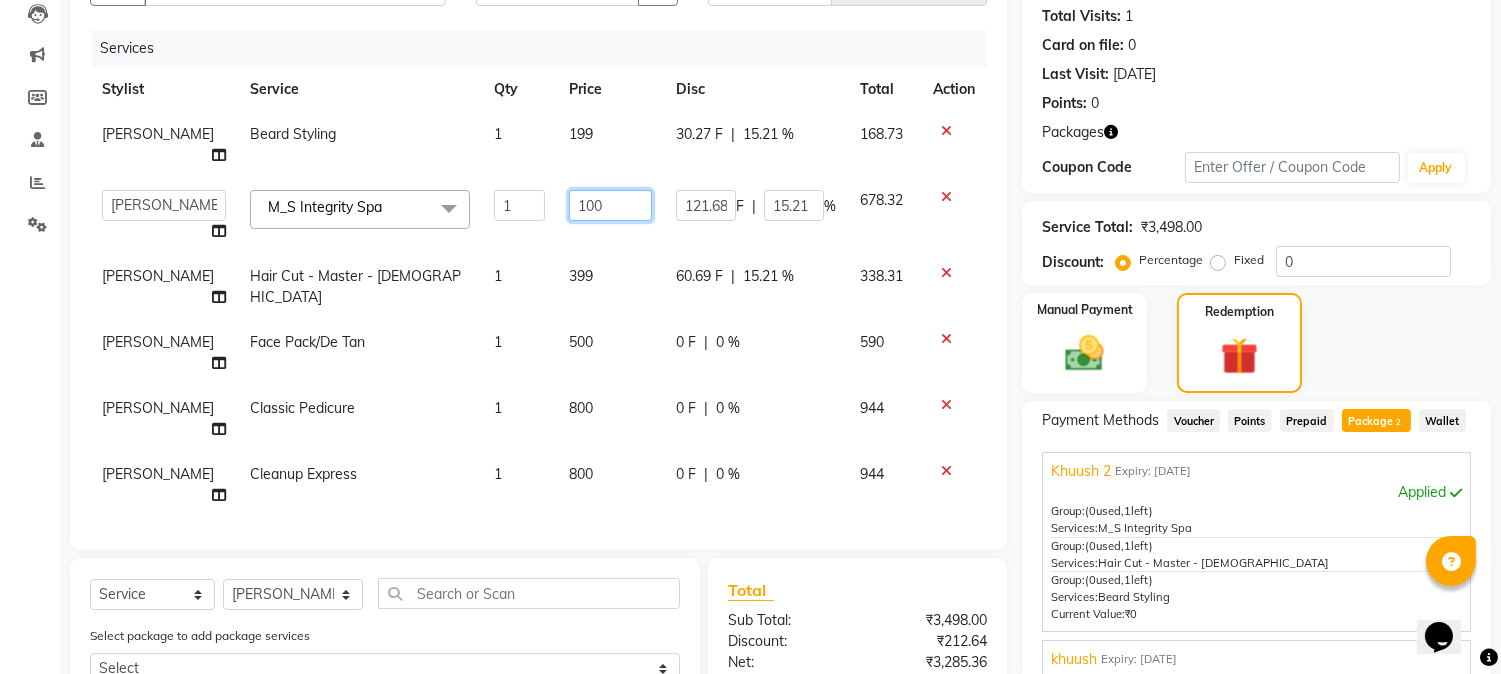 type on "1000" 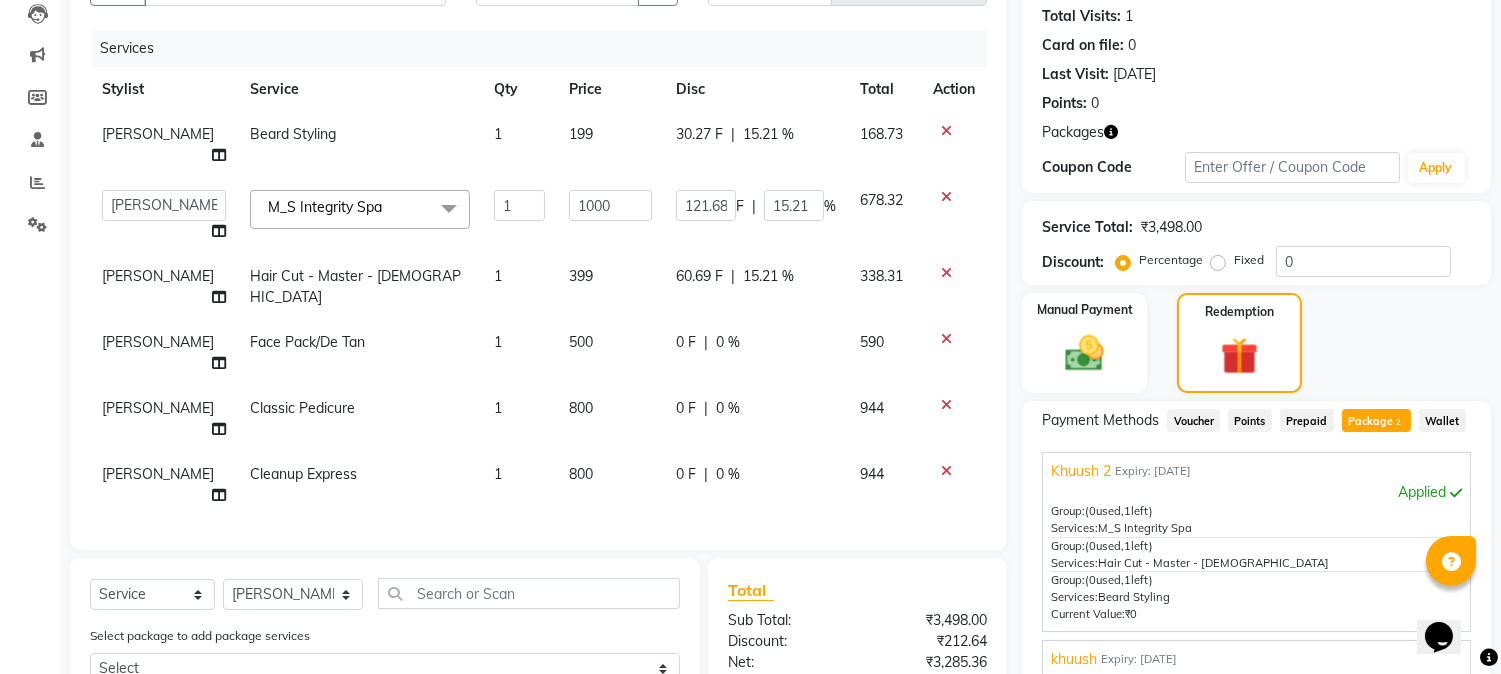 click on "Total Sub Total: ₹3,498.00 Discount: ₹212.64 Net: ₹3,285.36 IGST 18%  ( 18% ) ₹378.00 Total: ₹3,663.36 Add Tip ₹0 Payable: ₹3,663.36 Payments Package ₹1,185.36  Paid: ₹1,185.36 Balance   : ₹2,478.00" 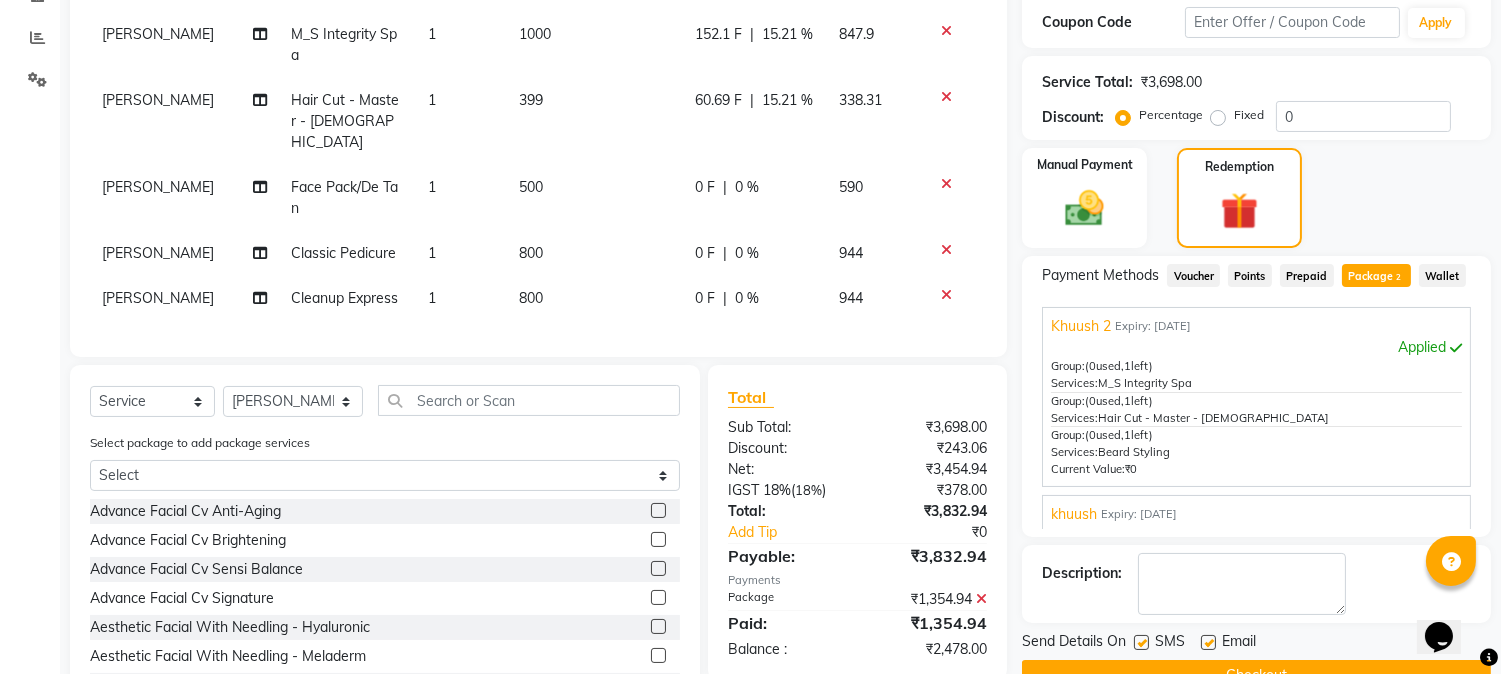 scroll, scrollTop: 313, scrollLeft: 0, axis: vertical 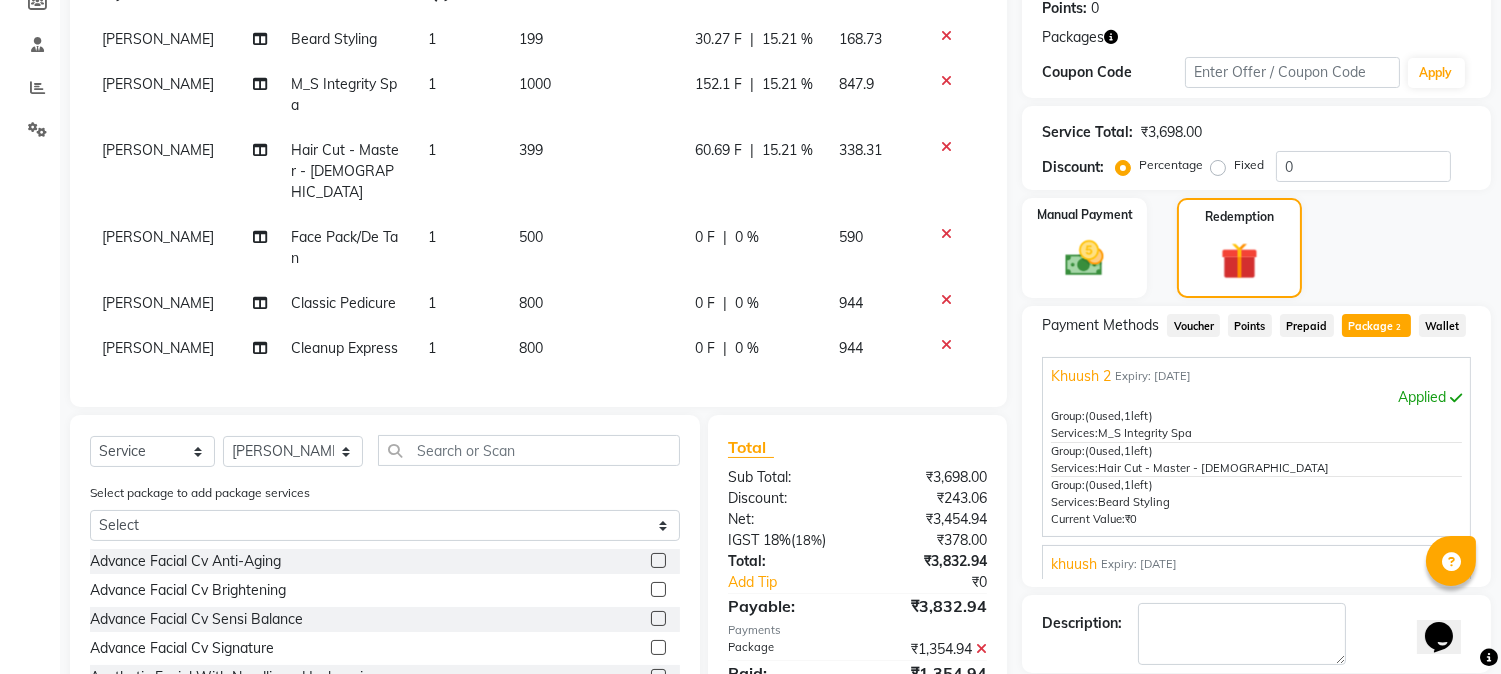 click on "1000" 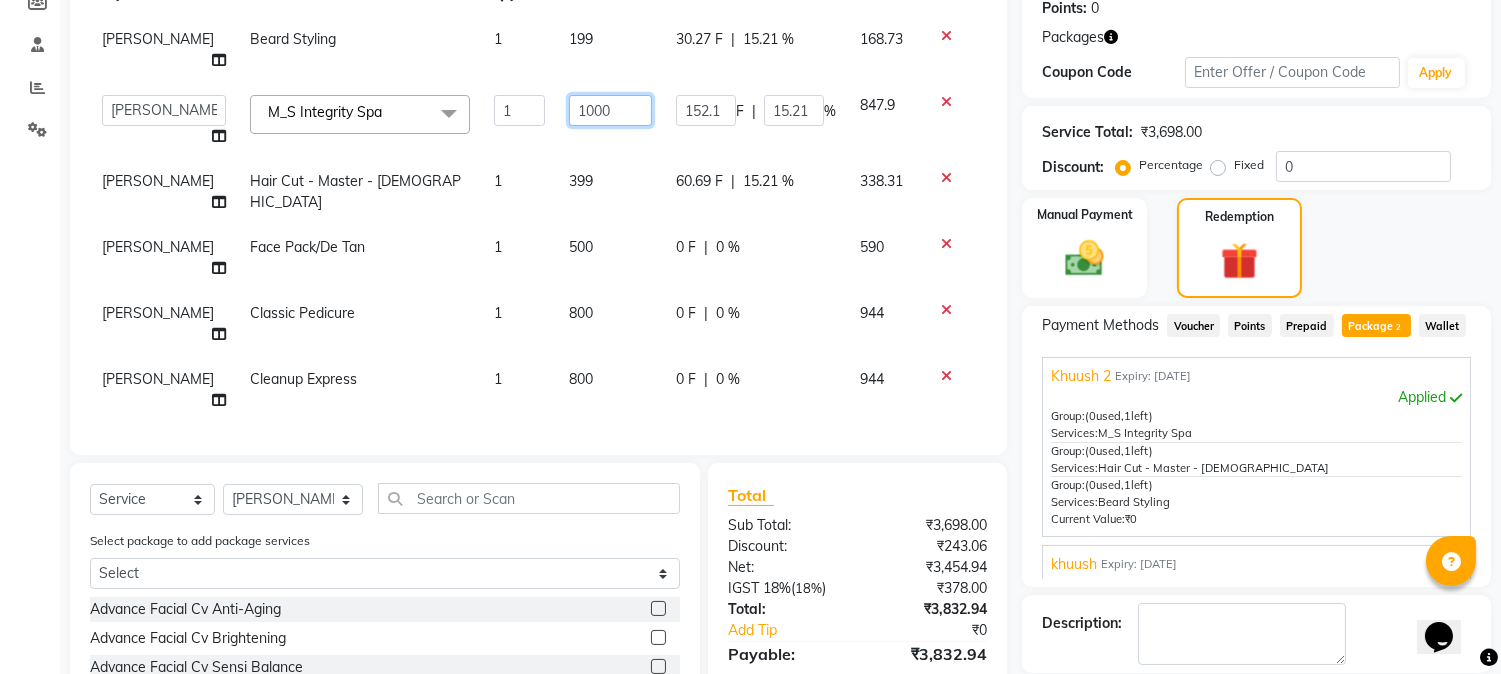 click on "1000" 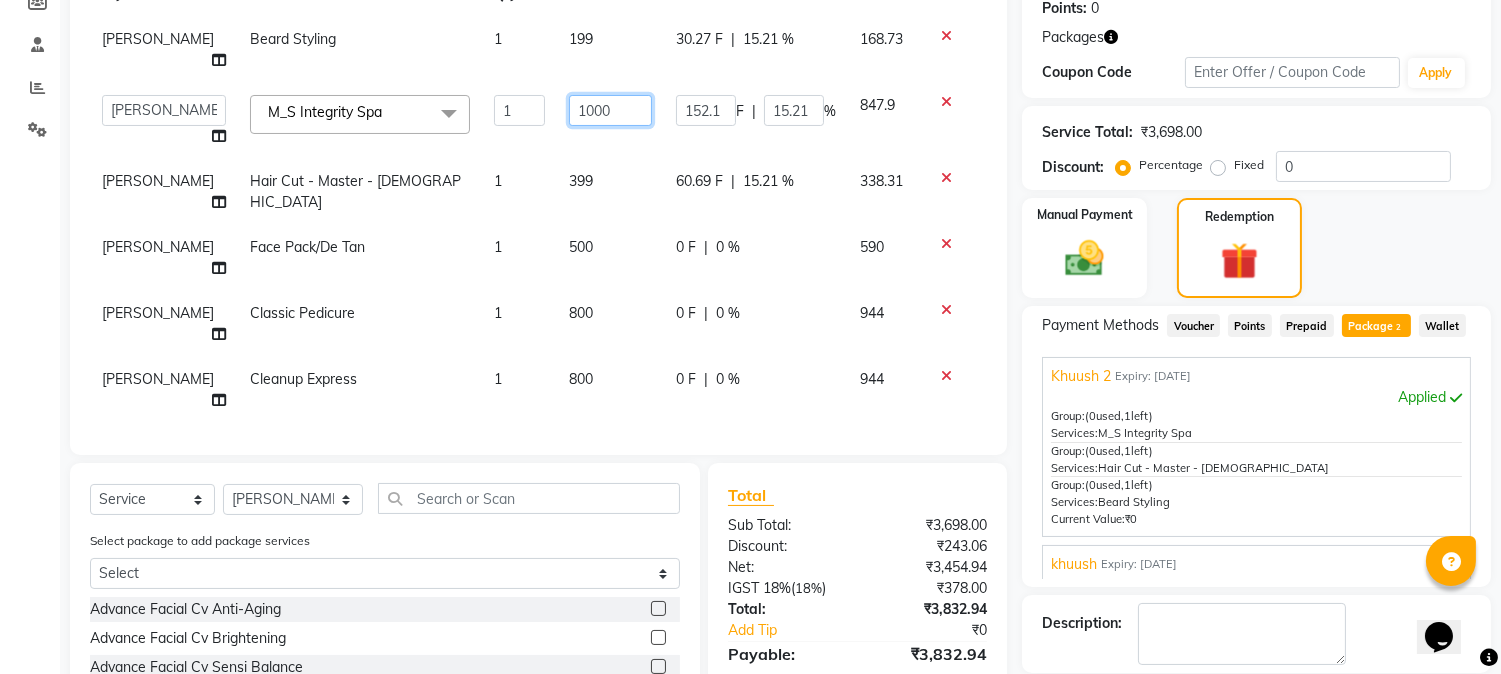 drag, startPoint x: 574, startPoint y: 108, endPoint x: 674, endPoint y: 102, distance: 100.17984 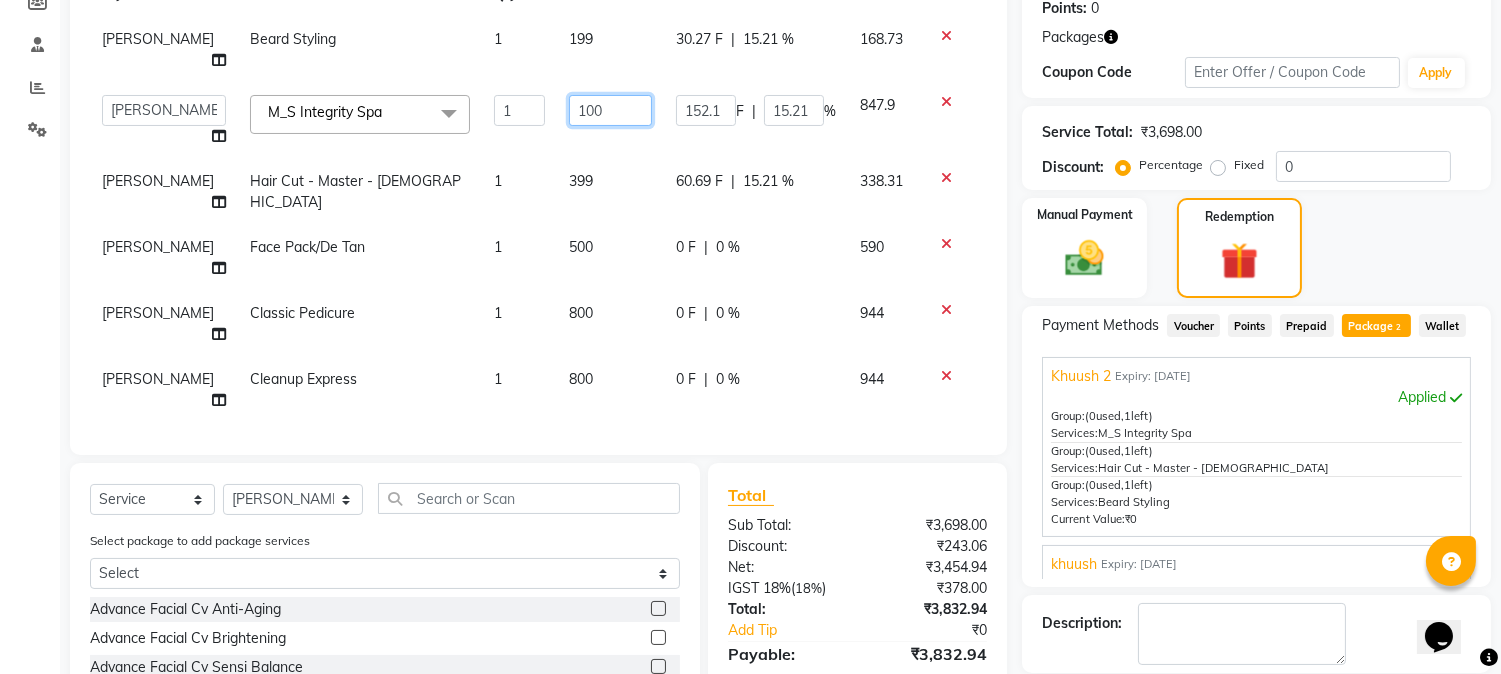 type on "1050" 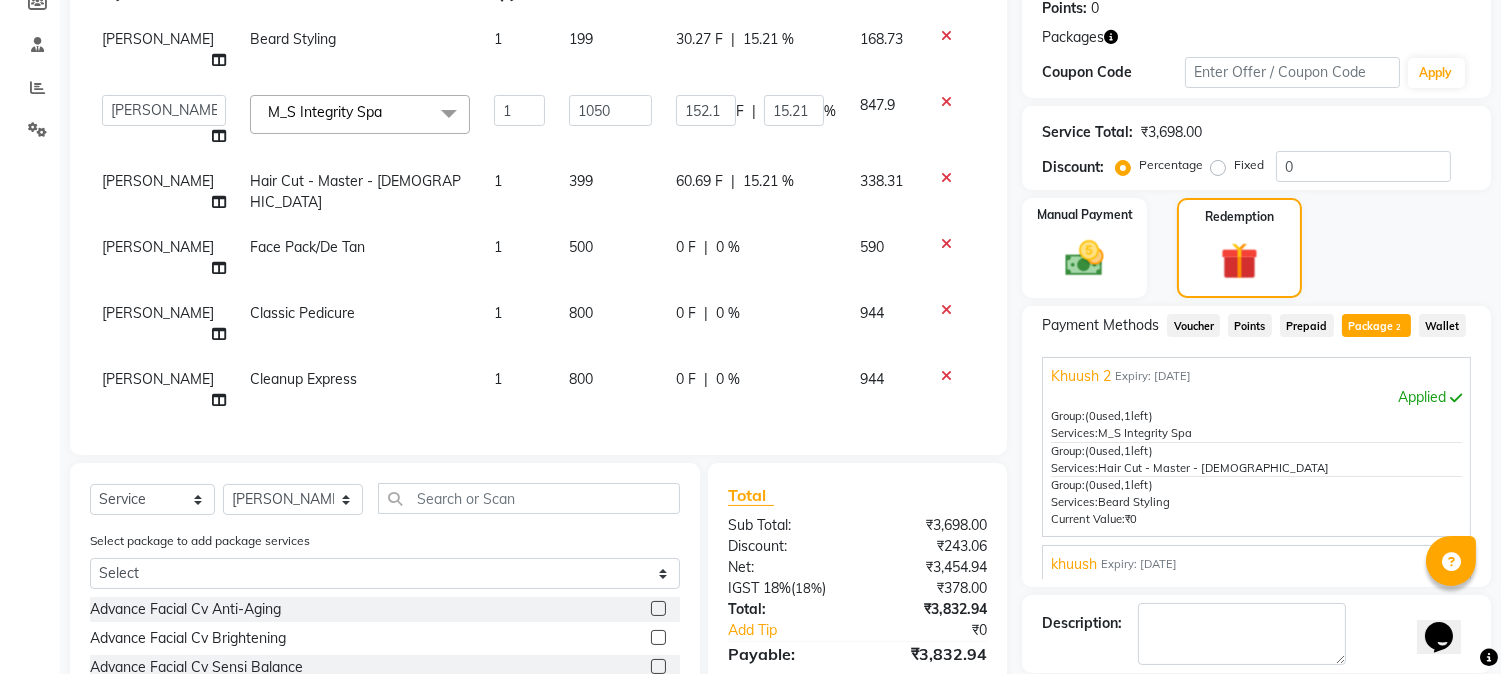 click on "Client +91 9955151515 Date 13-07-2025 Invoice Number V/2025 V/2025-26 1001 Services Stylist Service Qty Price Disc Total Action Ritesh Shrivas Beard Styling 1 199 30.27 F | 15.21 % 168.73  Aayushi Dahat   Adesh khadse   Ambika Dhadse Front Desk   Arshad Ansari   Diksha Thakur   Durga Gawai   Front Desk   Kajal Thapa Front Desk   Kartik Balpande    Khushal Bhoyar Senior Accountant   Komal Thakur   Neelam Nag   Nikhil Pillay Inventory Manager   Nilofar Ali (HR Admin)   Prathm Chaudhari (Hair Artist)   Priyanshi Meshram   Ram Thakur    Ritesh Pande   Ritesh Shrivas   Shabnam Ansari    Shruti Raut   Sonali Sarode   Sonam Nashine HR Manager   Suchita Mankar (Tina Beautician)   Tanuja Junghare   Tushar Pandey   Vikas Kumar   Vinod Pandit   Vishal Gajbhiye Accountant  M_S Integrity Spa  x Advance Facial Cv Anti-Aging Advance Facial Cv Brightening Advance Facial Cv Sensi Balance Advance Facial Cv Signature Aesthetic Facial With Needling - Hyaluronic Aesthetic Facial With Needling - Meladerm Anti - Frizz Female Tongs" 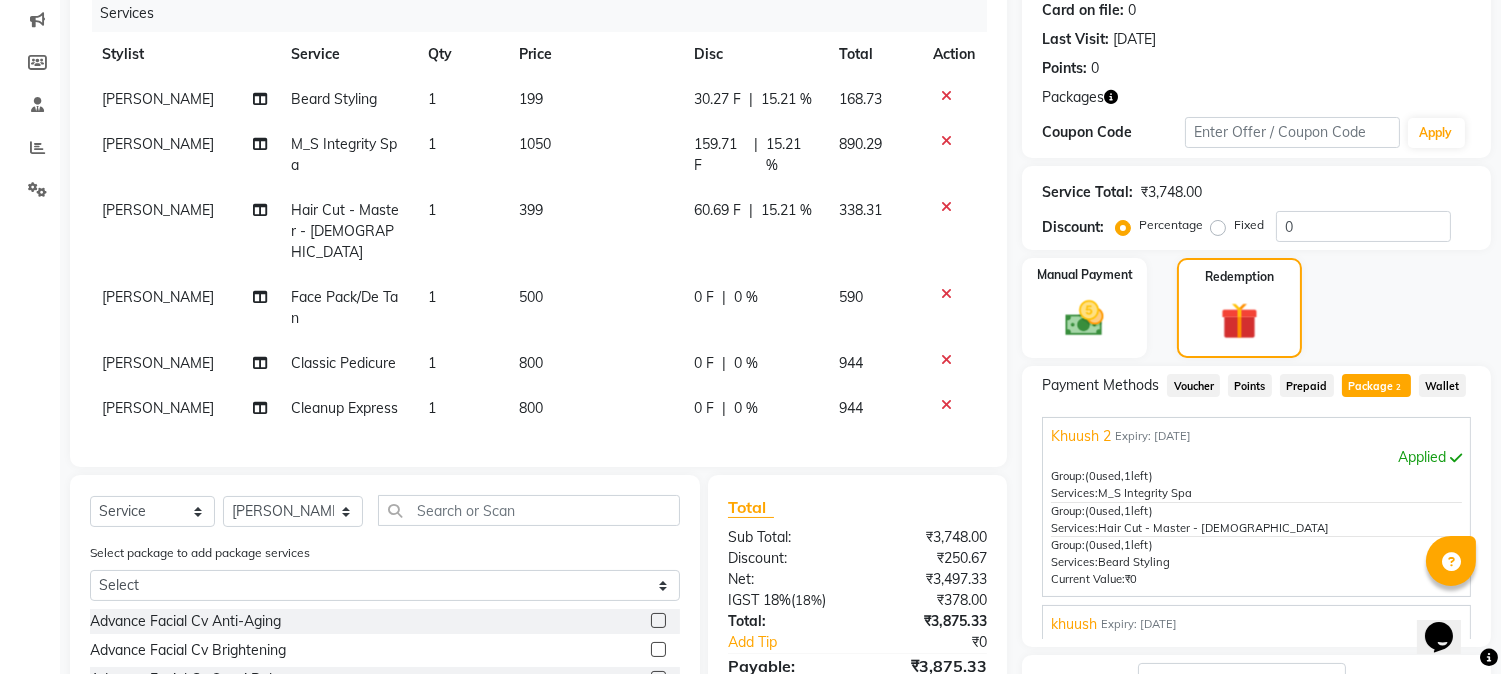 scroll, scrollTop: 202, scrollLeft: 0, axis: vertical 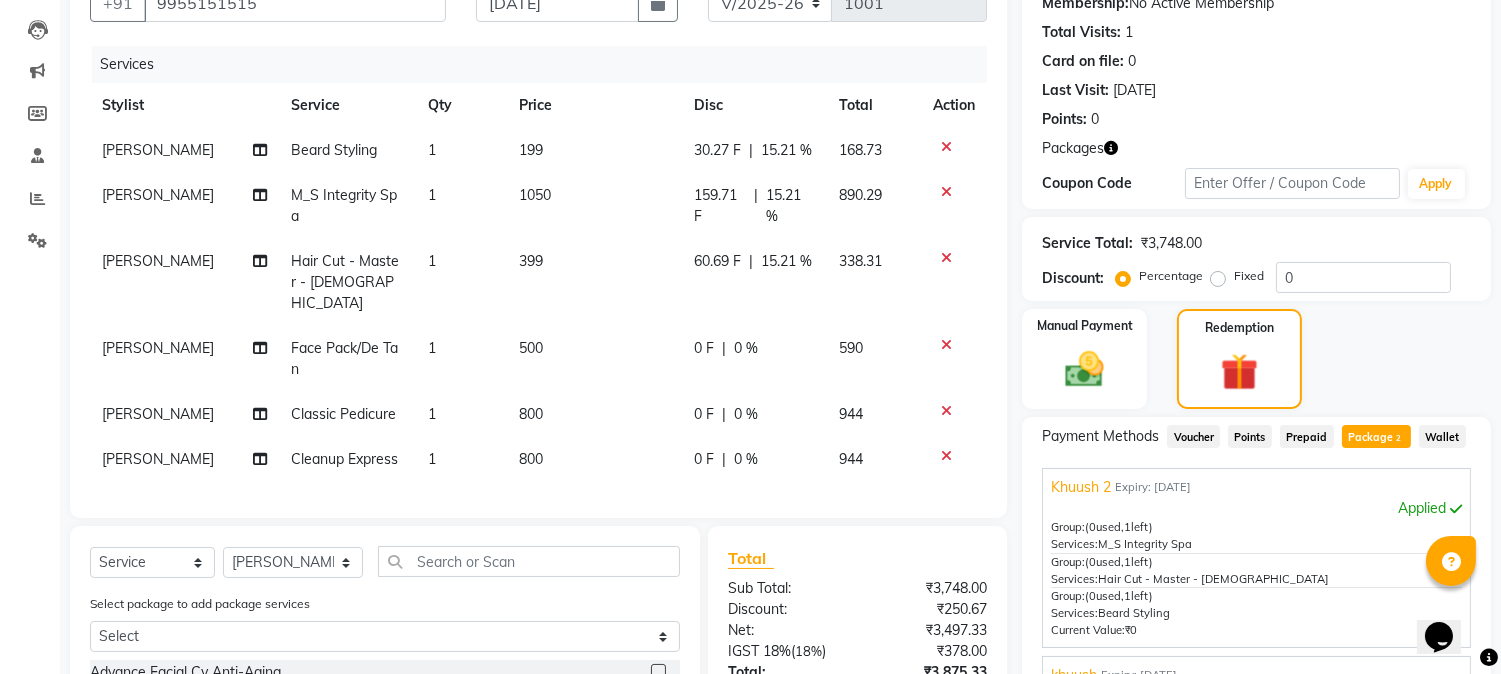 click on "1050" 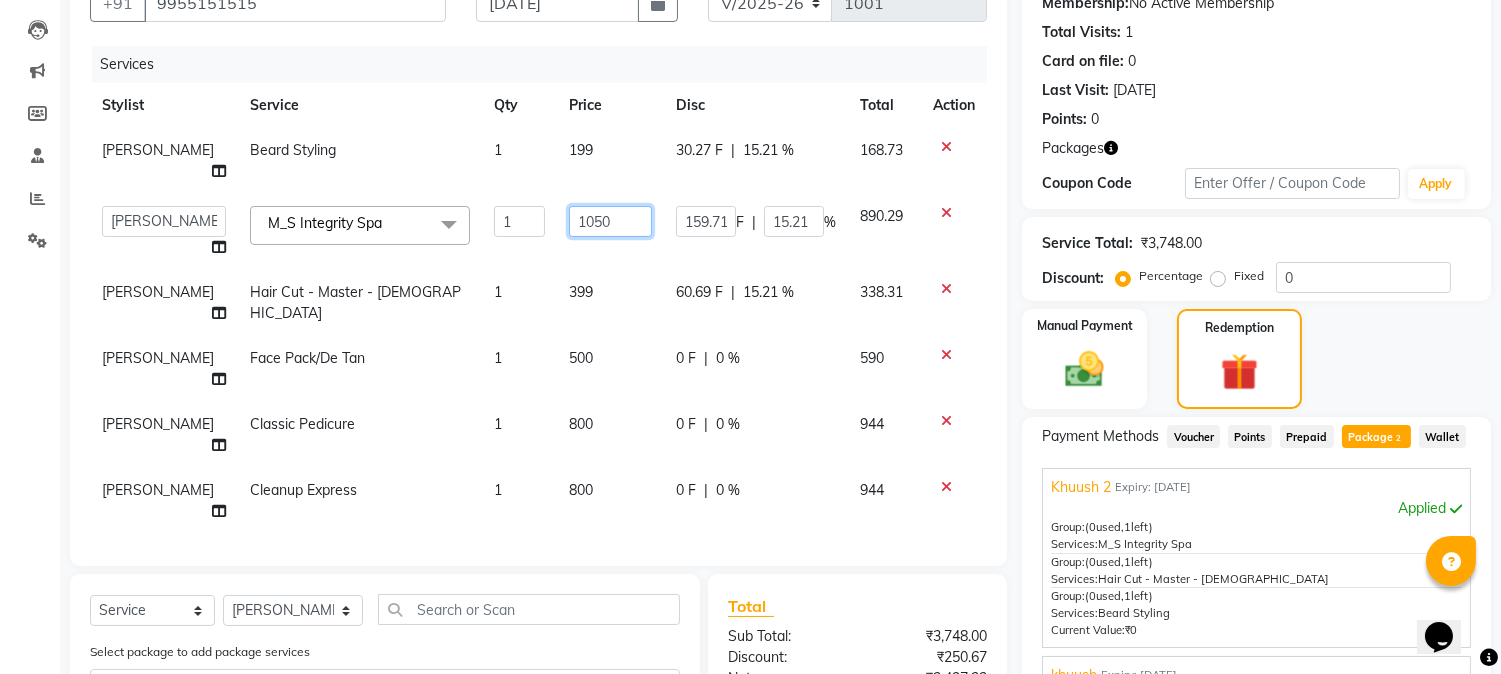 click on "1050" 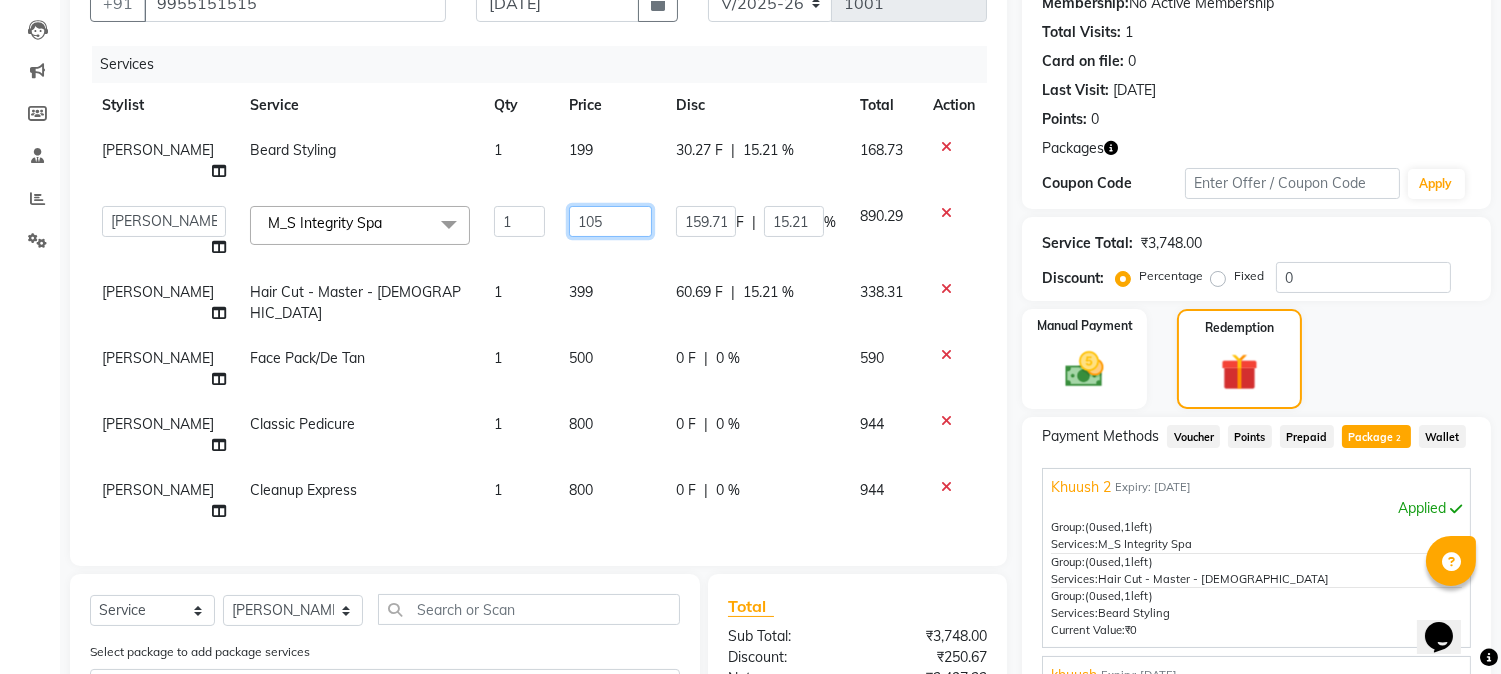 type on "1055" 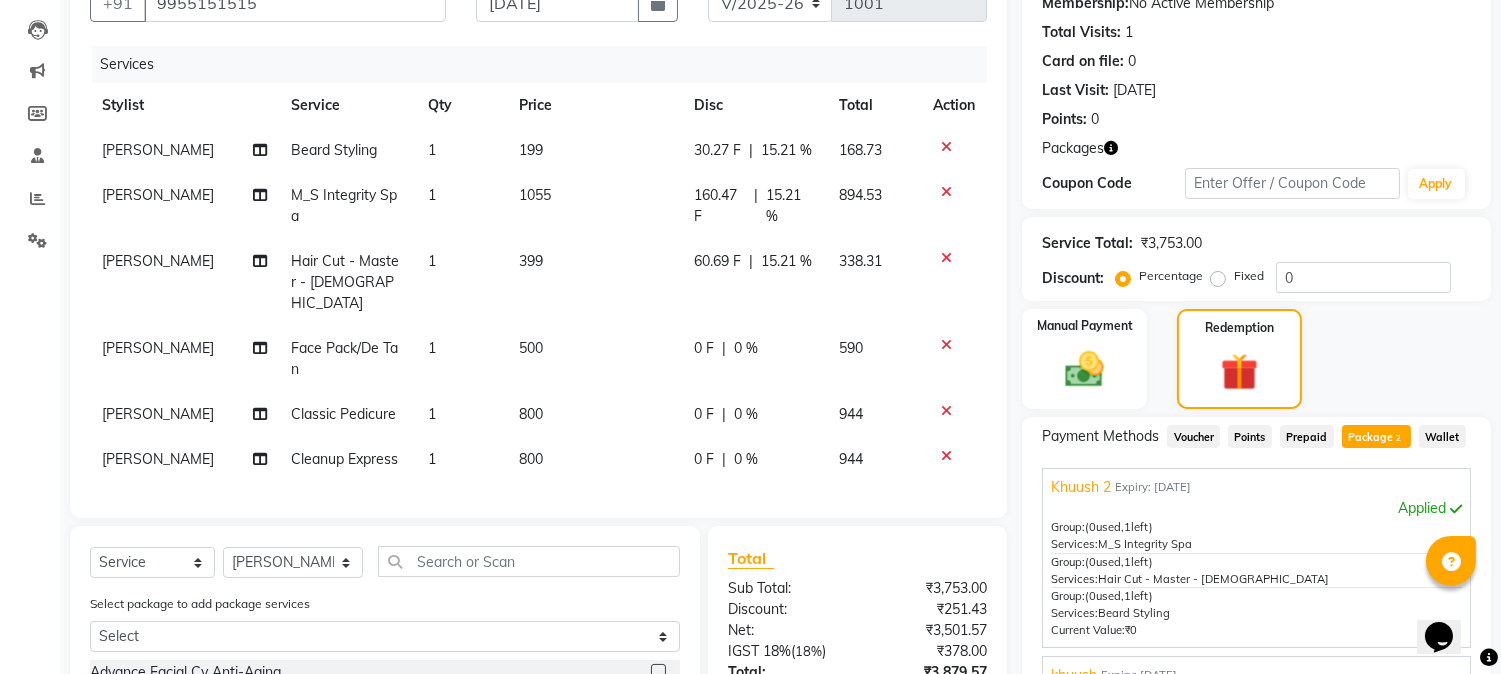 click on "Client +91 9955151515 Date 13-07-2025 Invoice Number V/2025 V/2025-26 1001 Services Stylist Service Qty Price Disc Total Action Ritesh Shrivas Beard Styling 1 199 30.27 F | 15.21 % 168.73 Ritesh Shrivas M_S Integrity Spa 1 1055 160.47 F | 15.21 % 894.53 Ritesh Shrivas Hair Cut - Master - Male 1 399 60.69 F | 15.21 % 338.31 Tanuja Junghare Face Pack/De Tan 1 500 0 F | 0 % 590 Tanuja Junghare Classic Pedicure 1 800 0 F | 0 % 944 Tanuja Junghare Cleanup Express 1 800 0 F | 0 % 944 Select  Service  Product  Membership  Package Voucher Prepaid Gift Card  Select Stylist Aayushi Dahat Adesh khadse Ambika Dhadse Front Desk Arshad Ansari Diksha Thakur Durga Gawai Front Desk Kajal Thapa Front Desk Kartik Balpande  Khushal Bhoyar Senior Accountant Komal Thakur Neelam Nag Nikhil Pillay Inventory Manager Nilofar Ali (HR Admin) Prathm Chaudhari (Hair Artist) Priyanshi Meshram Ram Thakur  Ritesh Pande Ritesh Shrivas Shabnam Ansari  Shruti Raut Sonali Sarode Sonam Nashine HR Manager Suchita Mankar (Tina Beautician) Select  (" 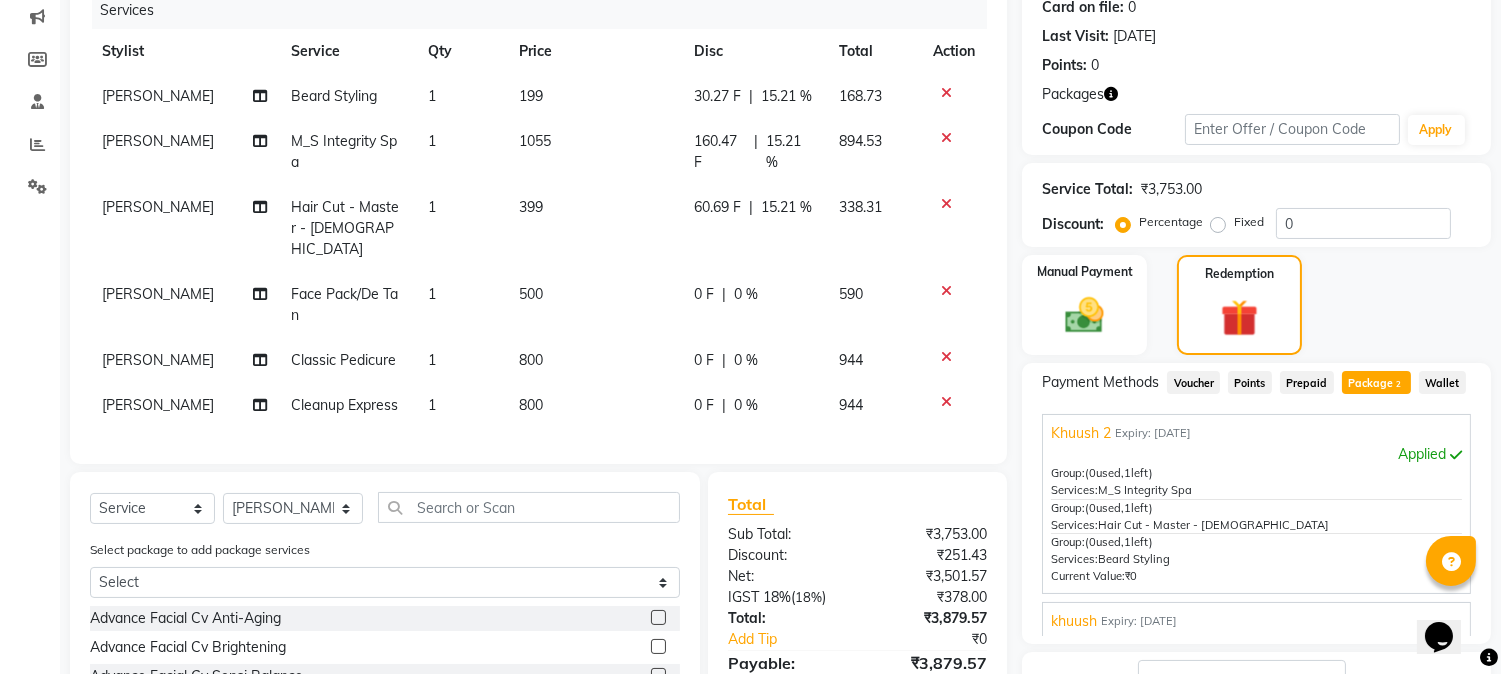 scroll, scrollTop: 202, scrollLeft: 0, axis: vertical 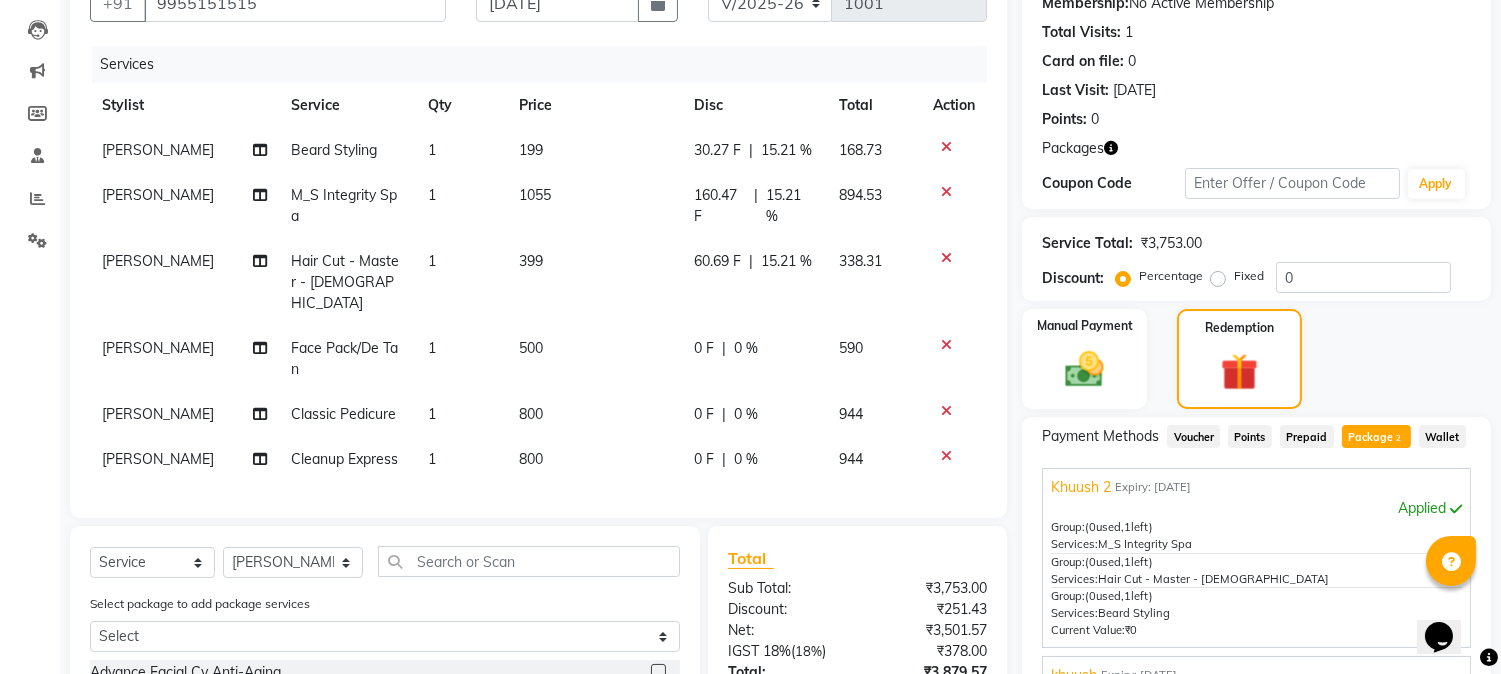 click on "1055" 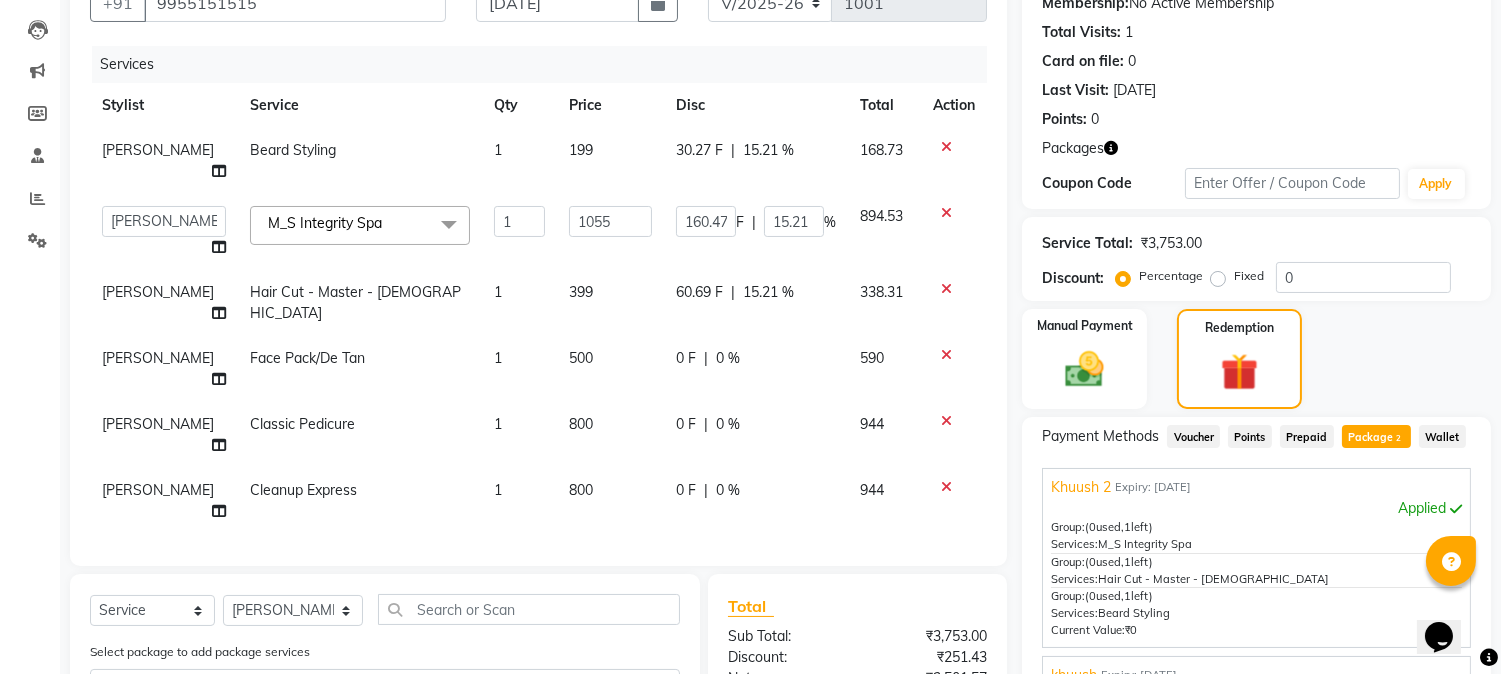 click on "1055" 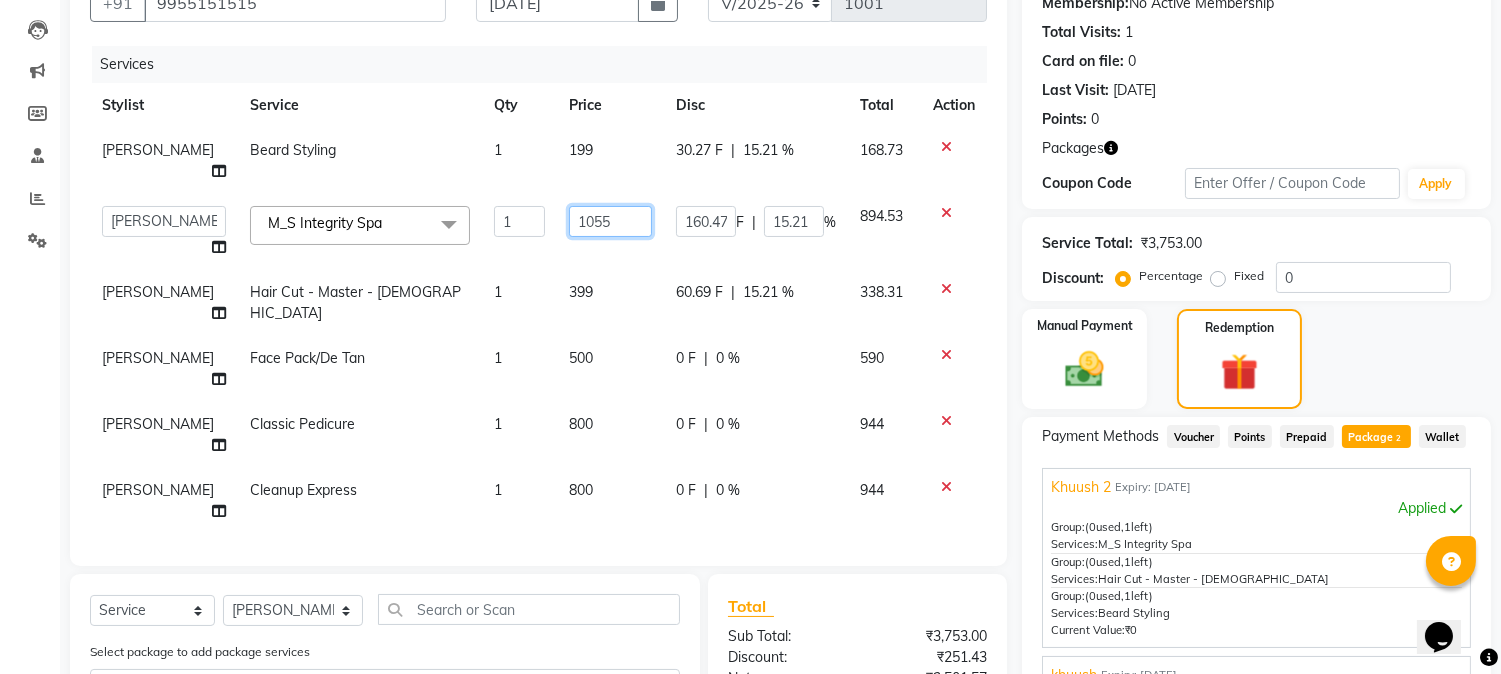 click on "1055" 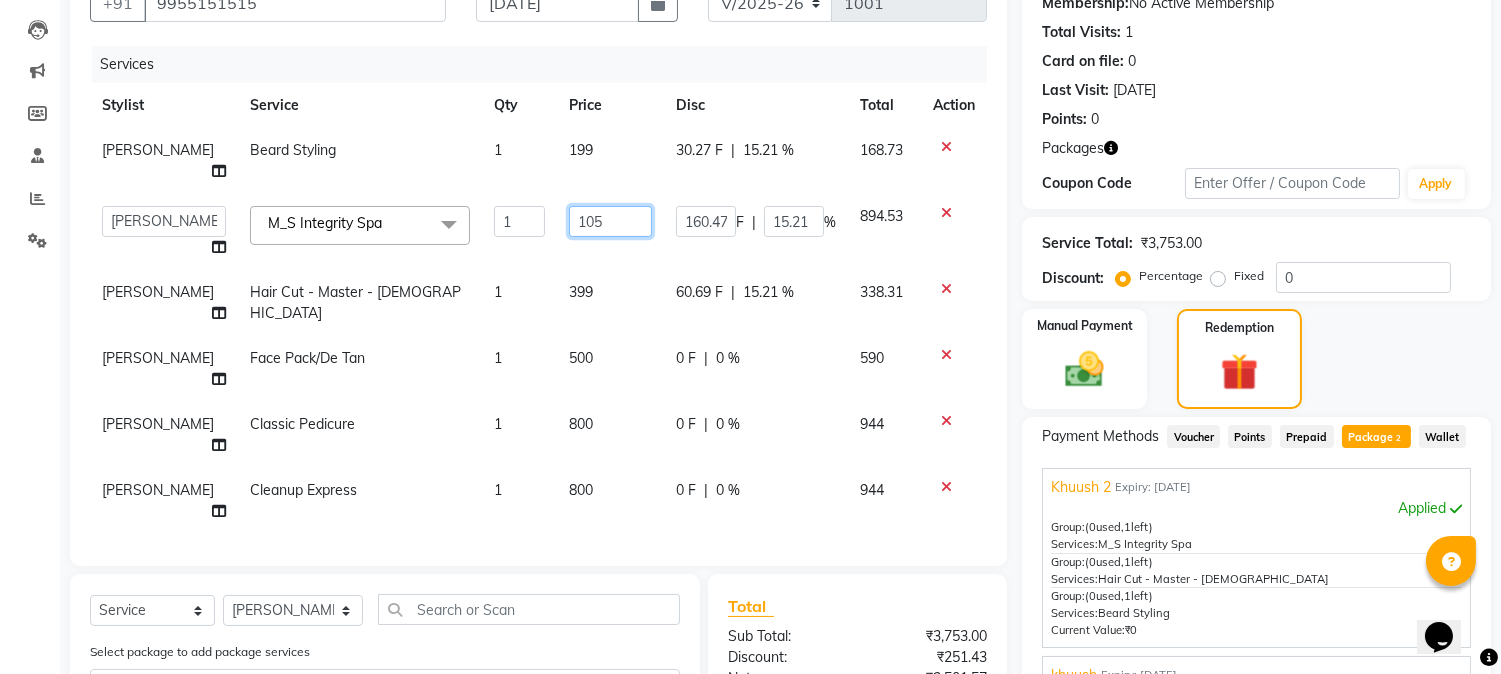 type on "1054" 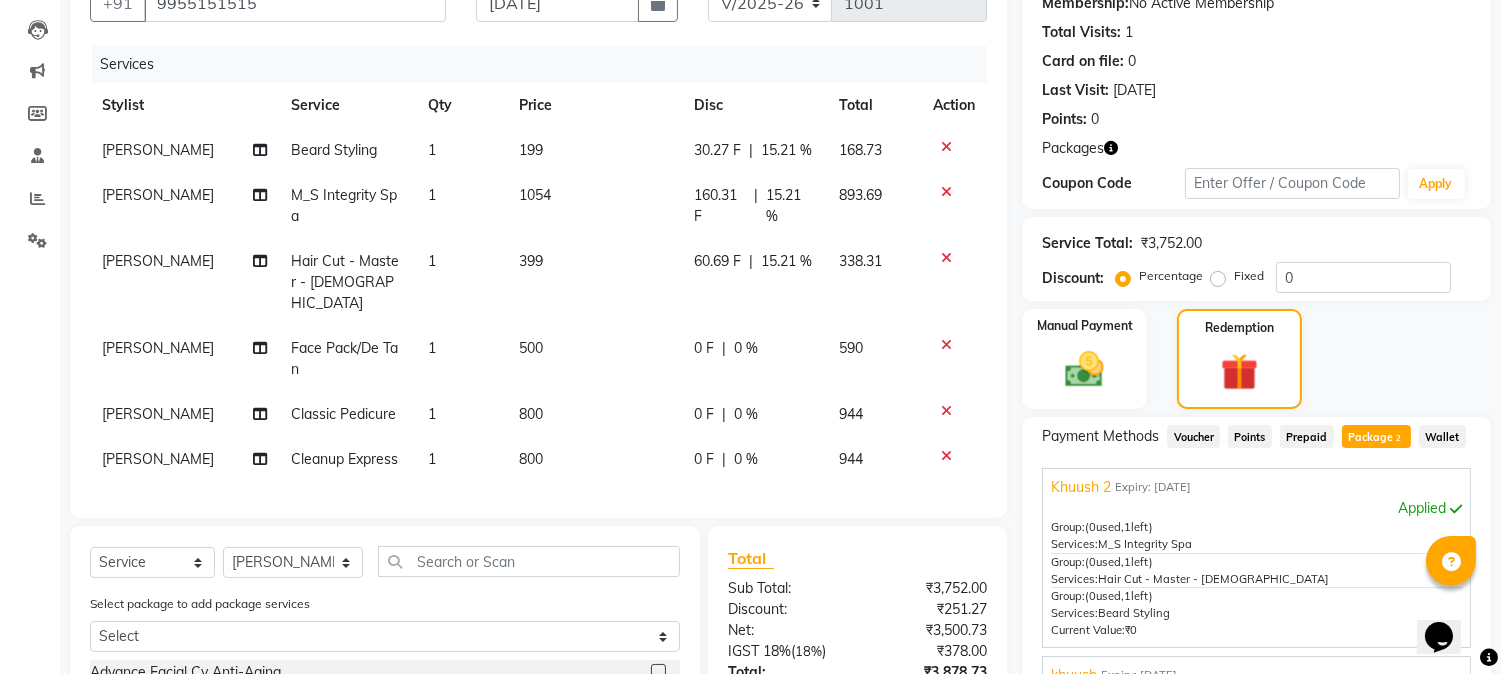 click on "Client +91 9955151515 Date 13-07-2025 Invoice Number V/2025 V/2025-26 1001 Services Stylist Service Qty Price Disc Total Action Ritesh Shrivas Beard Styling 1 199 30.27 F | 15.21 % 168.73 Ritesh Shrivas M_S Integrity Spa 1 1054 160.31 F | 15.21 % 893.69 Ritesh Shrivas Hair Cut - Master - Male 1 399 60.69 F | 15.21 % 338.31 Tanuja Junghare Face Pack/De Tan 1 500 0 F | 0 % 590 Tanuja Junghare Classic Pedicure 1 800 0 F | 0 % 944 Tanuja Junghare Cleanup Express 1 800 0 F | 0 % 944 Select  Service  Product  Membership  Package Voucher Prepaid Gift Card  Select Stylist Aayushi Dahat Adesh khadse Ambika Dhadse Front Desk Arshad Ansari Diksha Thakur Durga Gawai Front Desk Kajal Thapa Front Desk Kartik Balpande  Khushal Bhoyar Senior Accountant Komal Thakur Neelam Nag Nikhil Pillay Inventory Manager Nilofar Ali (HR Admin) Prathm Chaudhari (Hair Artist) Priyanshi Meshram Ram Thakur  Ritesh Pande Ritesh Shrivas Shabnam Ansari  Shruti Raut Sonali Sarode Sonam Nashine HR Manager Suchita Mankar (Tina Beautician) Select  (" 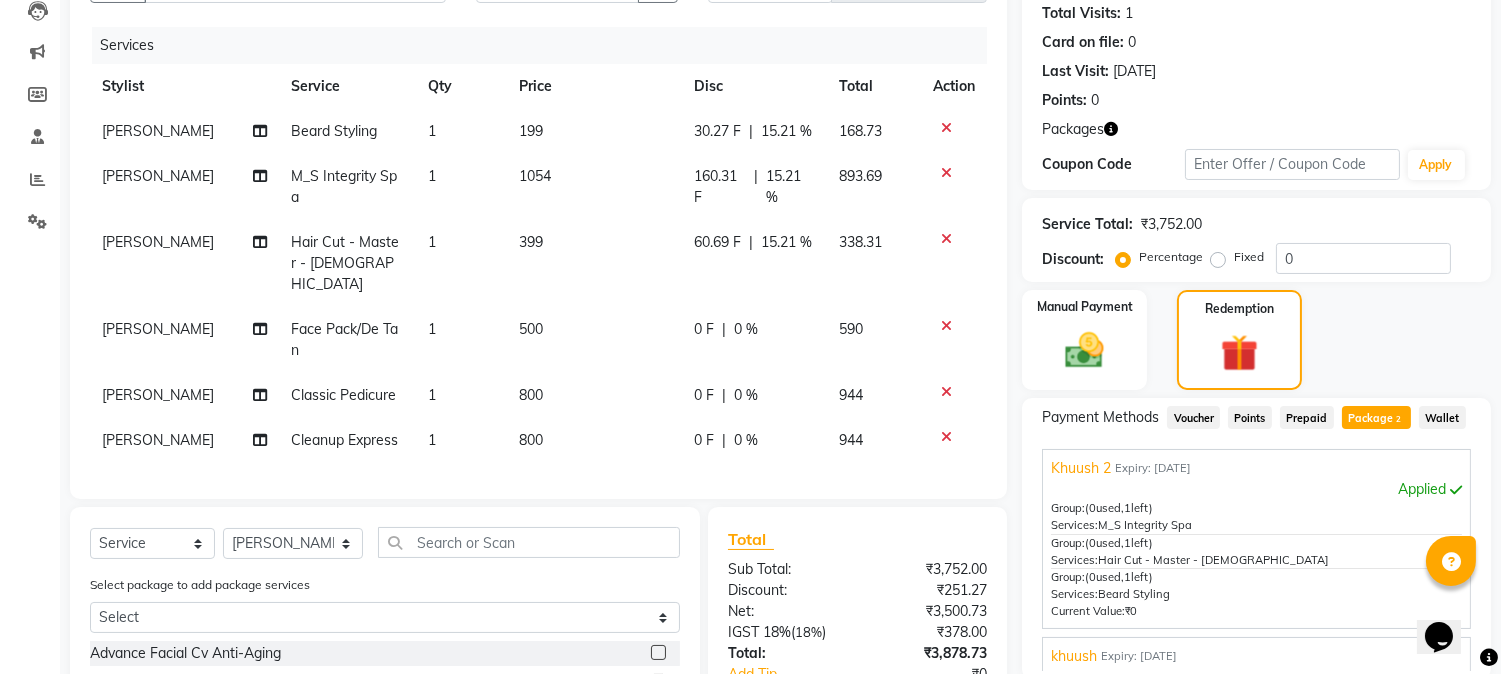 scroll, scrollTop: 202, scrollLeft: 0, axis: vertical 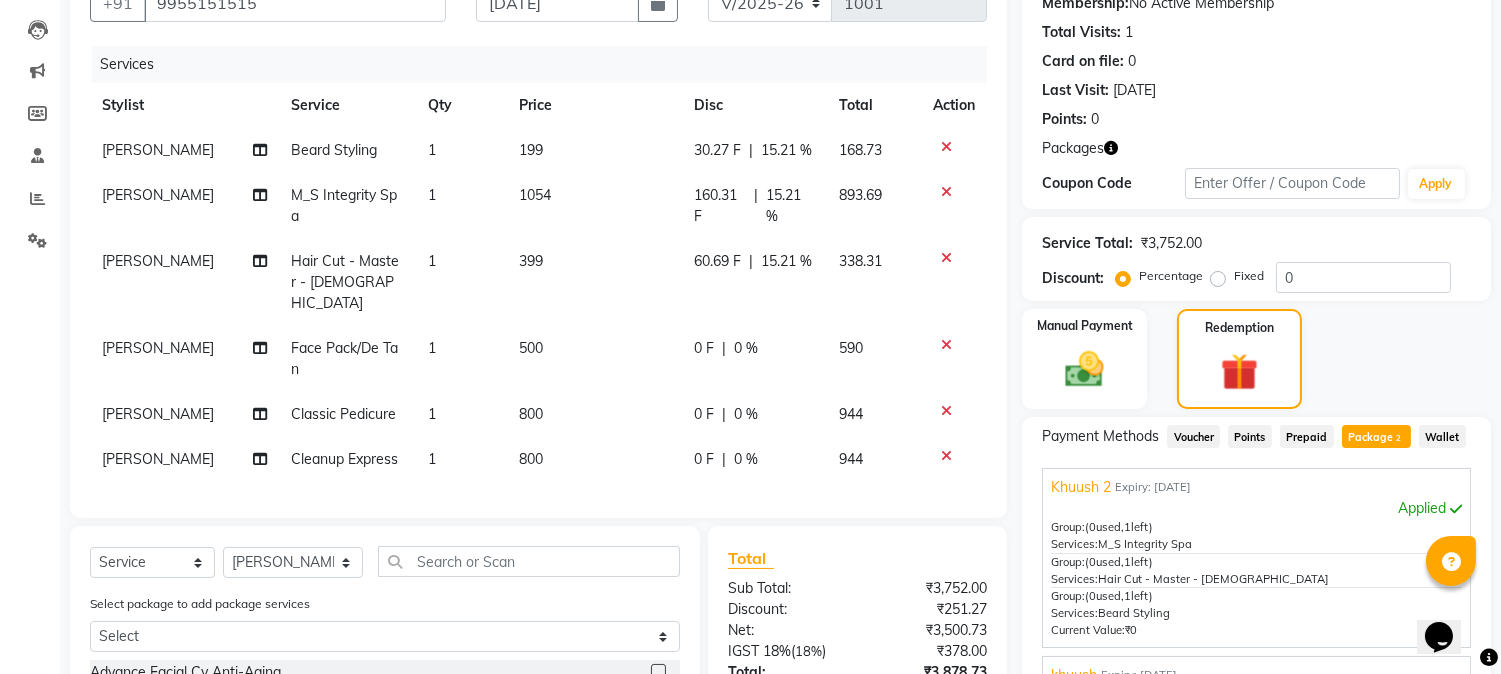 click on "1054" 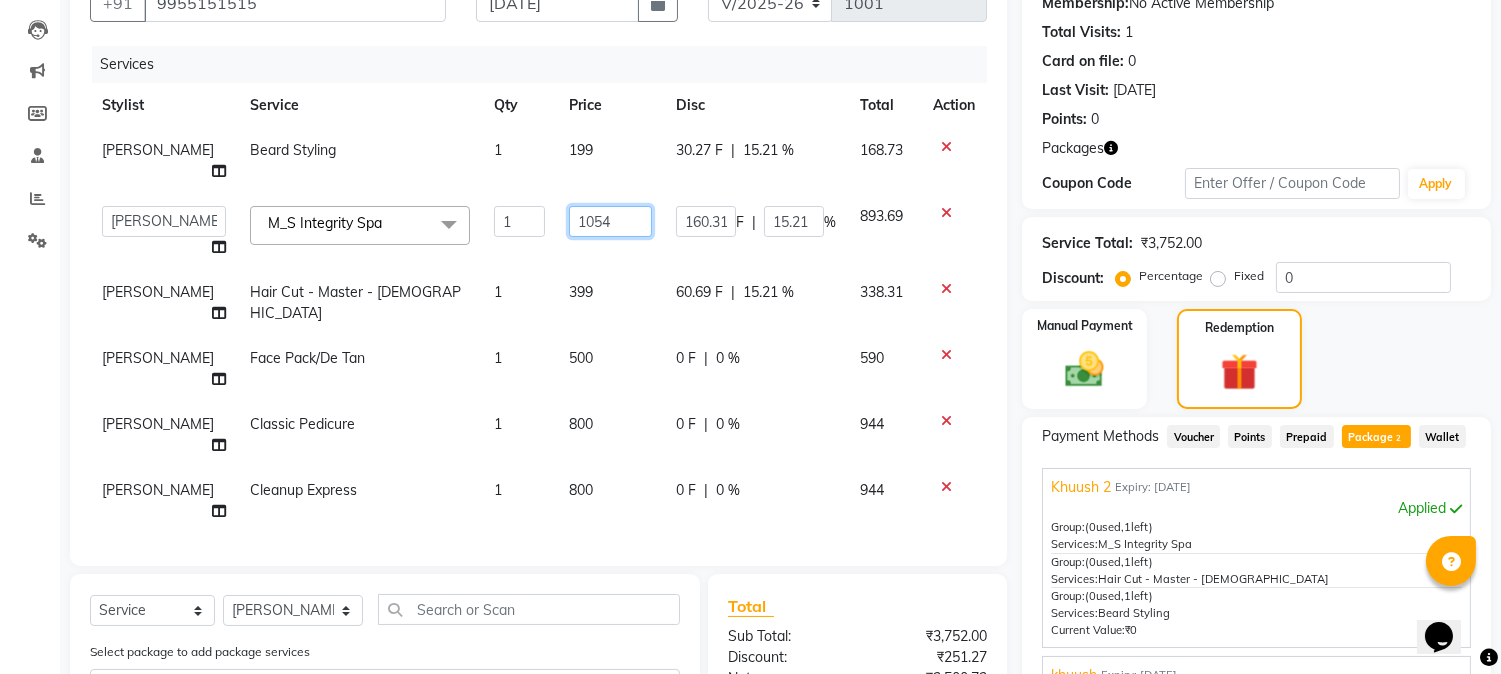 click on "1054" 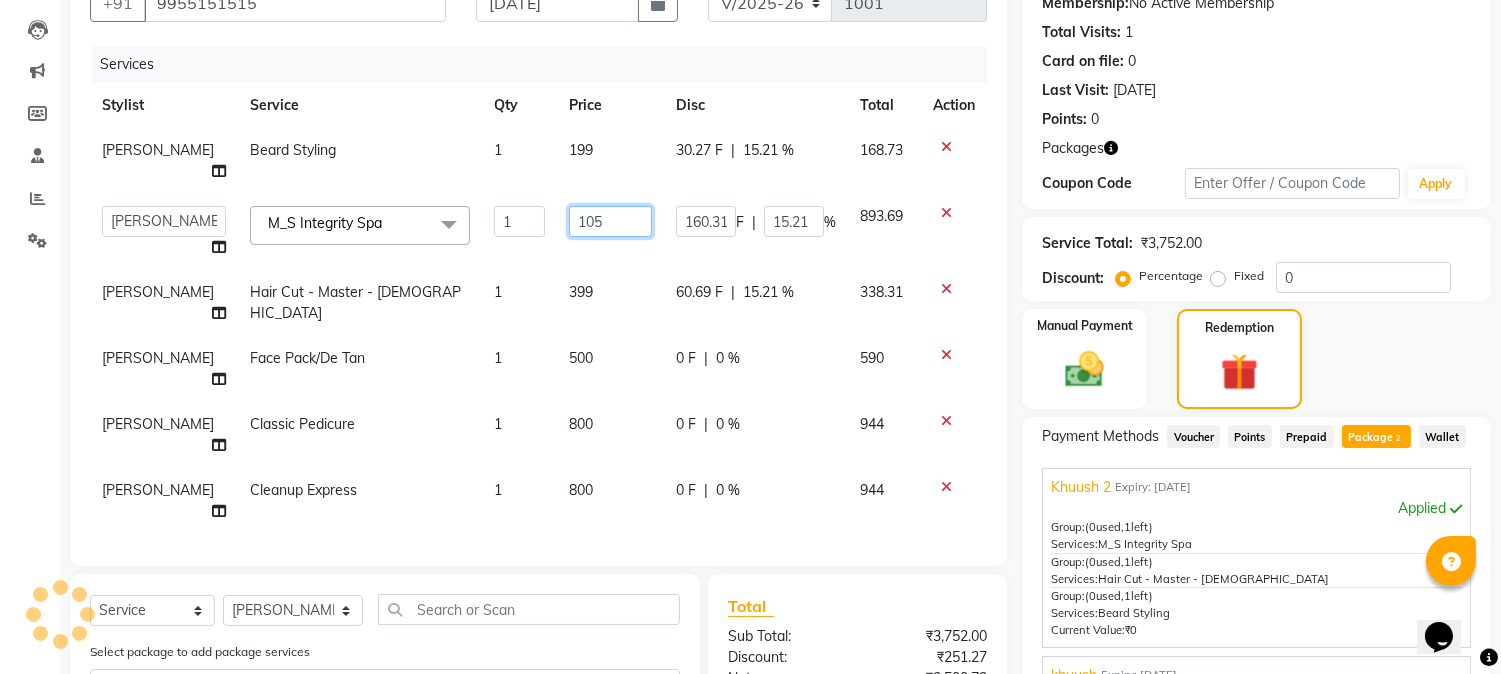 type on "1053" 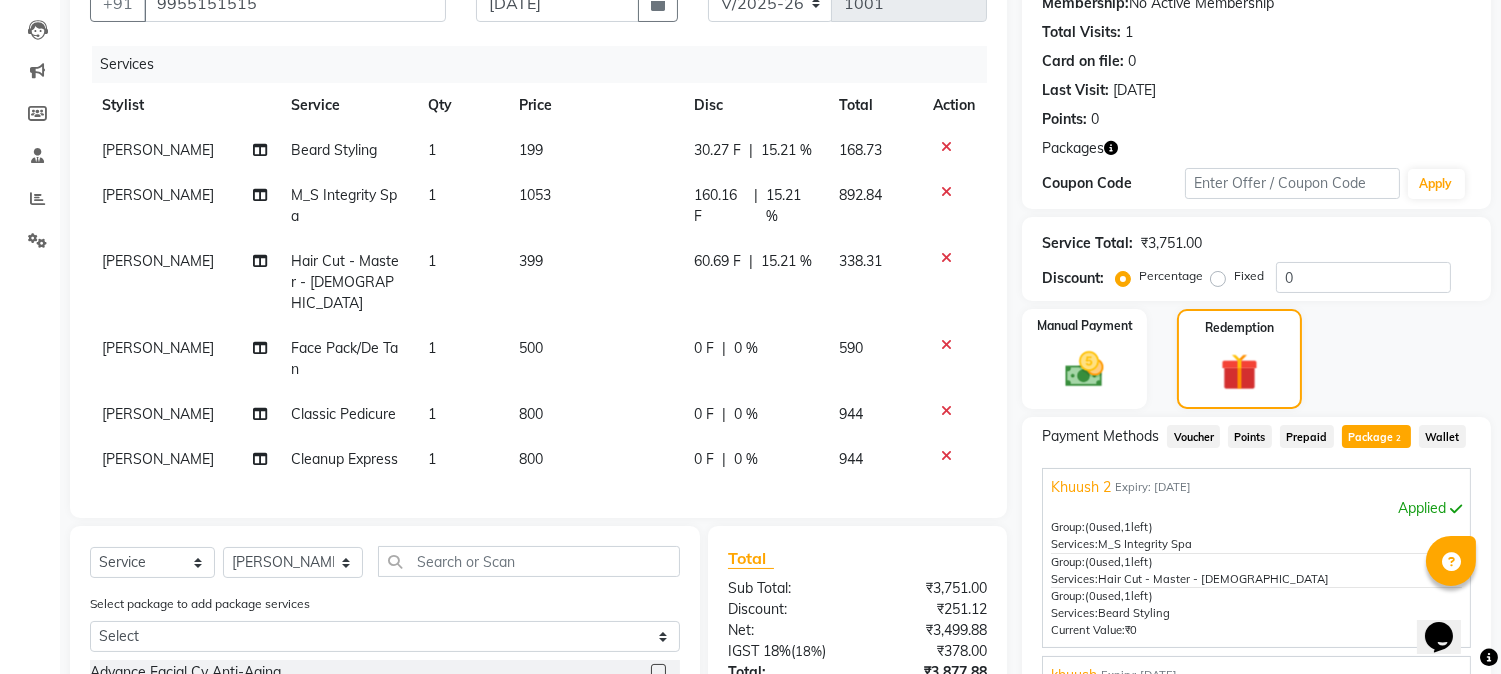 click on "Client +91 9955151515 Date 13-07-2025 Invoice Number V/2025 V/2025-26 1001 Services Stylist Service Qty Price Disc Total Action Ritesh Shrivas Beard Styling 1 199 30.27 F | 15.21 % 168.73 Ritesh Shrivas M_S Integrity Spa 1 1053 160.16 F | 15.21 % 892.84 Ritesh Shrivas Hair Cut - Master - Male 1 399 60.69 F | 15.21 % 338.31 Tanuja Junghare Face Pack/De Tan 1 500 0 F | 0 % 590 Tanuja Junghare Classic Pedicure 1 800 0 F | 0 % 944 Tanuja Junghare Cleanup Express 1 800 0 F | 0 % 944 Select  Service  Product  Membership  Package Voucher Prepaid Gift Card  Select Stylist Aayushi Dahat Adesh khadse Ambika Dhadse Front Desk Arshad Ansari Diksha Thakur Durga Gawai Front Desk Kajal Thapa Front Desk Kartik Balpande  Khushal Bhoyar Senior Accountant Komal Thakur Neelam Nag Nikhil Pillay Inventory Manager Nilofar Ali (HR Admin) Prathm Chaudhari (Hair Artist) Priyanshi Meshram Ram Thakur  Ritesh Pande Ritesh Shrivas Shabnam Ansari  Shruti Raut Sonali Sarode Sonam Nashine HR Manager Suchita Mankar (Tina Beautician) Select  (" 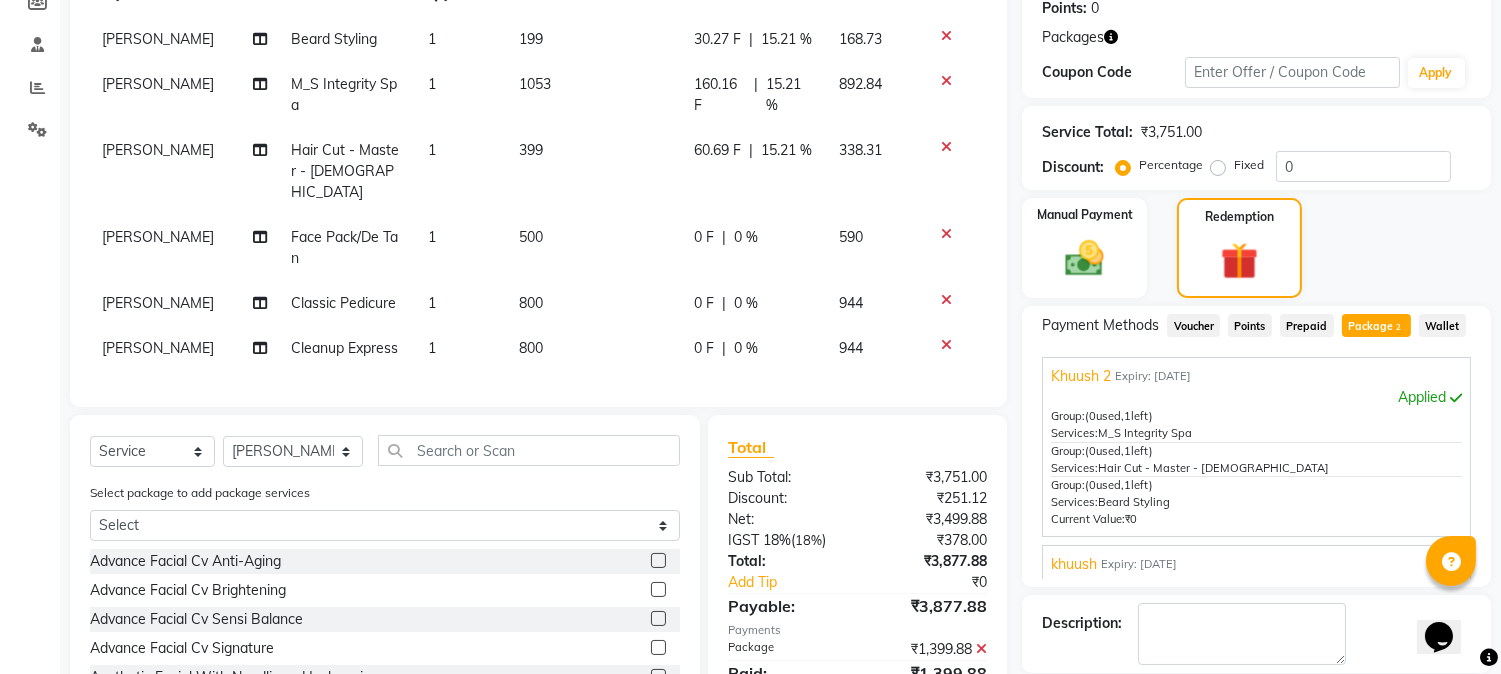scroll, scrollTop: 202, scrollLeft: 0, axis: vertical 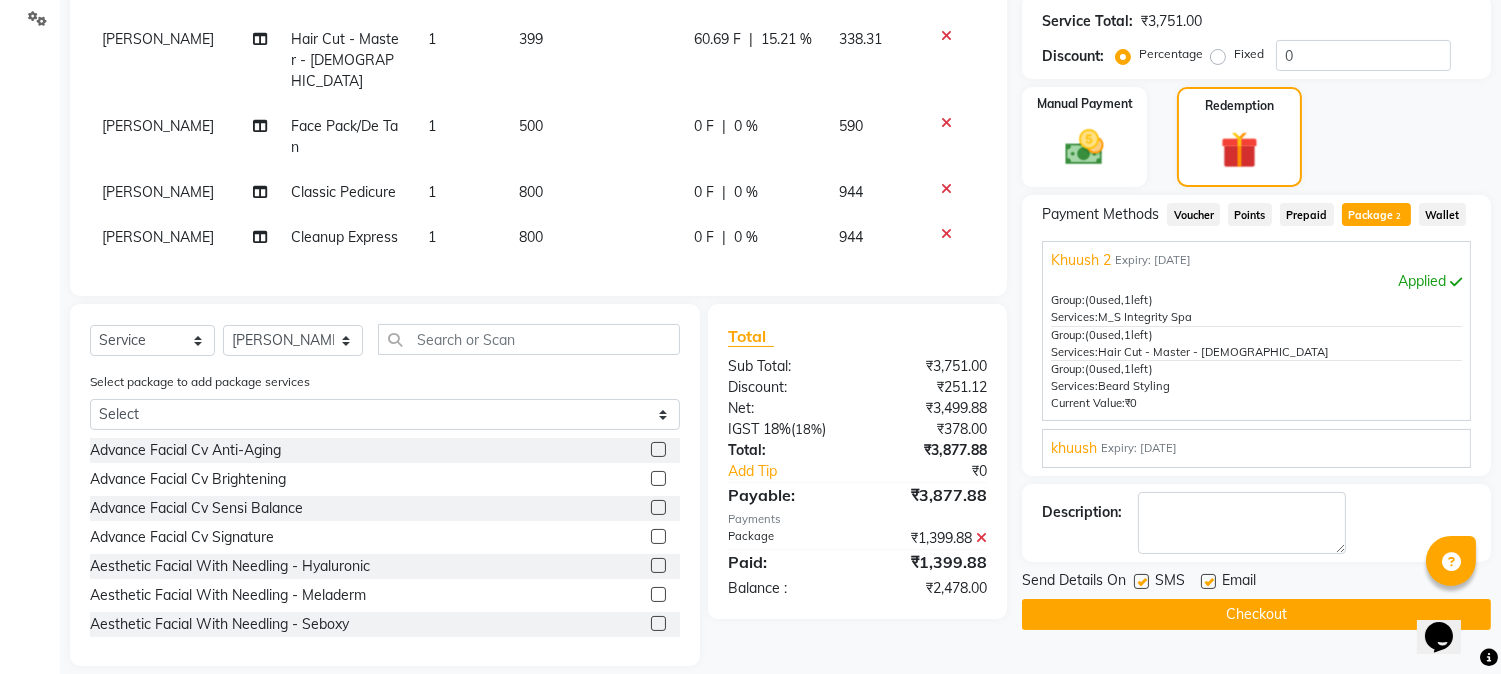 click on "khuush Expiry: 17-08-2025" at bounding box center [1256, 448] 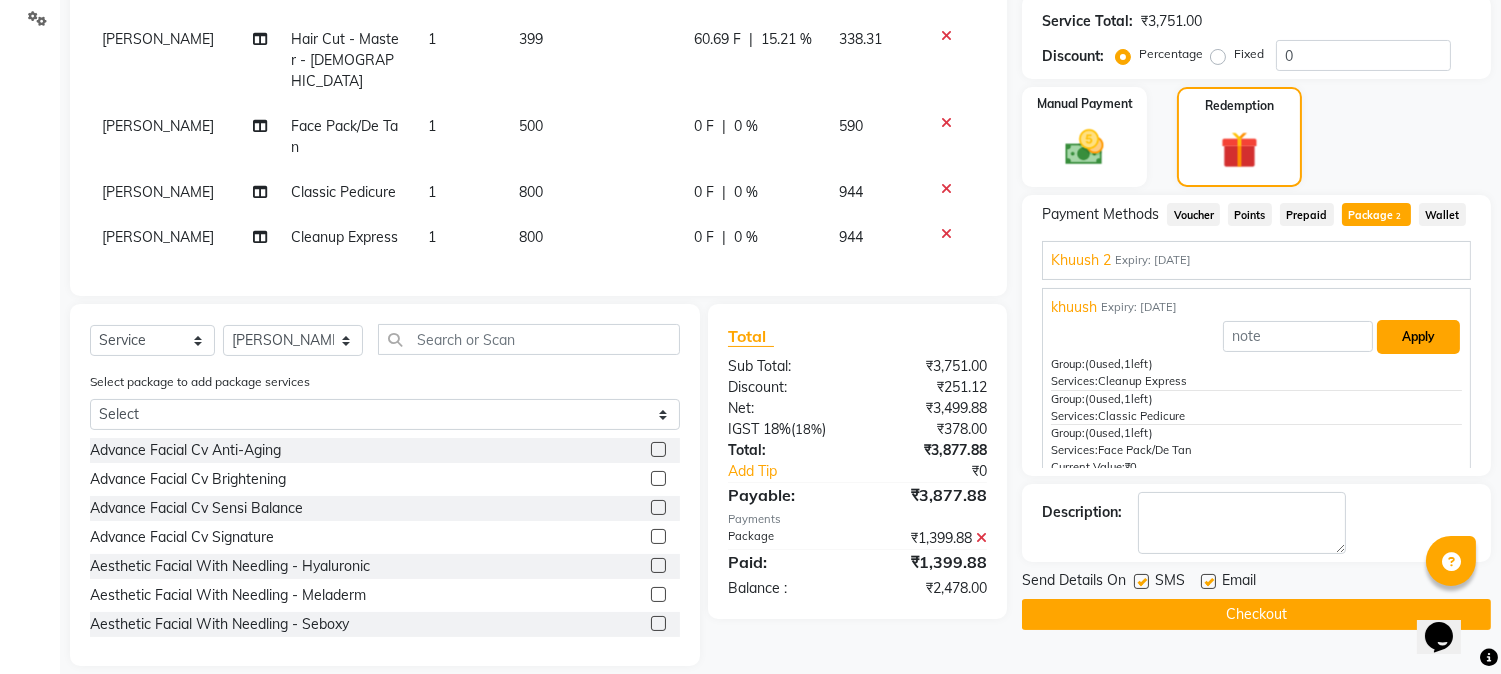 click on "Apply" at bounding box center [1418, 337] 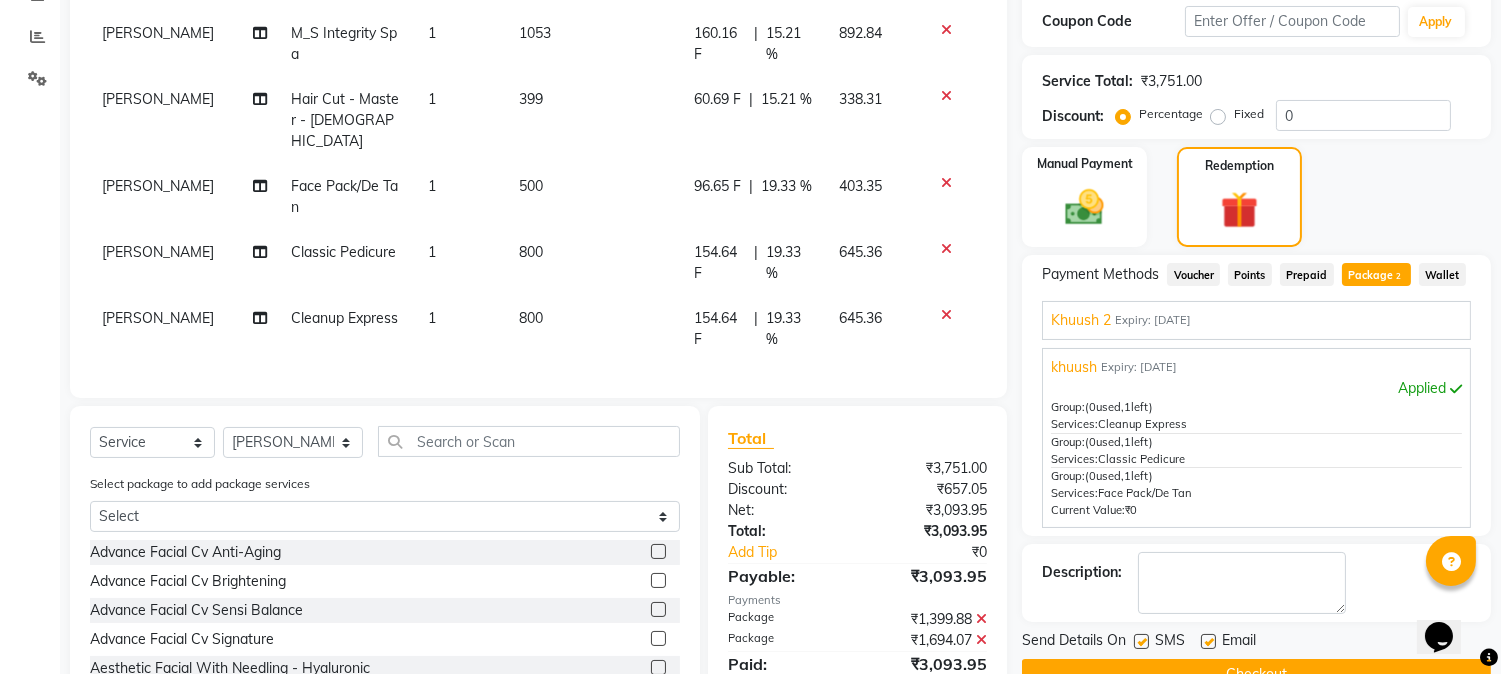 scroll, scrollTop: 313, scrollLeft: 0, axis: vertical 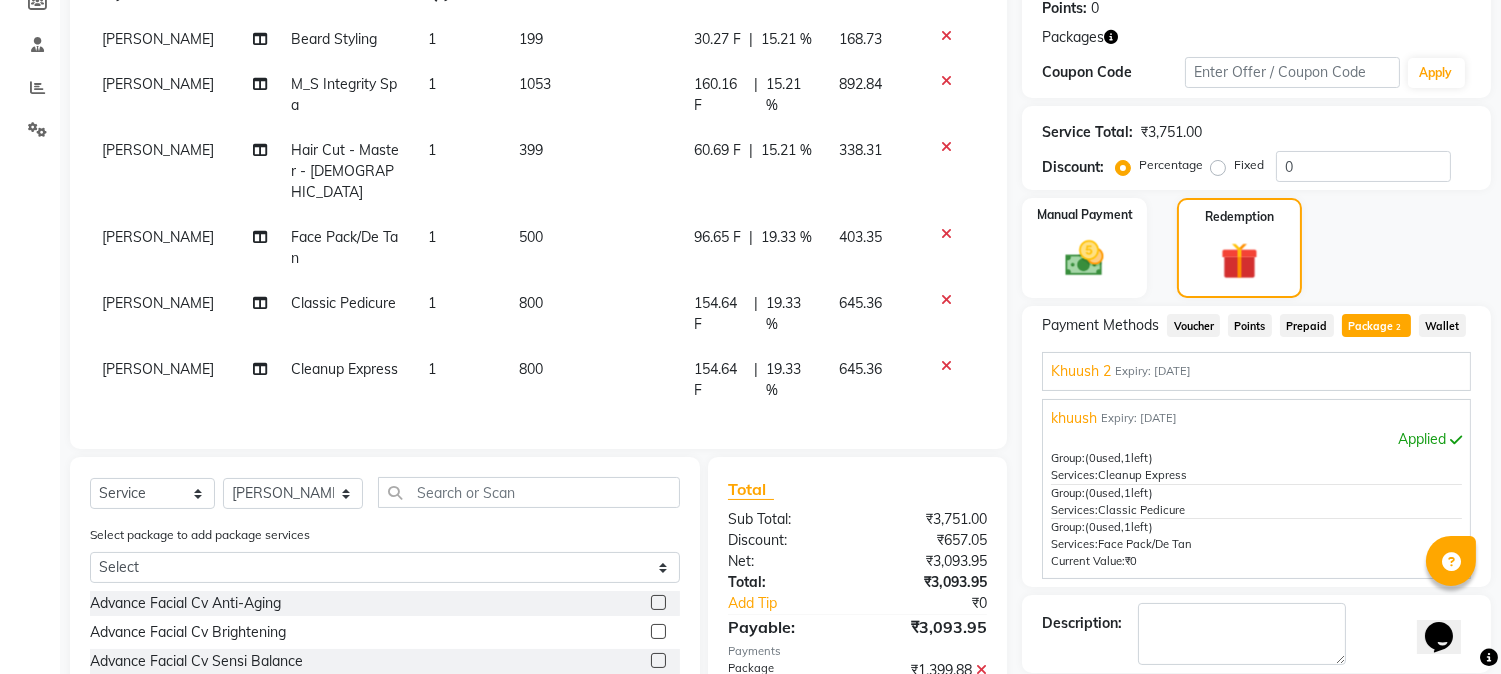 click on "800" 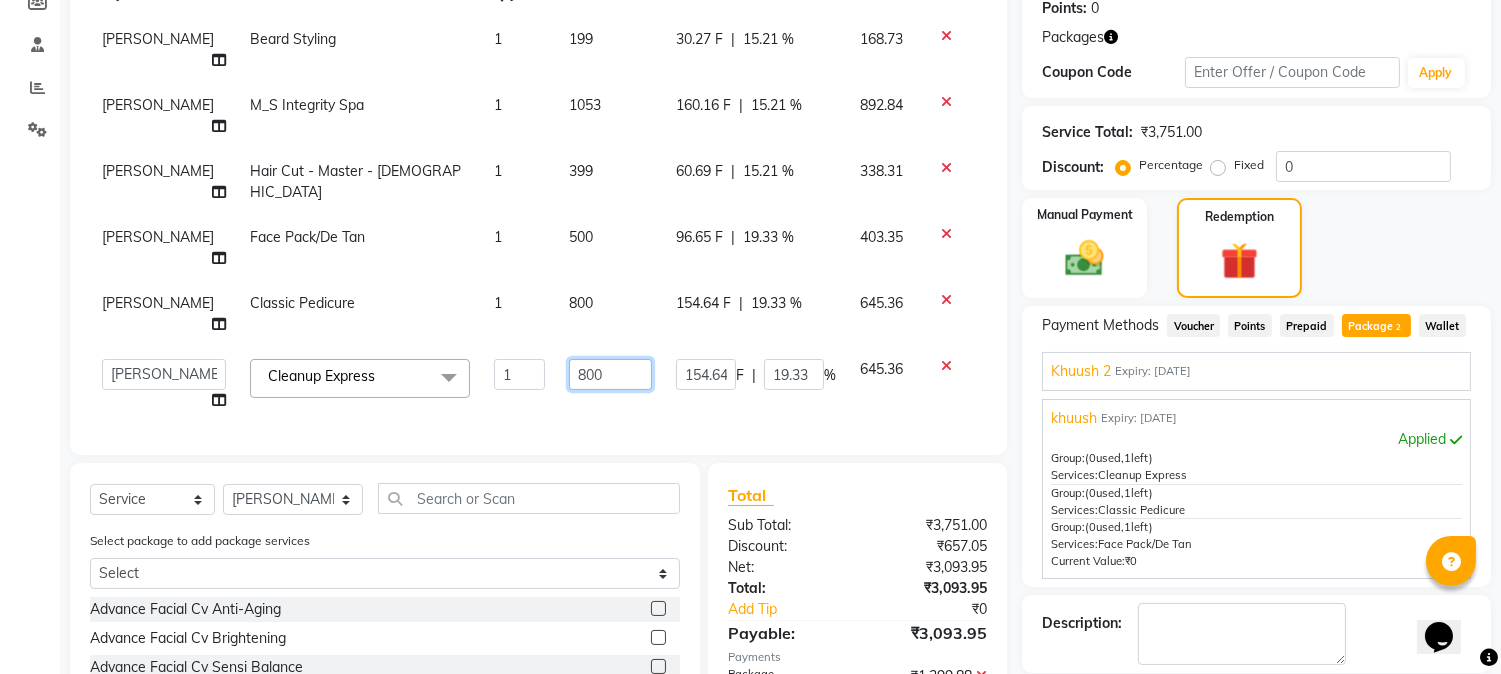 drag, startPoint x: 598, startPoint y: 371, endPoint x: 541, endPoint y: 380, distance: 57.706154 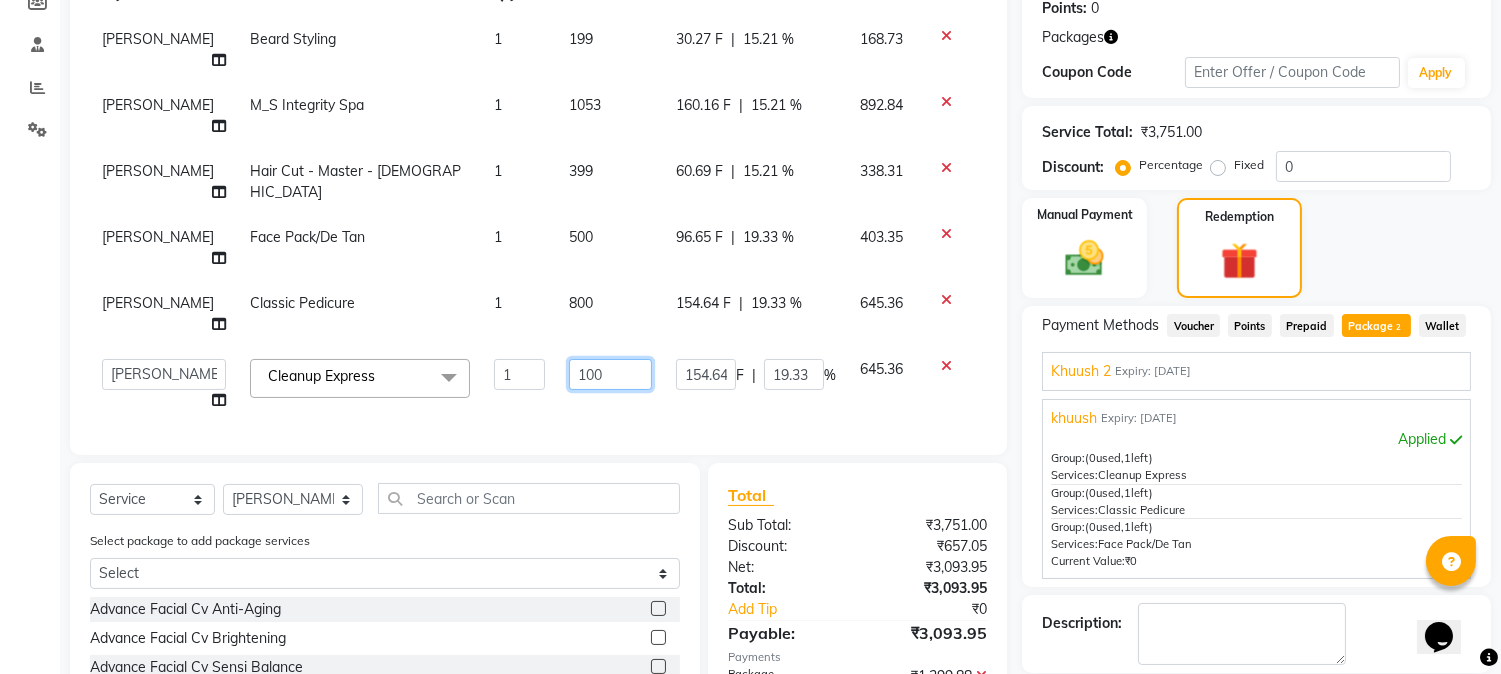 type on "1000" 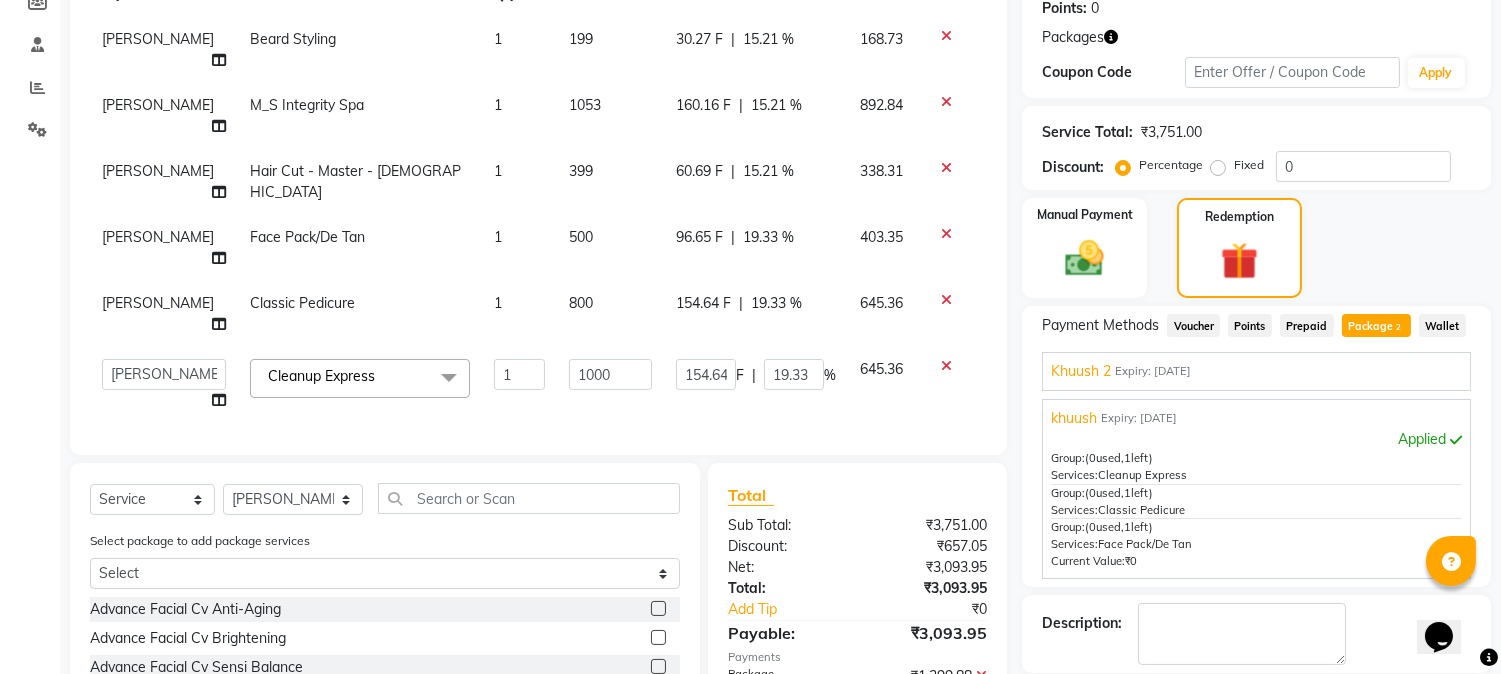 click on "Client +91 9955151515 Date 13-07-2025 Invoice Number V/2025 V/2025-26 1001 Services Stylist Service Qty Price Disc Total Action Ritesh Shrivas Beard Styling 1 199 30.27 F | 15.21 % 168.73 Ritesh Shrivas M_S Integrity Spa 1 1053 160.16 F | 15.21 % 892.84 Ritesh Shrivas Hair Cut - Master - Male 1 399 60.69 F | 15.21 % 338.31 Tanuja Junghare Face Pack/De Tan 1 500 96.65 F | 19.33 % 403.35 Tanuja Junghare Classic Pedicure 1 800 154.64 F | 19.33 % 645.36  Aayushi Dahat   Adesh khadse   Ambika Dhadse Front Desk   Arshad Ansari   Diksha Thakur   Durga Gawai   Front Desk   Kajal Thapa Front Desk   Kartik Balpande    Khushal Bhoyar Senior Accountant   Komal Thakur   Neelam Nag   Nikhil Pillay Inventory Manager   Nilofar Ali (HR Admin)   Prathm Chaudhari (Hair Artist)   Priyanshi Meshram   Ram Thakur    Ritesh Pande   Ritesh Shrivas   Shabnam Ansari    Shruti Raut   Sonali Sarode   Sonam Nashine HR Manager   Suchita Mankar (Tina Beautician)   Tanuja Junghare   Tushar Pandey   Vikas Kumar   Vinod Pandit  x Fibreplex 1 F" 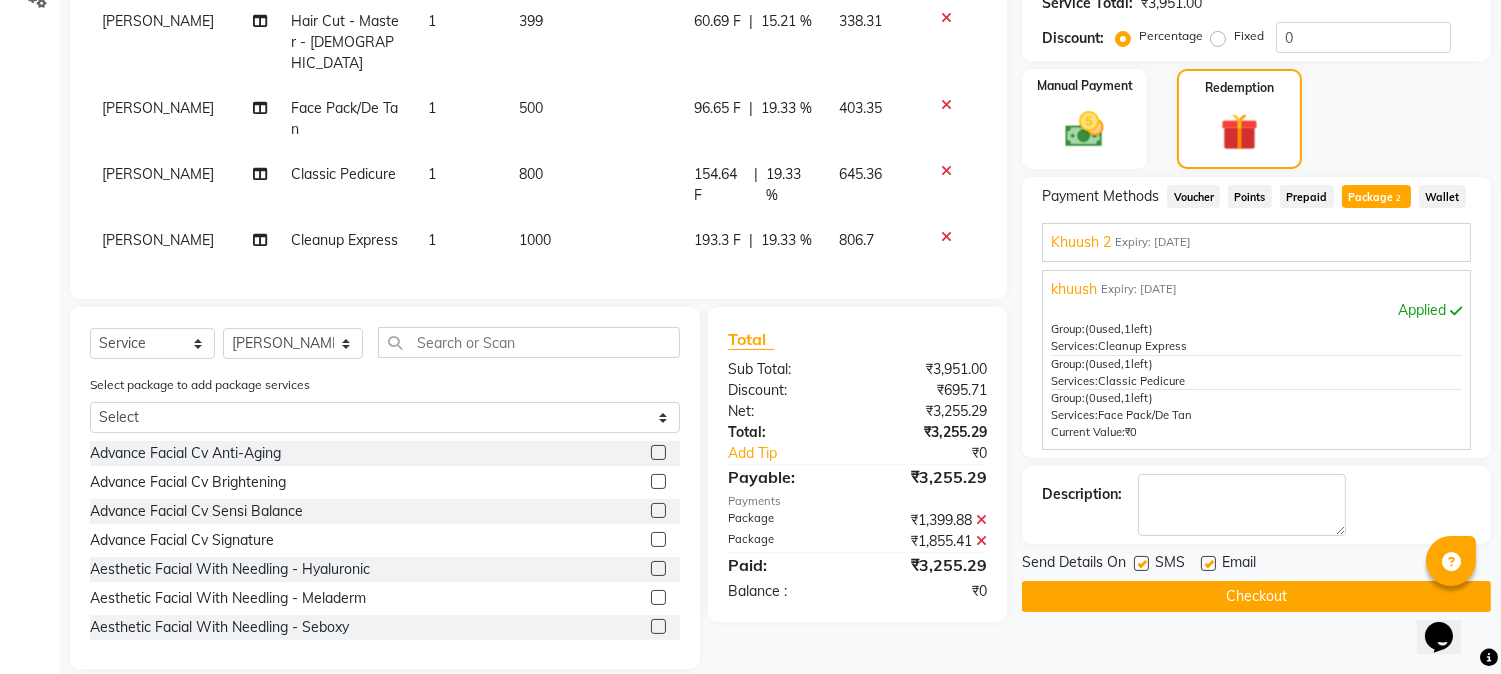 scroll, scrollTop: 445, scrollLeft: 0, axis: vertical 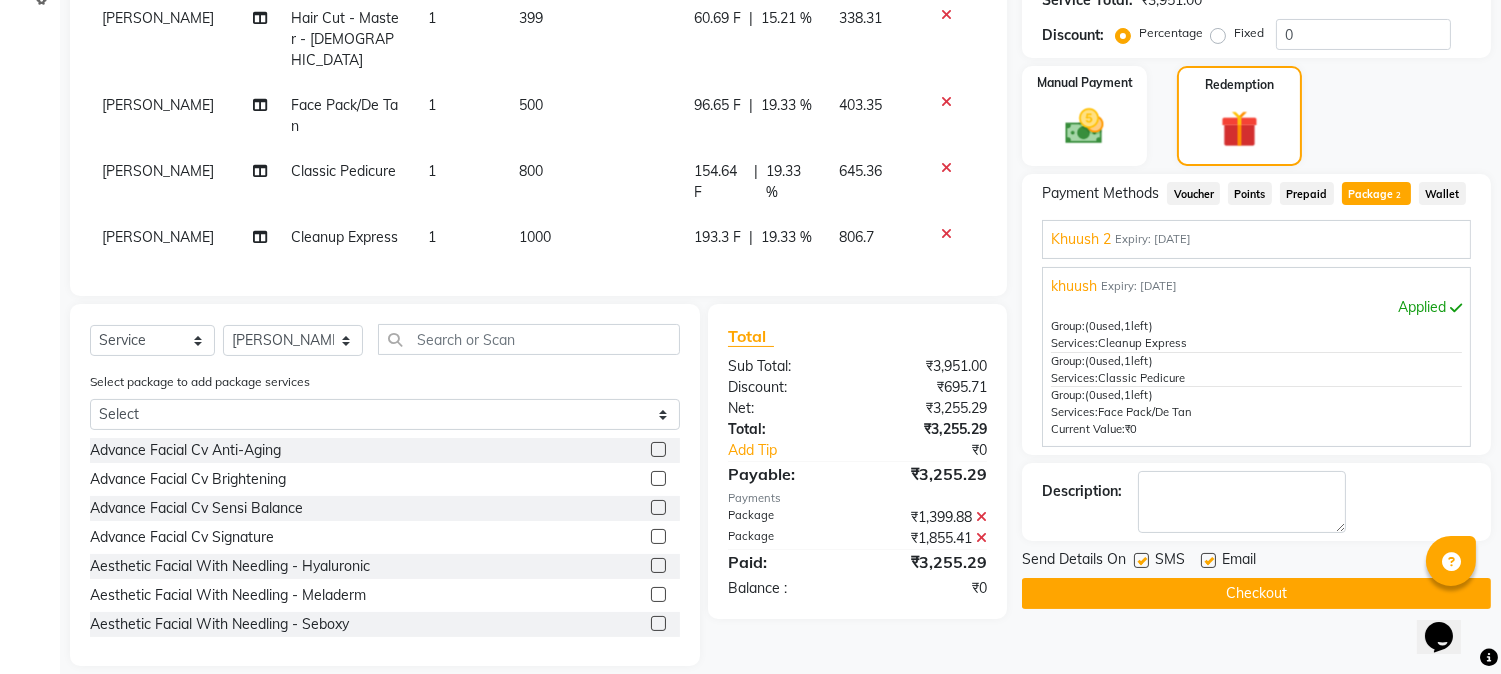click on "1000" 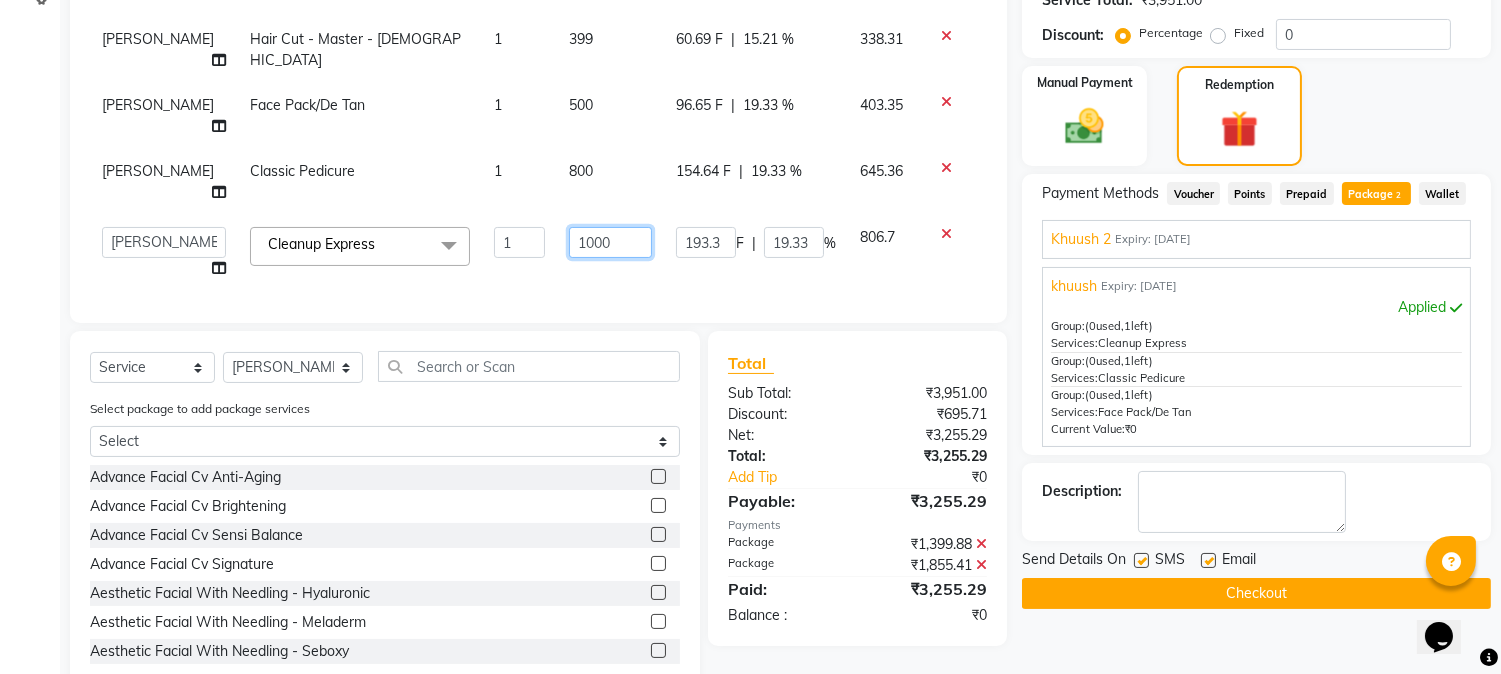 click on "1000" 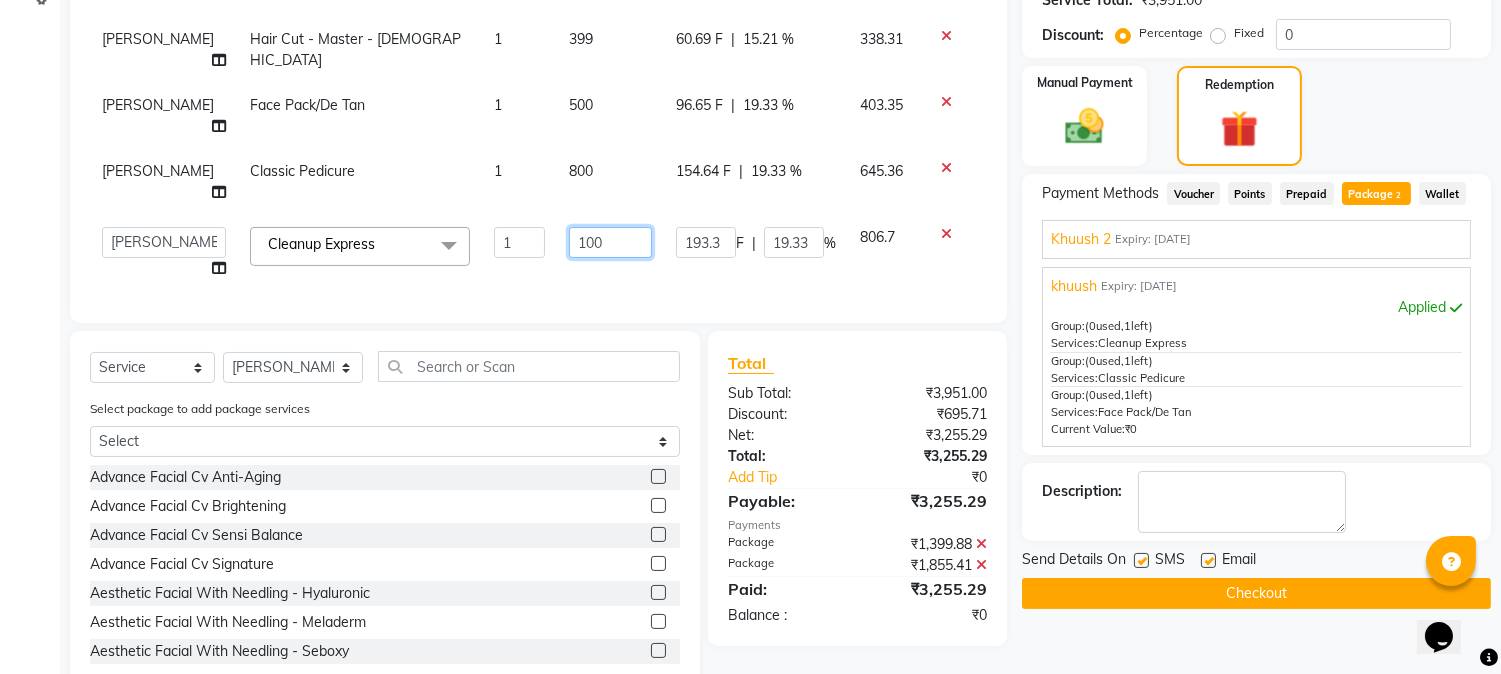 type on "1050" 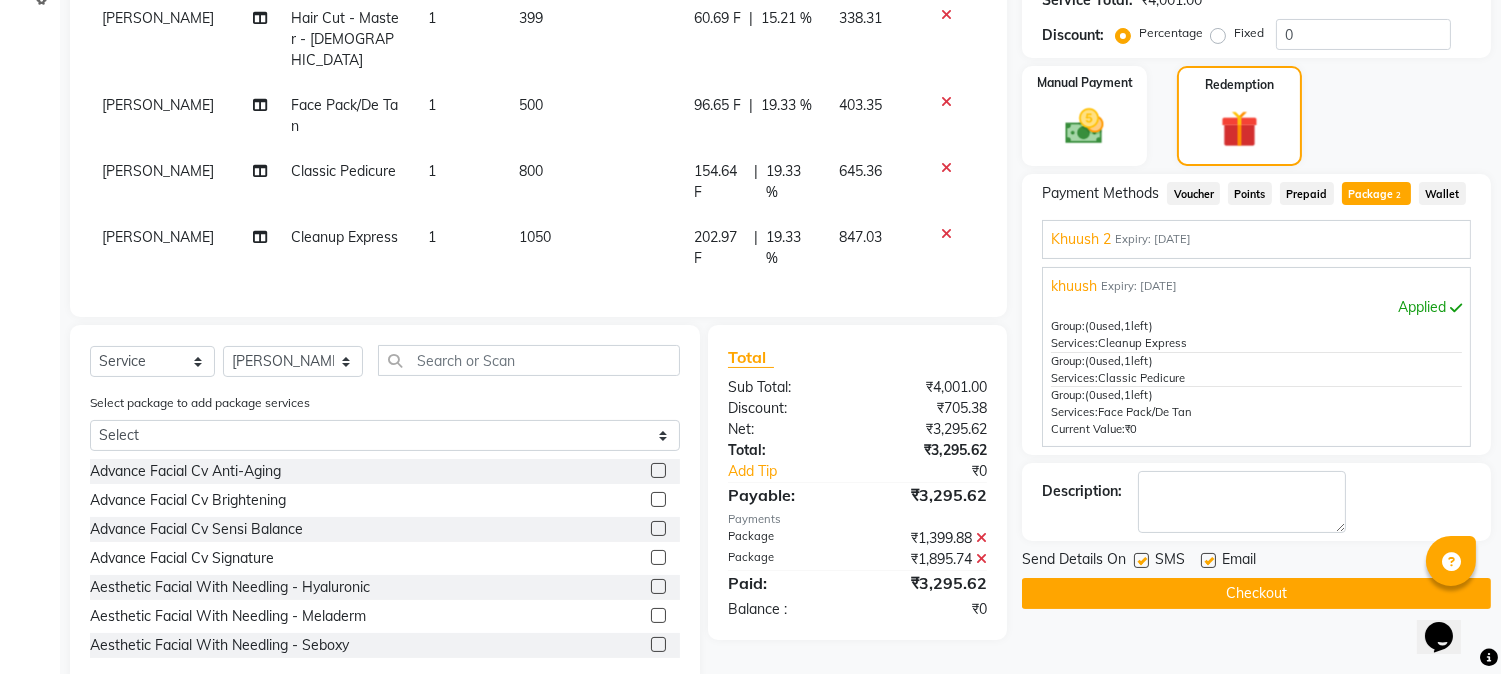 click on "Total Sub Total: ₹4,001.00 Discount: ₹705.38 Net: ₹3,295.62 Total: ₹3,295.62 Add Tip ₹0 Payable: ₹3,295.62 Payments Package ₹1,399.88  Package ₹1,895.74  Paid: ₹3,295.62 Balance   : ₹0" 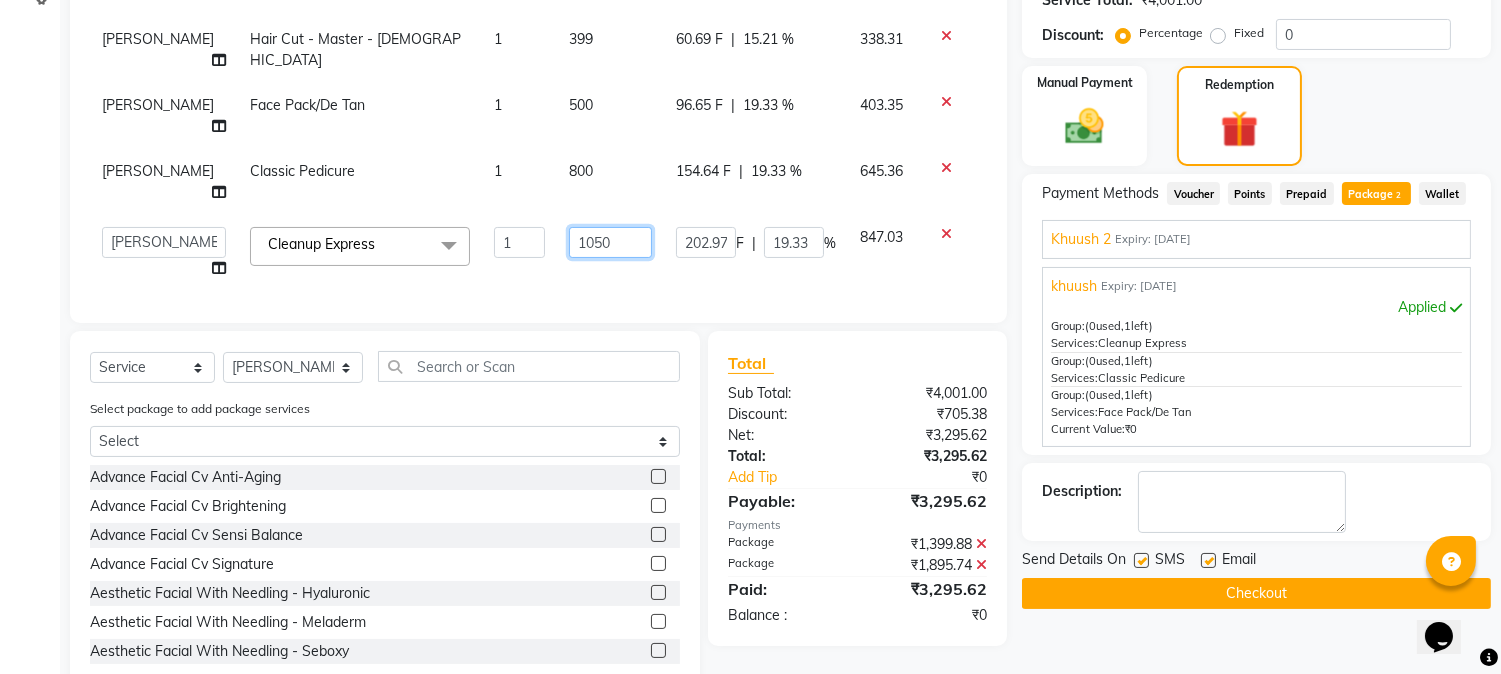 click on "1050" 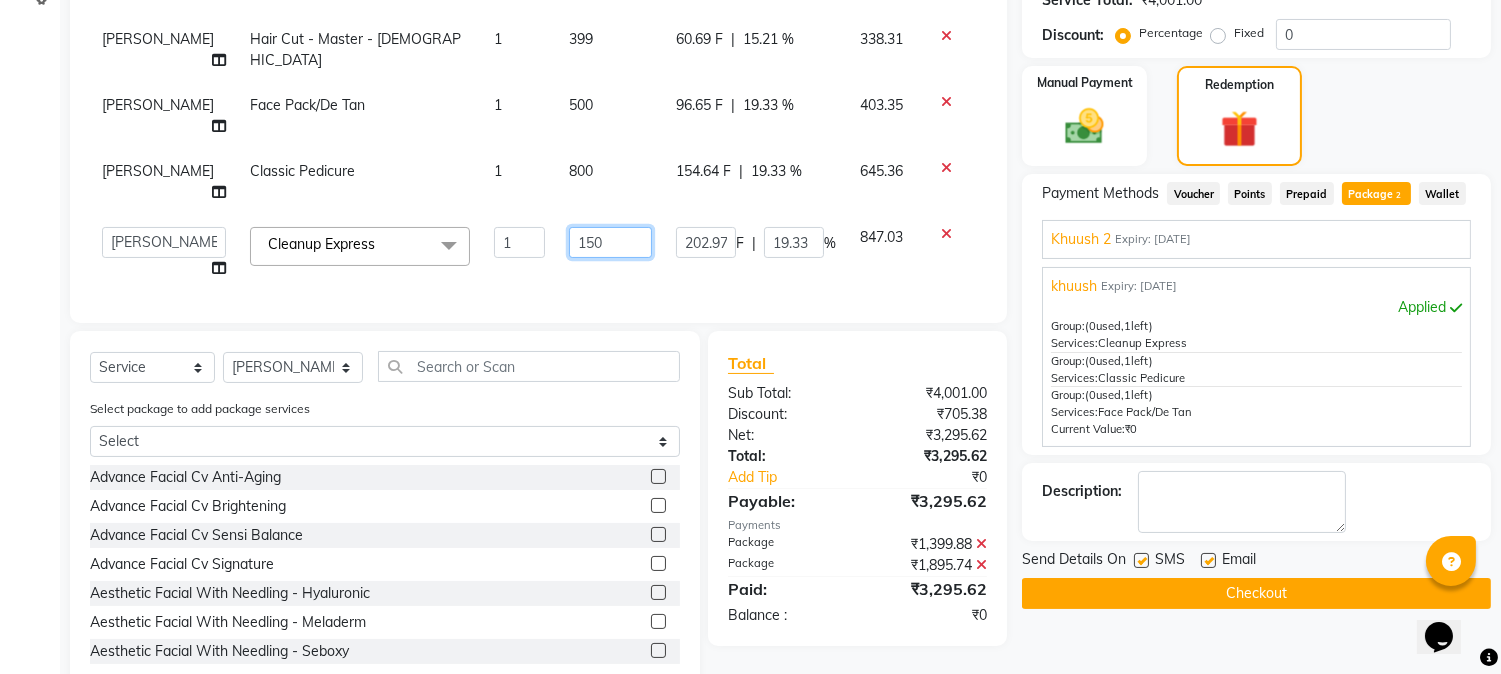 type on "1150" 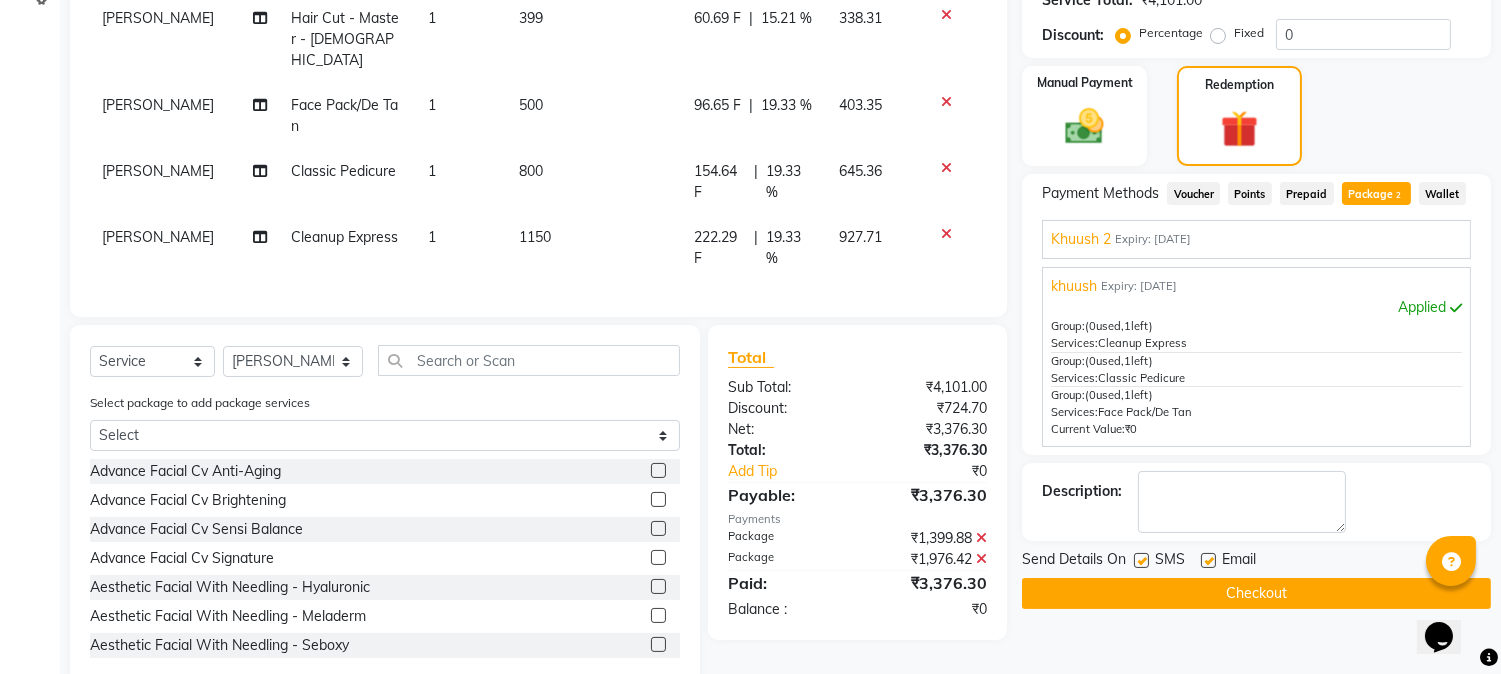 click on "Total Sub Total: ₹4,101.00 Discount: ₹724.70 Net: ₹3,376.30 Total: ₹3,376.30 Add Tip ₹0 Payable: ₹3,376.30 Payments Package ₹1,399.88  Package ₹1,976.42  Paid: ₹3,376.30 Balance   : ₹0" 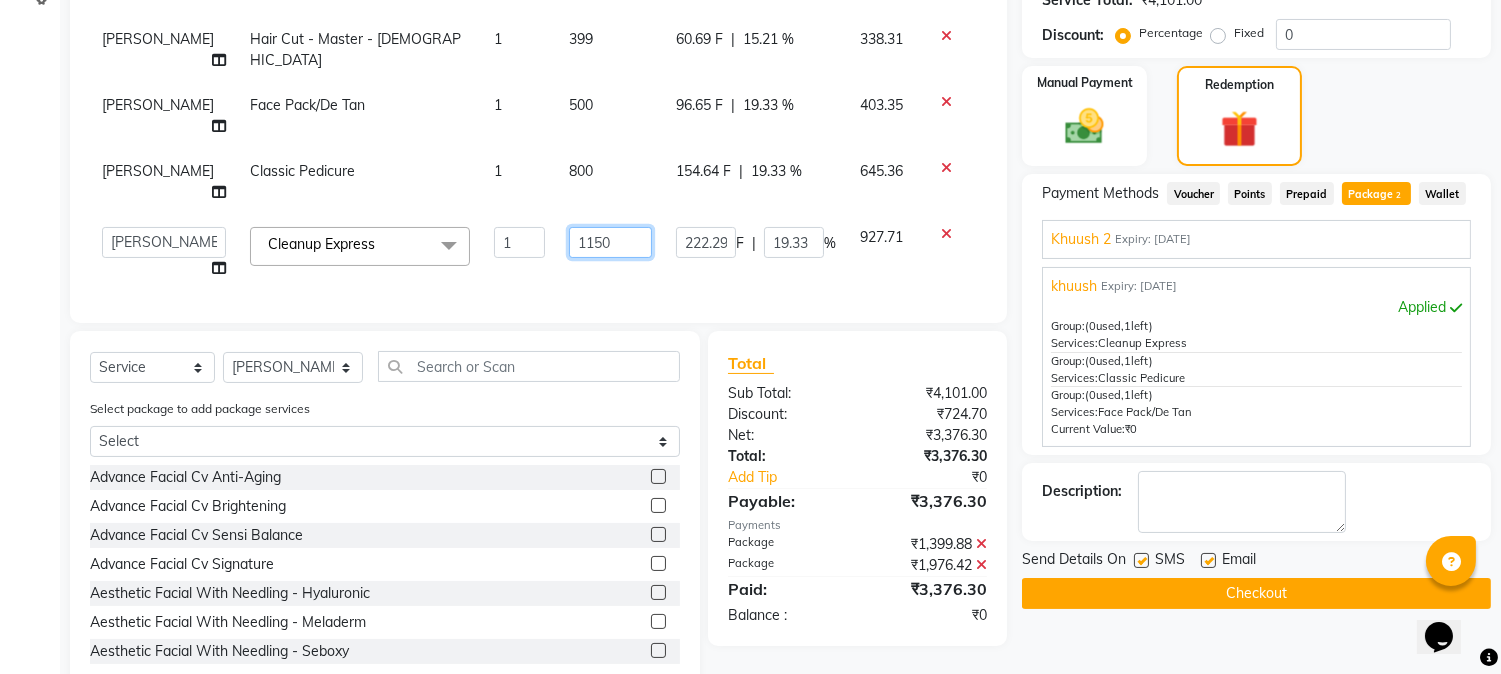 click on "1150" 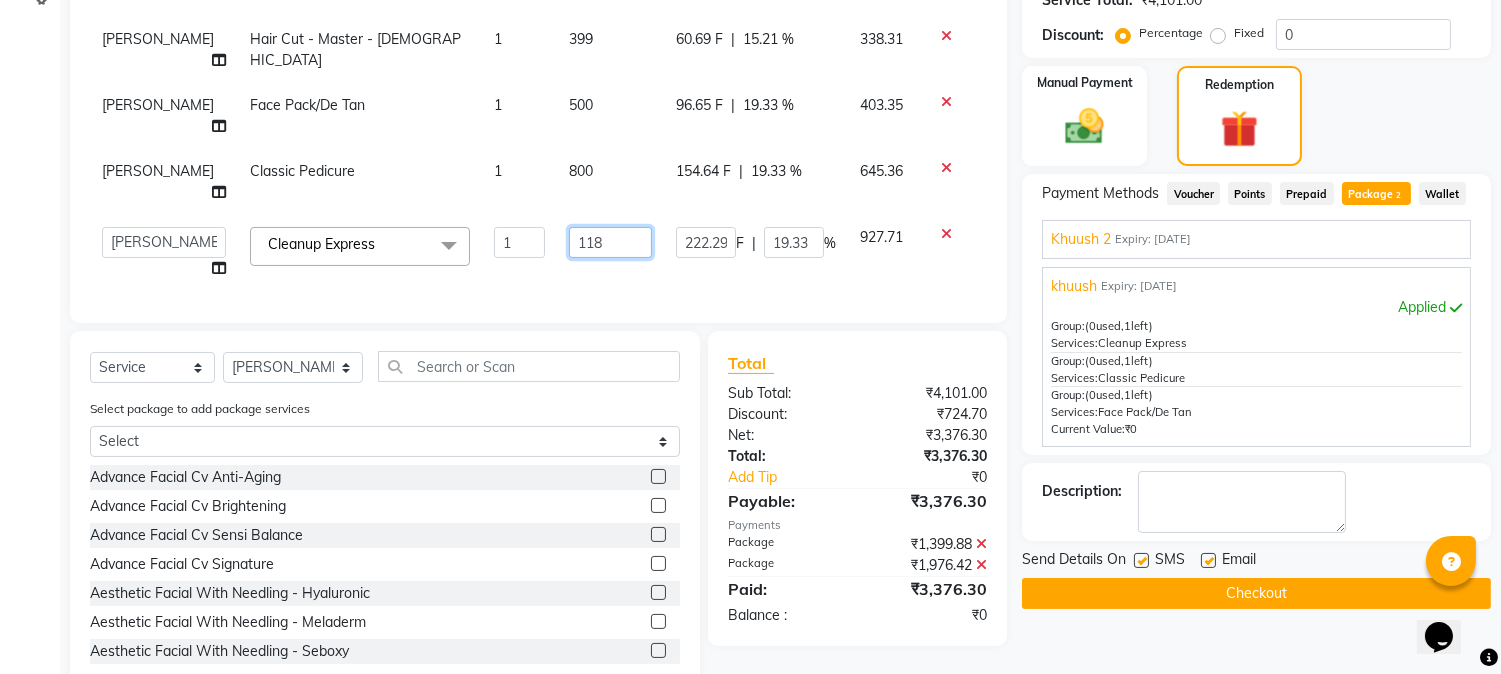 type on "1180" 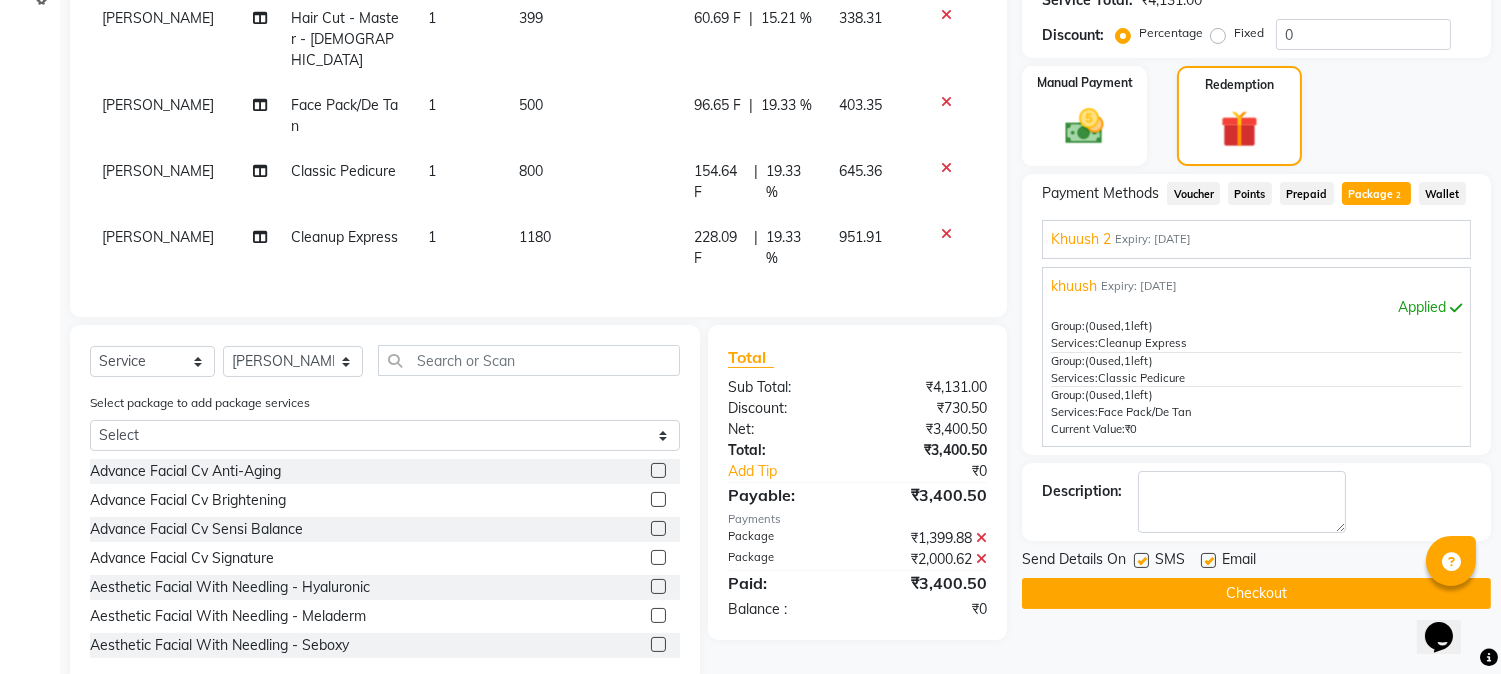 click on "Client +91 9955151515 Date 13-07-2025 Invoice Number V/2025 V/2025-26 1001 Services Stylist Service Qty Price Disc Total Action Ritesh Shrivas Beard Styling 1 199 30.27 F | 15.21 % 168.73 Ritesh Shrivas M_S Integrity Spa 1 1053 160.16 F | 15.21 % 892.84 Ritesh Shrivas Hair Cut - Master - Male 1 399 60.69 F | 15.21 % 338.31 Tanuja Junghare Face Pack/De Tan 1 500 96.65 F | 19.33 % 403.35 Tanuja Junghare Classic Pedicure 1 800 154.64 F | 19.33 % 645.36 Tanuja Junghare Cleanup Express 1 1180 228.09 F | 19.33 % 951.91 Select  Service  Product  Membership  Package Voucher Prepaid Gift Card  Select Stylist Aayushi Dahat Adesh khadse Ambika Dhadse Front Desk Arshad Ansari Diksha Thakur Durga Gawai Front Desk Kajal Thapa Front Desk Kartik Balpande  Khushal Bhoyar Senior Accountant Komal Thakur Neelam Nag Nikhil Pillay Inventory Manager Nilofar Ali (HR Admin) Prathm Chaudhari (Hair Artist) Priyanshi Meshram Ram Thakur  Ritesh Pande Ritesh Shrivas Shabnam Ansari  Shruti Raut Sonali Sarode Sonam Nashine HR Manager Select" 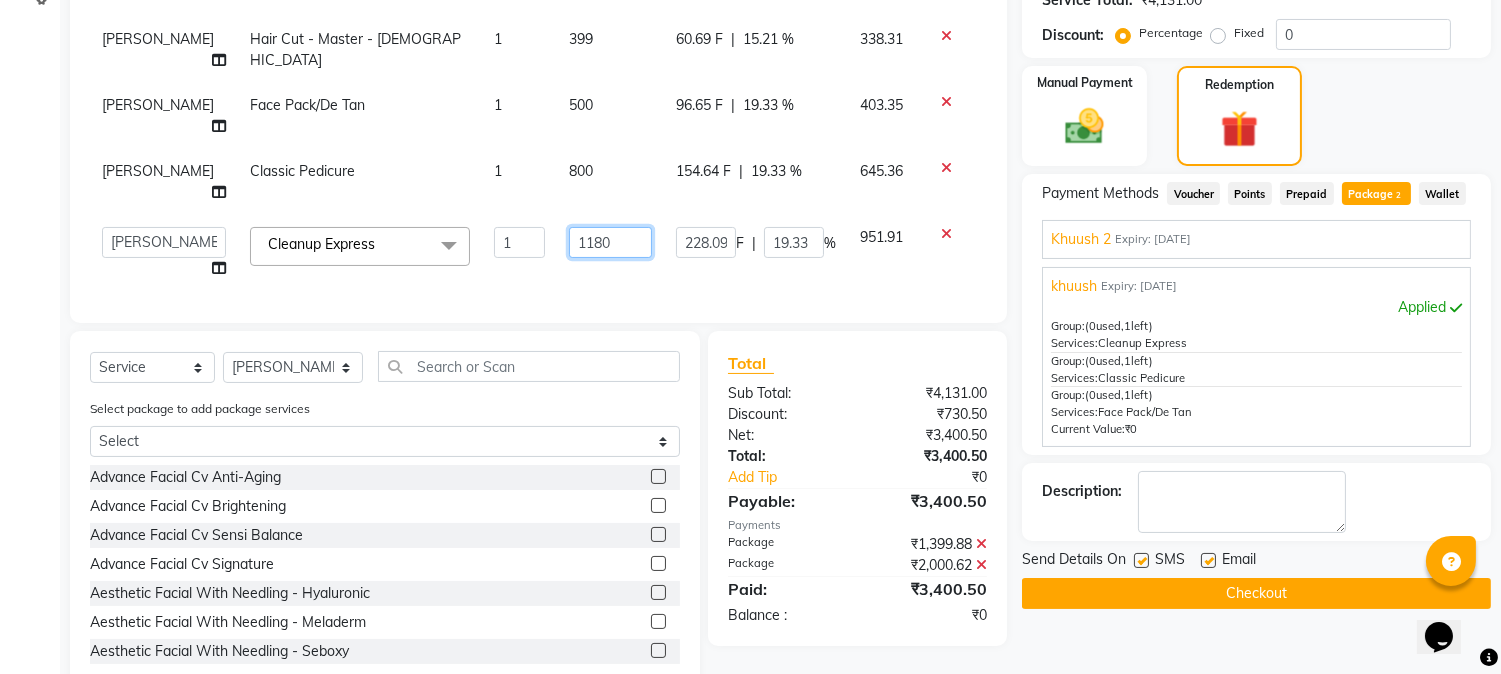 click on "1180" 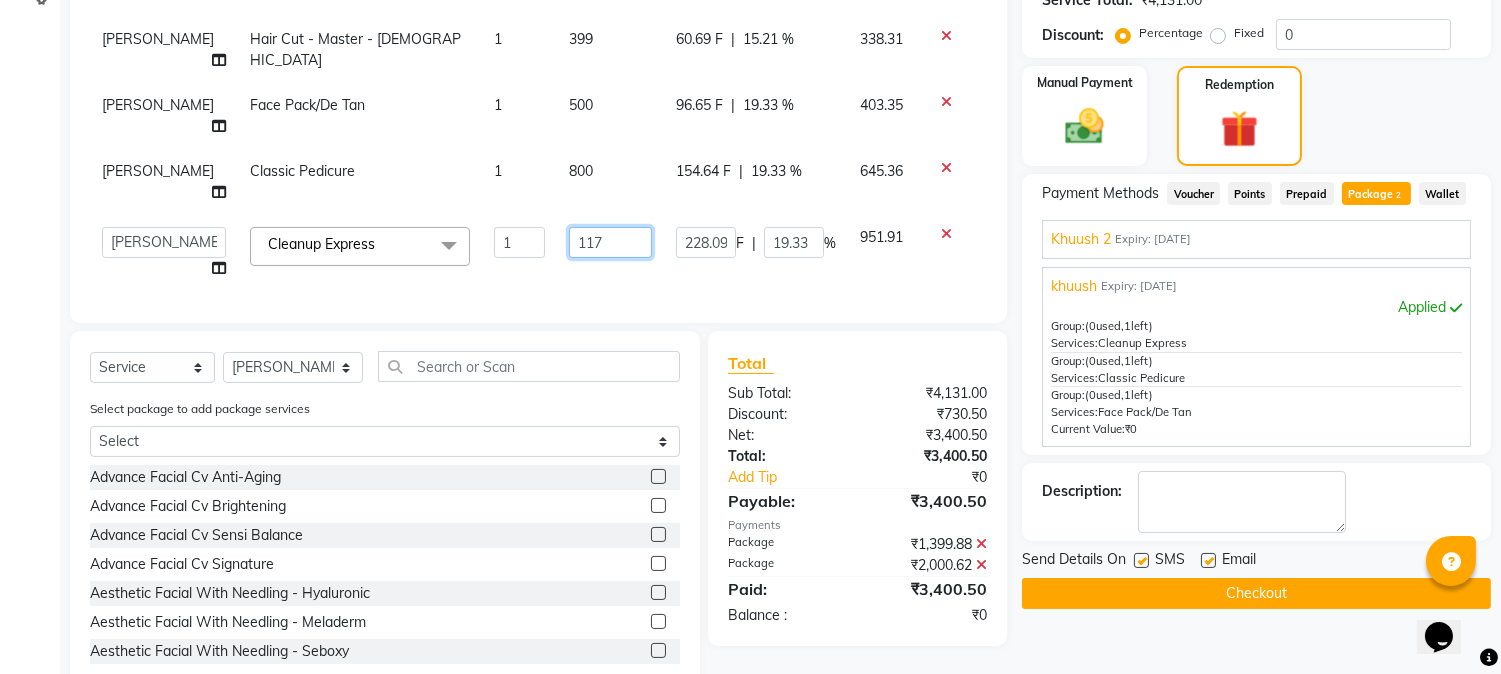 type on "1179" 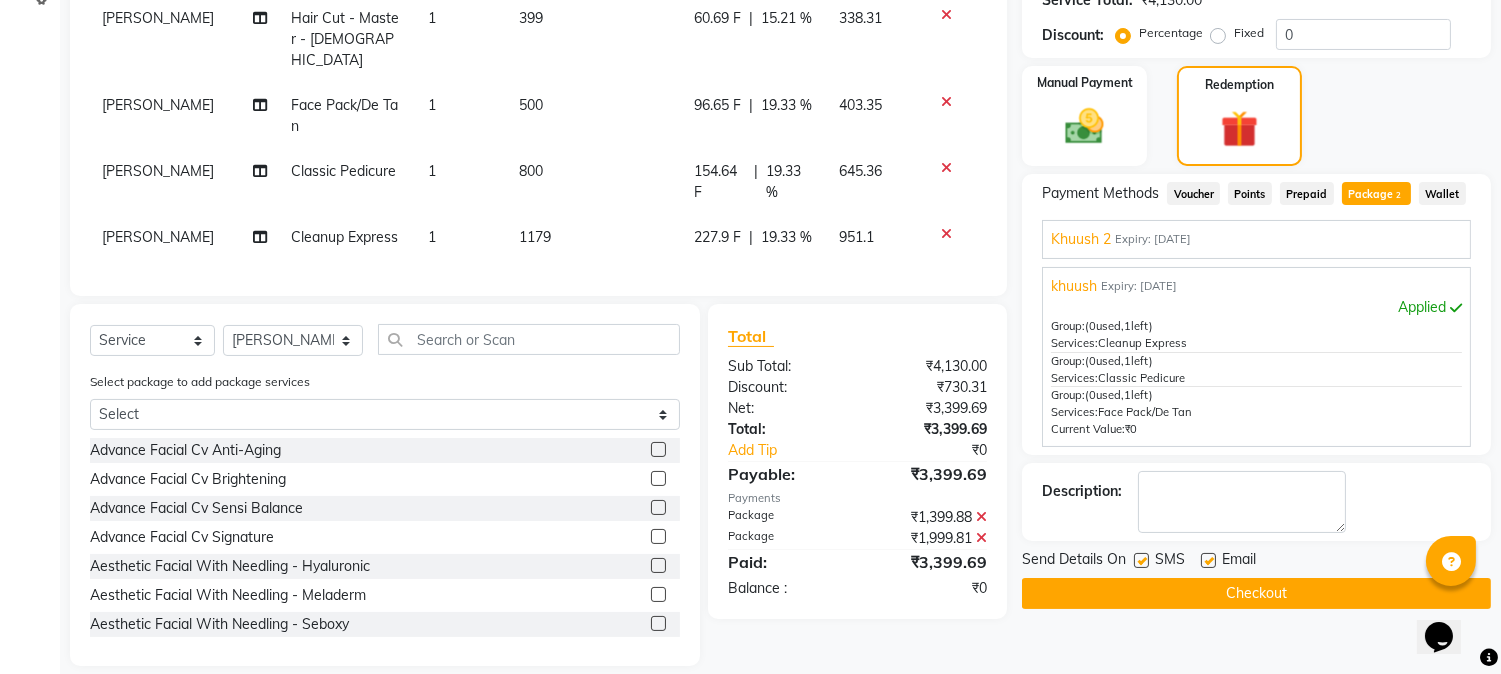 click on "Total Sub Total: ₹4,130.00 Discount: ₹730.31 Net: ₹3,399.69 Total: ₹3,399.69 Add Tip ₹0 Payable: ₹3,399.69 Payments Package ₹1,399.88  Package ₹1,999.81  Paid: ₹3,399.69 Balance   : ₹0" 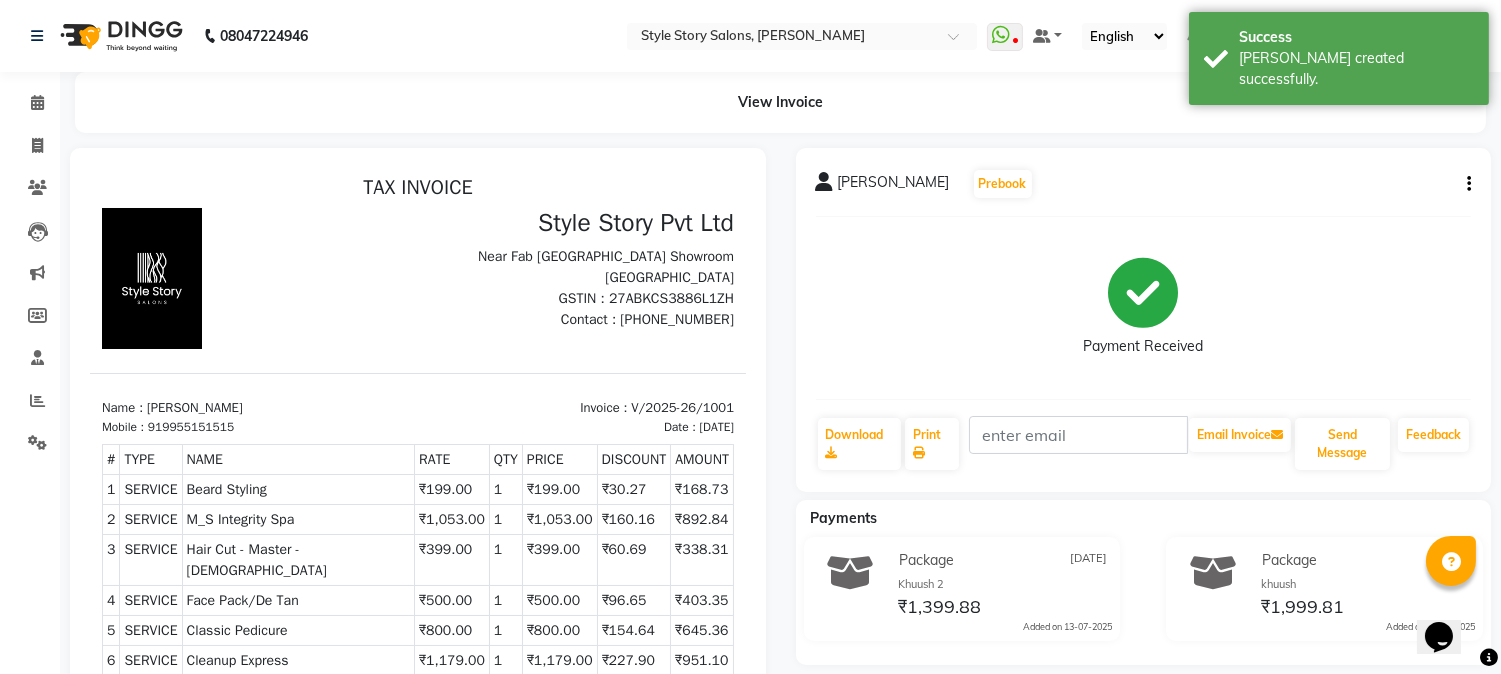scroll, scrollTop: 0, scrollLeft: 0, axis: both 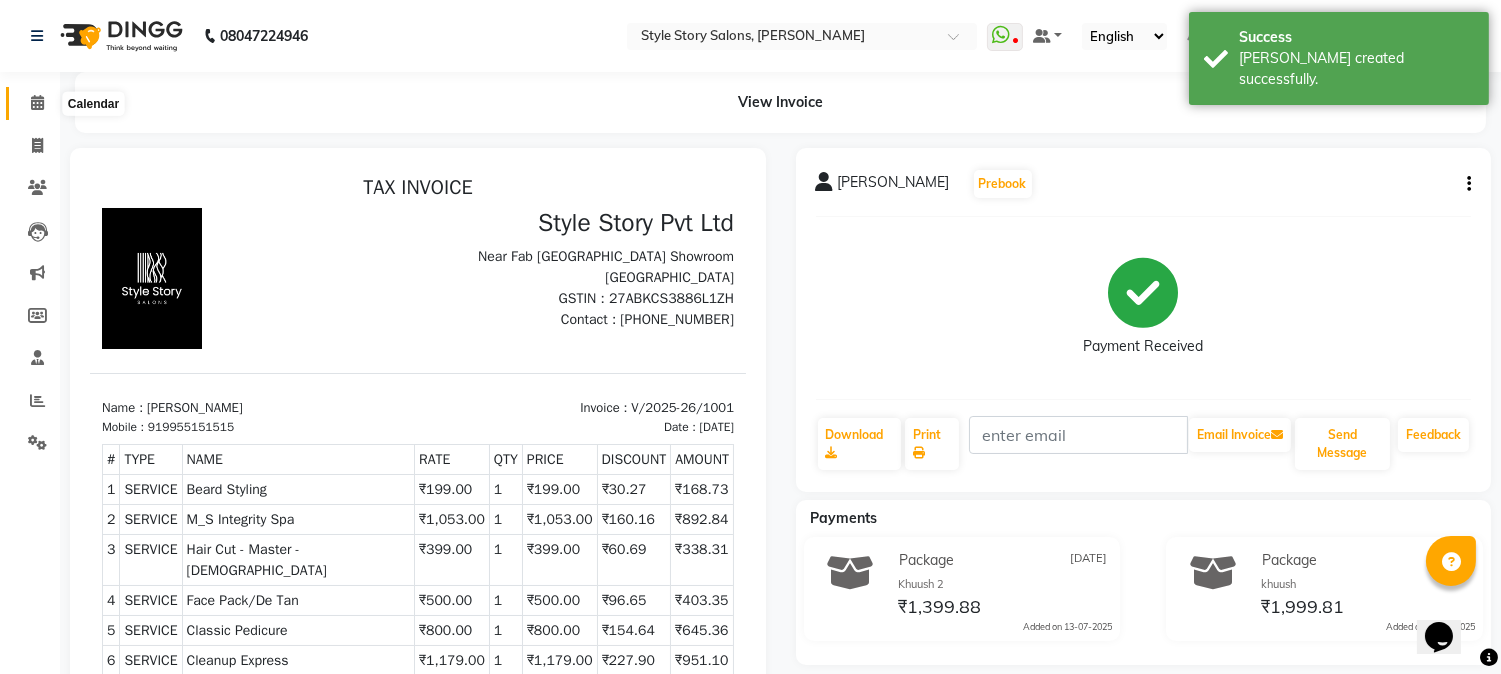 click 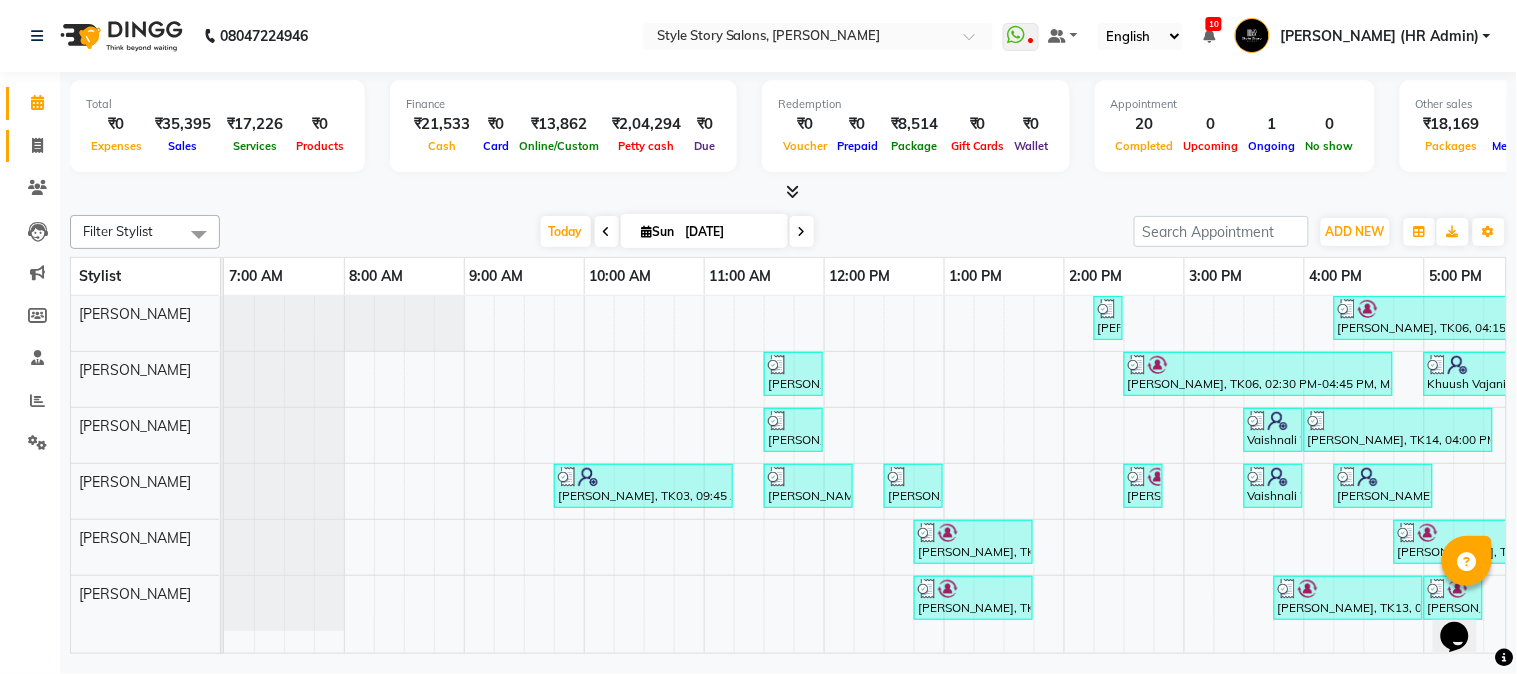 click on "Invoice" 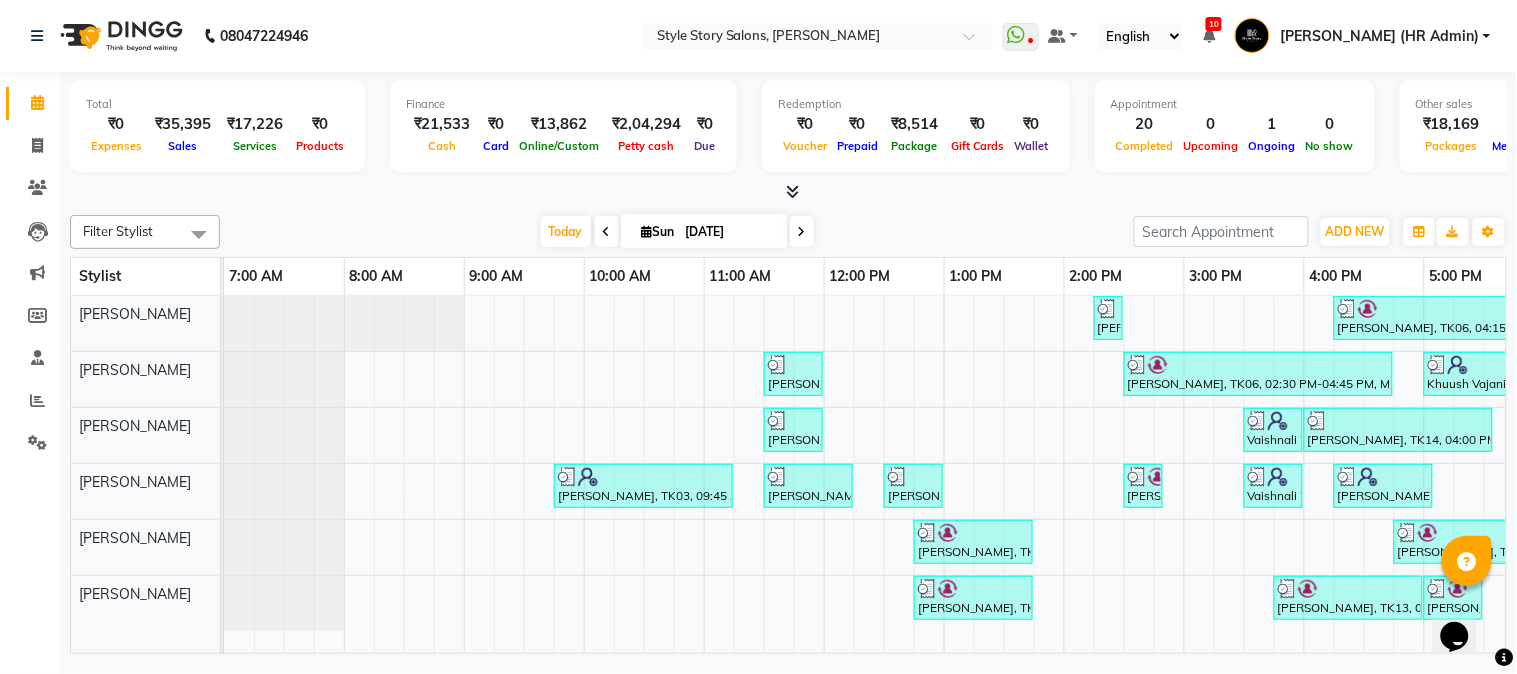 select on "service" 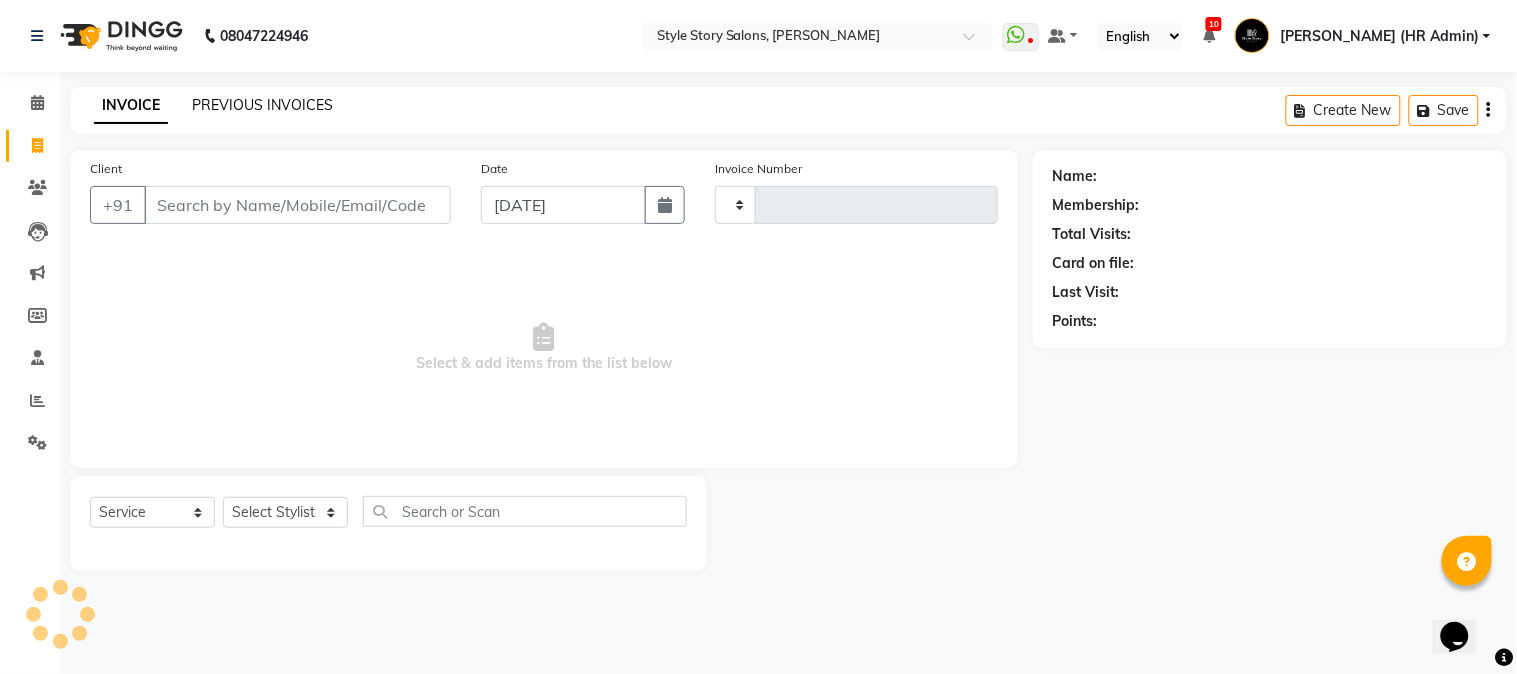click on "PREVIOUS INVOICES" 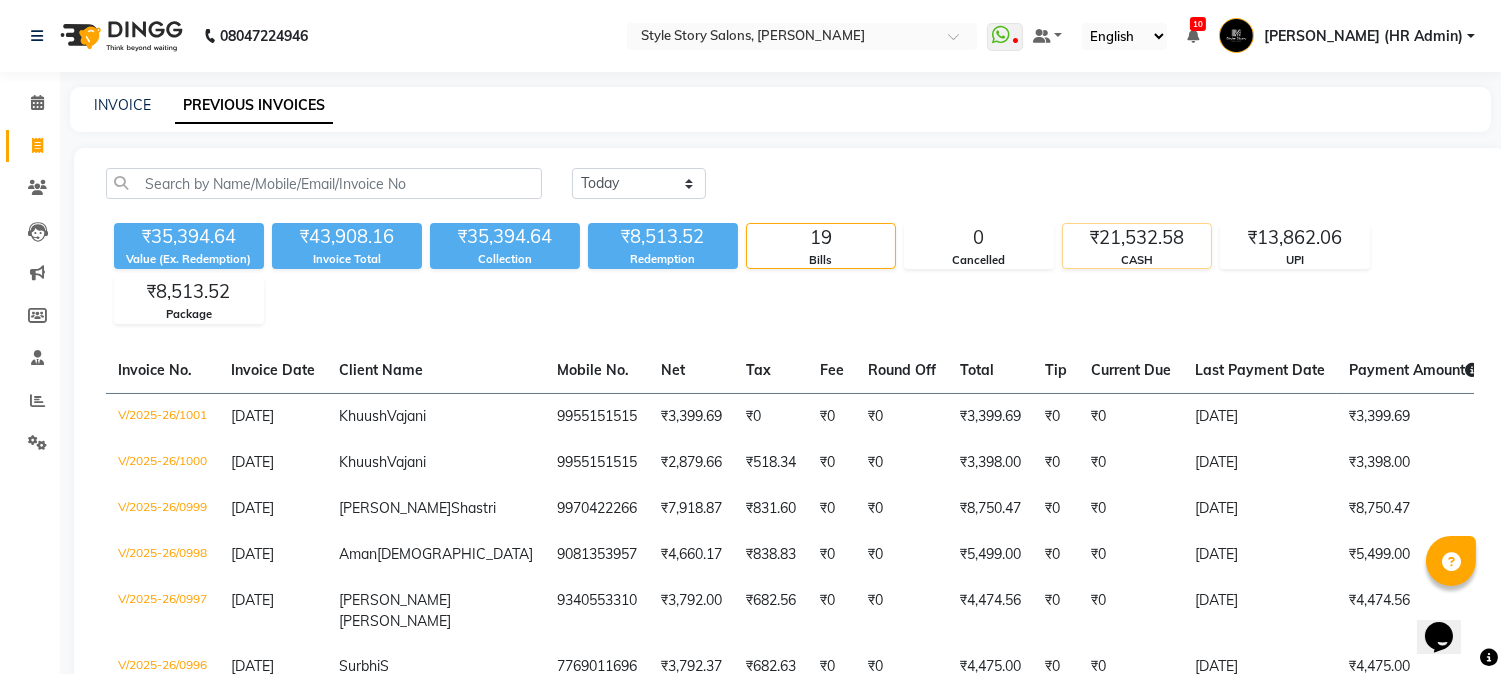 click on "₹21,532.58" 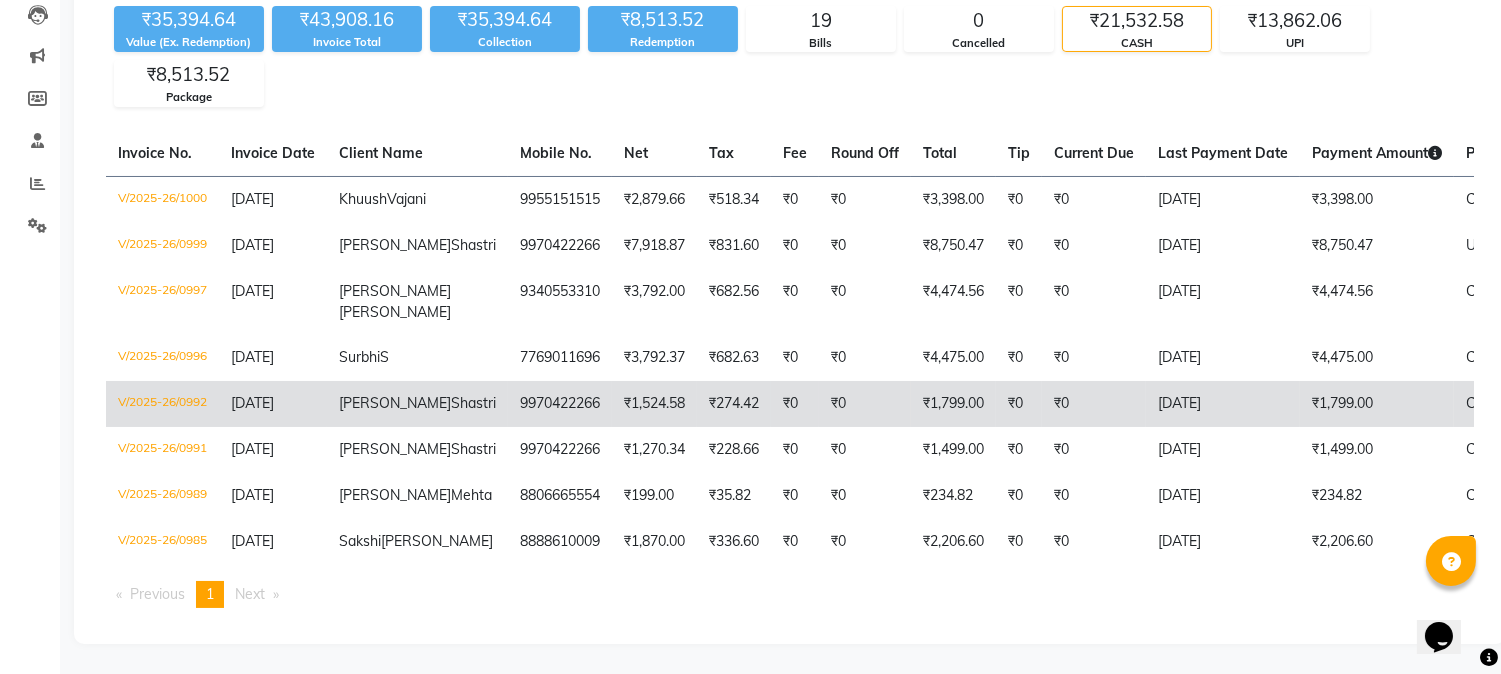 scroll, scrollTop: 333, scrollLeft: 0, axis: vertical 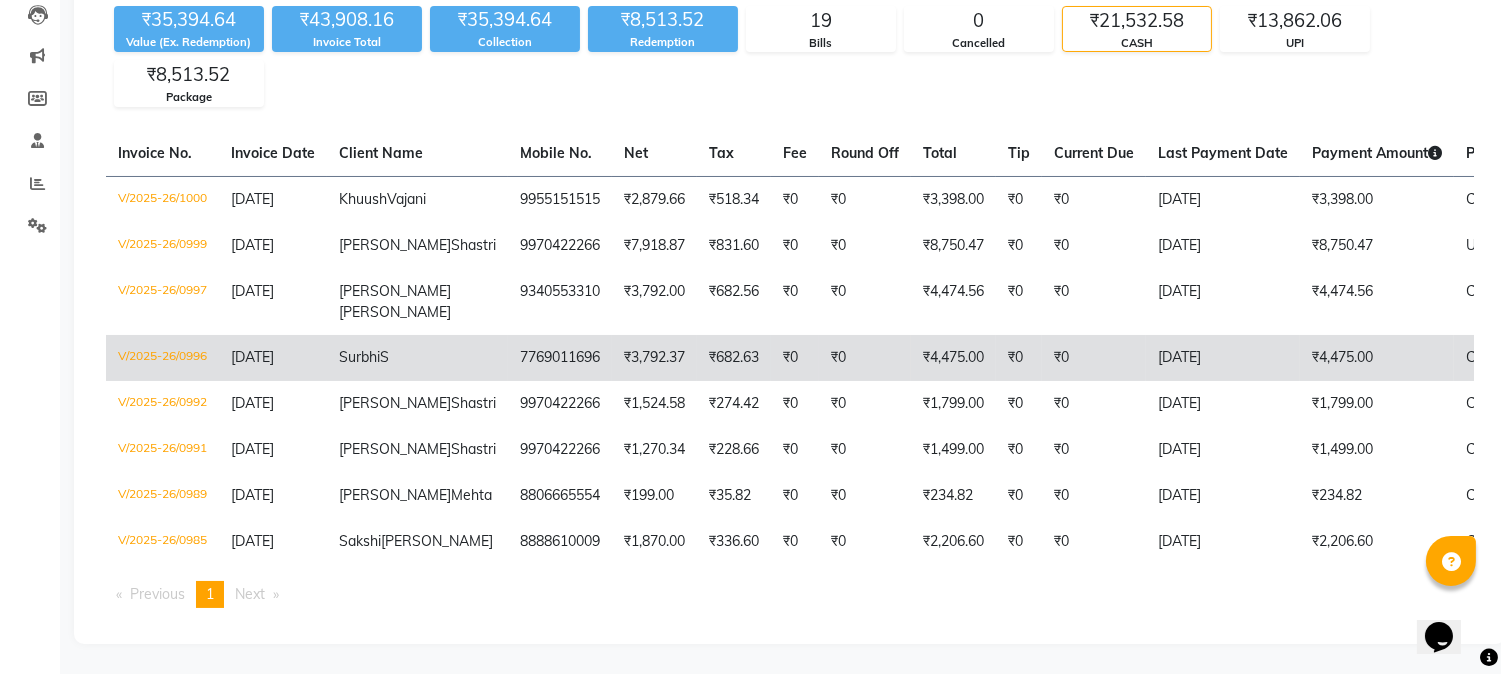 click on "V/2025-26/0996" 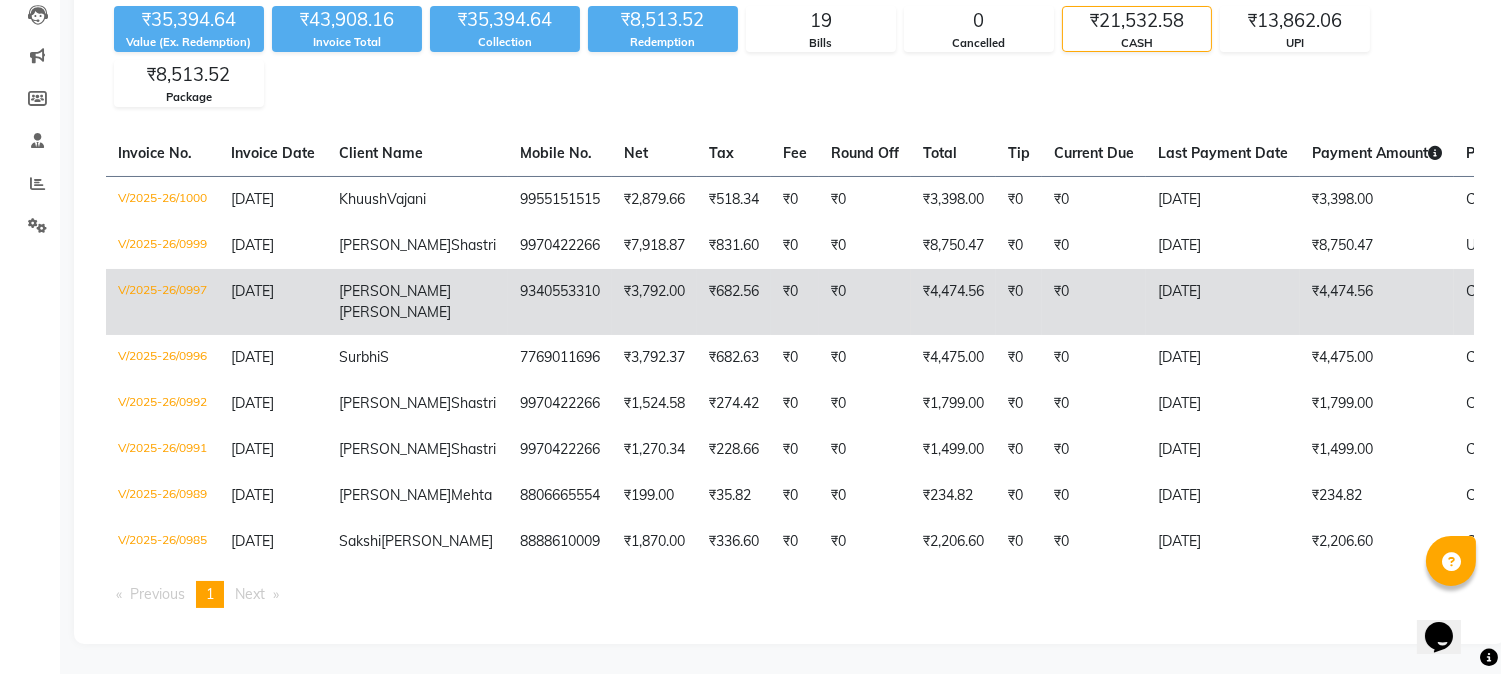 click on "V/2025-26/0997" 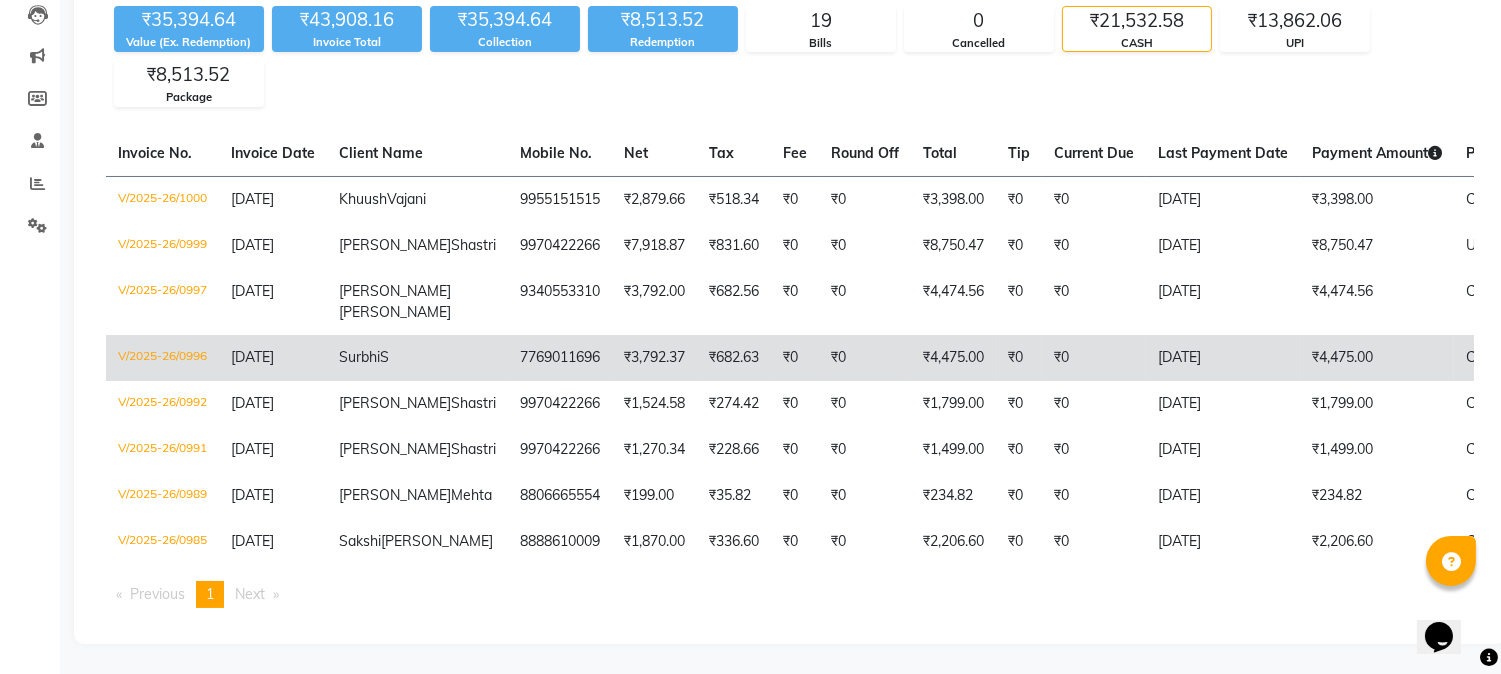 click on "V/2025-26/0996" 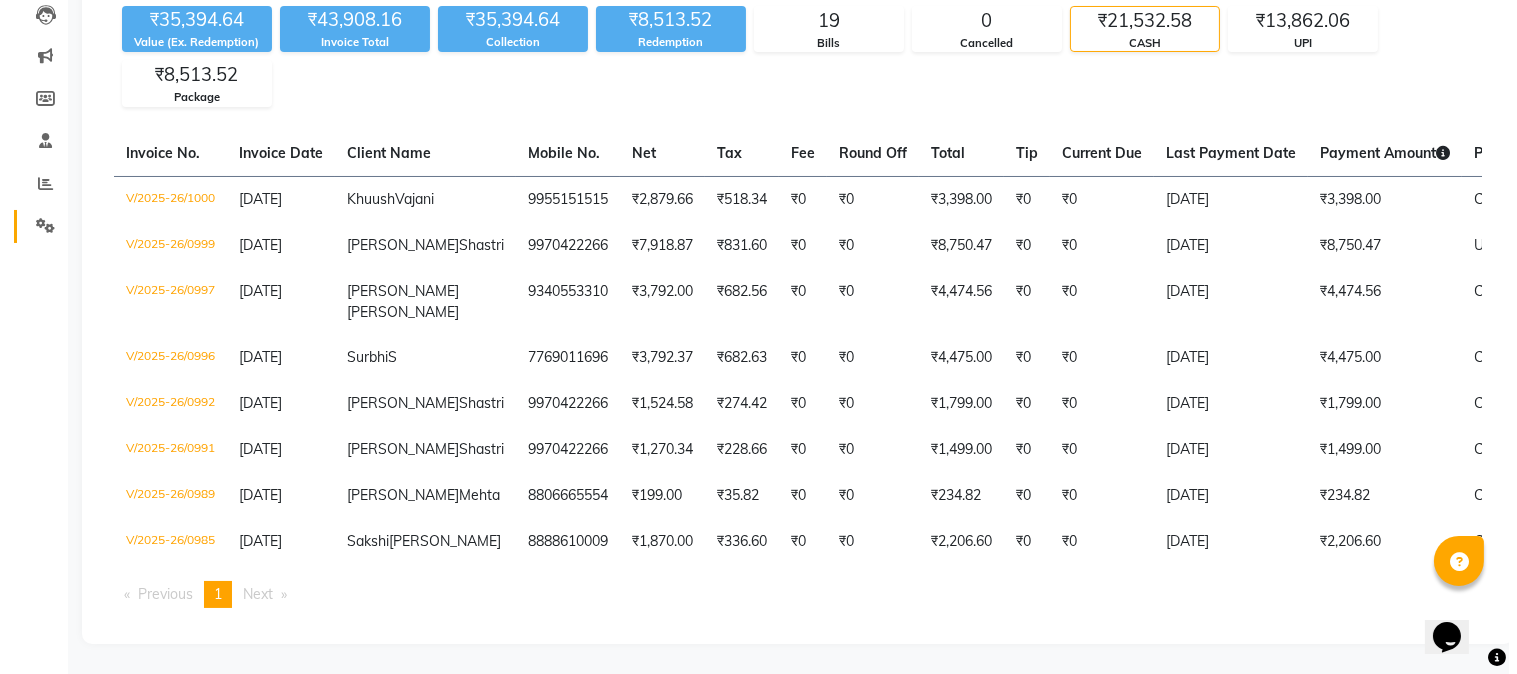 scroll, scrollTop: 0, scrollLeft: 0, axis: both 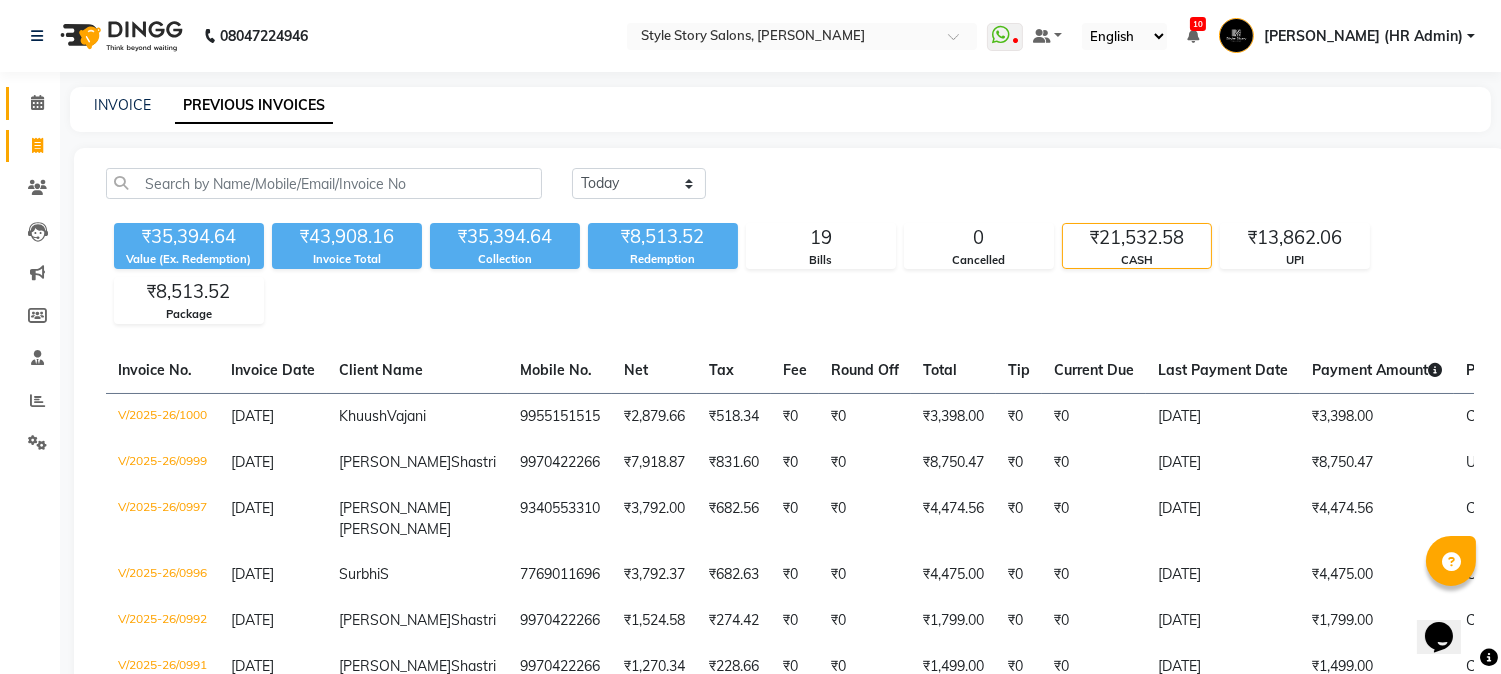 click 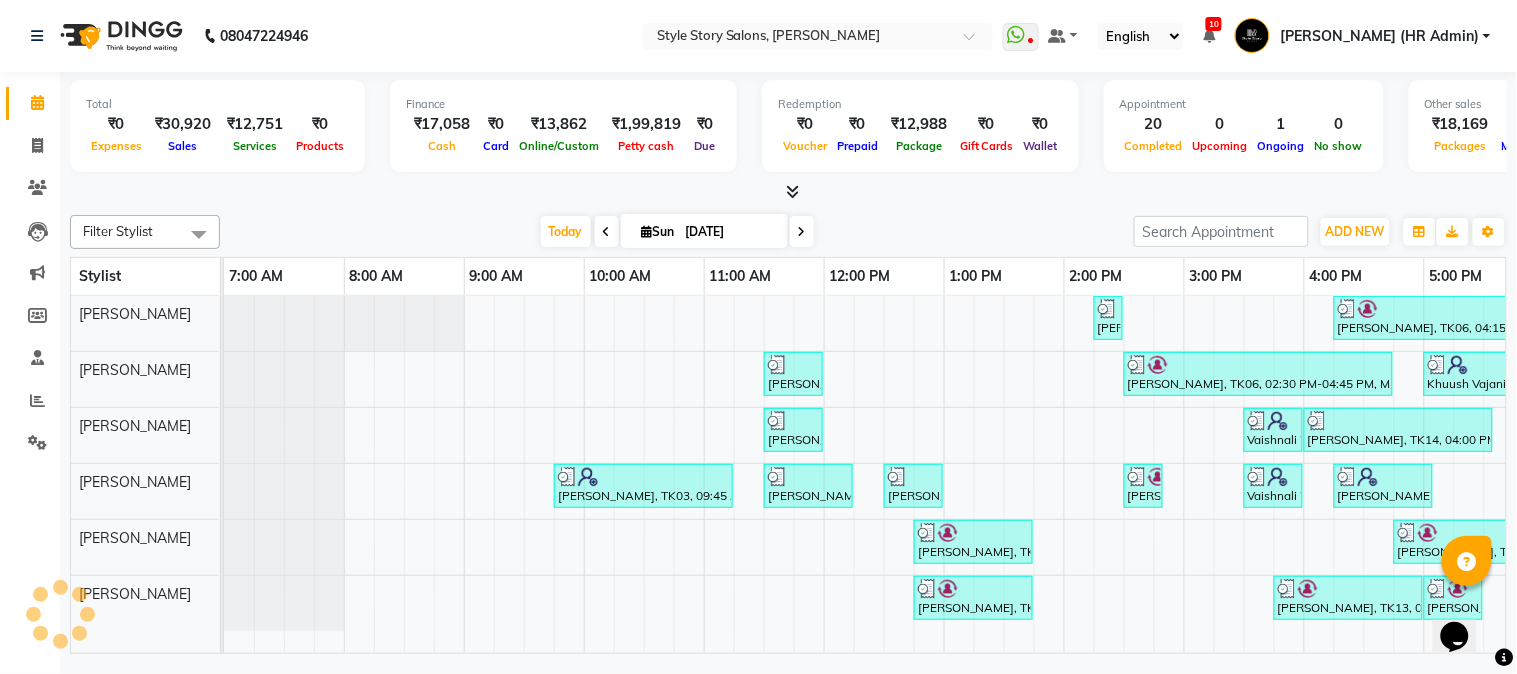 scroll, scrollTop: 0, scrollLeft: 637, axis: horizontal 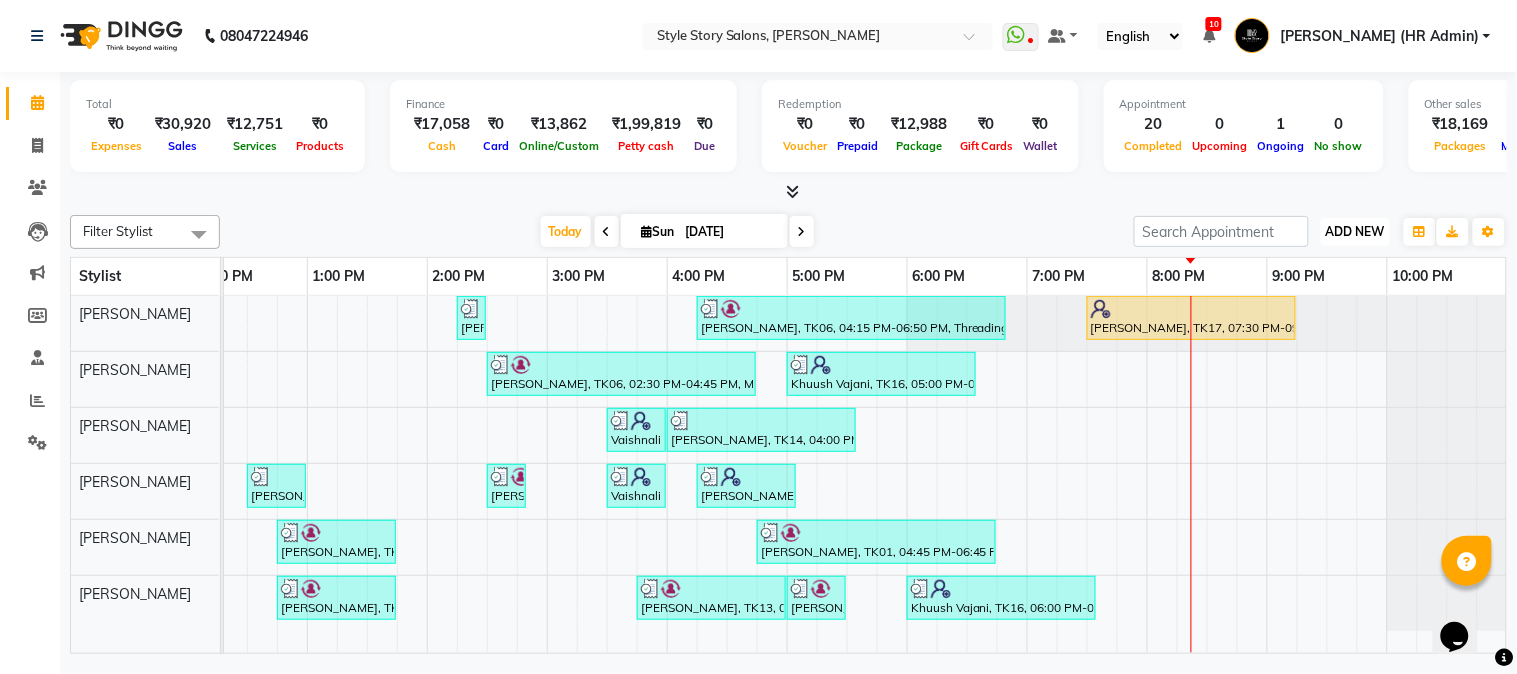 click on "ADD NEW Toggle Dropdown" at bounding box center [1355, 232] 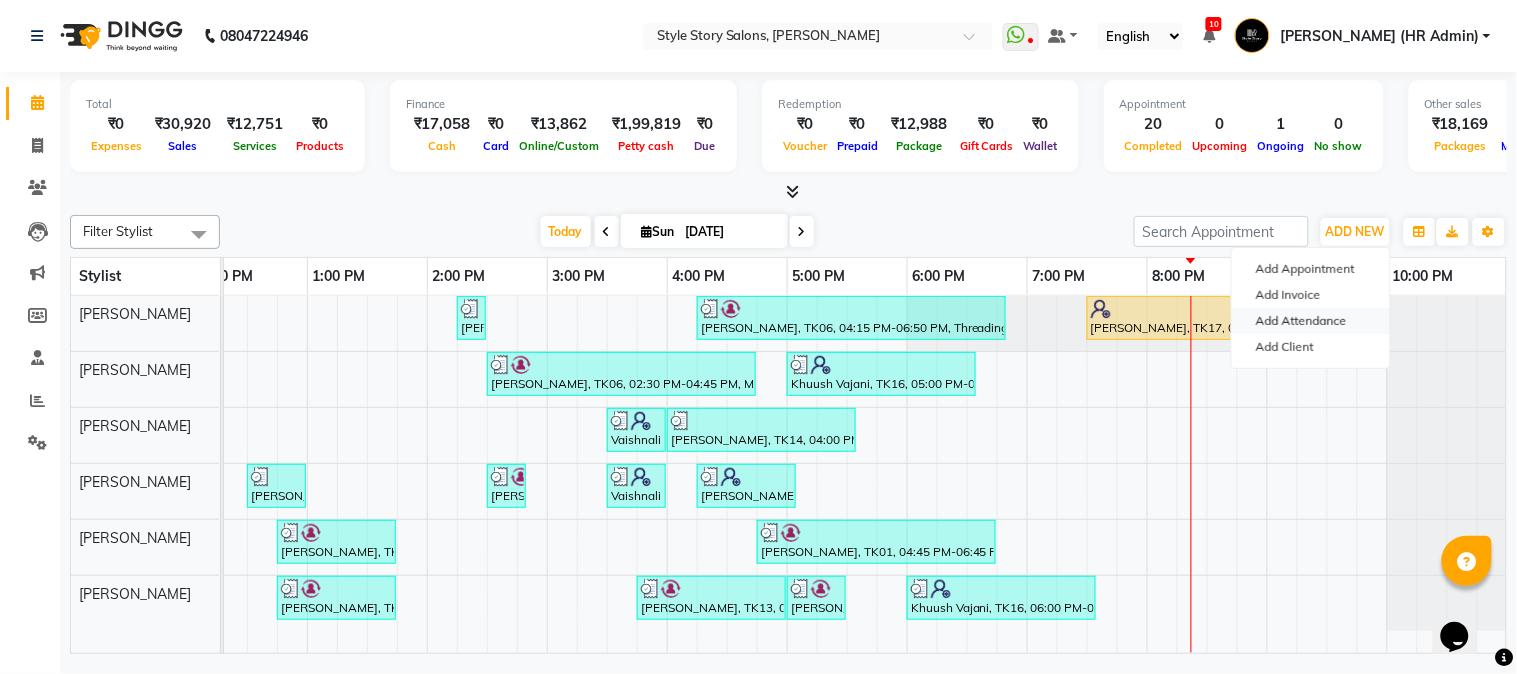 click on "Add Attendance" at bounding box center (1311, 321) 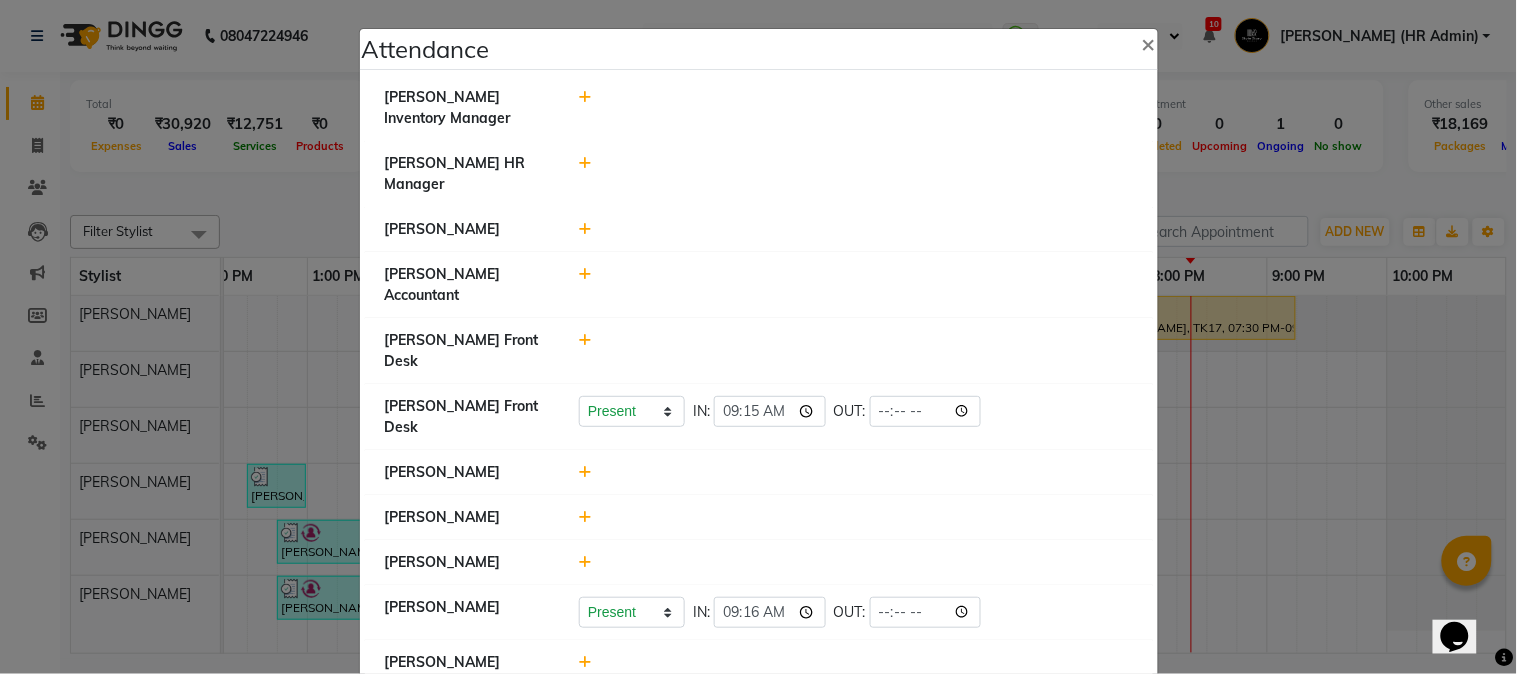 click 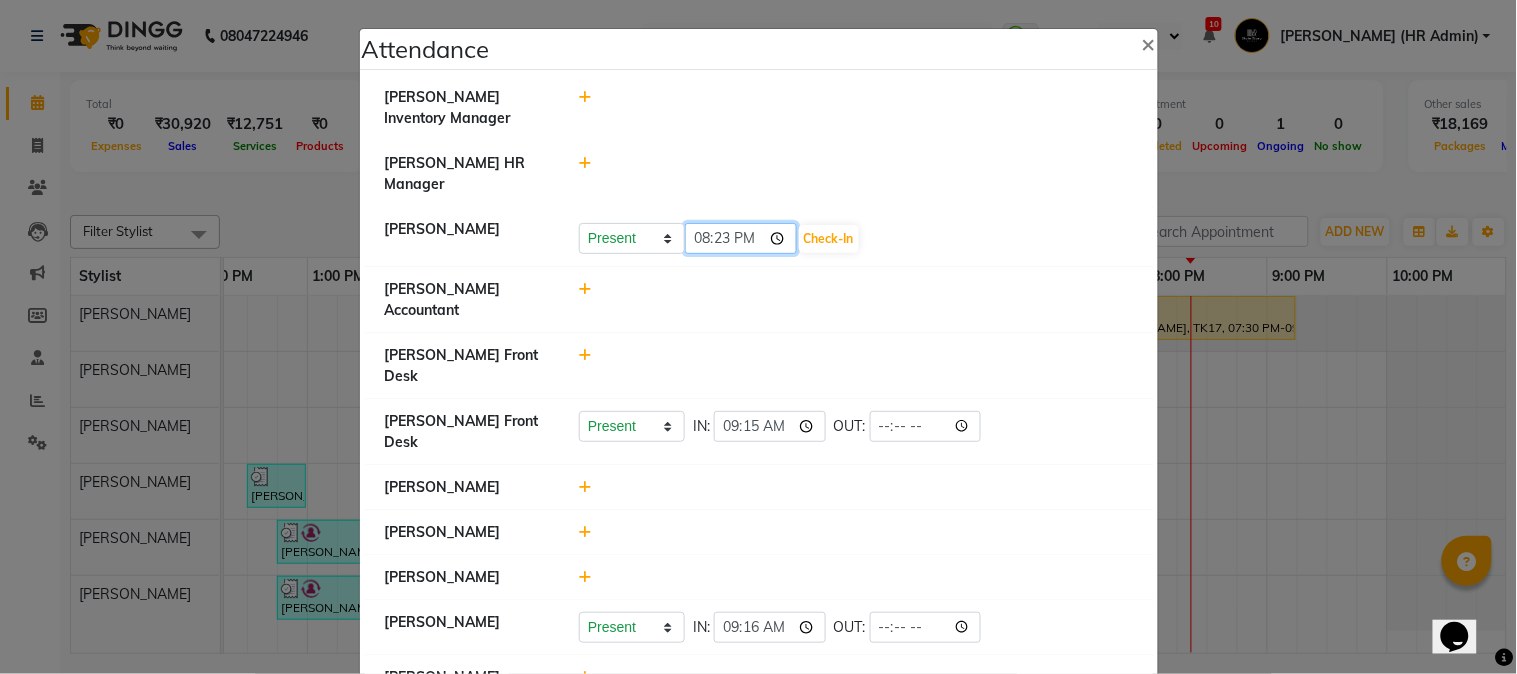 click on "20:23" 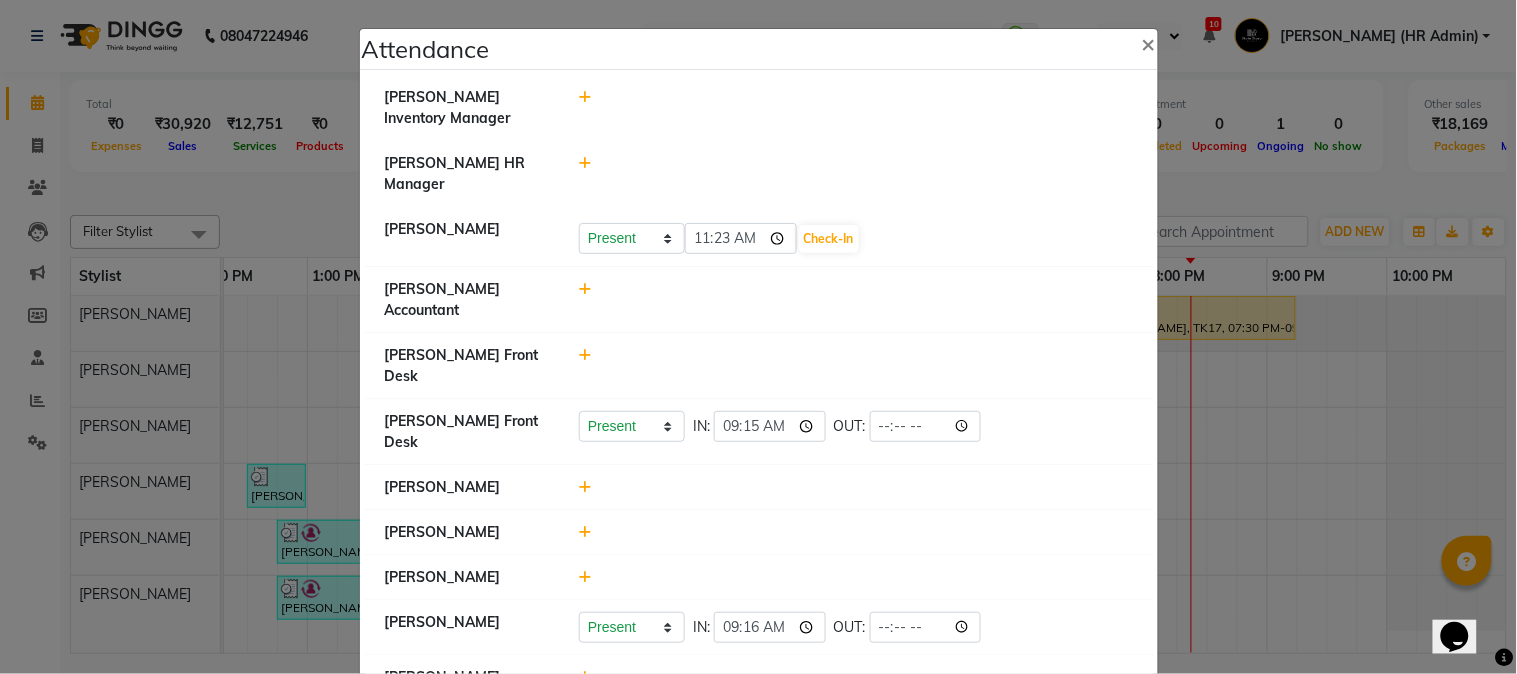 click 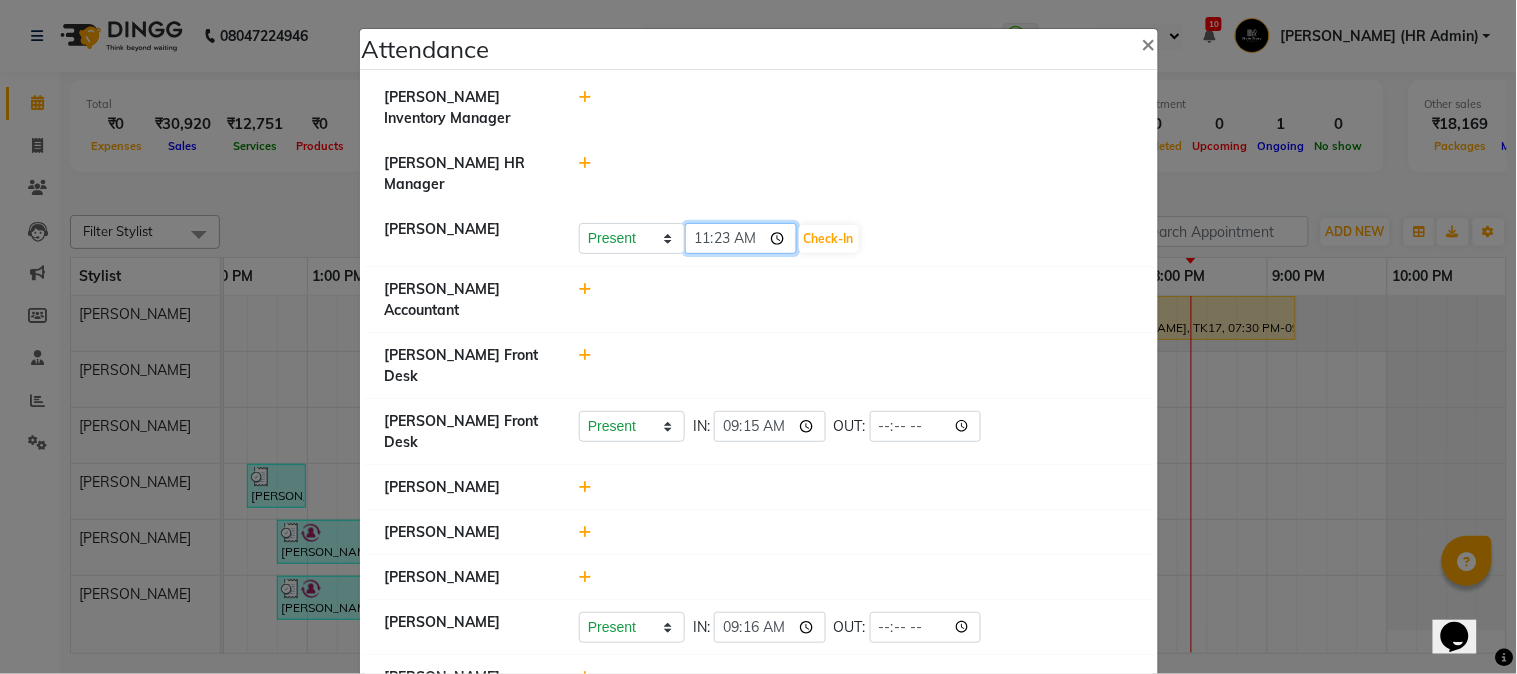 click on "11:23" 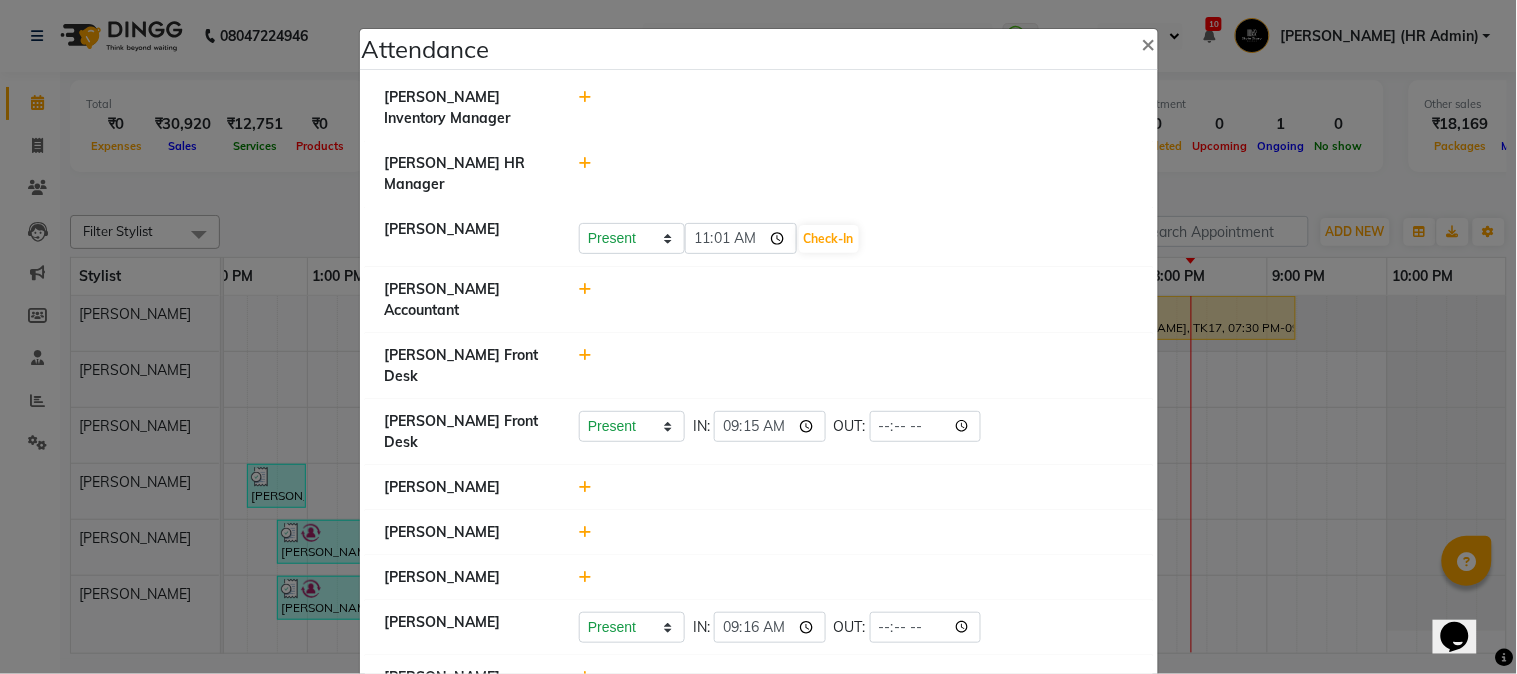 type on "11:01" 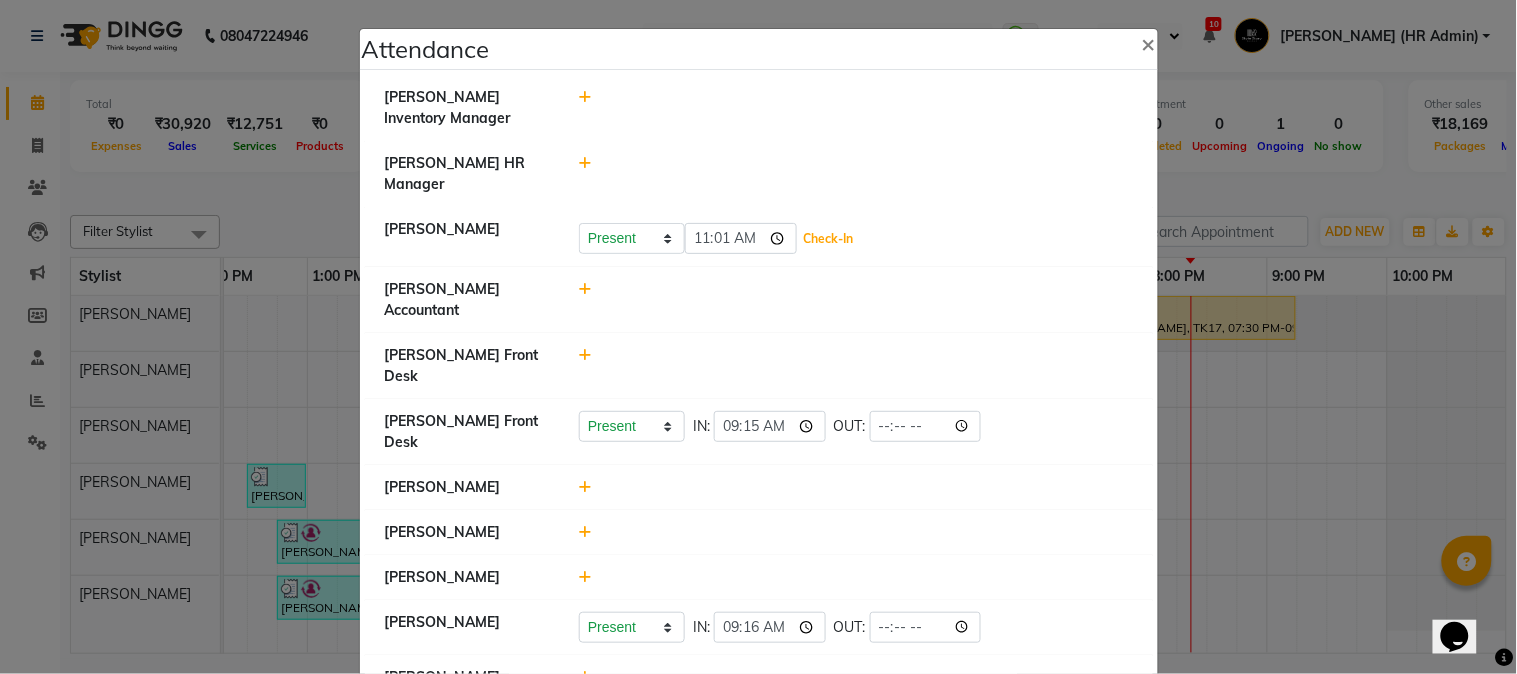 click on "Check-In" 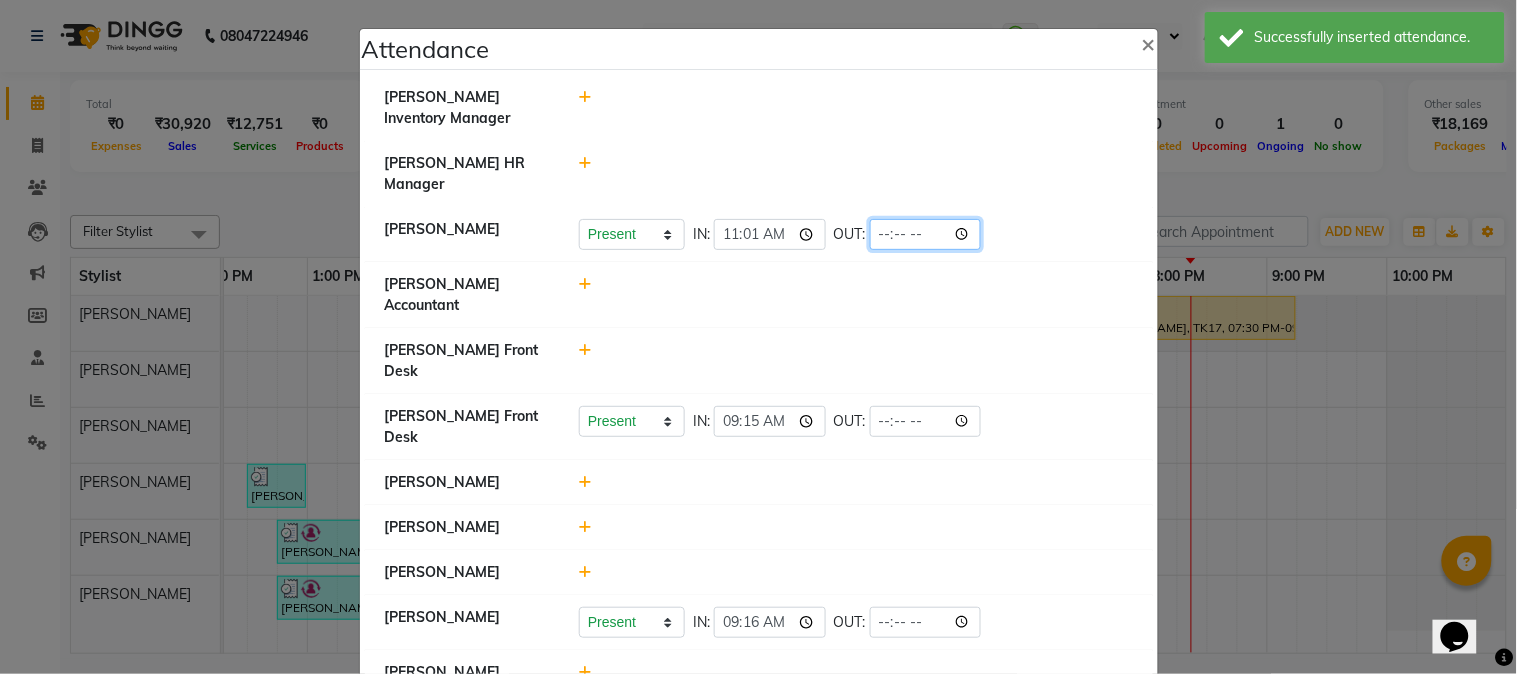 click 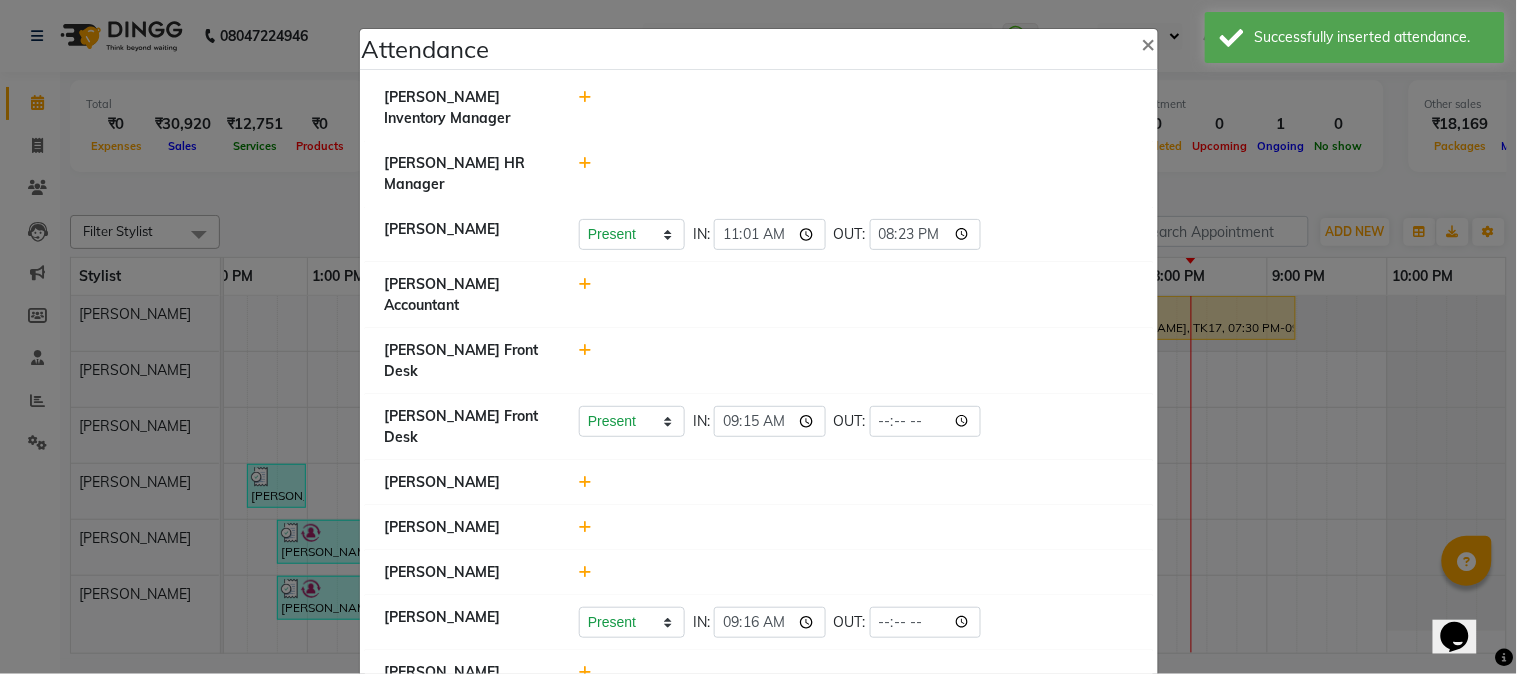 type on "20:23" 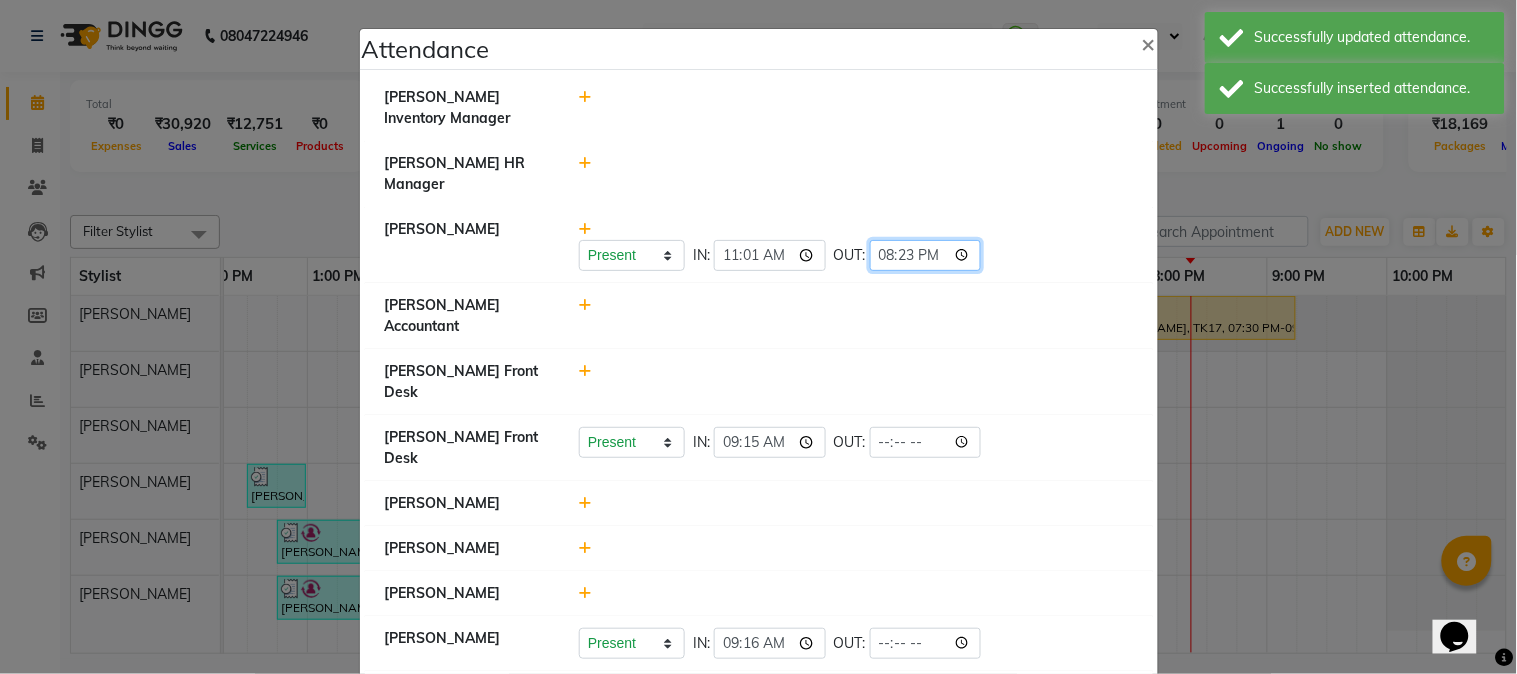 click on "20:23" 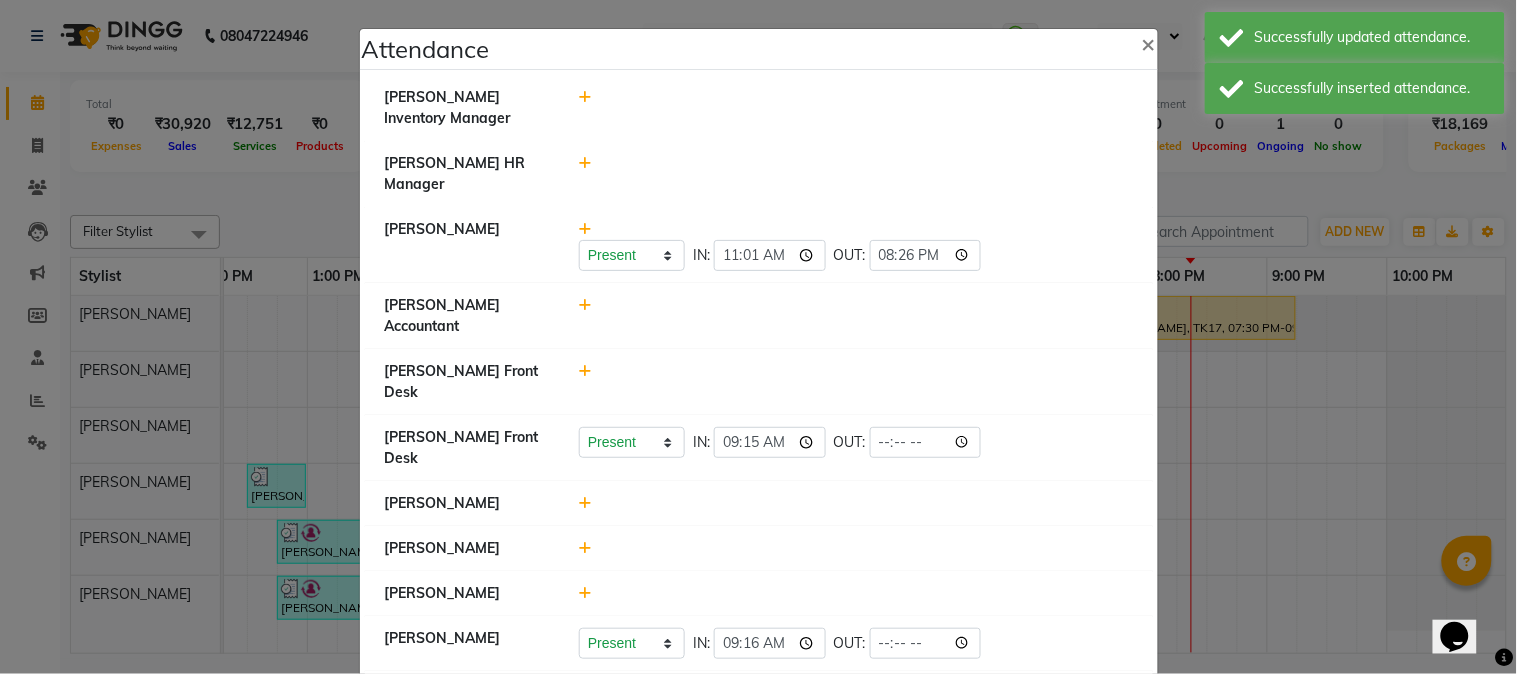 type on "20:26" 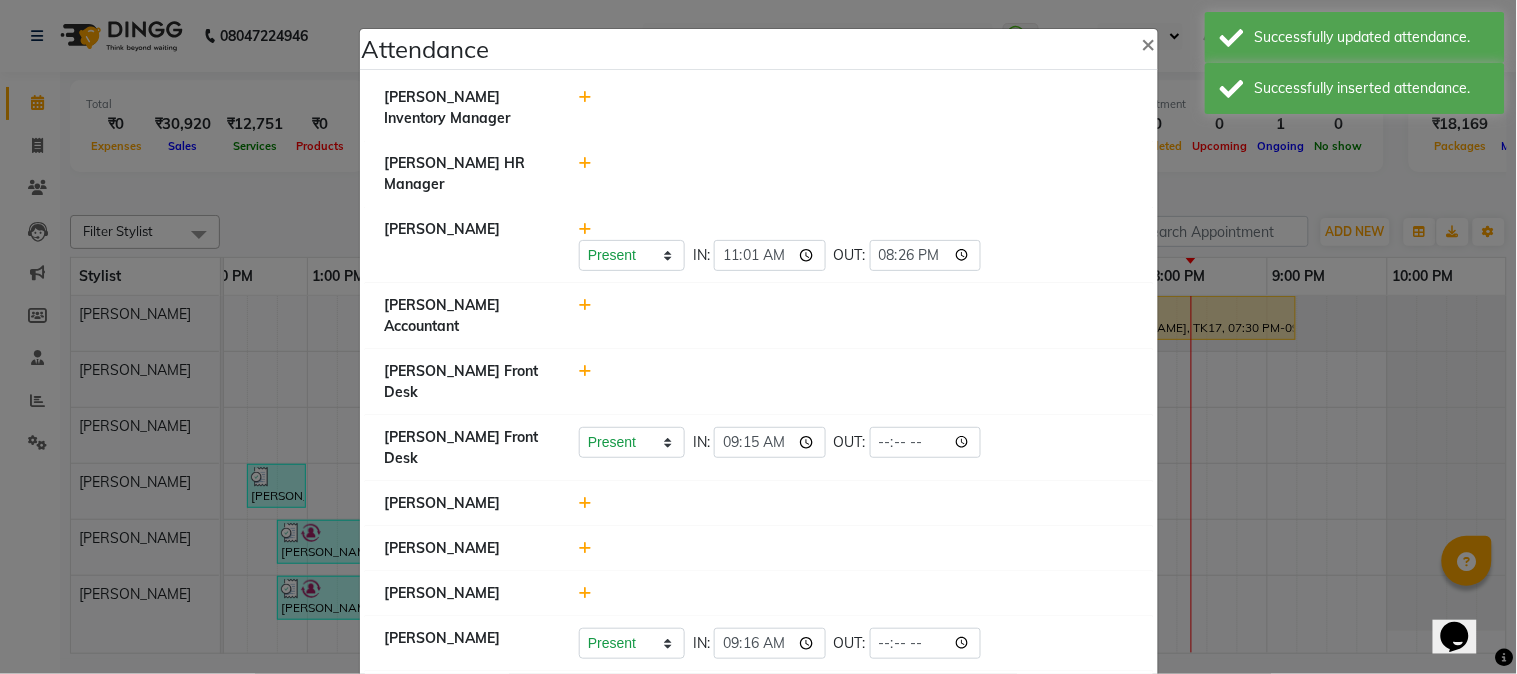 scroll, scrollTop: 111, scrollLeft: 0, axis: vertical 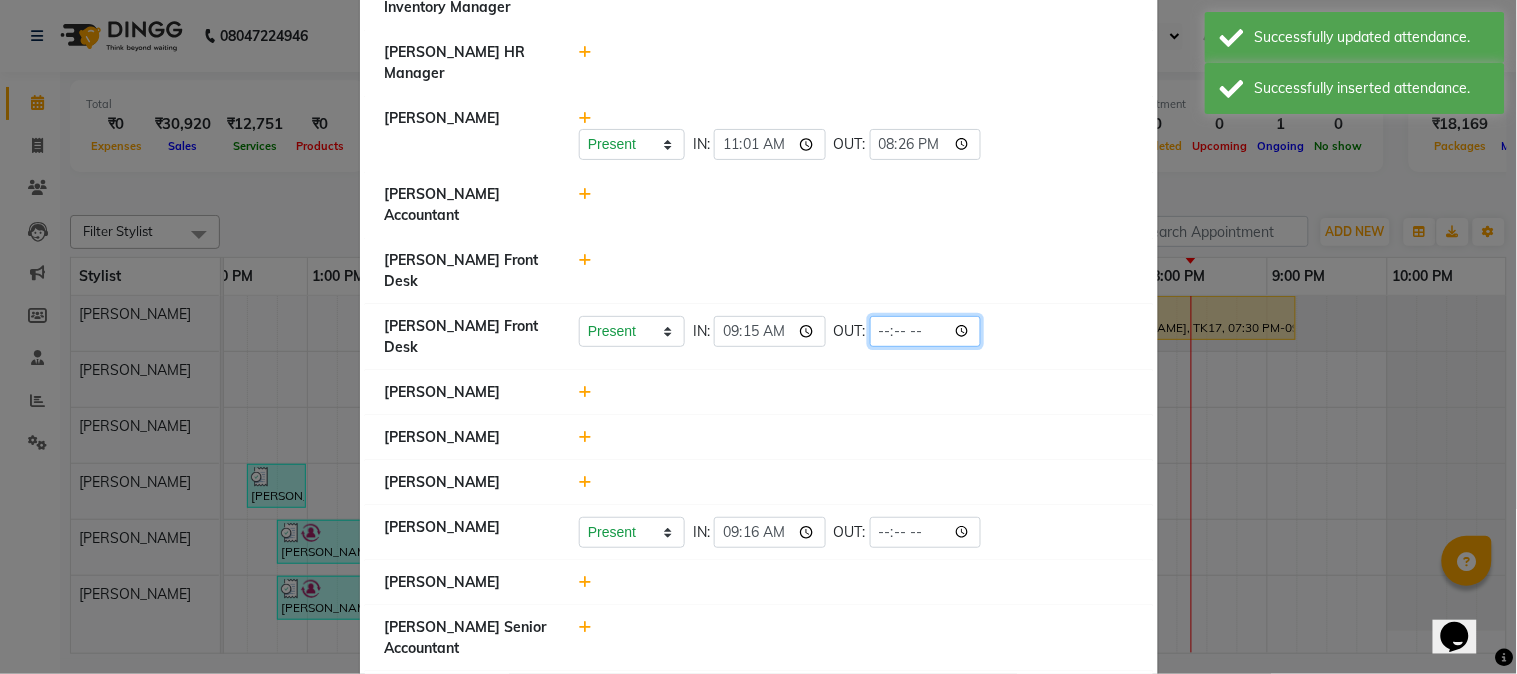 click 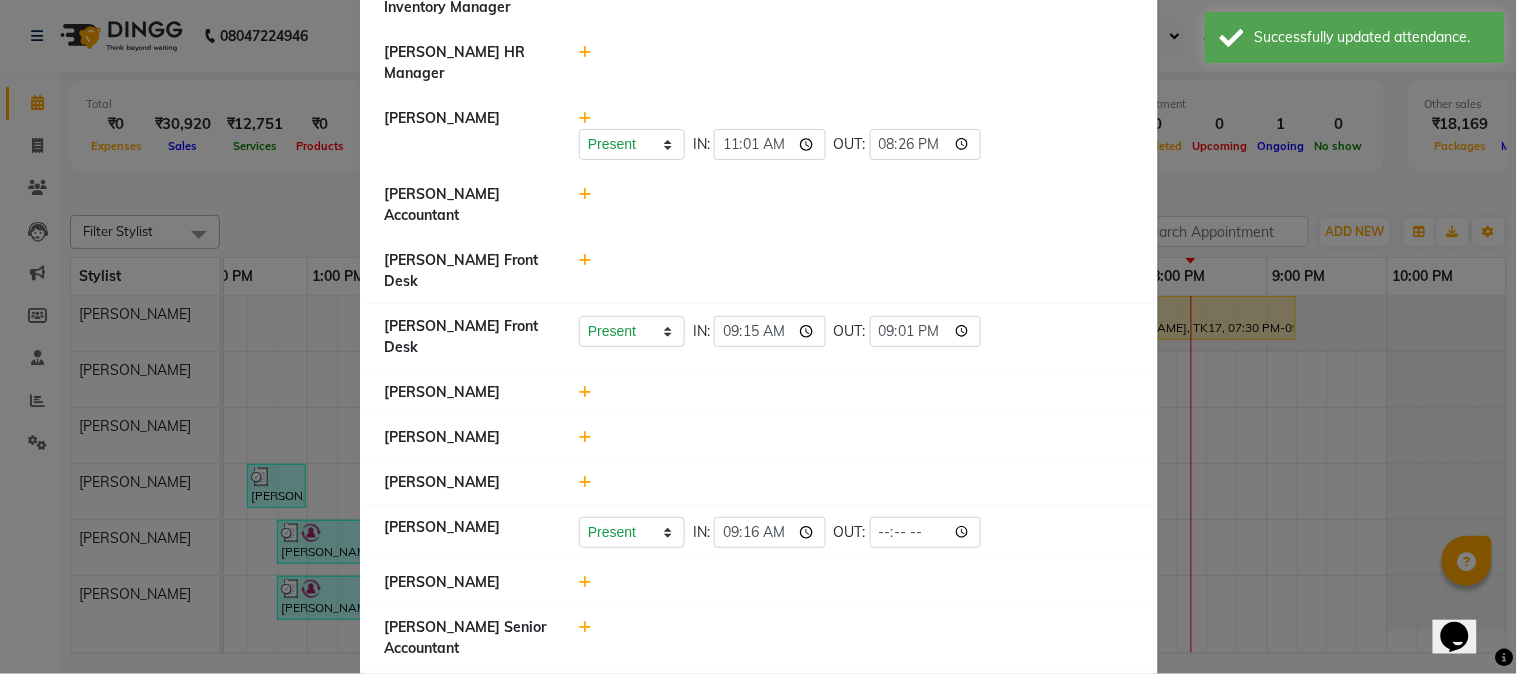 type on "21:01" 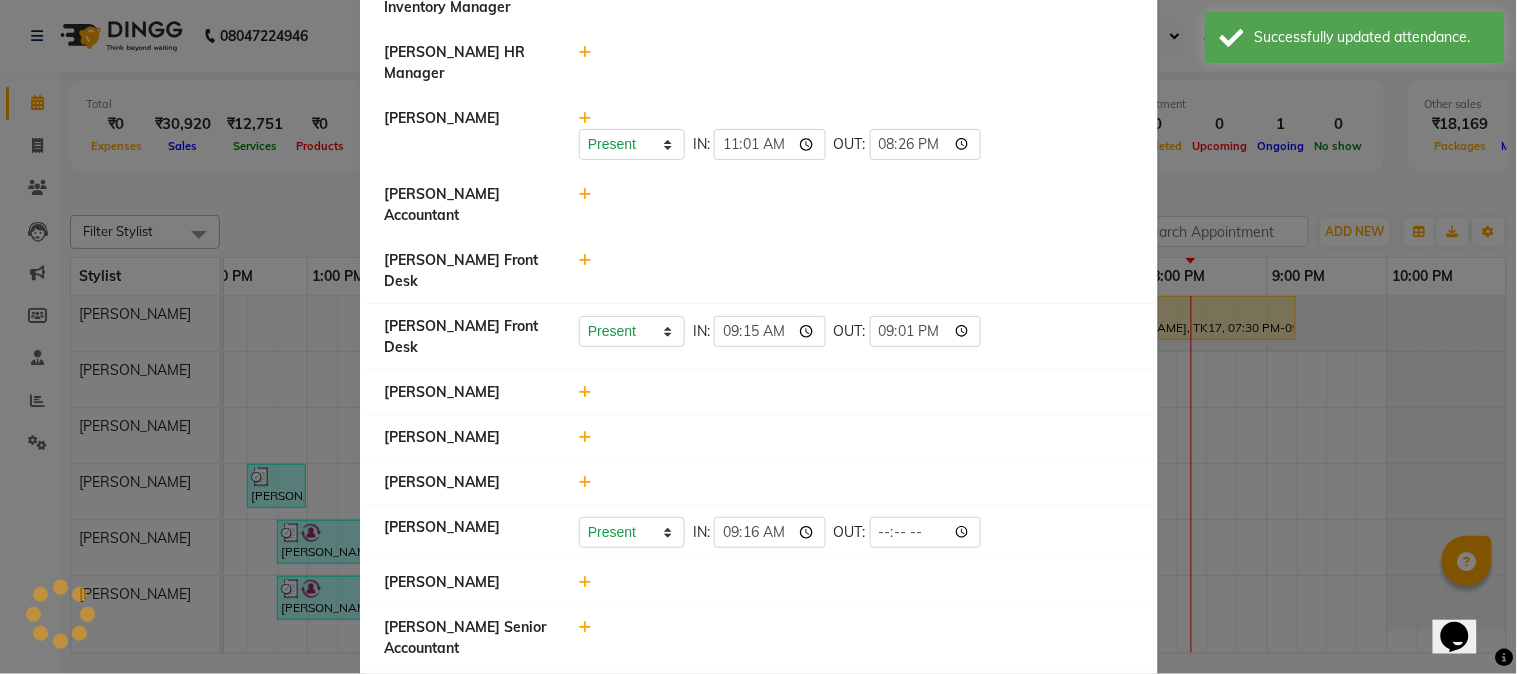 click on "Adesh khadse" 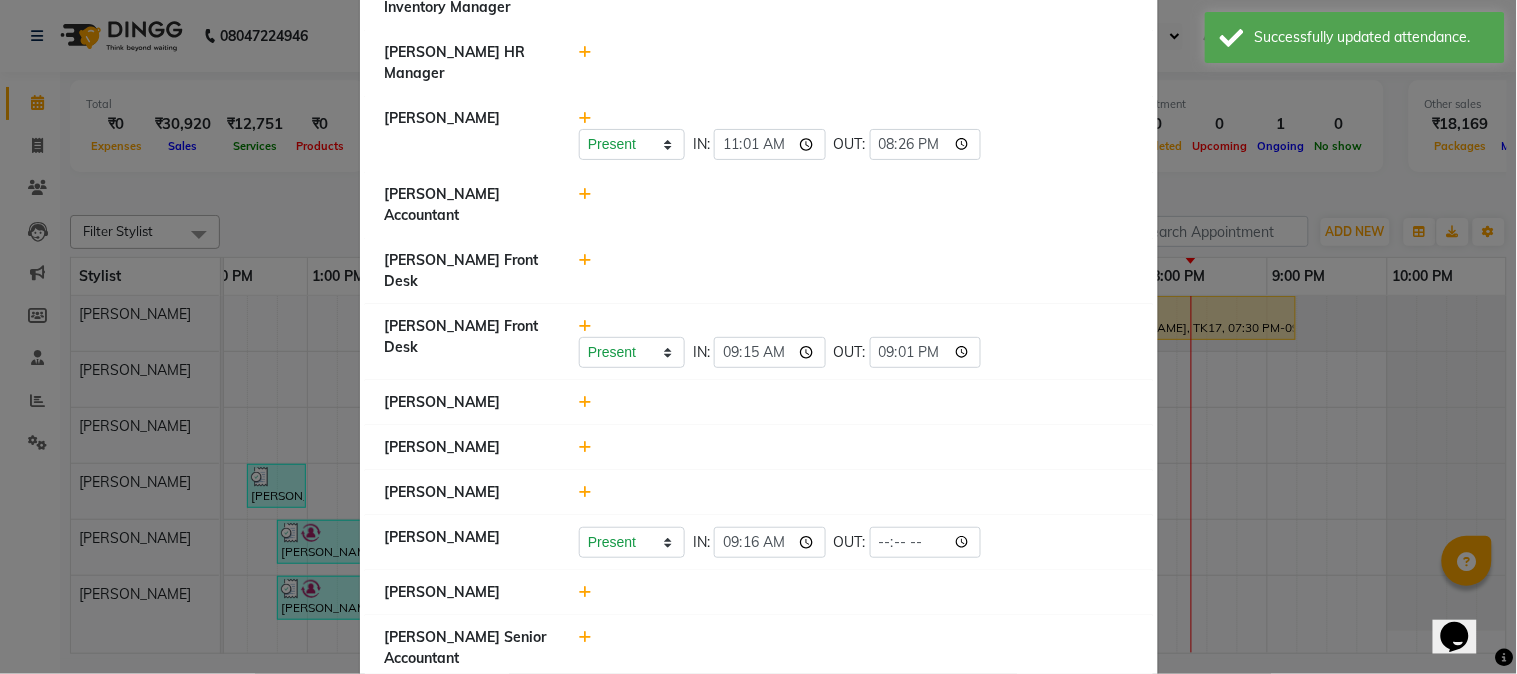 scroll, scrollTop: 333, scrollLeft: 0, axis: vertical 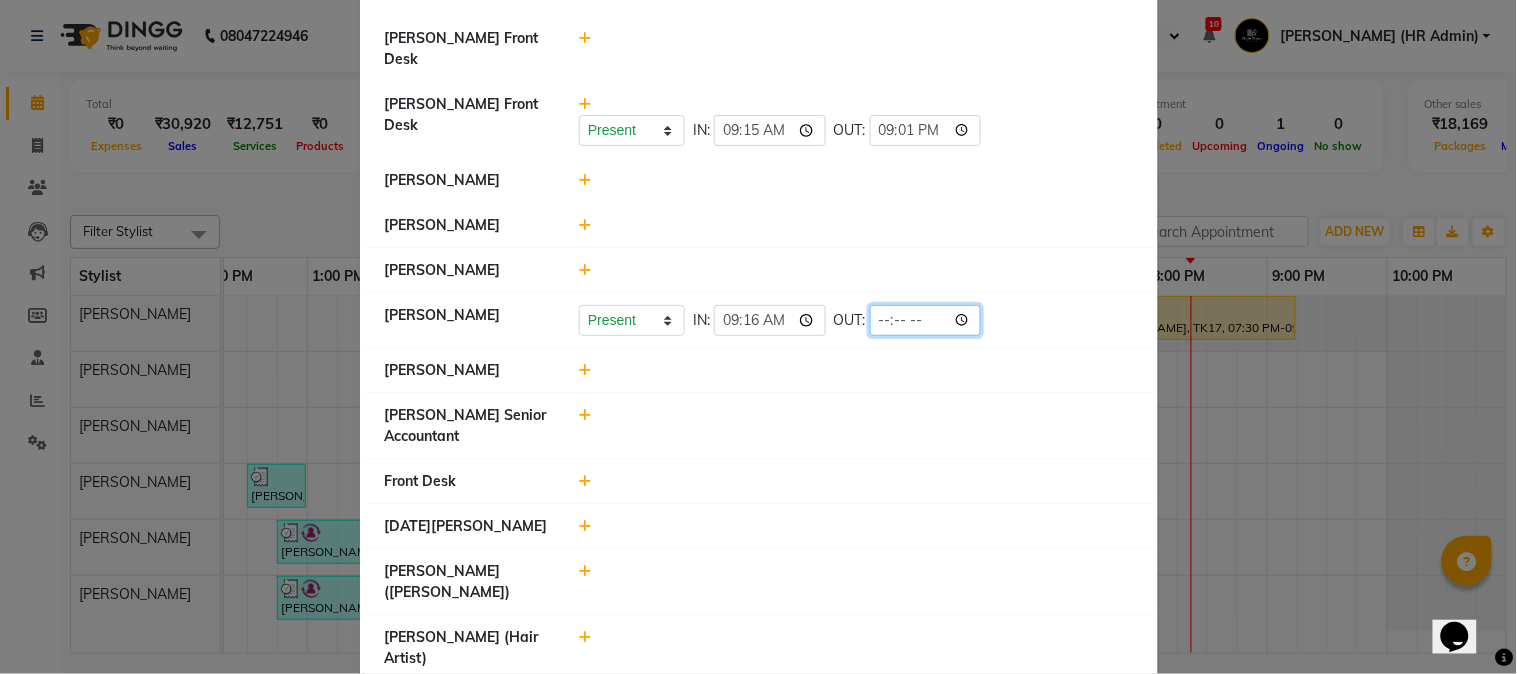 click 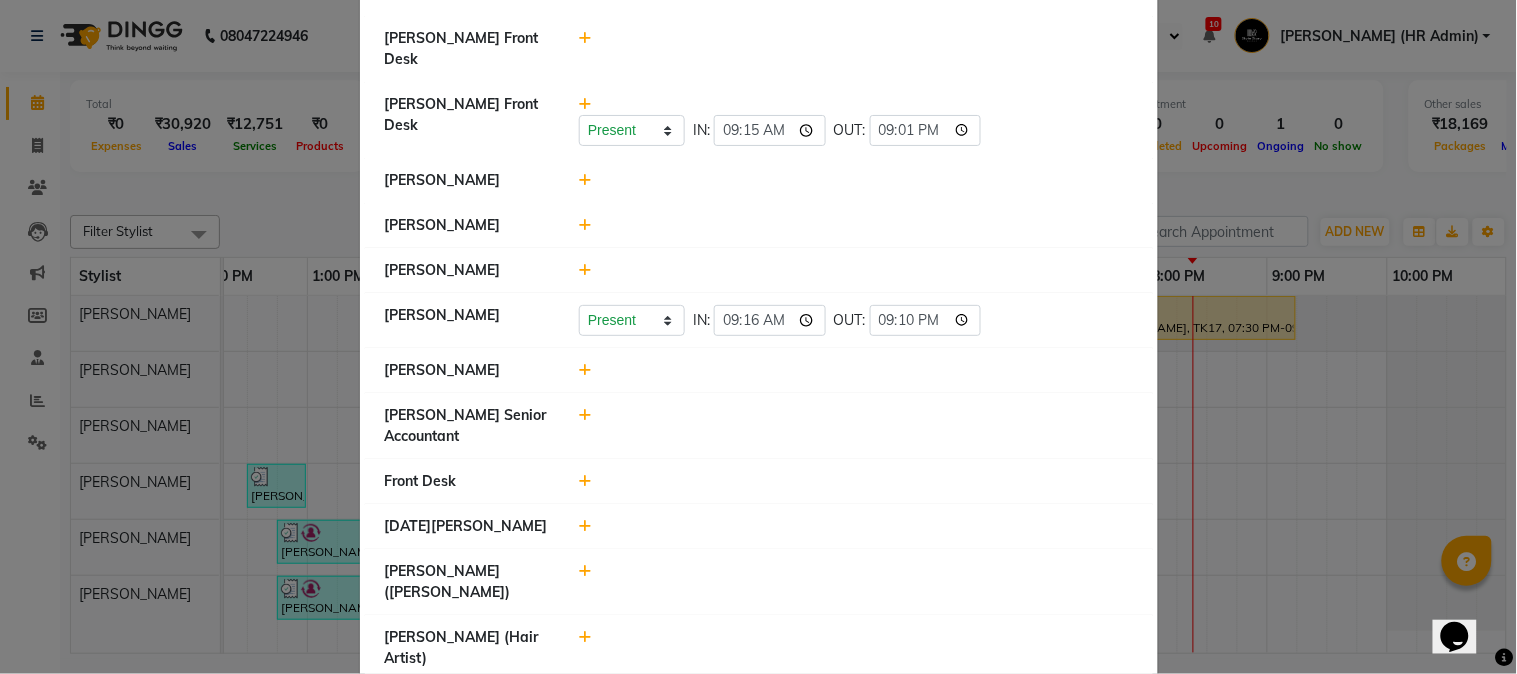 type on "21:10" 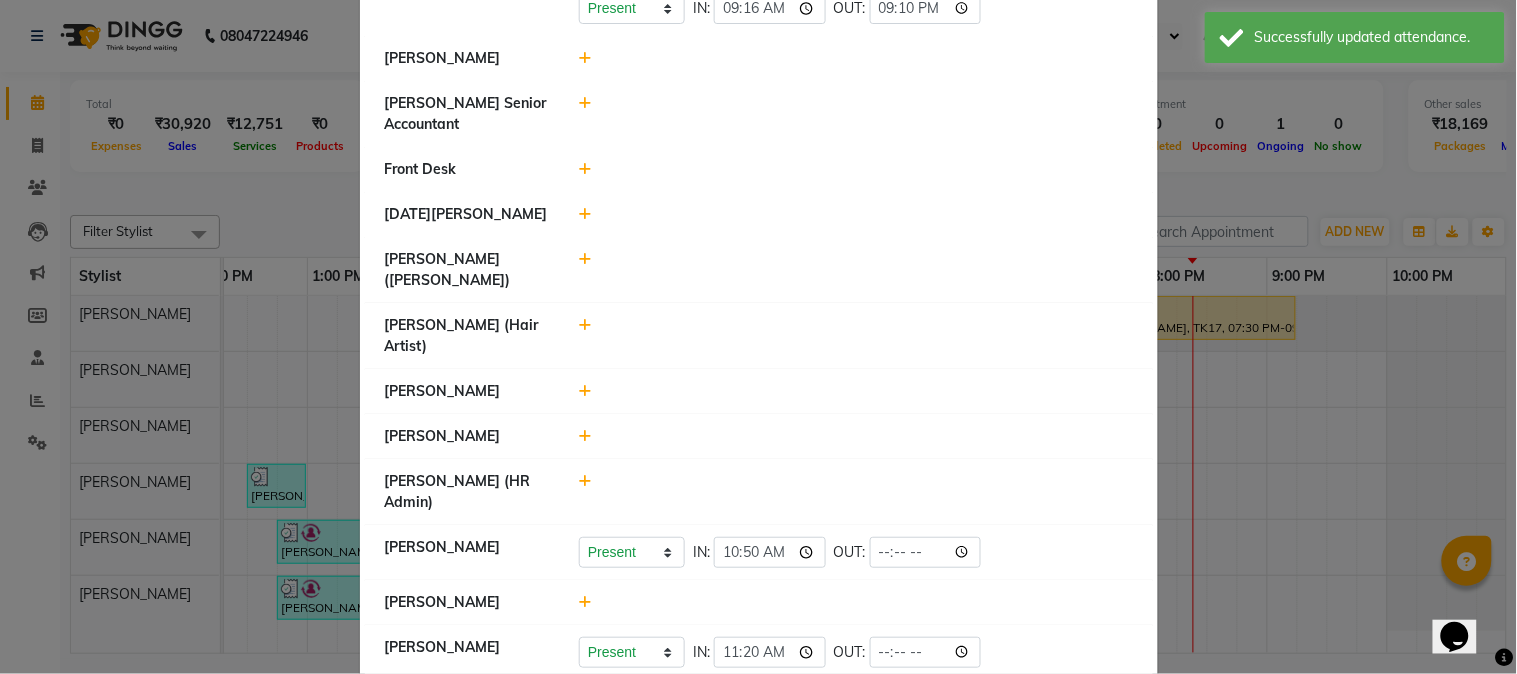 scroll, scrollTop: 888, scrollLeft: 0, axis: vertical 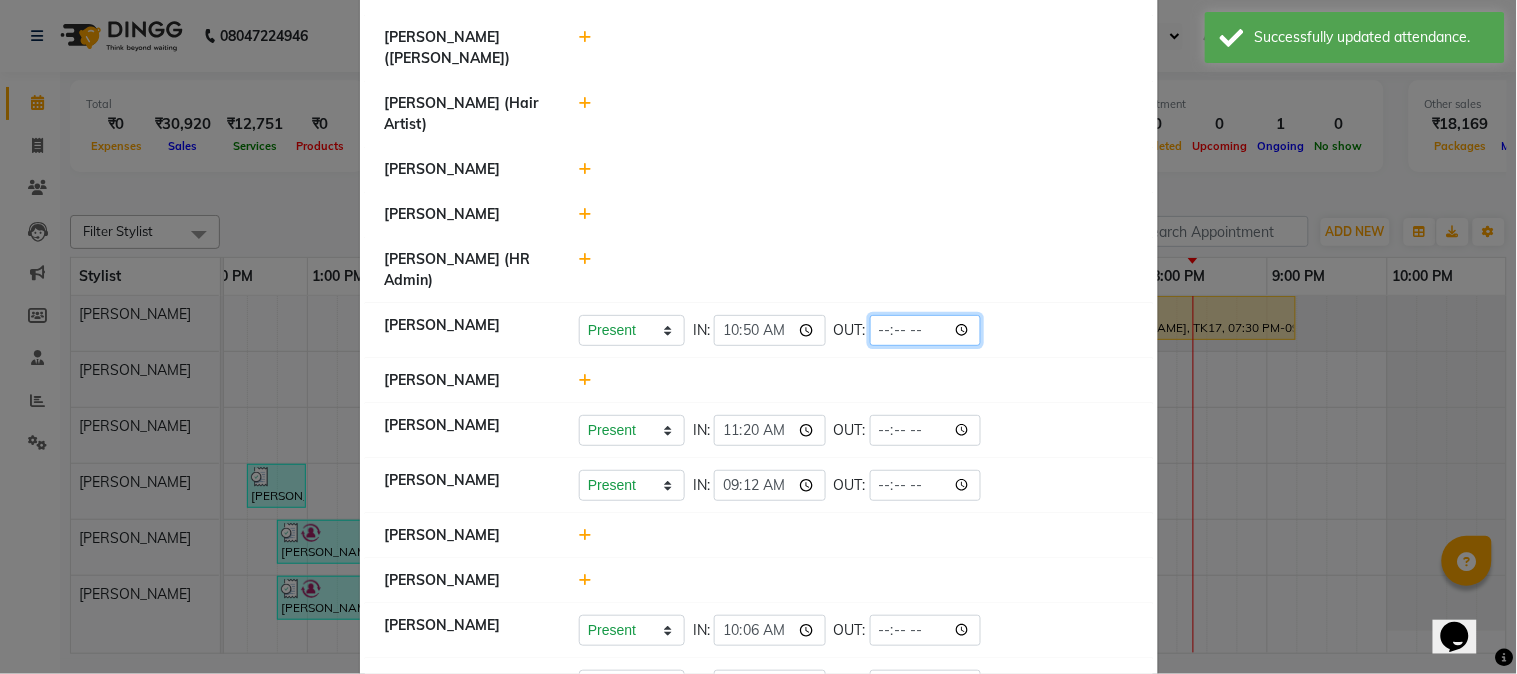 click 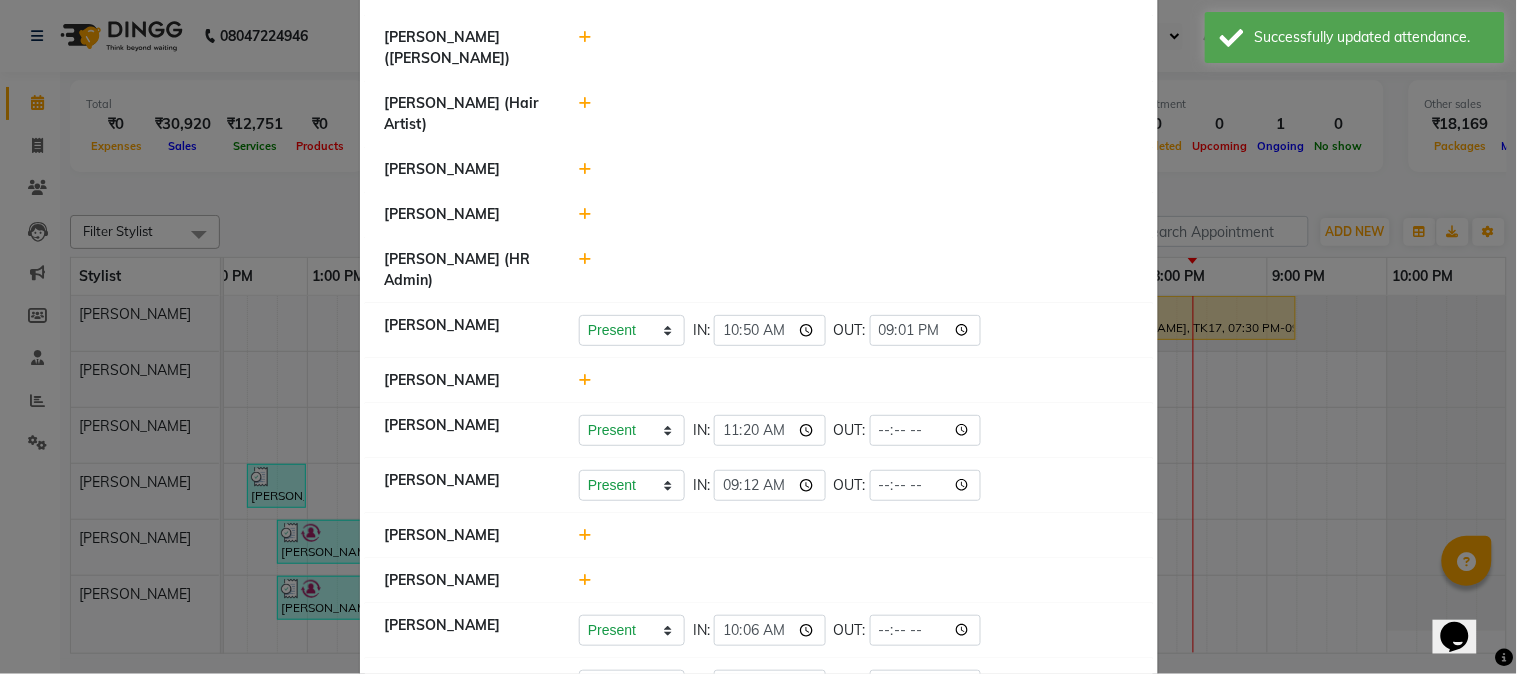 type on "21:01" 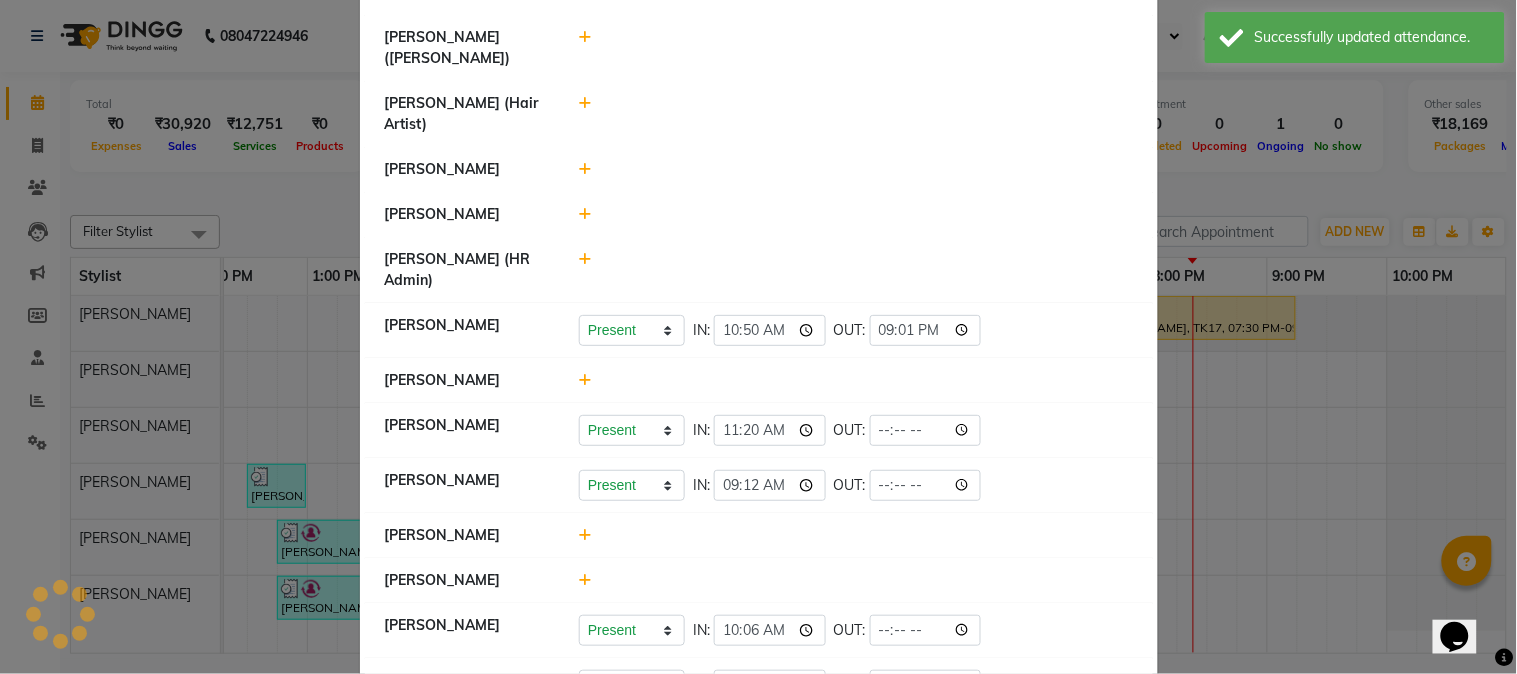 click on "Arshad Ansari   Present   Absent   Late   Half Day   Weekly Off  IN:  11:20 OUT:" 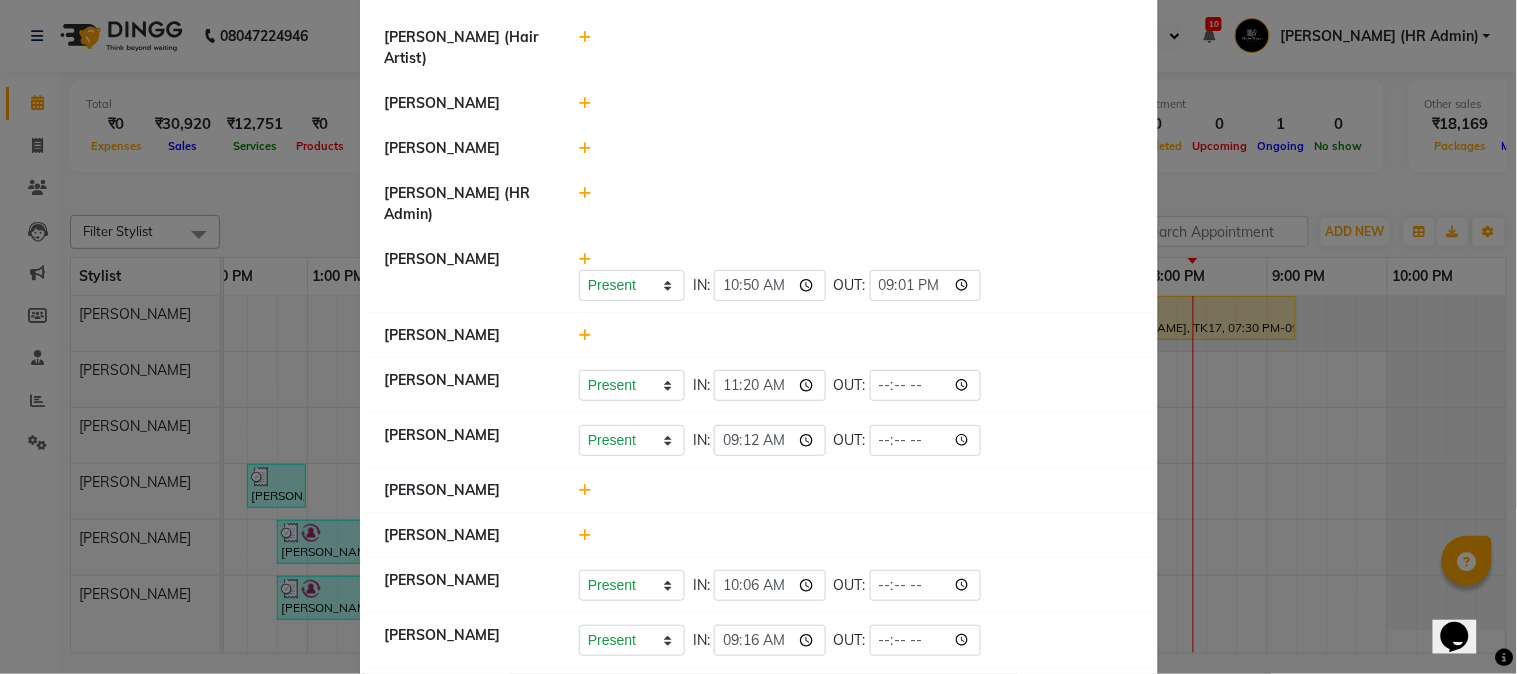 scroll, scrollTop: 1000, scrollLeft: 0, axis: vertical 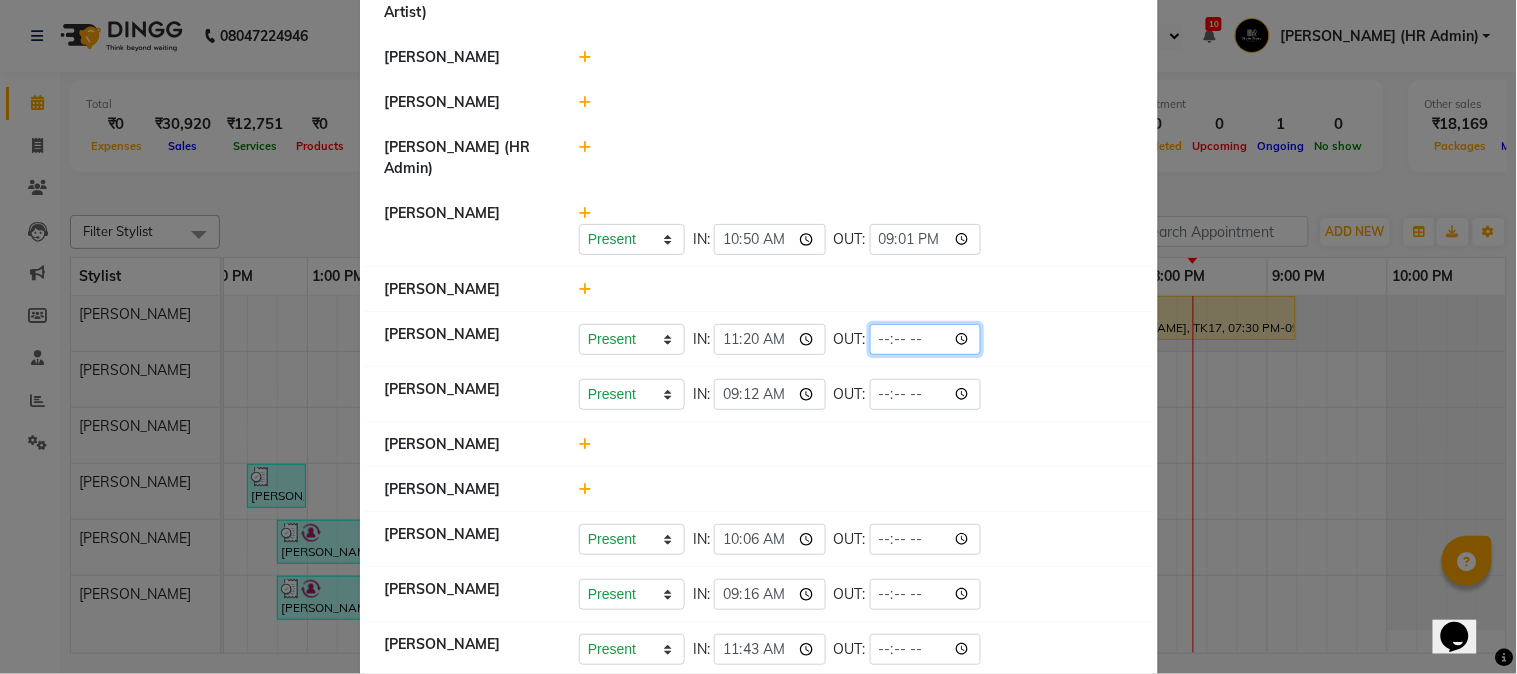 click 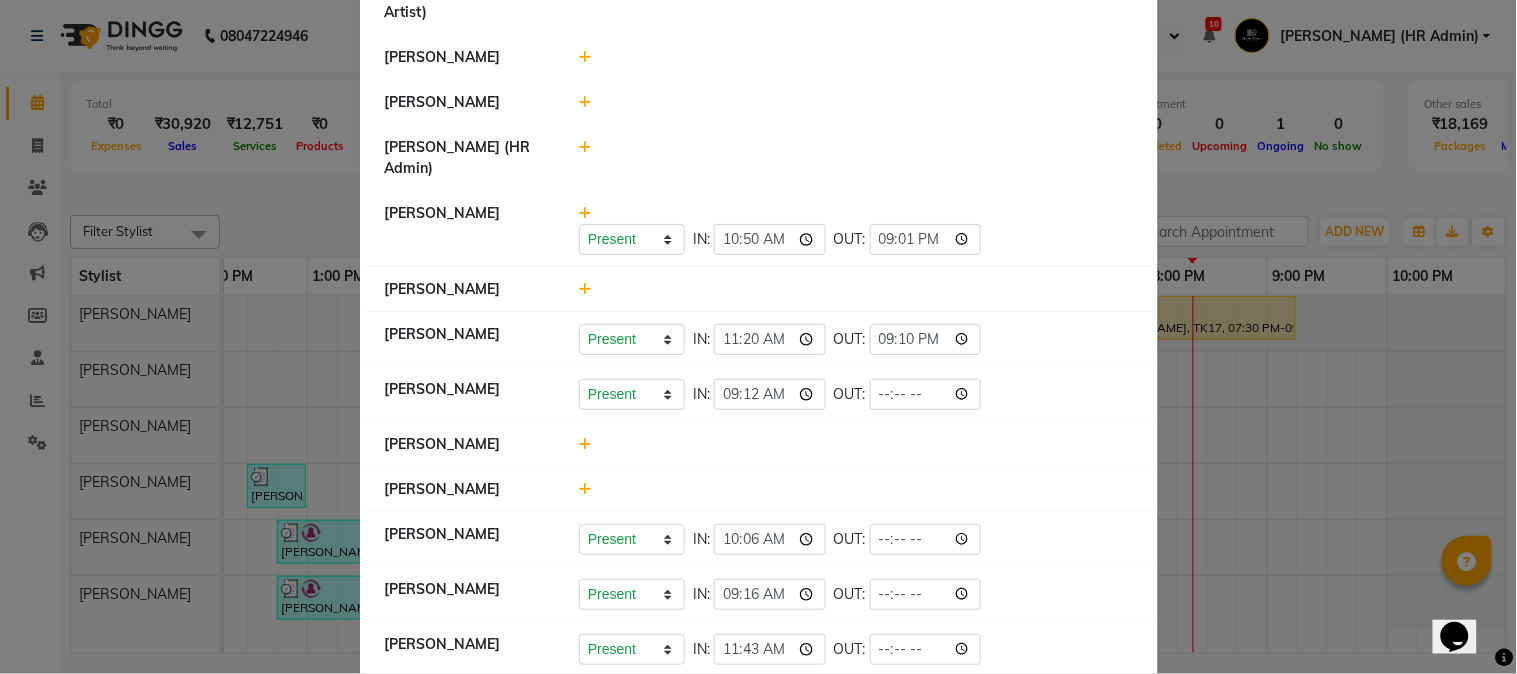 type on "21:10" 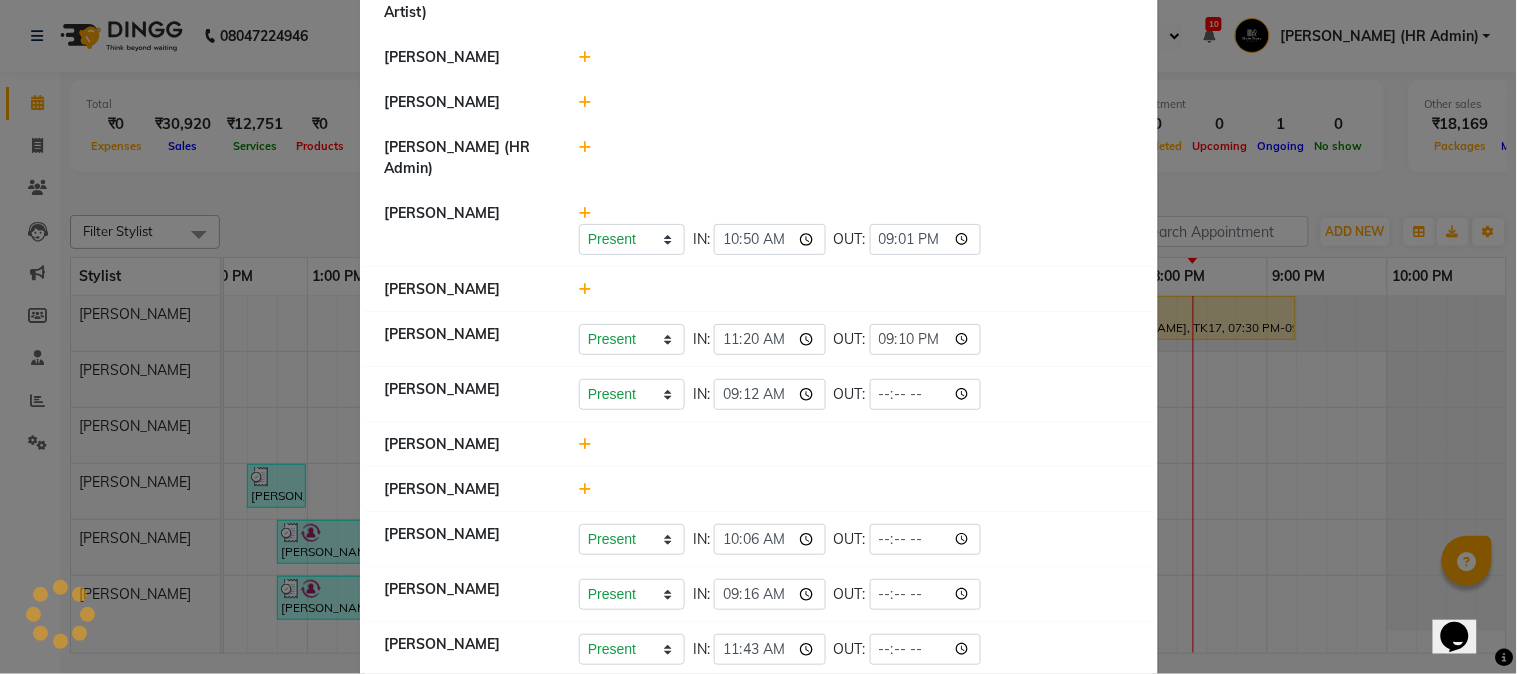click 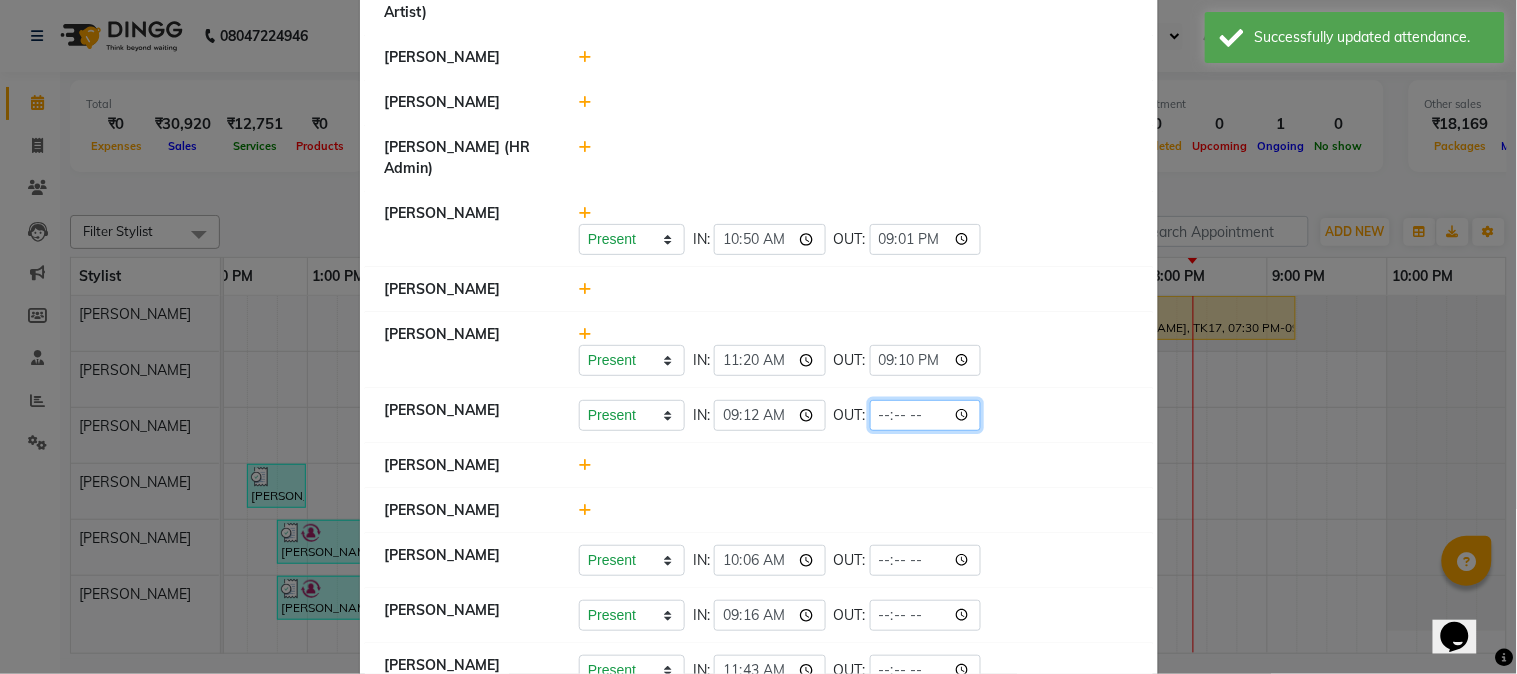 click 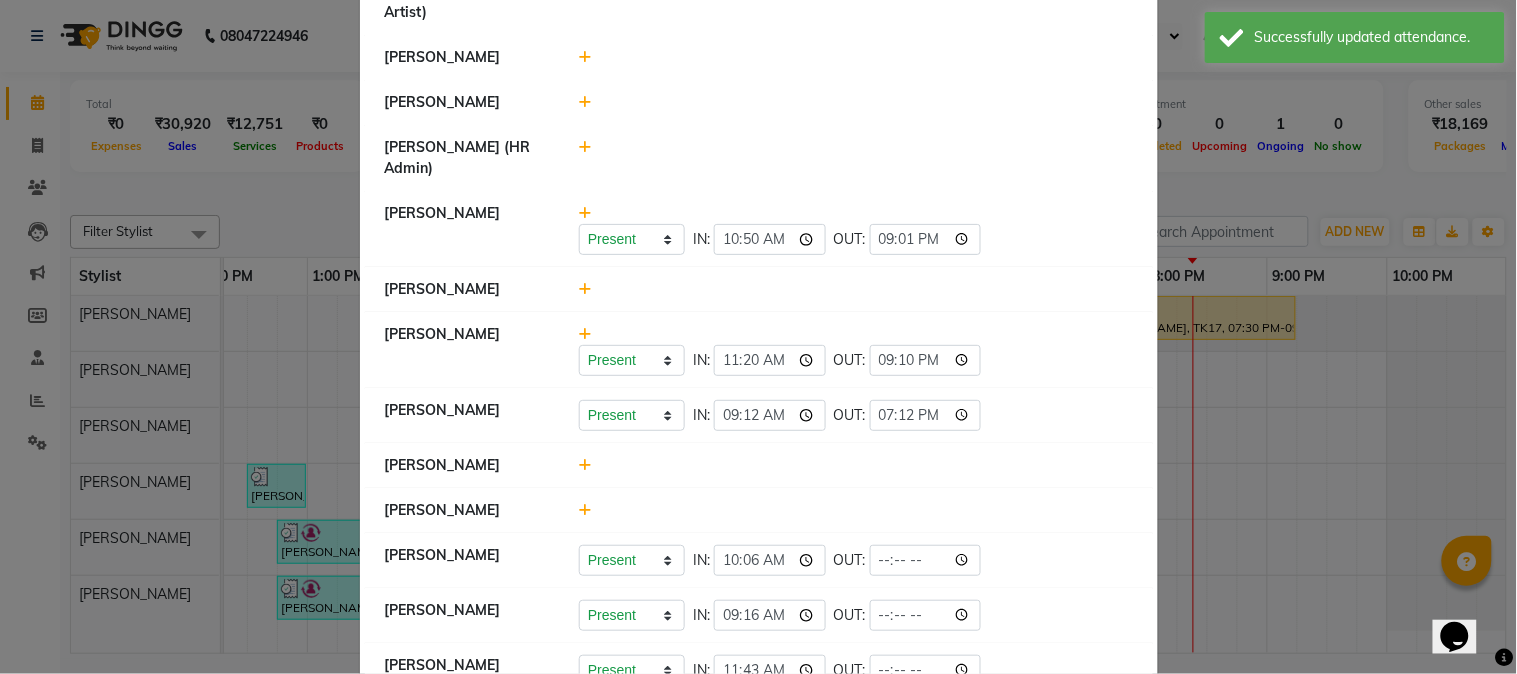 type on "19:12" 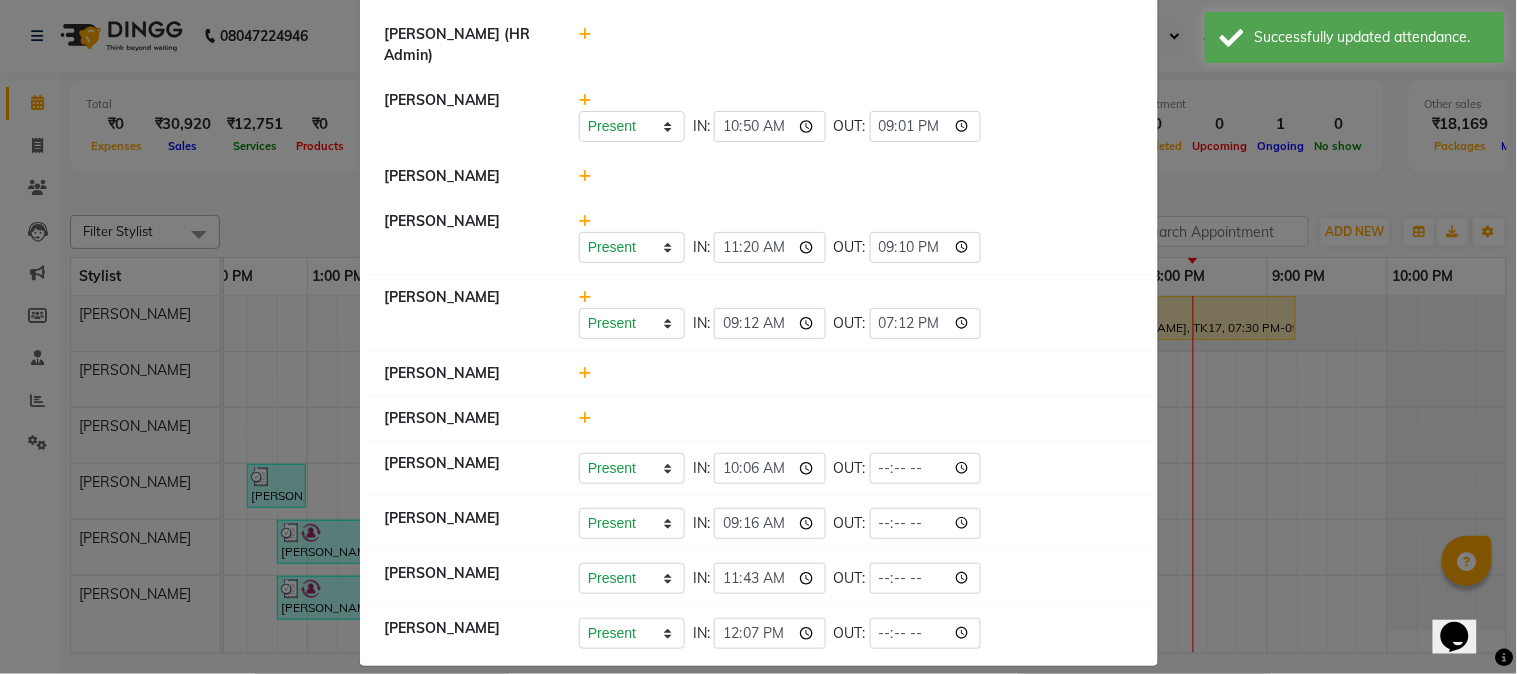scroll, scrollTop: 1115, scrollLeft: 0, axis: vertical 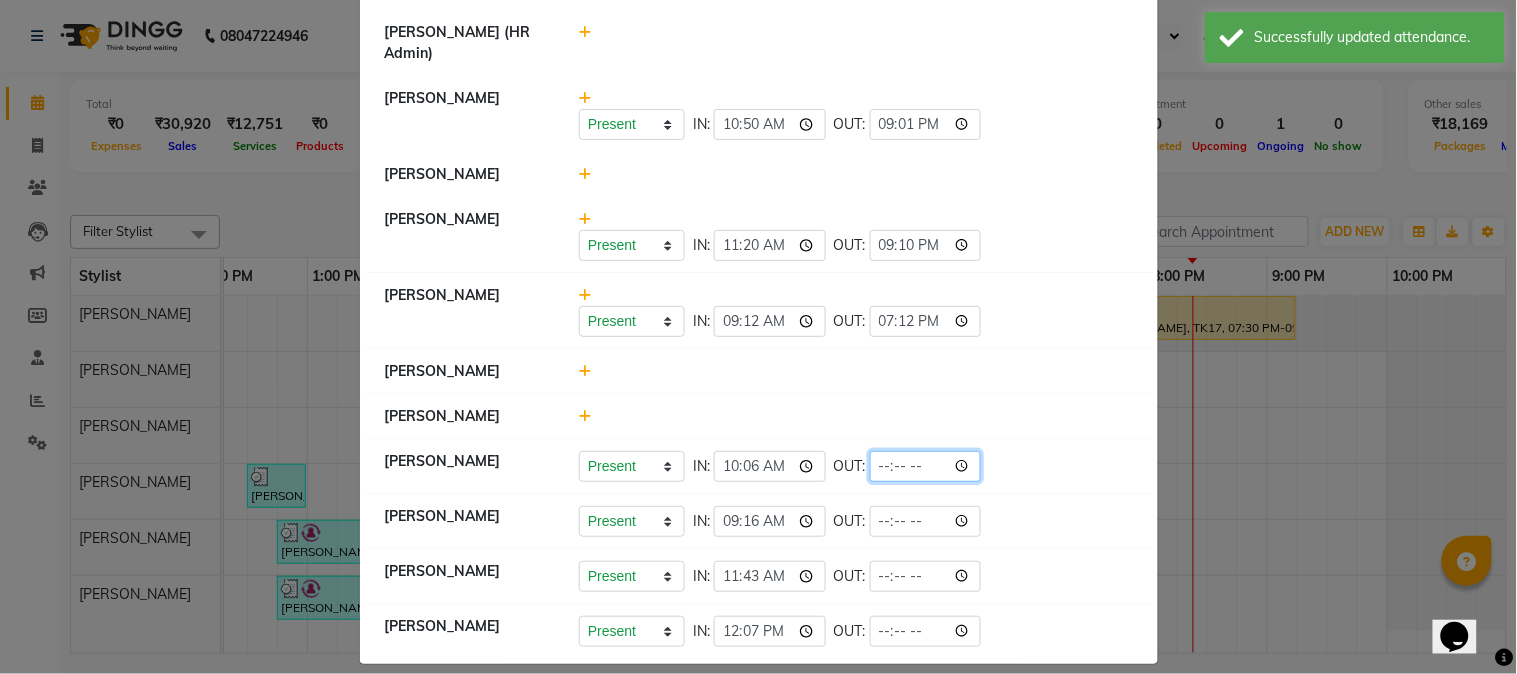 click 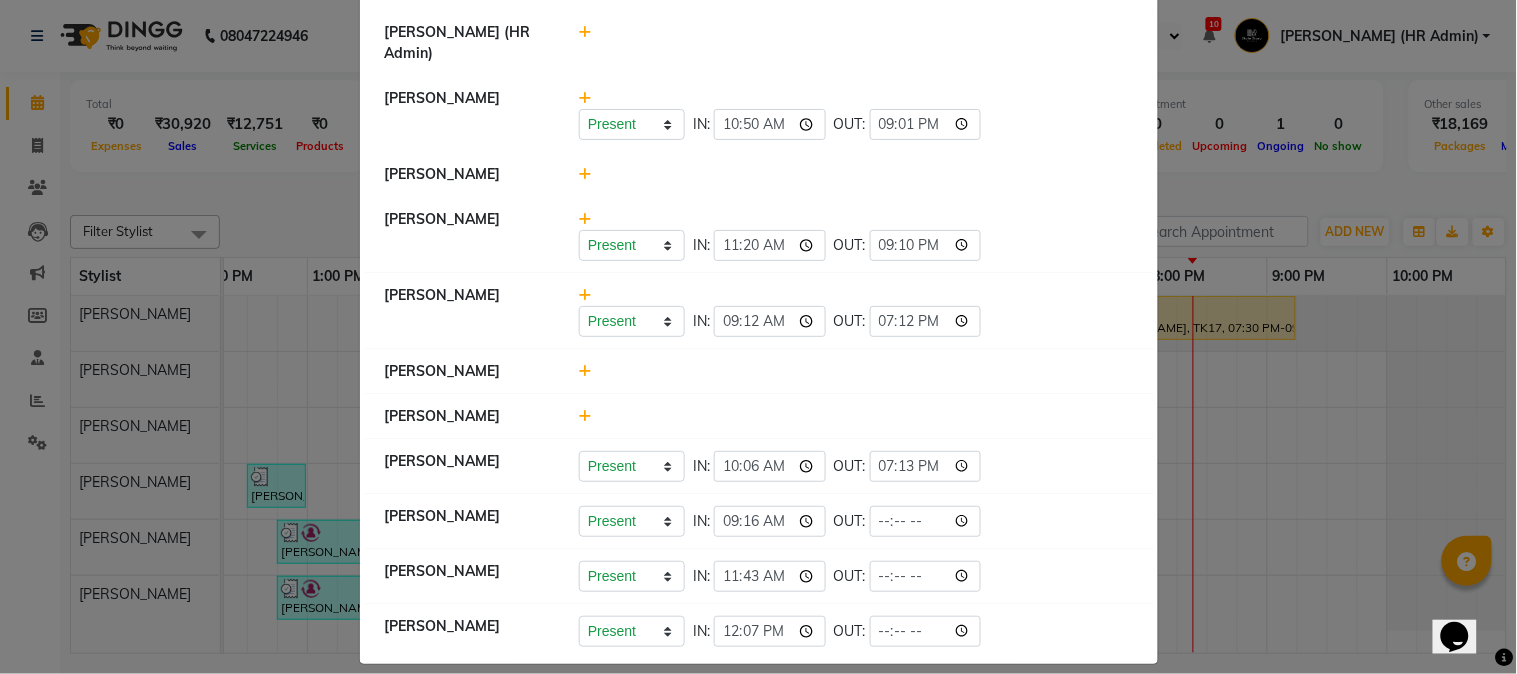 type on "19:13" 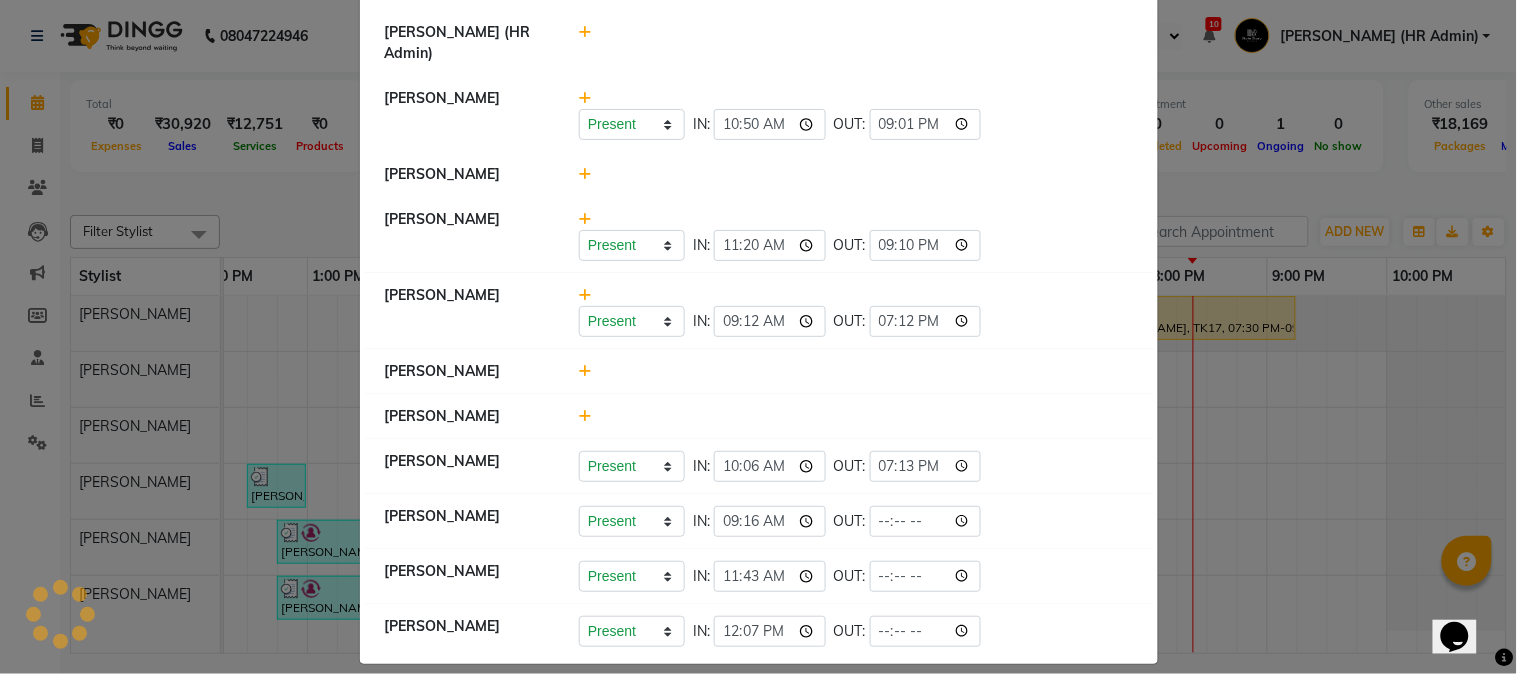 click on "Present   Absent   Late   Half Day   Weekly Off  IN:  09:12 OUT:  19:12" 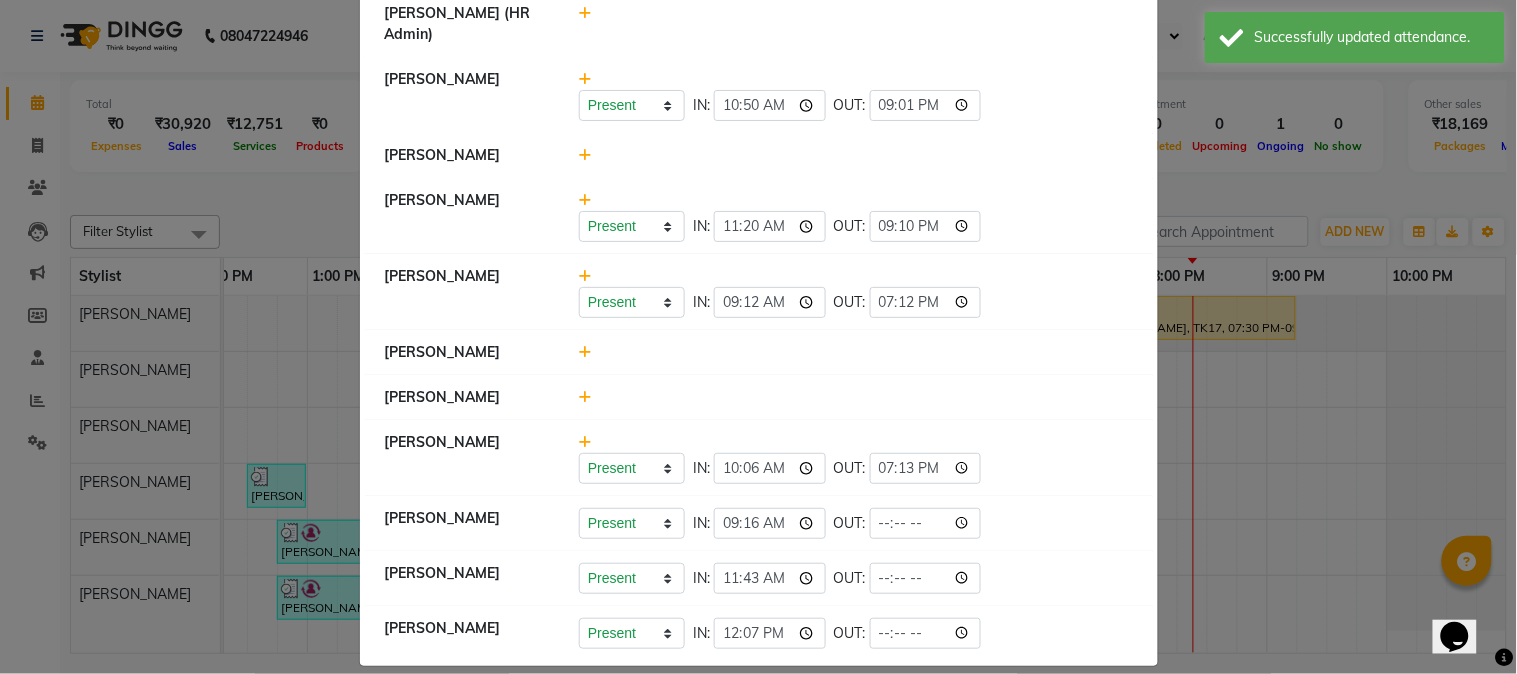 scroll, scrollTop: 1136, scrollLeft: 0, axis: vertical 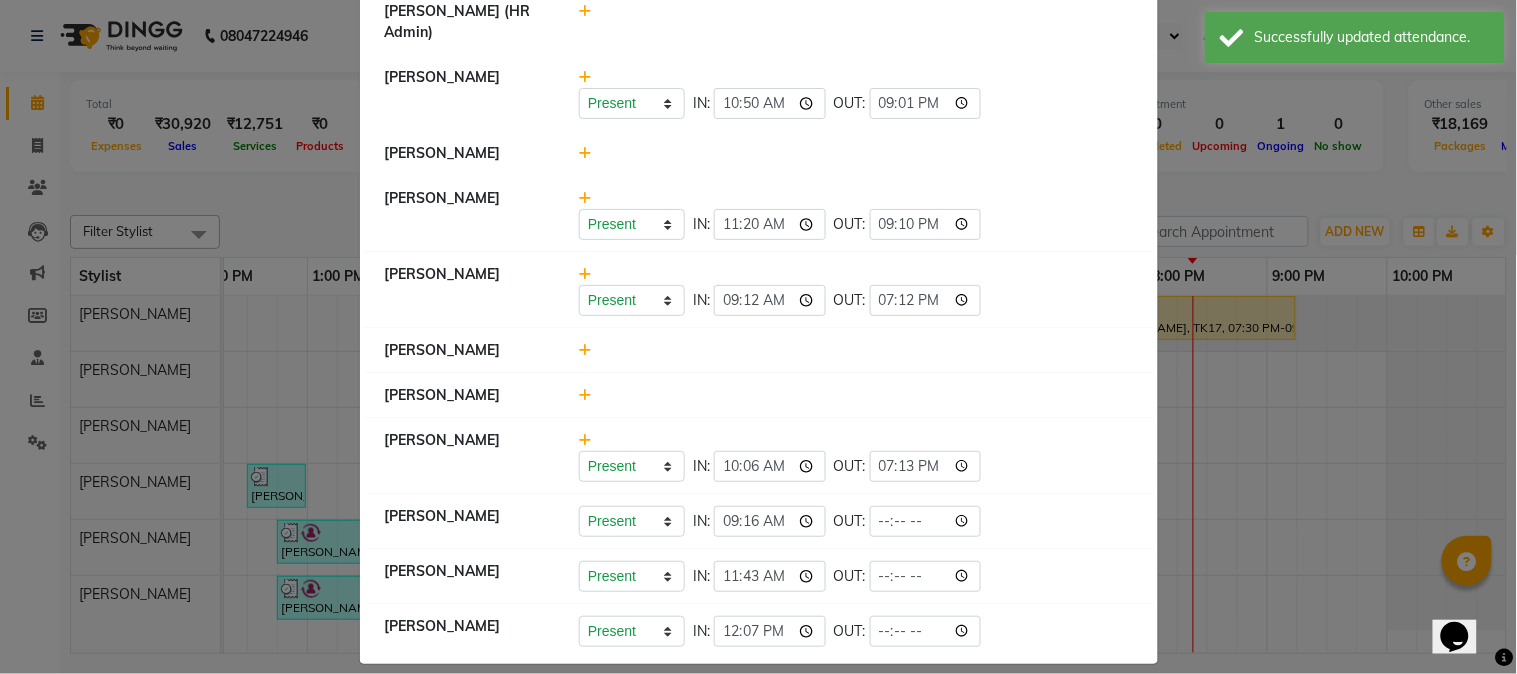 click on "Present   Absent   Late   Half Day   Weekly Off  IN:  09:12 OUT:  19:12" 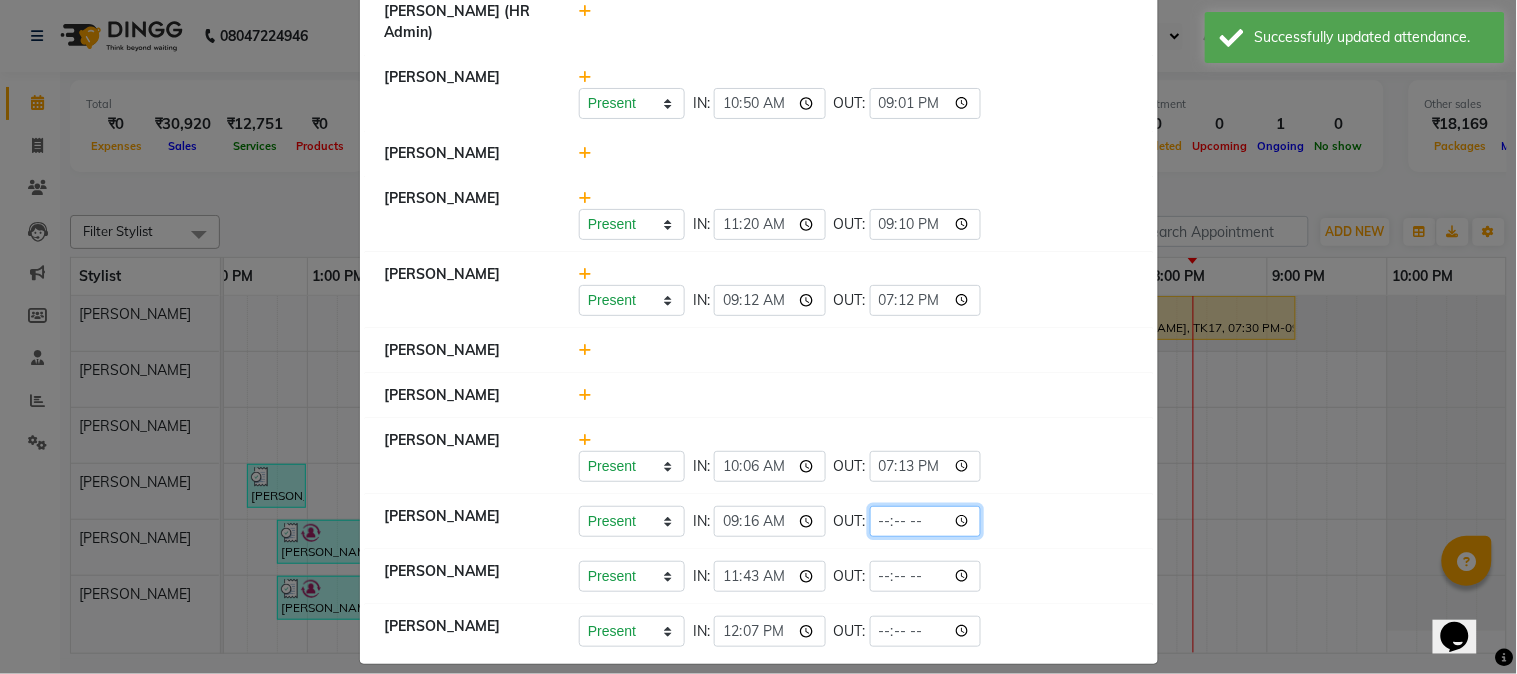 click 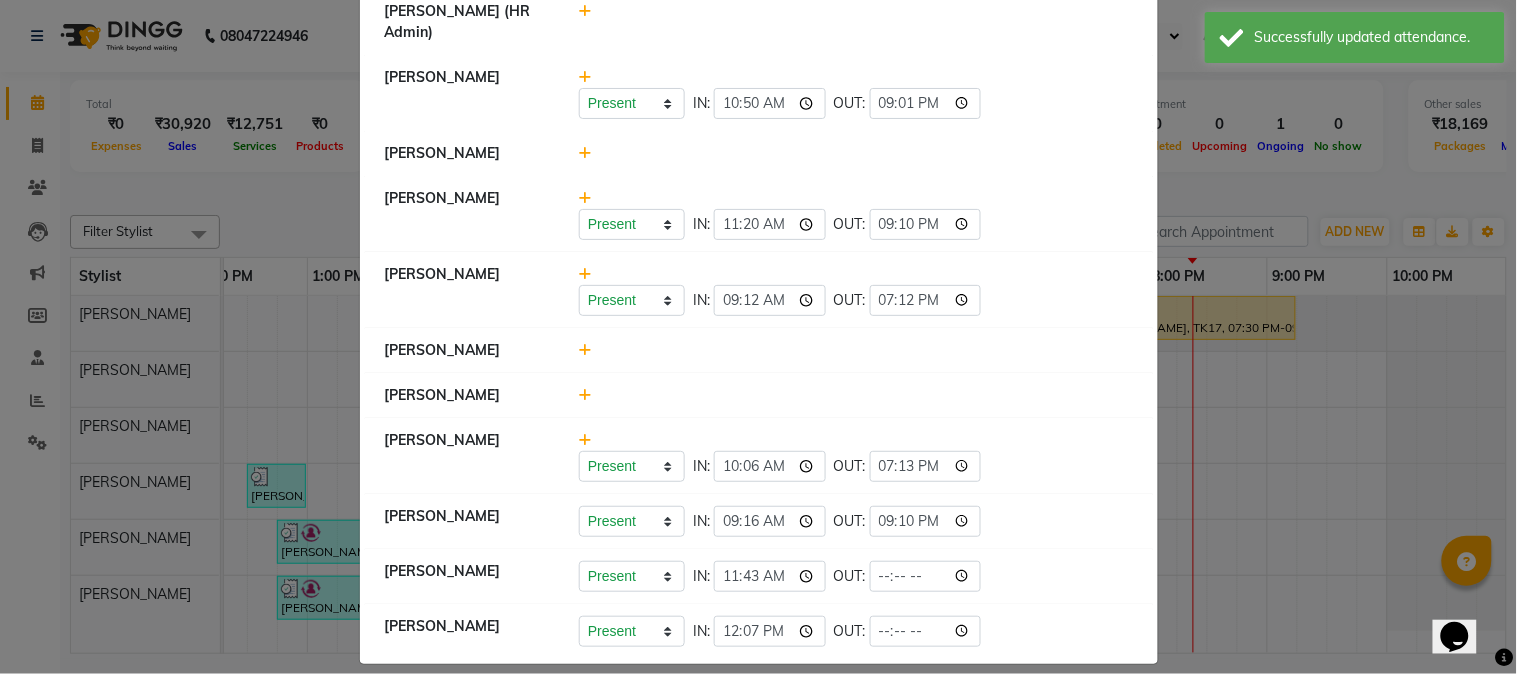 type on "21:10" 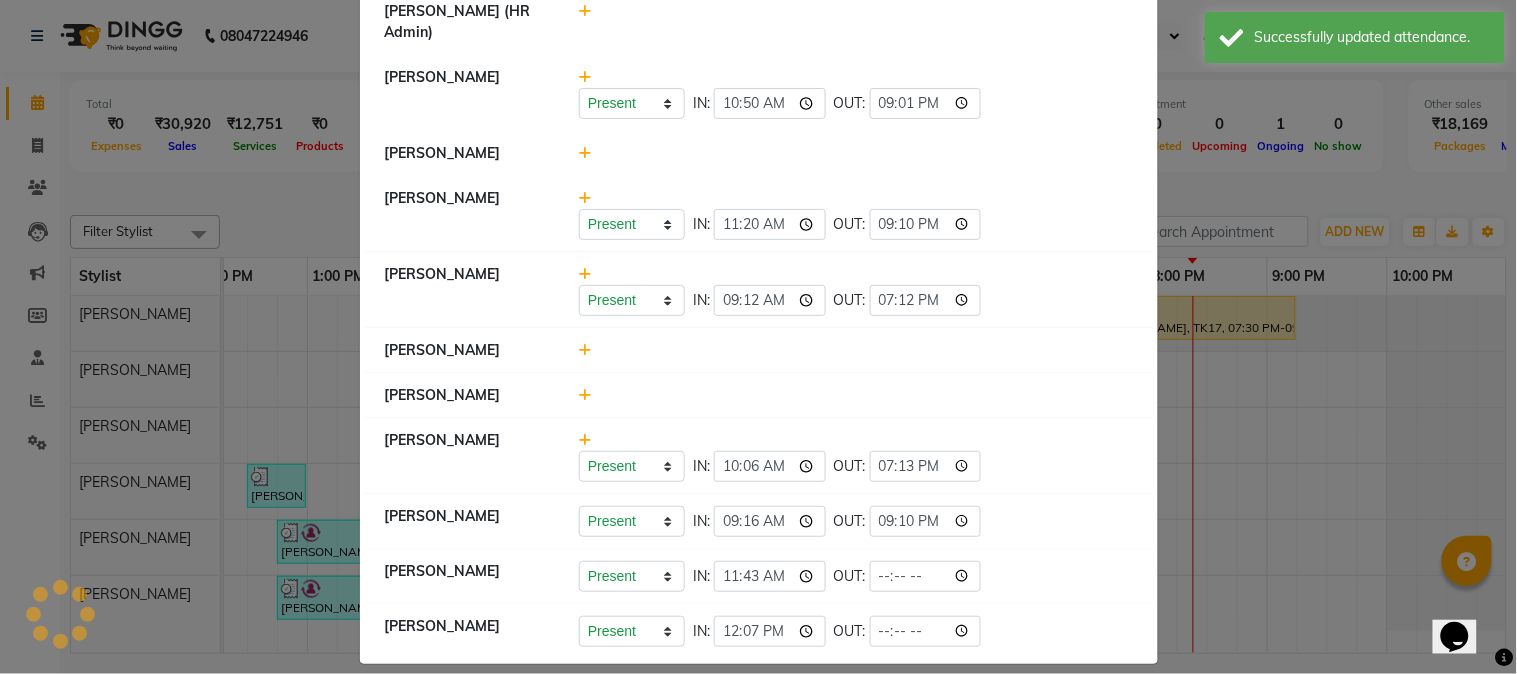 click on "Present   Absent   Late   Half Day   Weekly Off  IN:  10:06 OUT:  19:13" 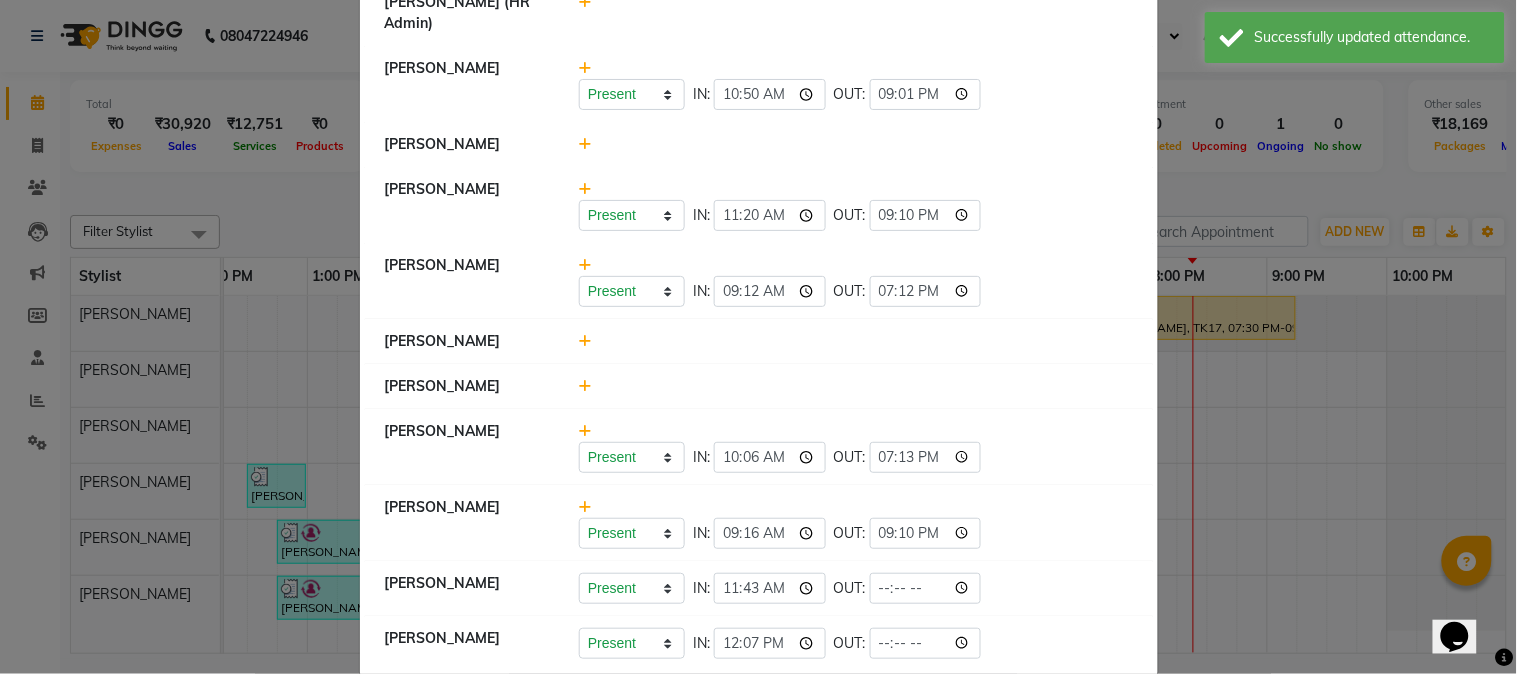 scroll, scrollTop: 1157, scrollLeft: 0, axis: vertical 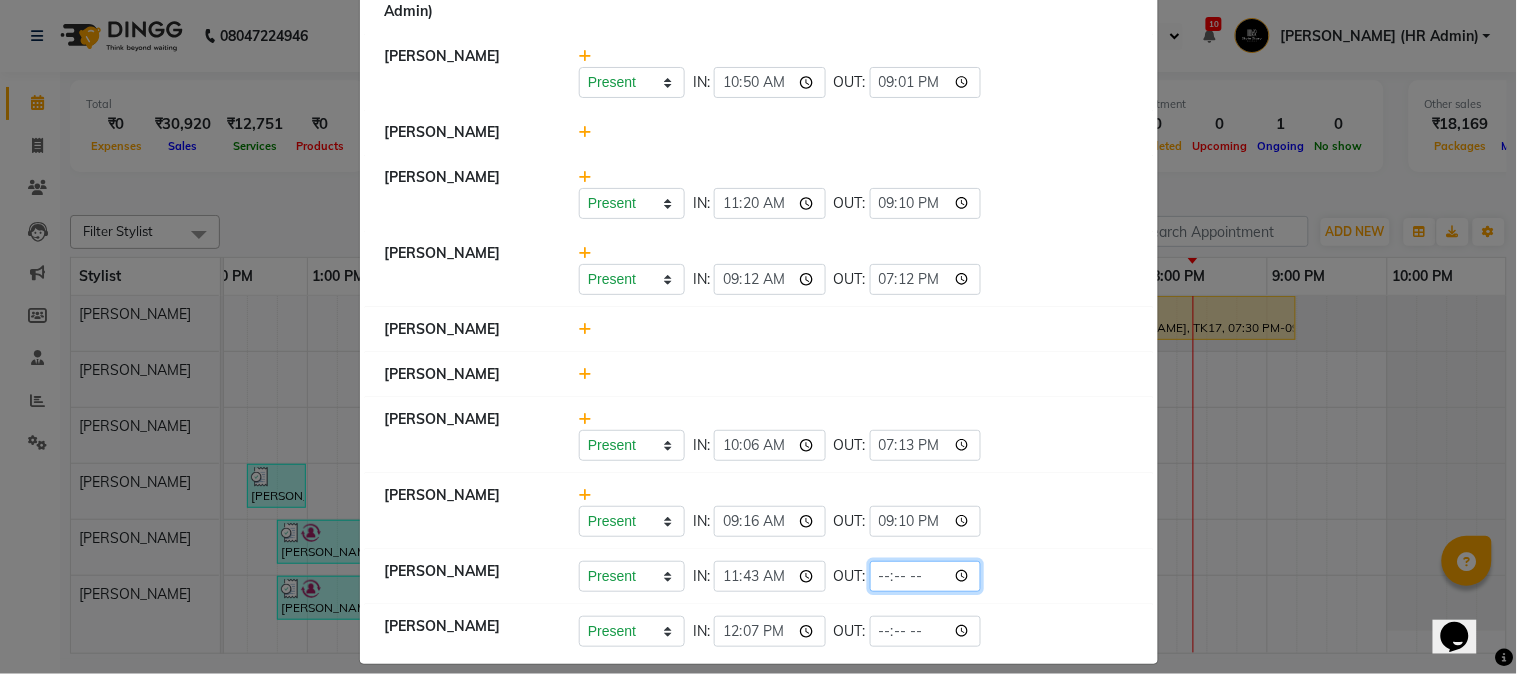 click 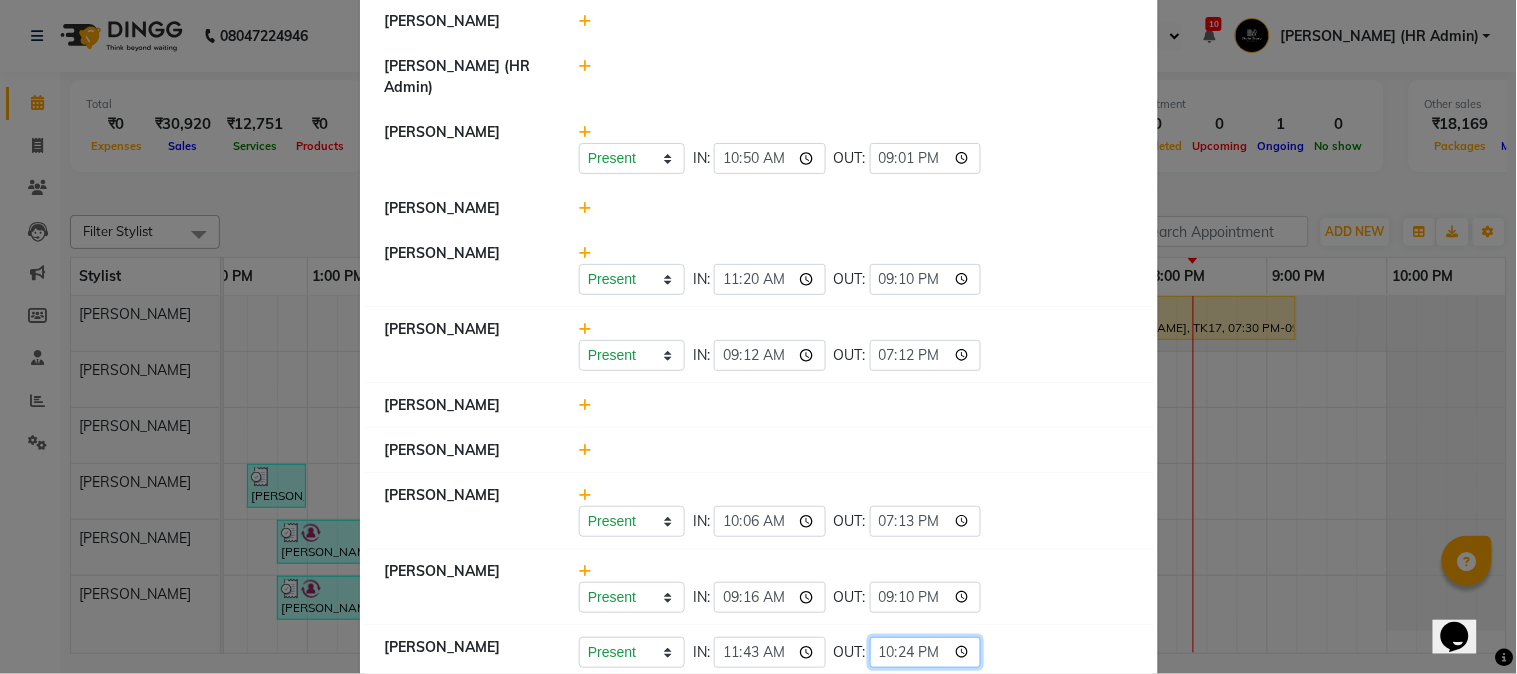scroll, scrollTop: 1157, scrollLeft: 0, axis: vertical 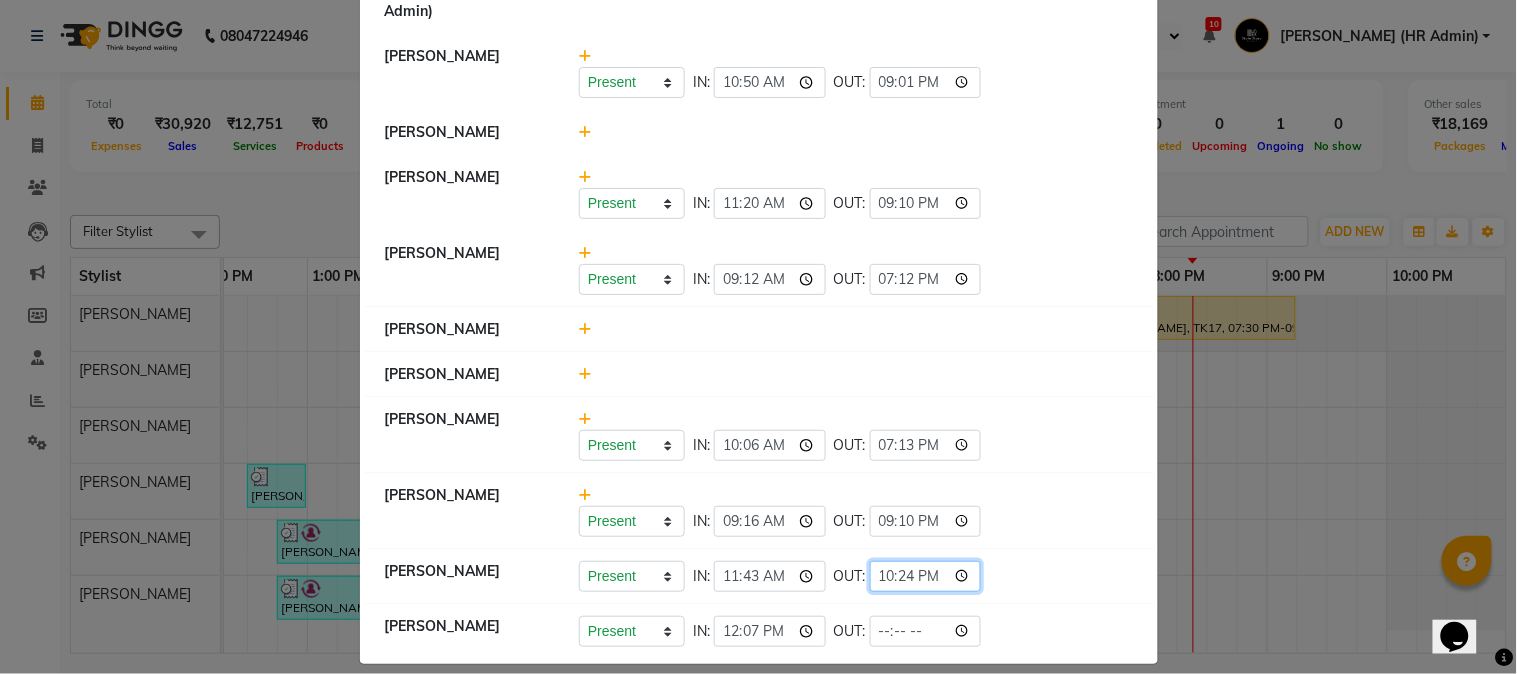 click on "22:24" 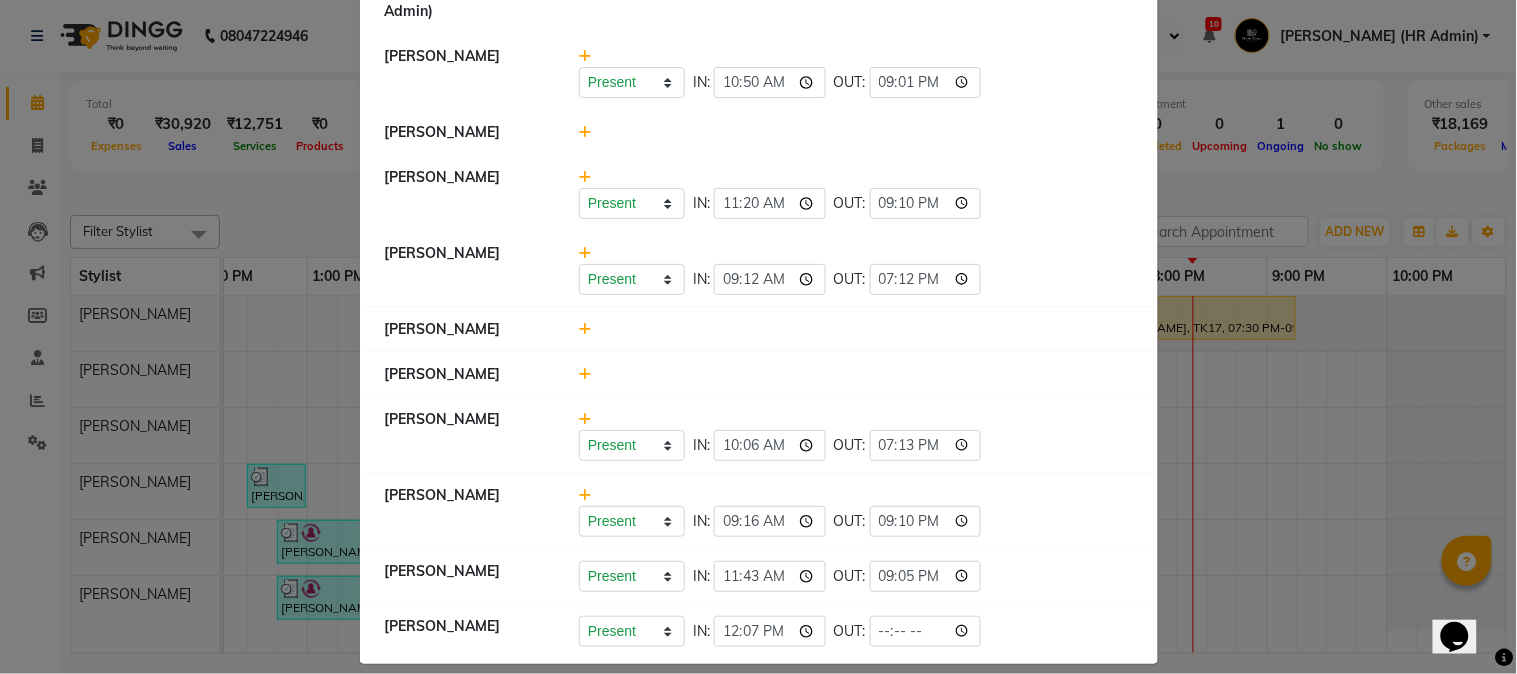 type on "21:05" 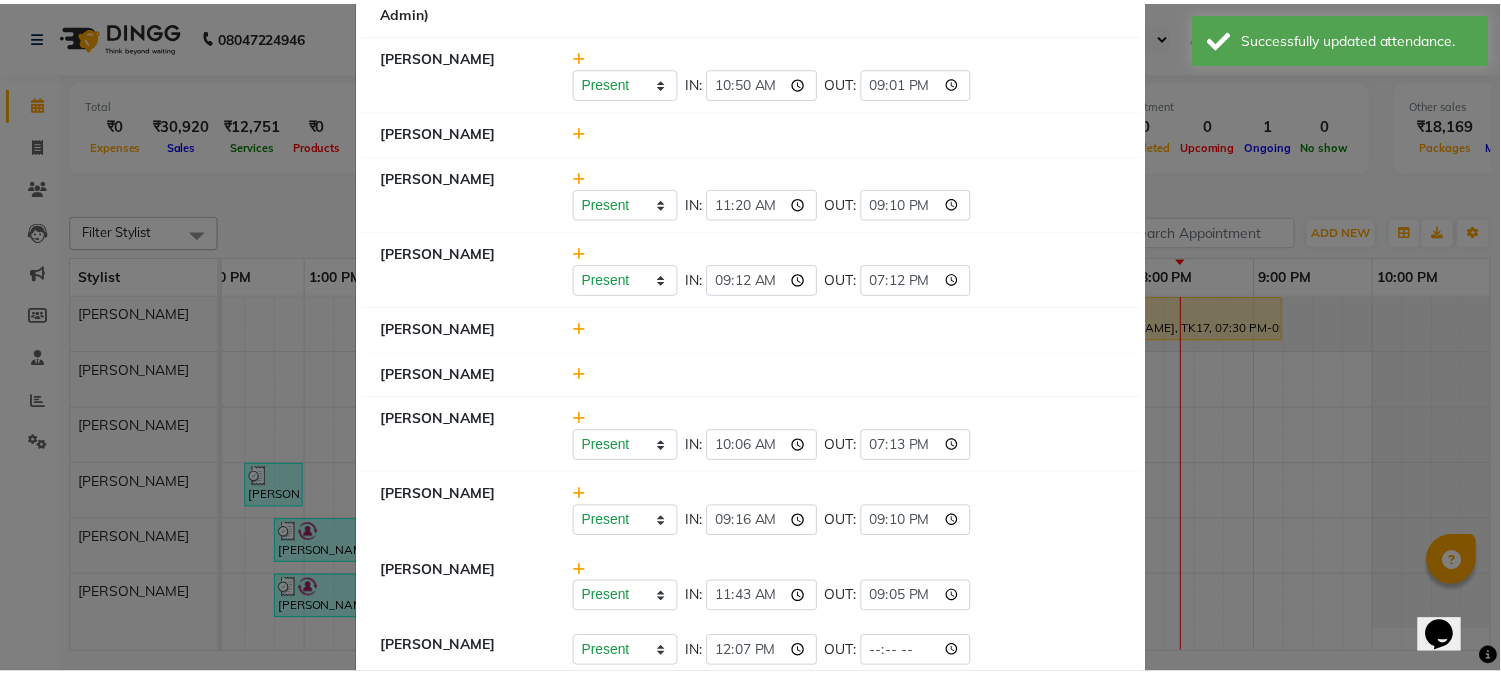 scroll, scrollTop: 1178, scrollLeft: 0, axis: vertical 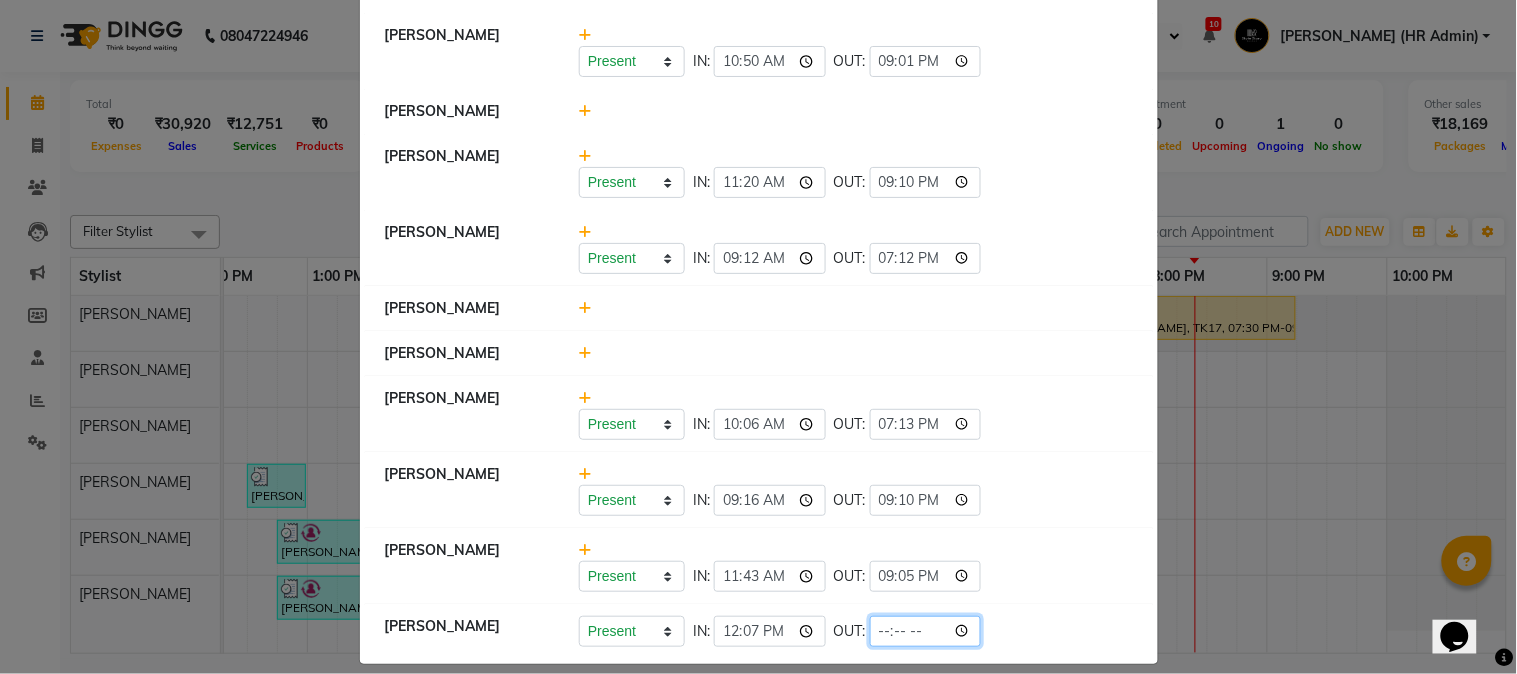 click 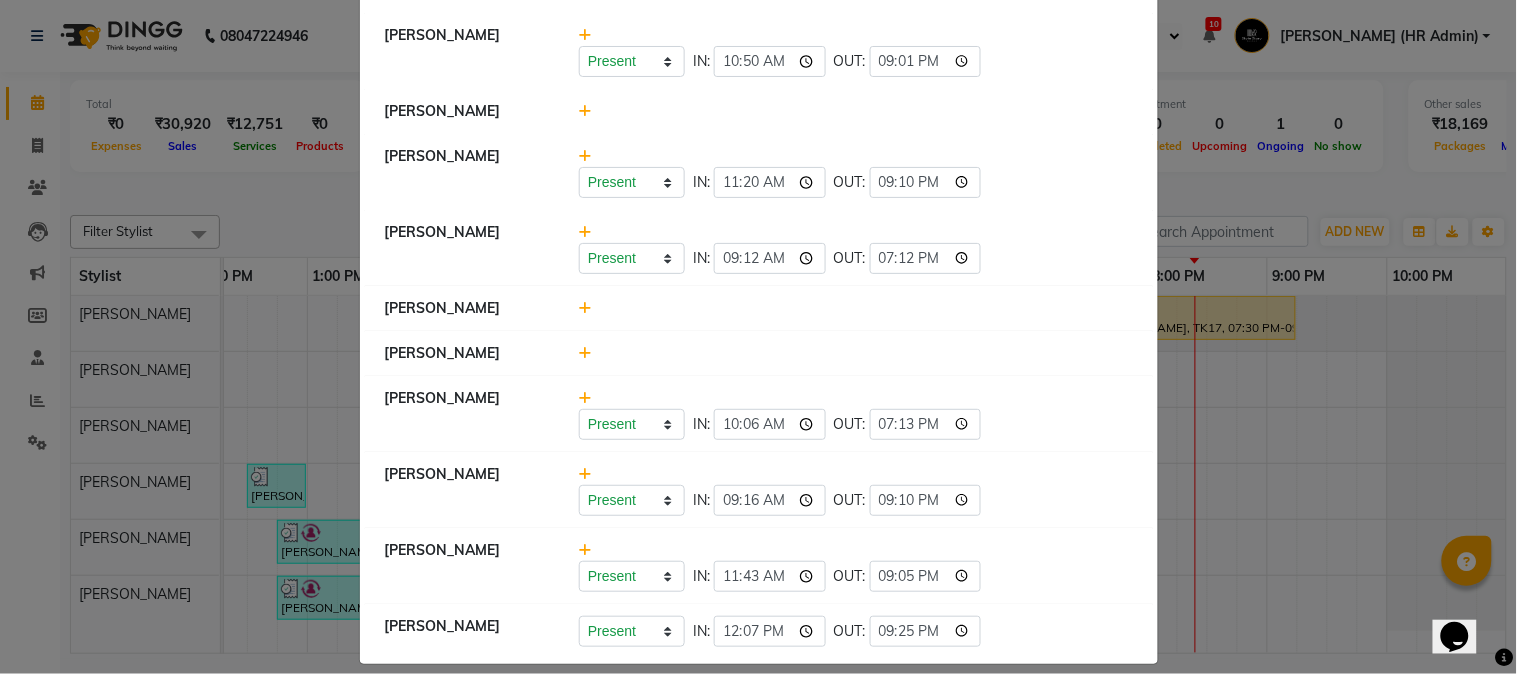 type on "21:25" 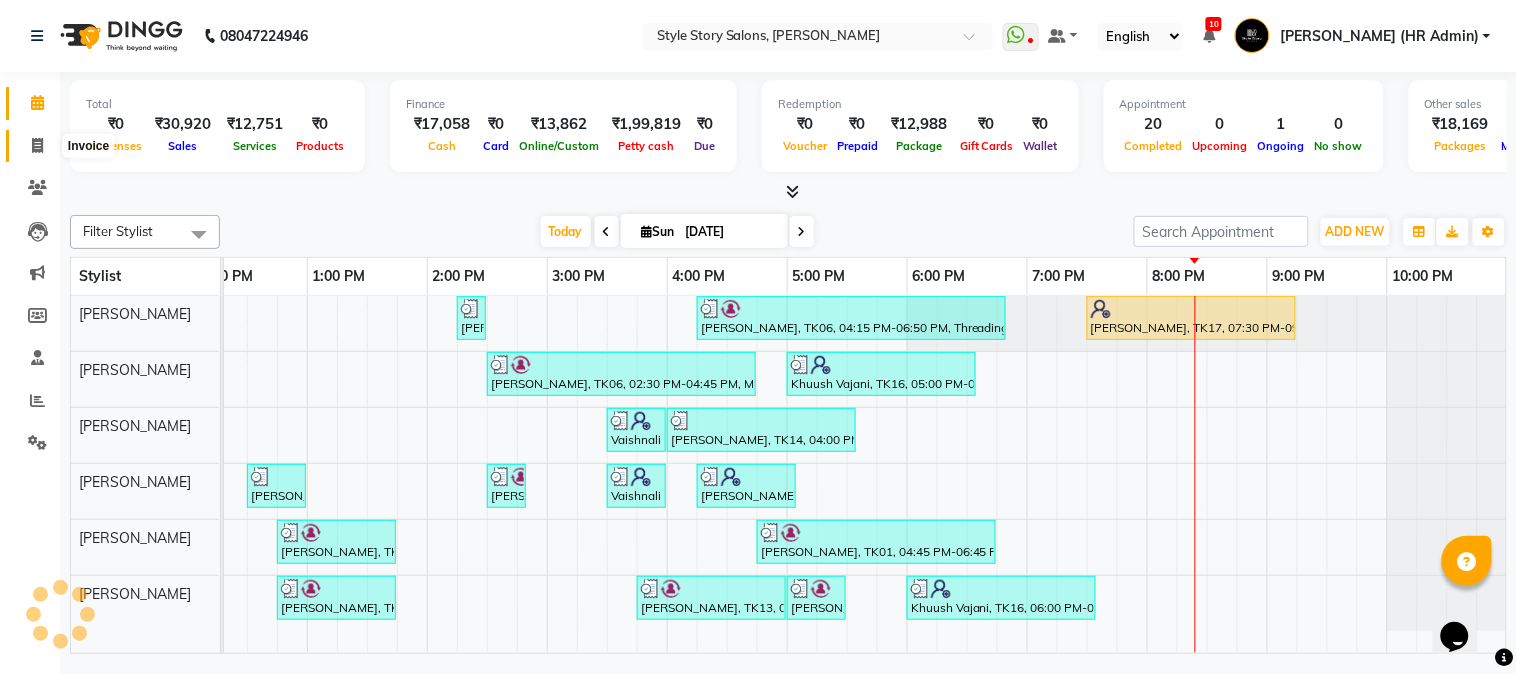 click 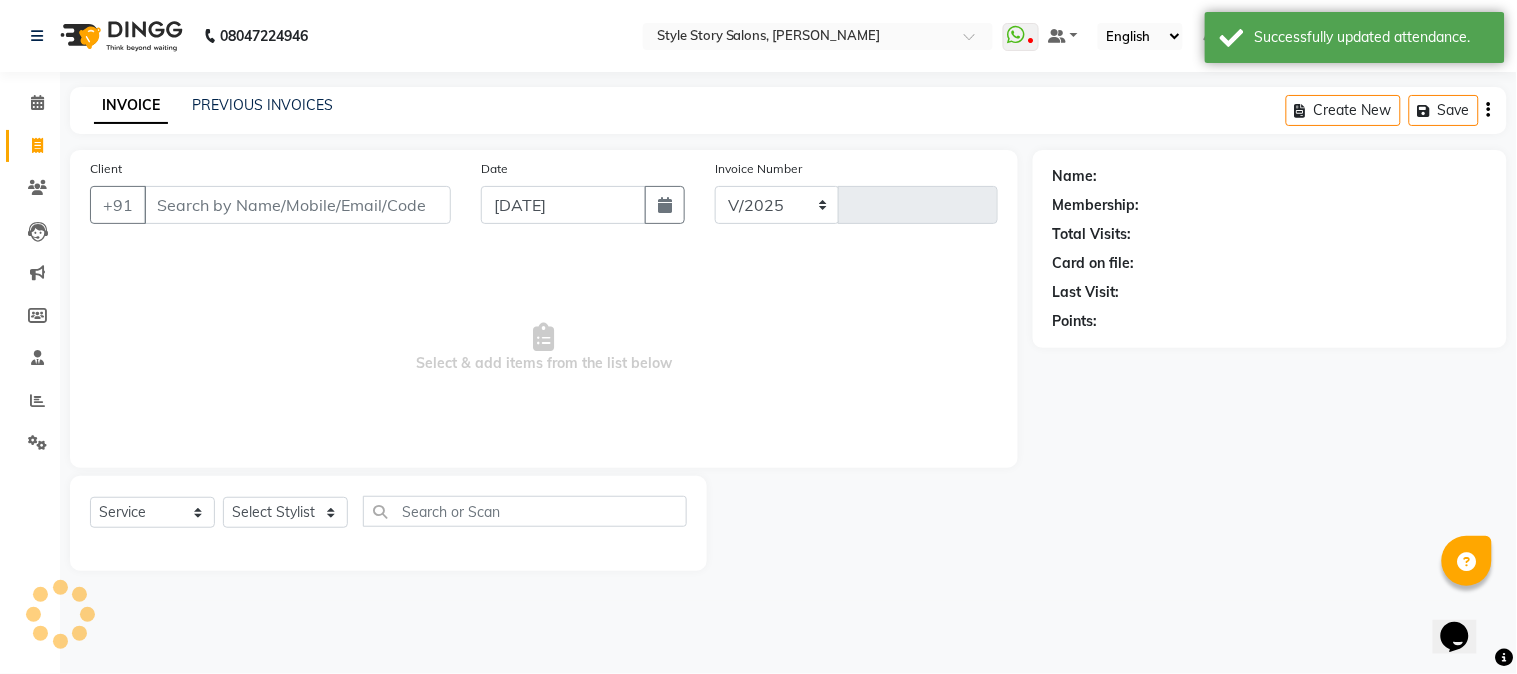 select on "6249" 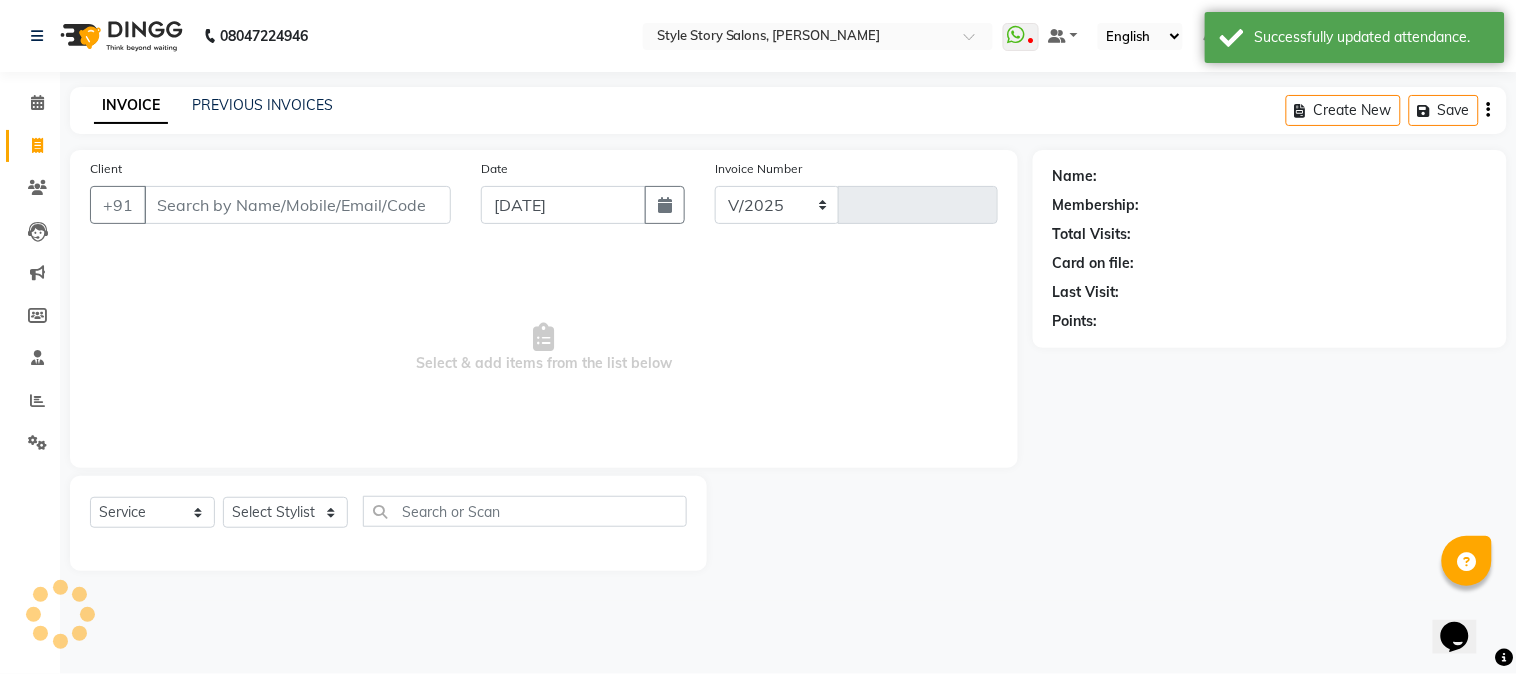 type on "1003" 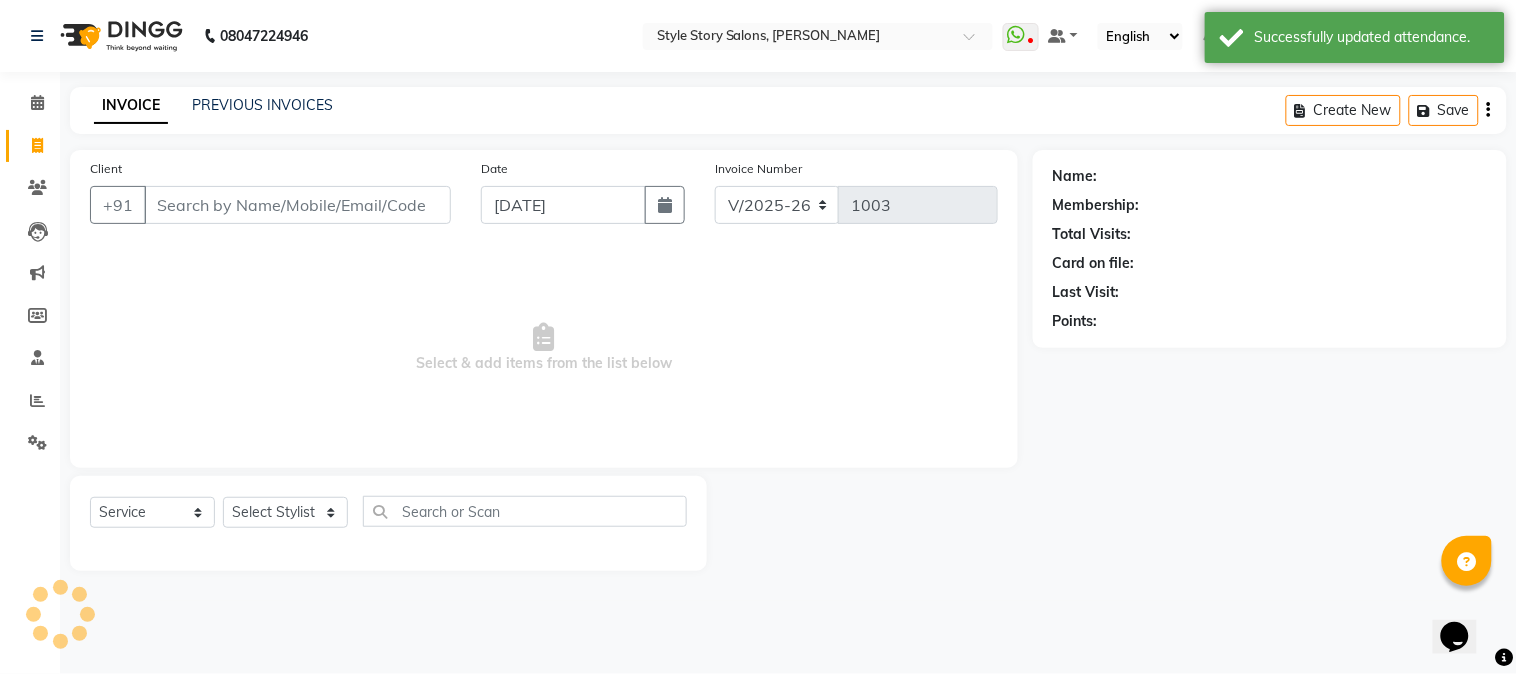 click on "INVOICE PREVIOUS INVOICES" 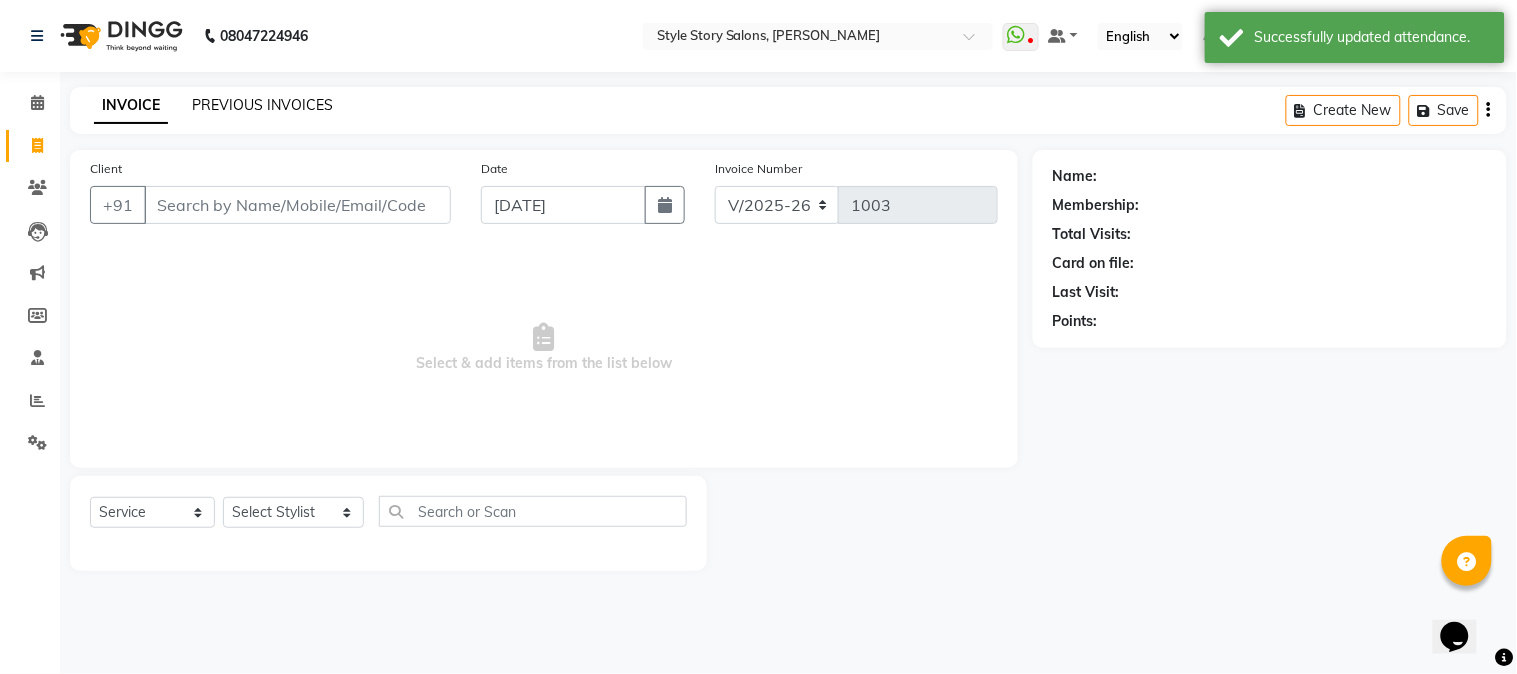 click on "PREVIOUS INVOICES" 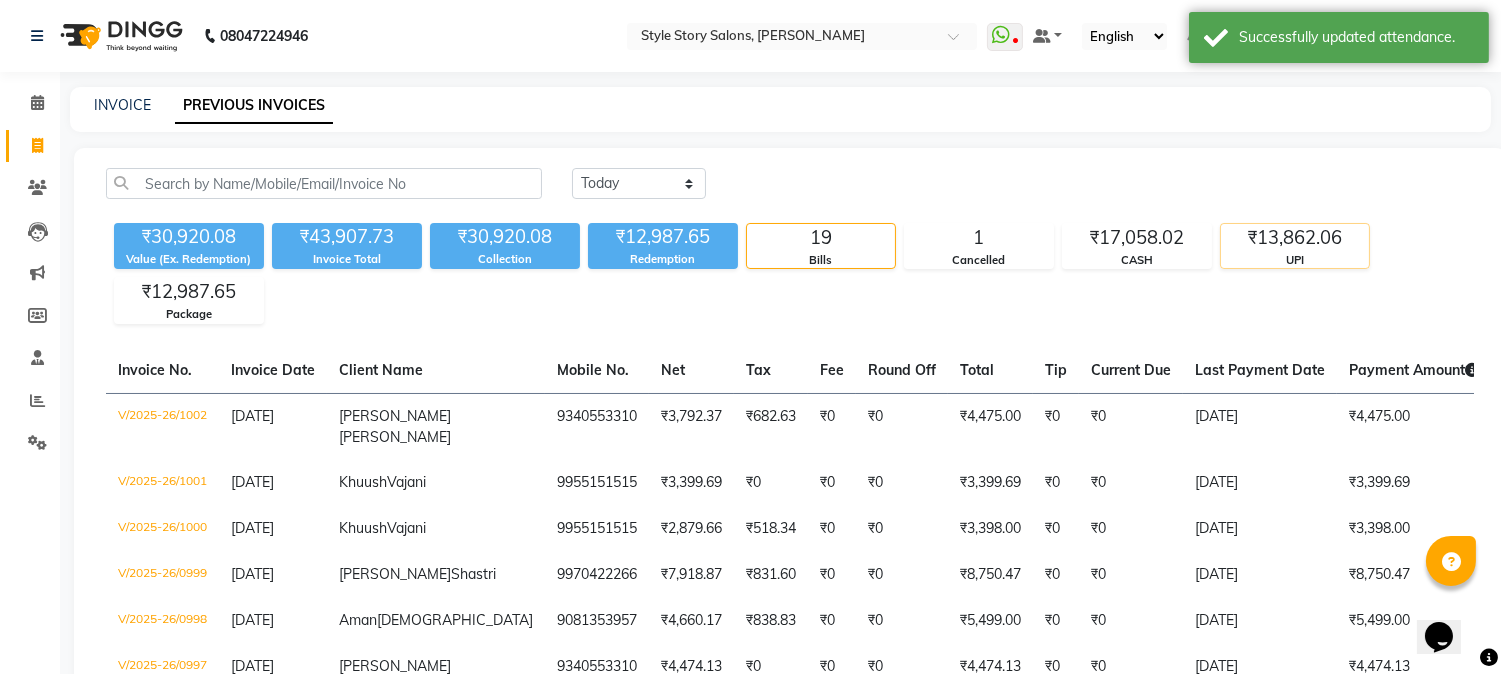 click on "₹13,862.06" 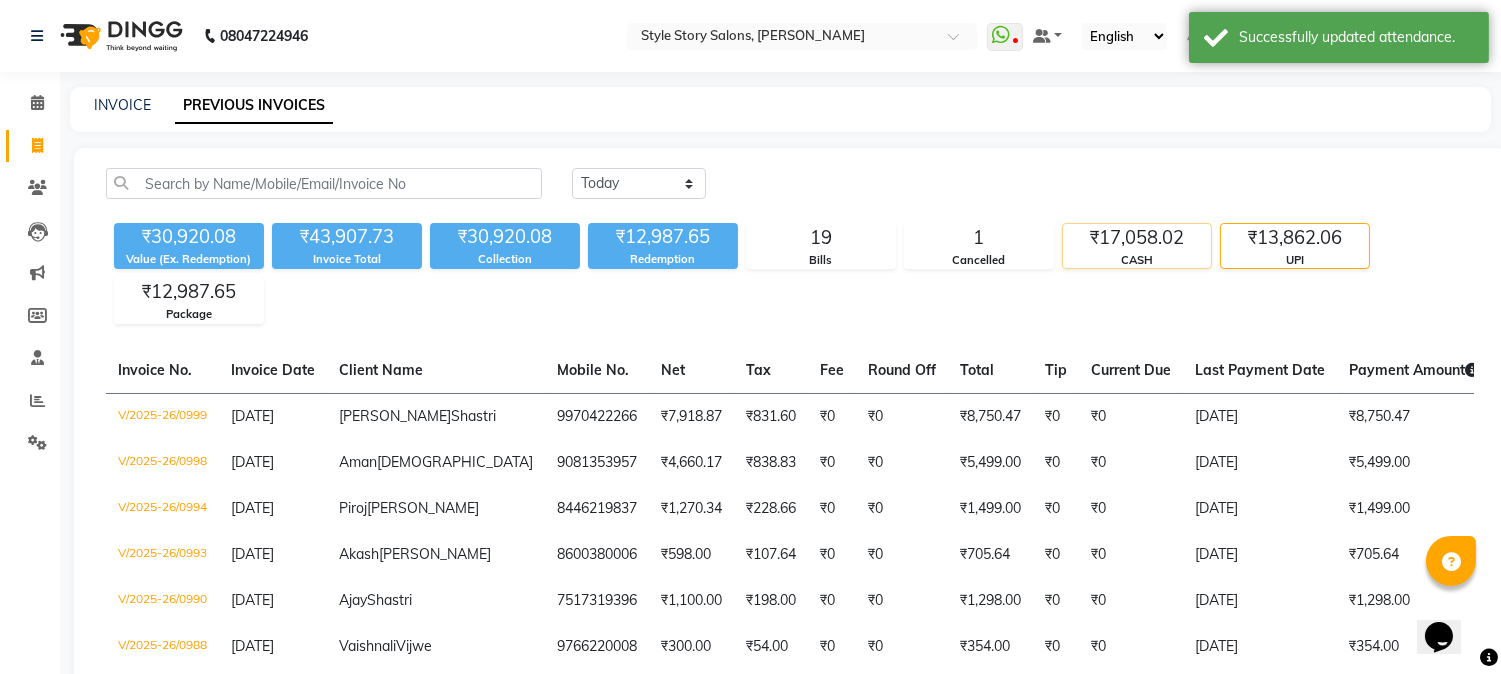 click on "₹17,058.02" 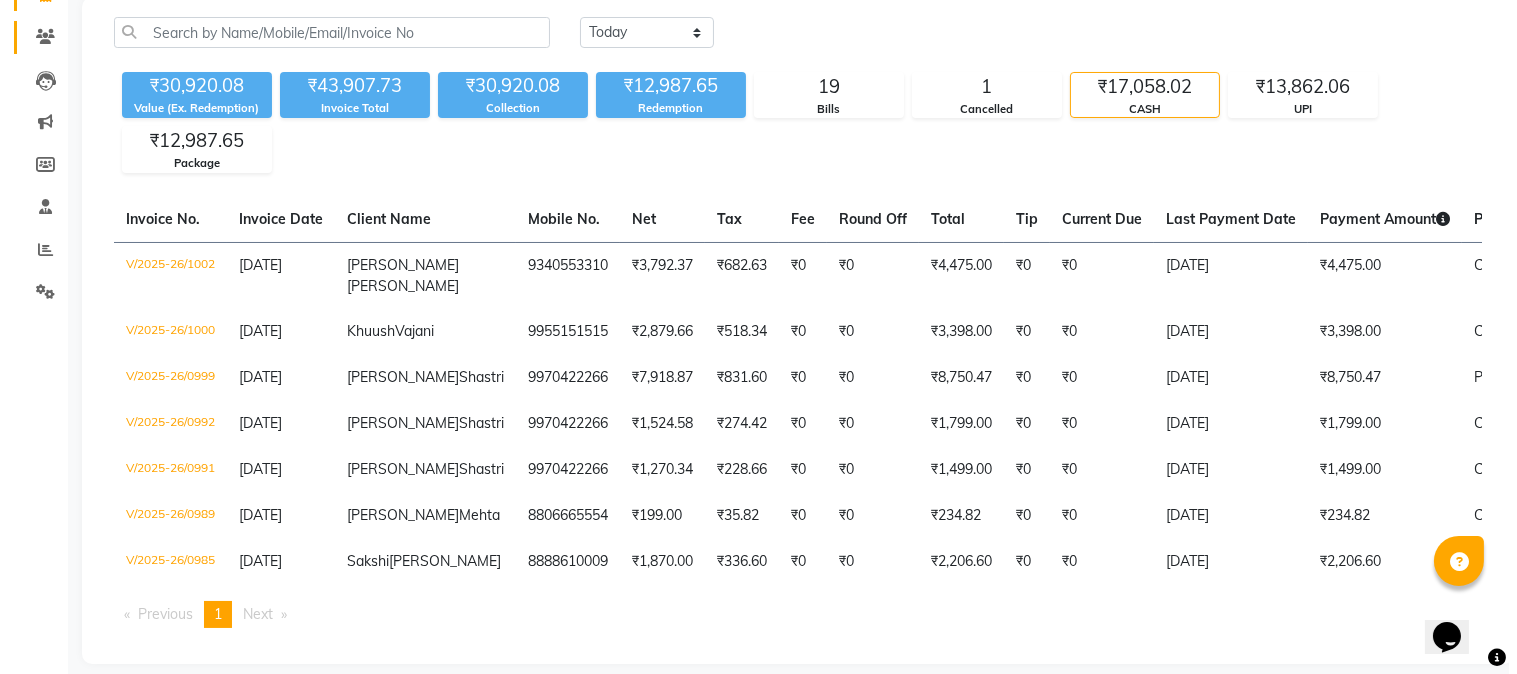 scroll, scrollTop: 0, scrollLeft: 0, axis: both 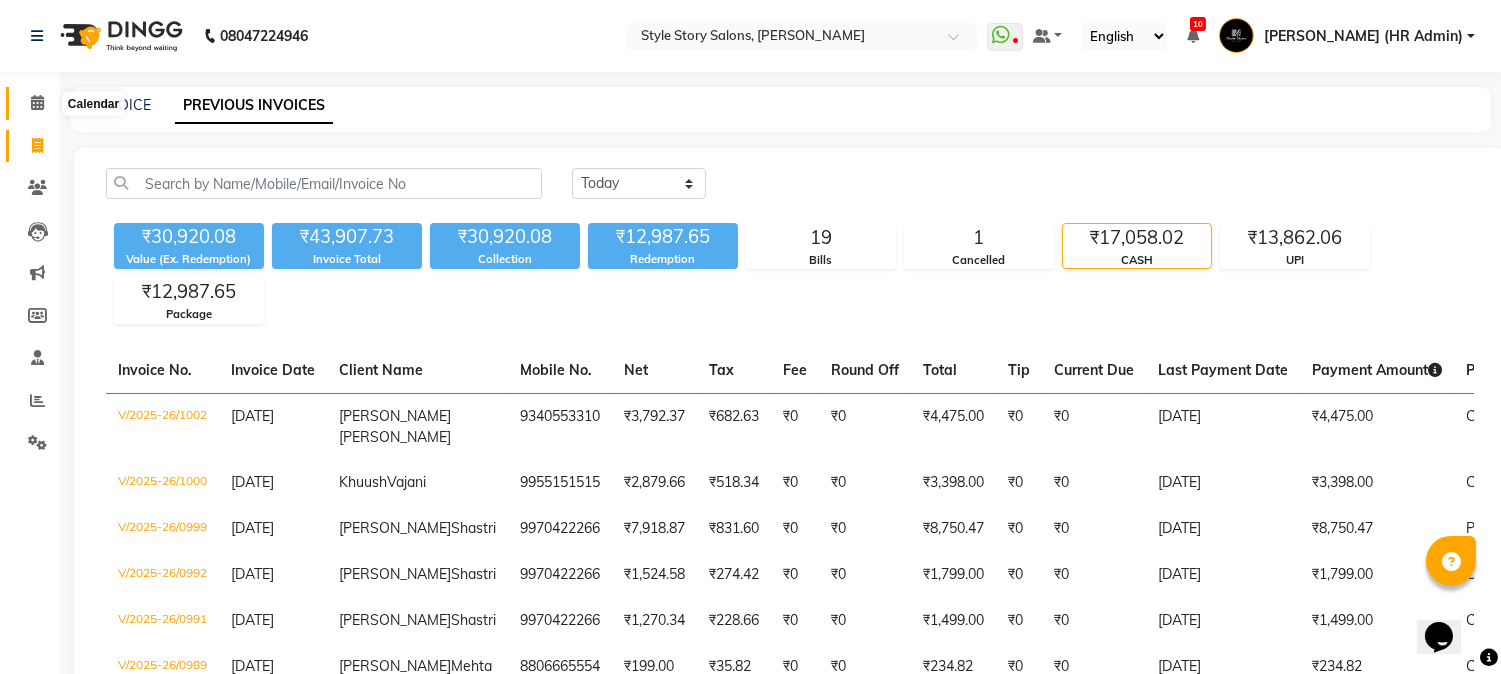 click 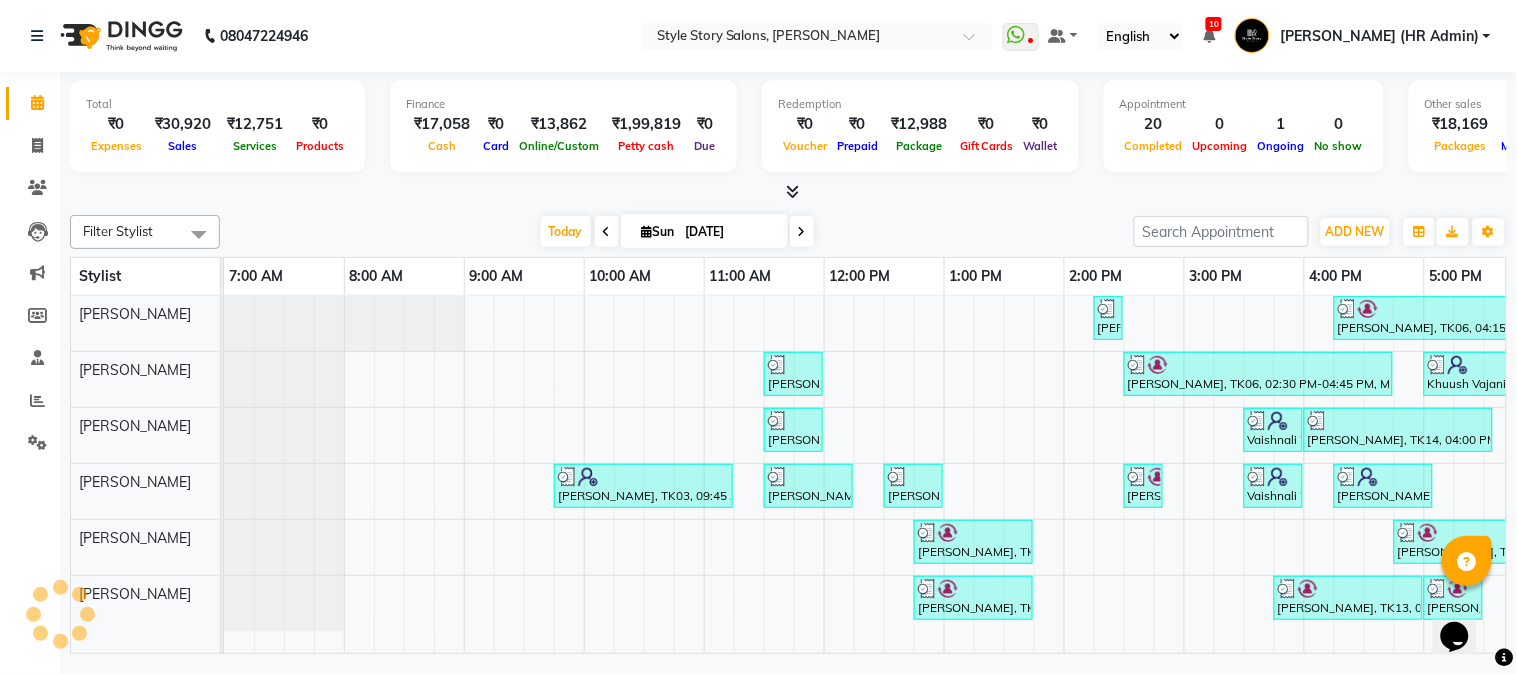 scroll, scrollTop: 0, scrollLeft: 0, axis: both 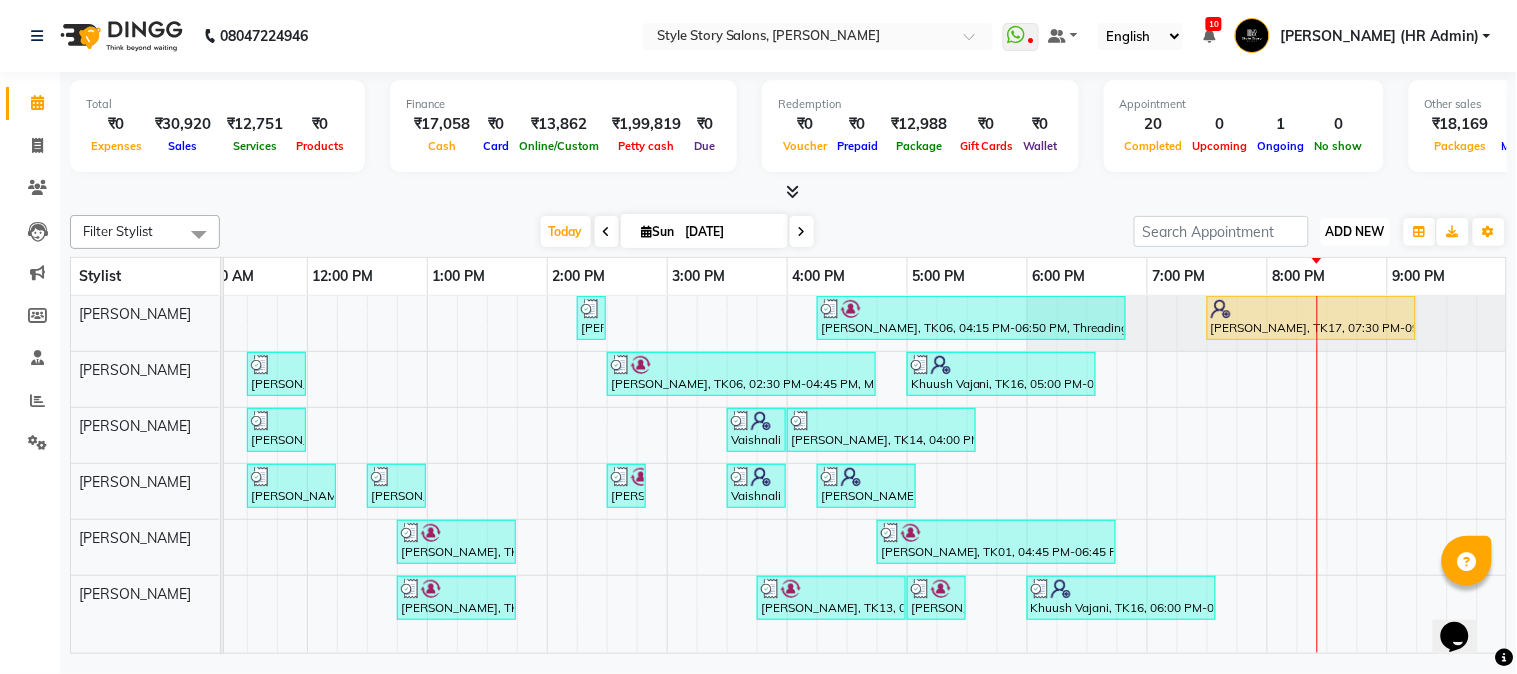 click on "ADD NEW" at bounding box center (1355, 231) 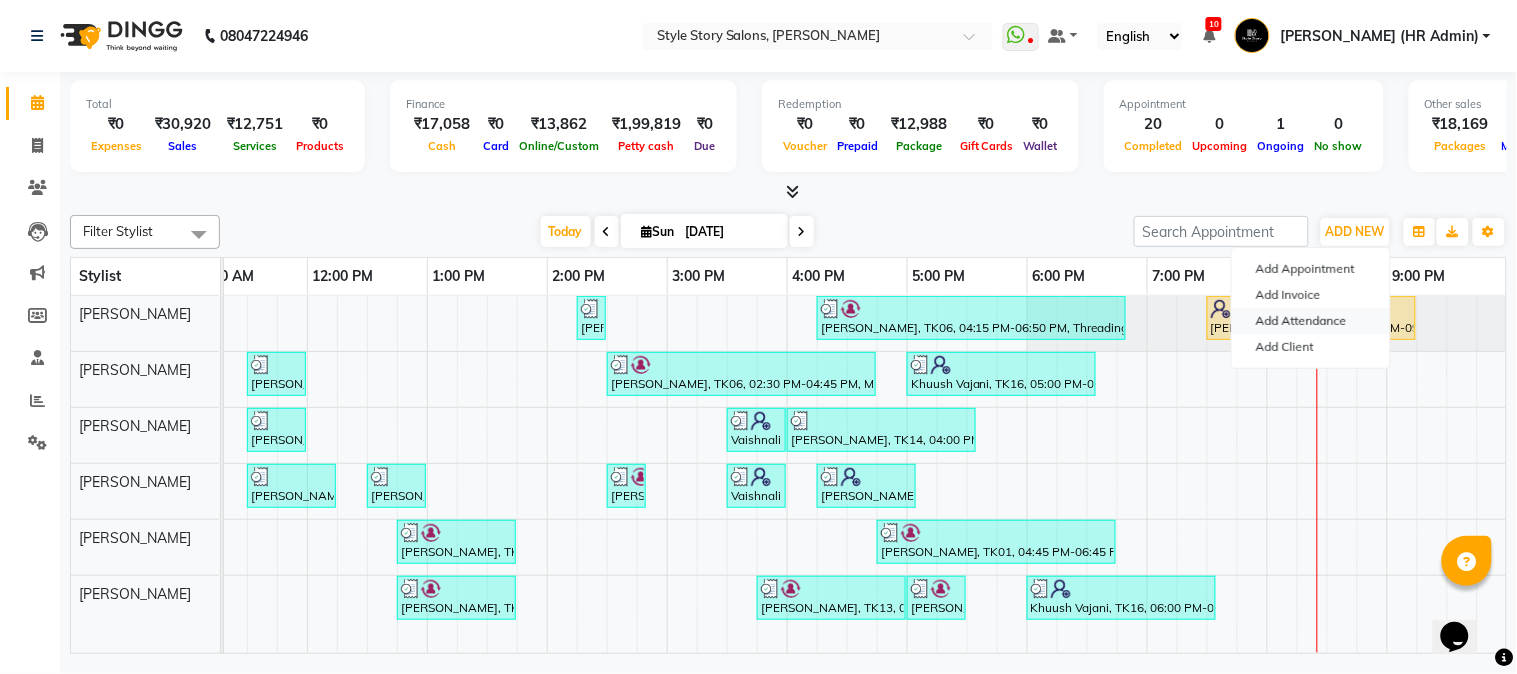 click on "Add Attendance" at bounding box center (1311, 321) 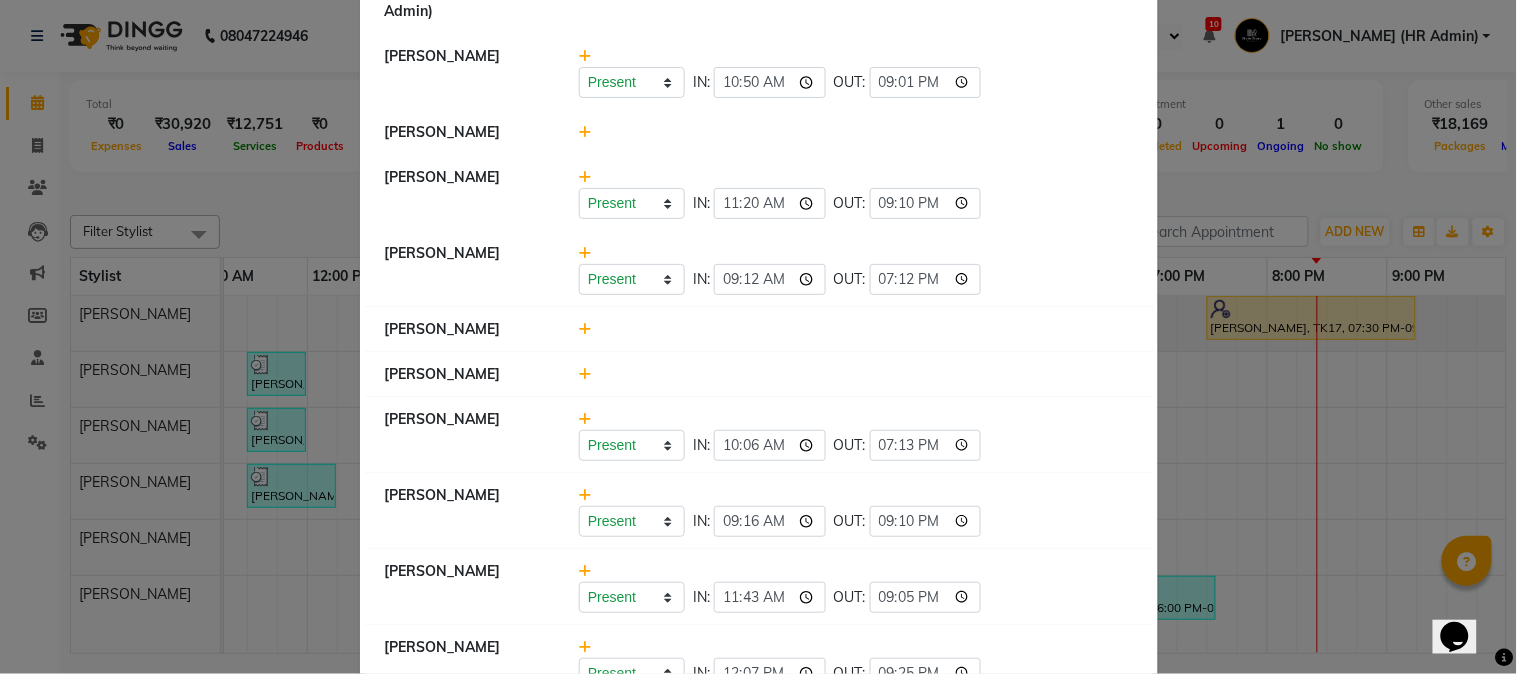 scroll, scrollTop: 1200, scrollLeft: 0, axis: vertical 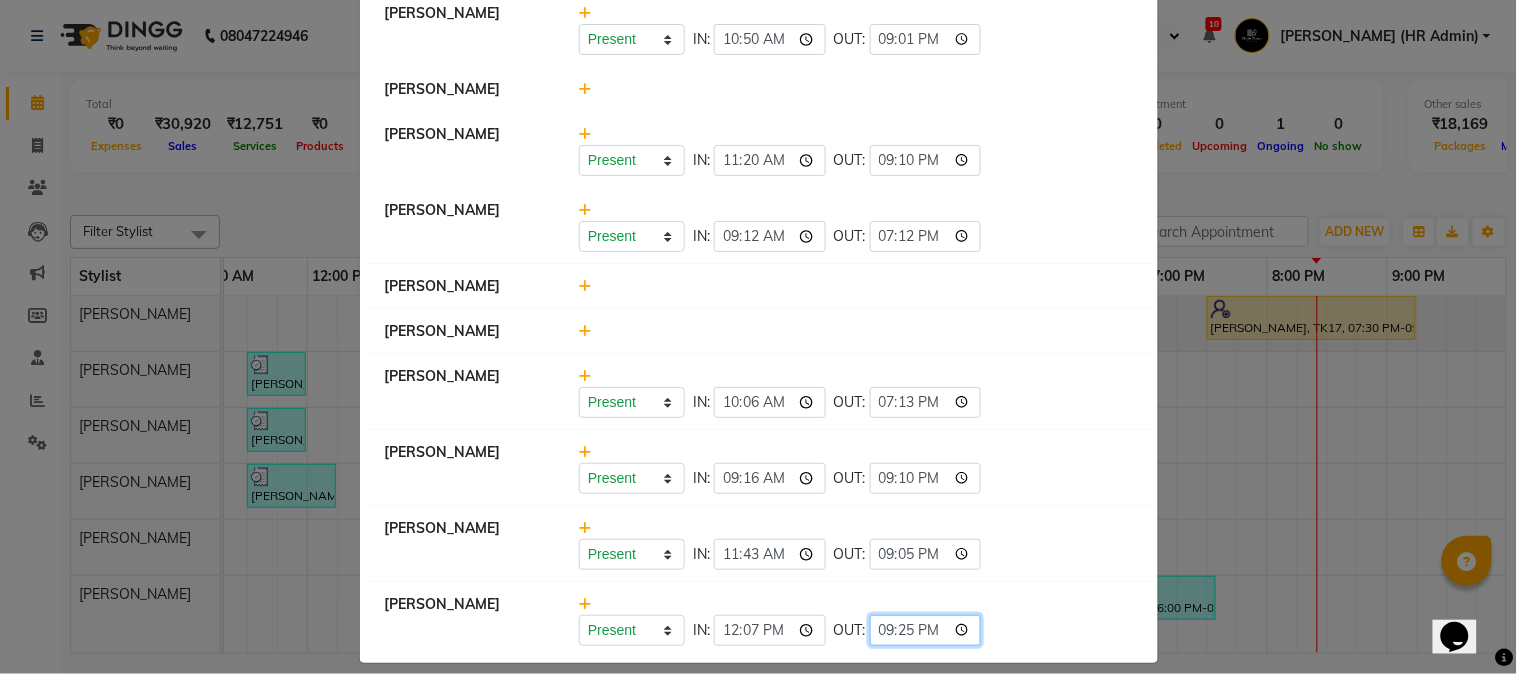 click on "21:25" 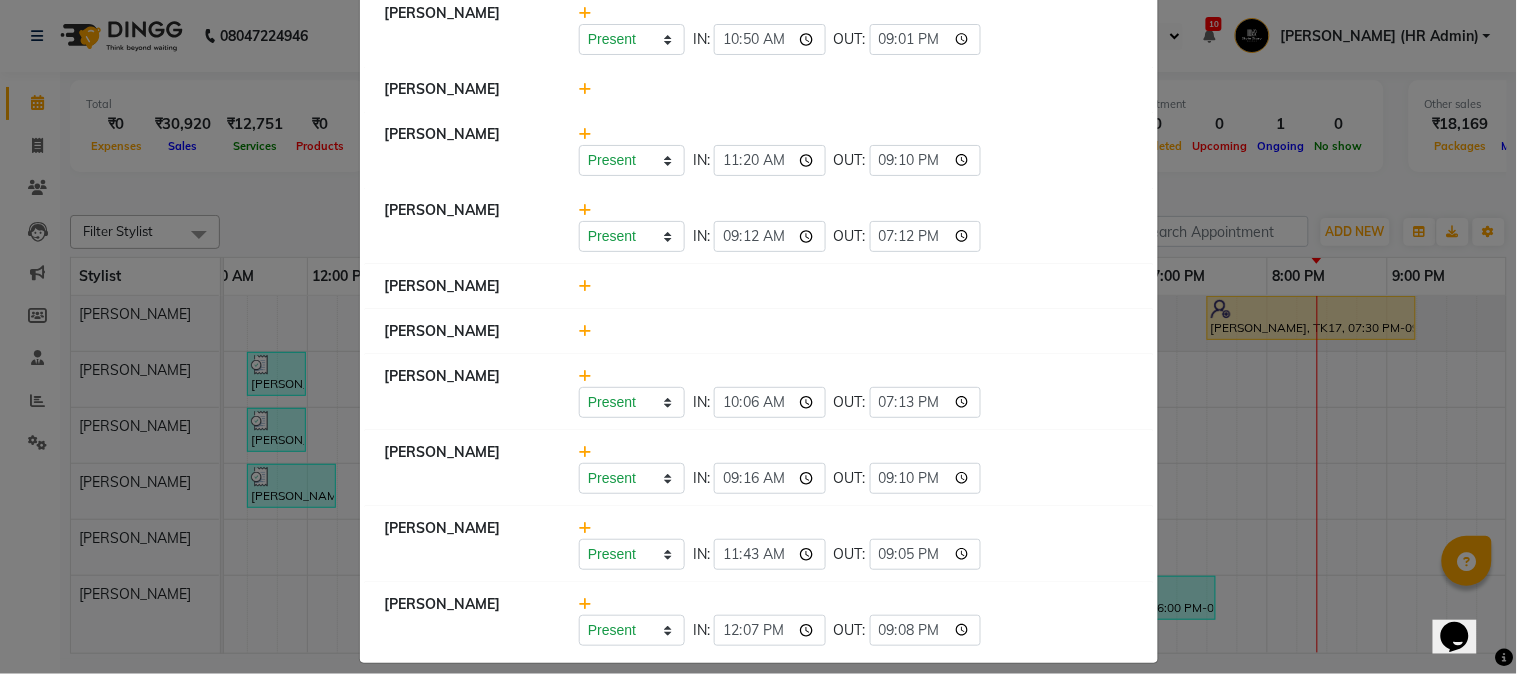 type on "21:08" 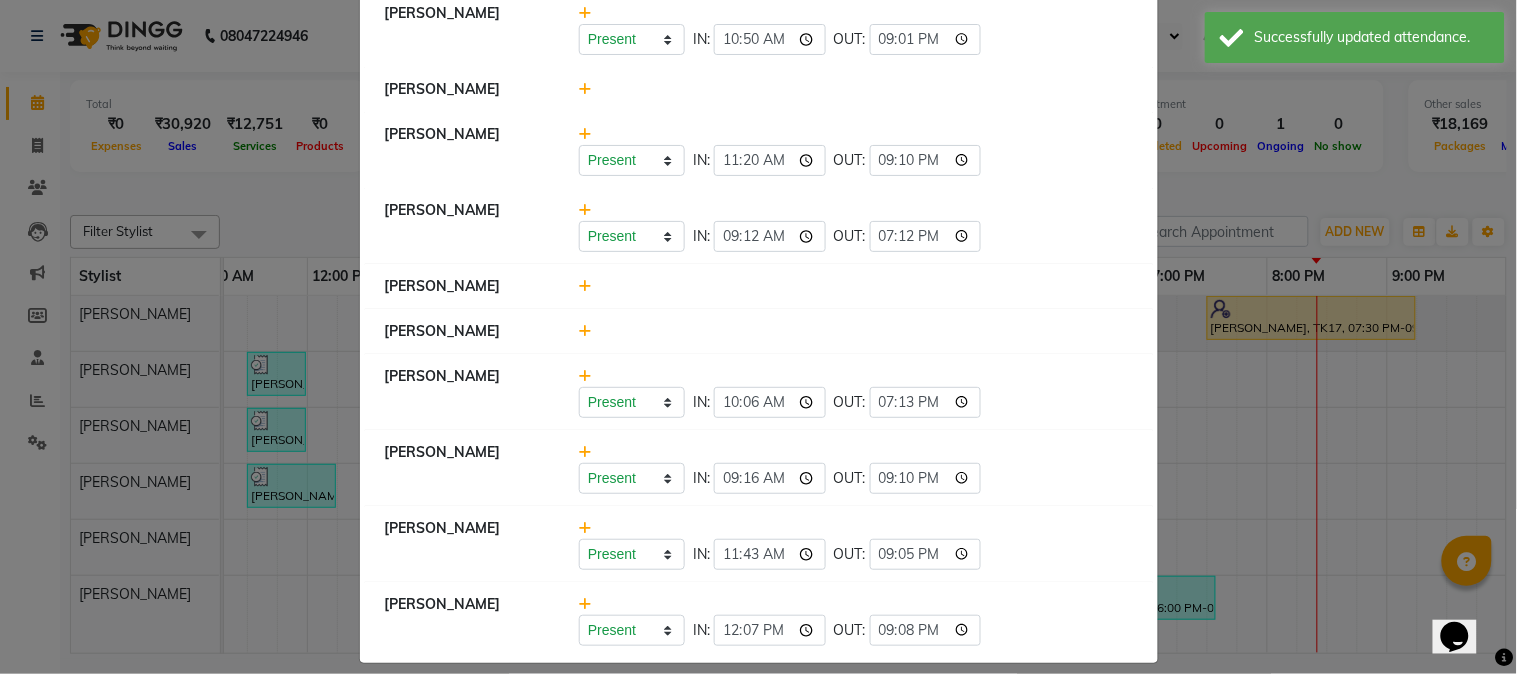 click on "Attendance ×  Nikhil Pillay Inventory Manager   Sonam Nashine HR Manager   Ritesh Pande   Present   Absent   Late   Half Day   Weekly Off  IN:  11:01 OUT:  20:26  Vishal Gajbhiye Accountant   Ambika Dhadse Front Desk   Kajal Thapa Front Desk   Present   Absent   Late   Half Day   Weekly Off  IN:  09:15 OUT:  21:01  Adesh khadse   Ram Thakur    Vinod Pandit   Sonali Sarode   Present   Absent   Late   Half Day   Weekly Off  IN:  09:16 OUT:  21:10  Neelam Nag   Khushal Bhoyar Senior Accountant   Front Desk   Kartik Balpande    Suchita Mankar (Tina Beautician)   Prathm Chaudhari (Hair Artist)   Durga Gawai   Shabnam Ansari    Nilofar Ali (HR Admin)   Ritesh Shrivas   Present   Absent   Late   Half Day   Weekly Off  IN:  10:50 OUT:  21:01  Shruti Raut   Arshad Ansari   Present   Absent   Late   Half Day   Weekly Off  IN:  11:20 OUT:  21:10  Vikas Kumar   Present   Absent   Late   Half Day   Weekly Off  IN:  09:12 OUT:  19:12  Komal Thakur   Tushar Pandey   Priyanshi Meshram   Present   Absent   Late   Half Day" 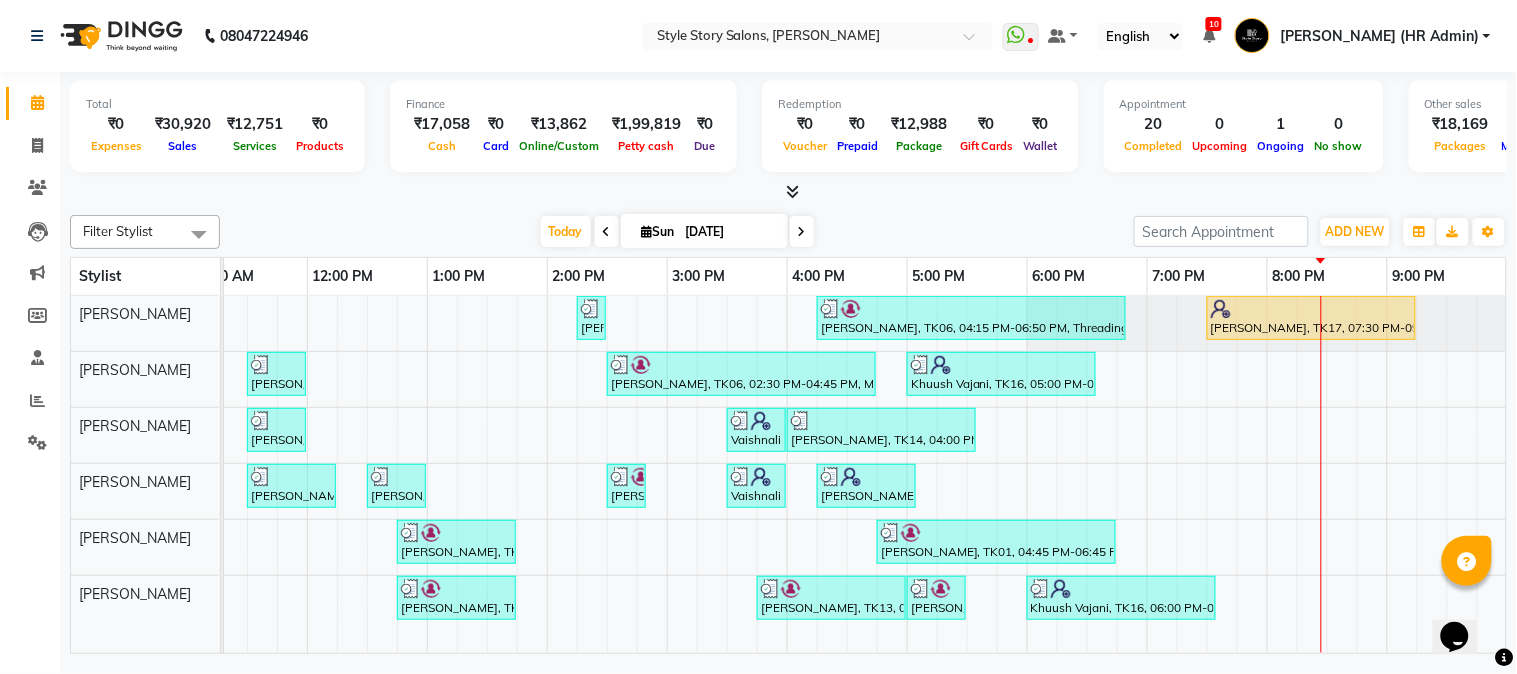 click on "Today  Sun 13-07-2025" at bounding box center [677, 232] 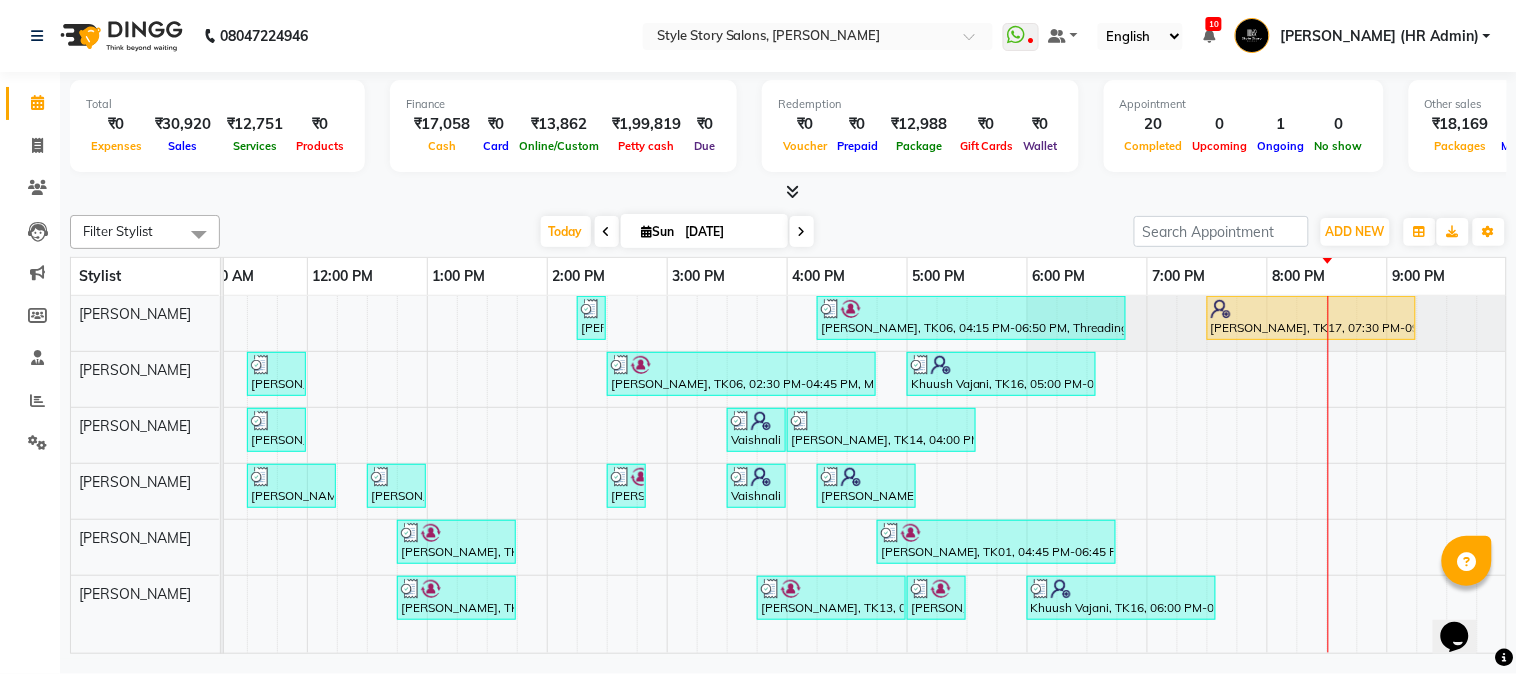 scroll, scrollTop: 0, scrollLeft: 552, axis: horizontal 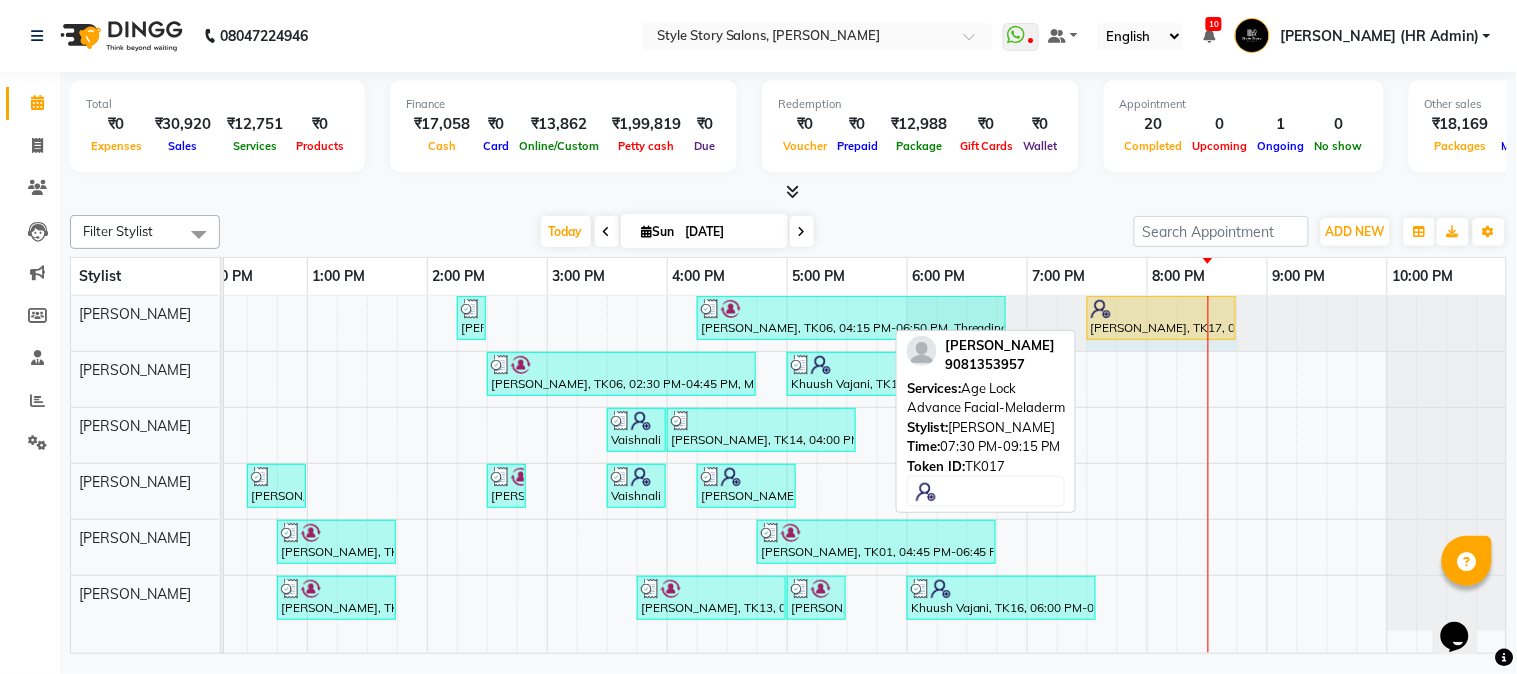drag, startPoint x: 1292, startPoint y: 316, endPoint x: 1230, endPoint y: 310, distance: 62.289646 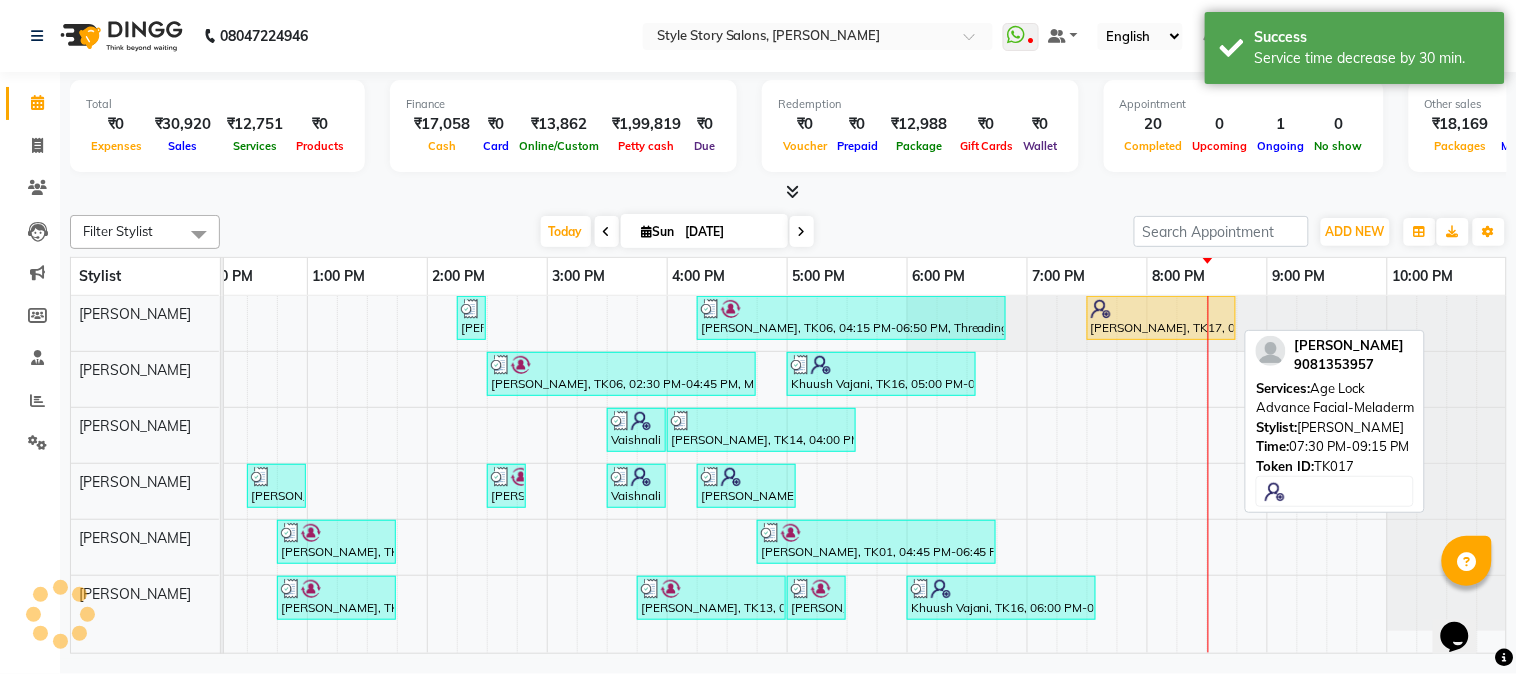 click on "Aman Jain, TK17, 07:30 PM-08:45 PM, Age Lock Advance Facial-Meladerm" at bounding box center (1161, 318) 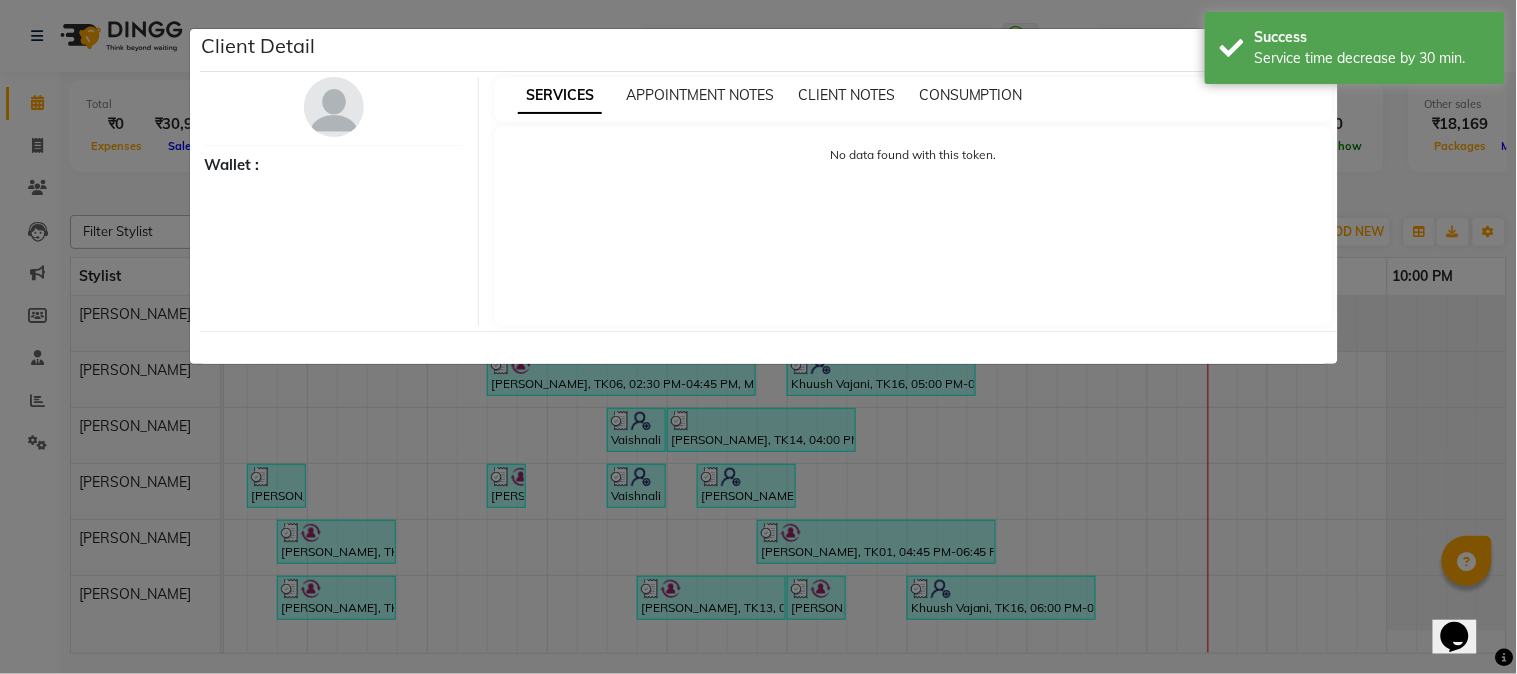 select on "1" 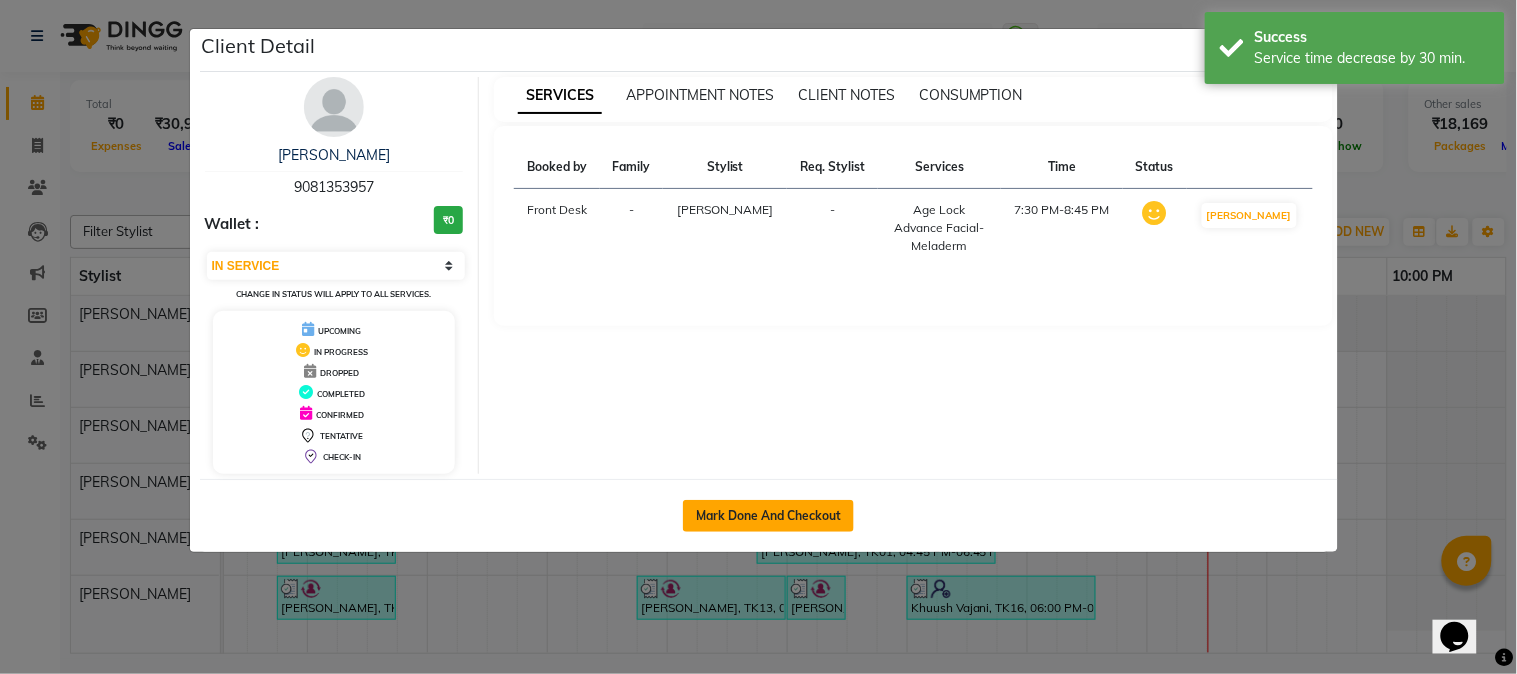 click on "Mark Done And Checkout" 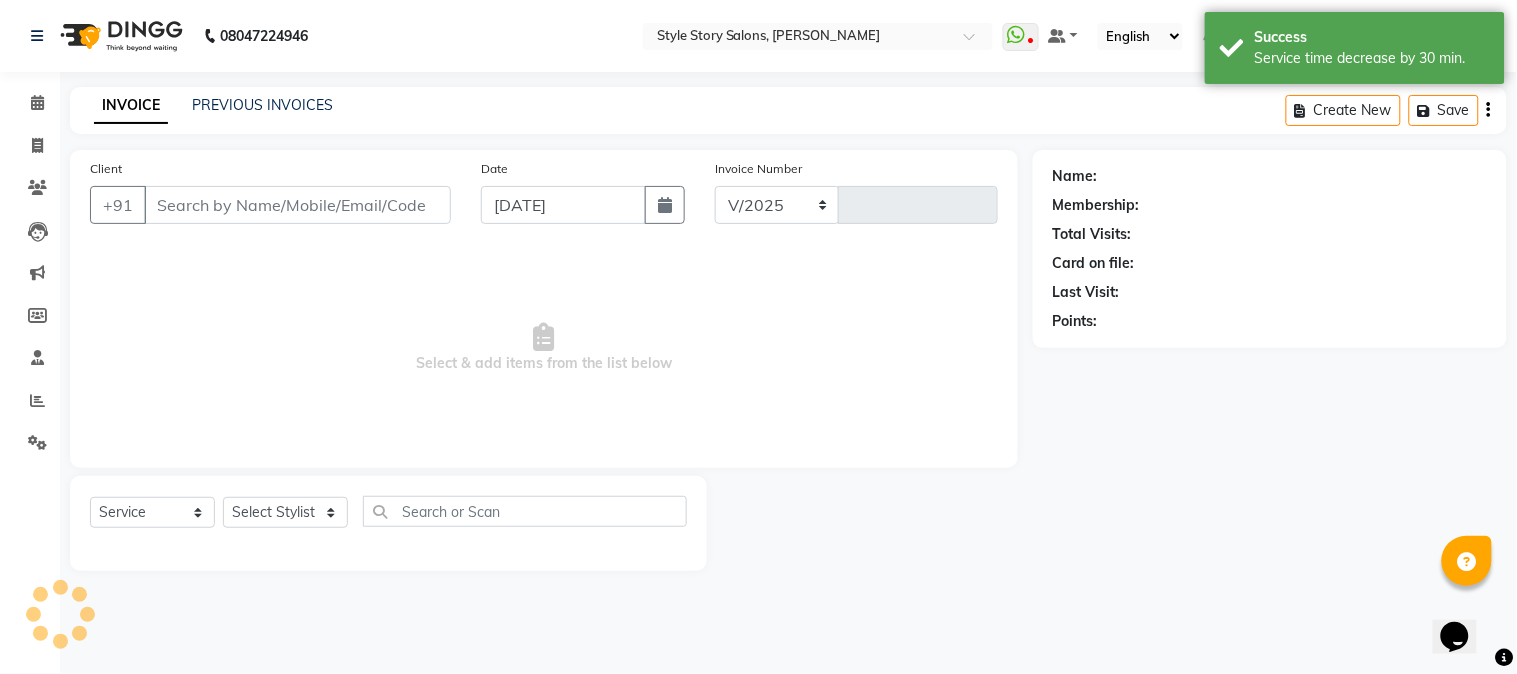 select on "6249" 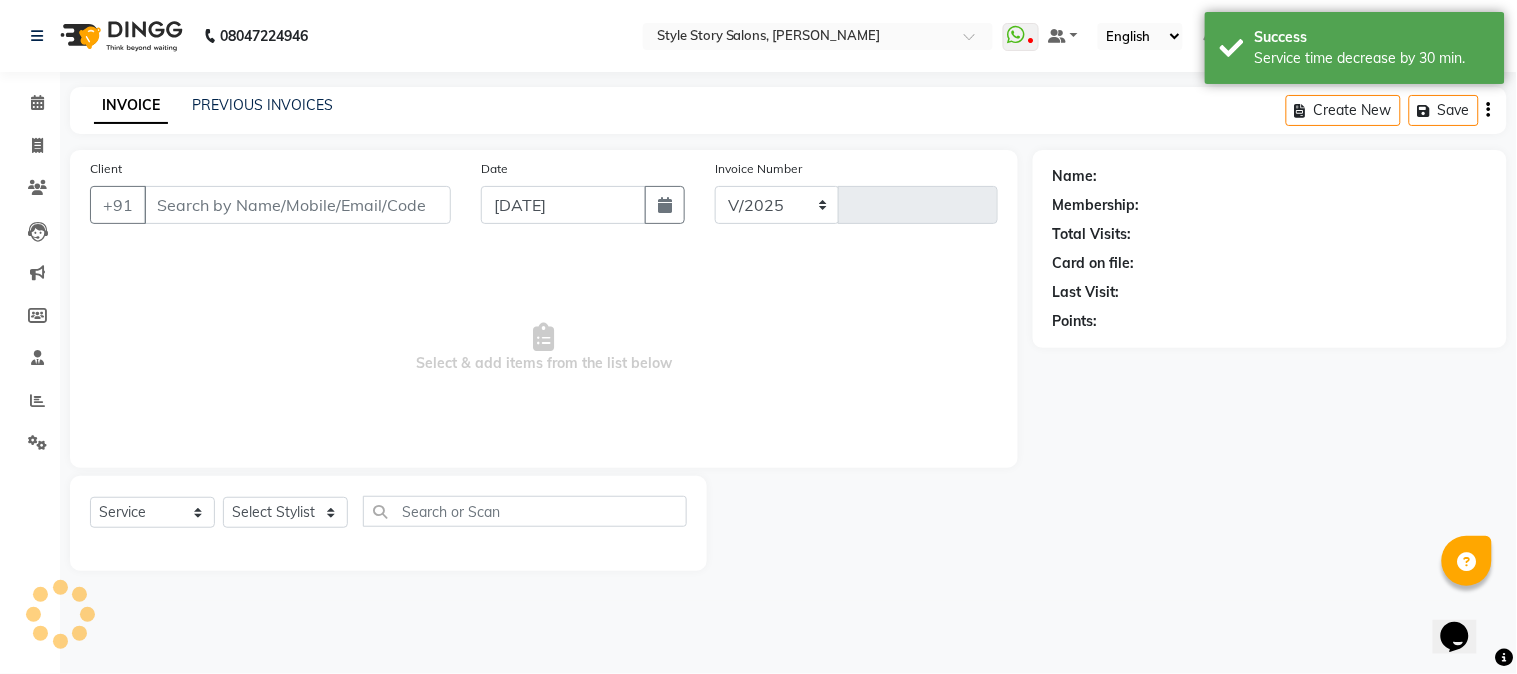 type on "1003" 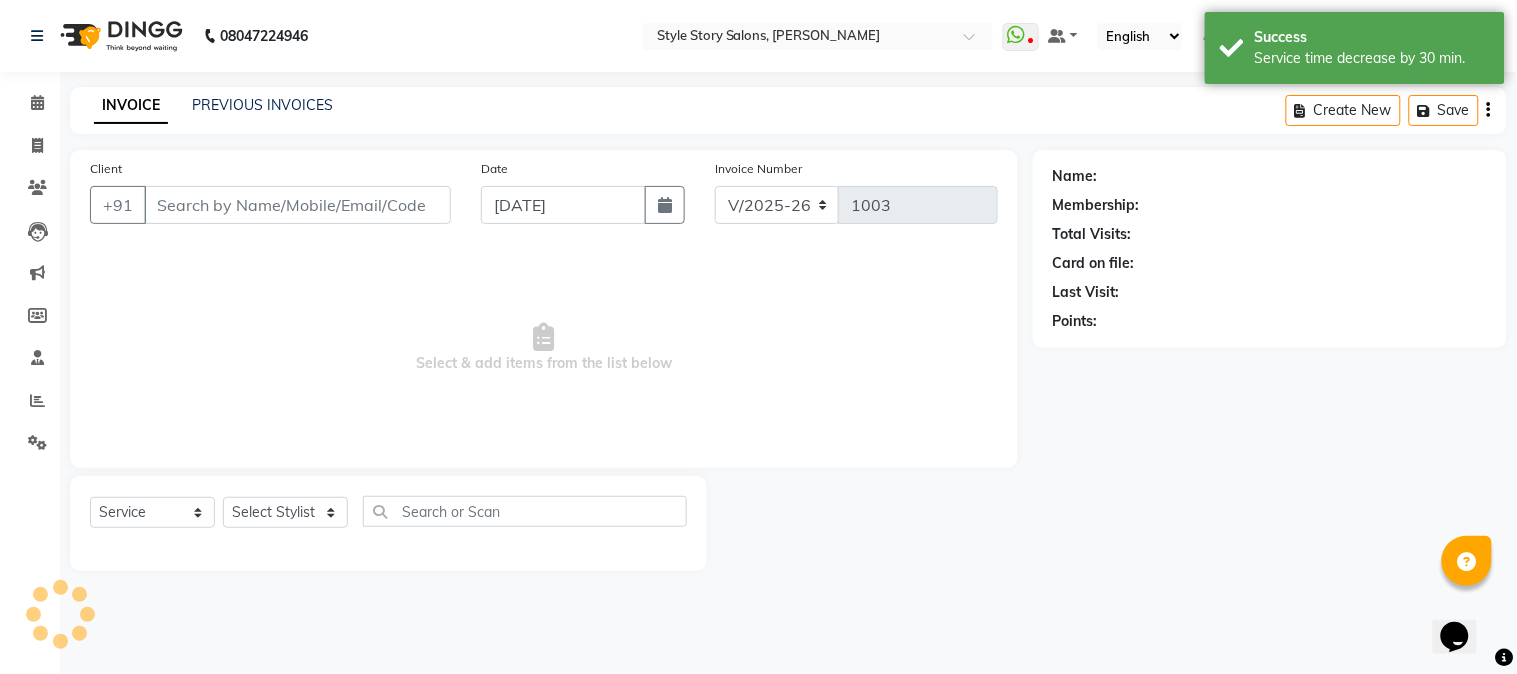 type on "9081353957" 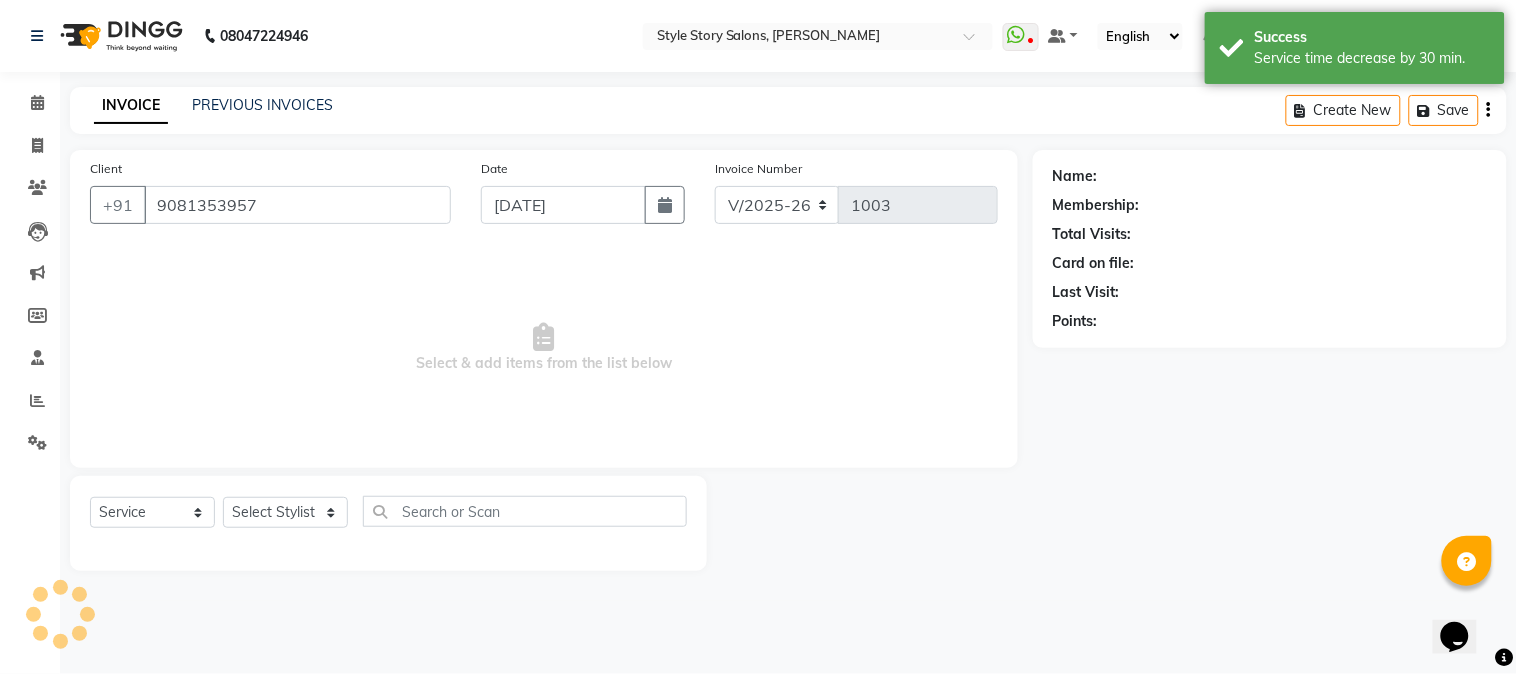 select on "46661" 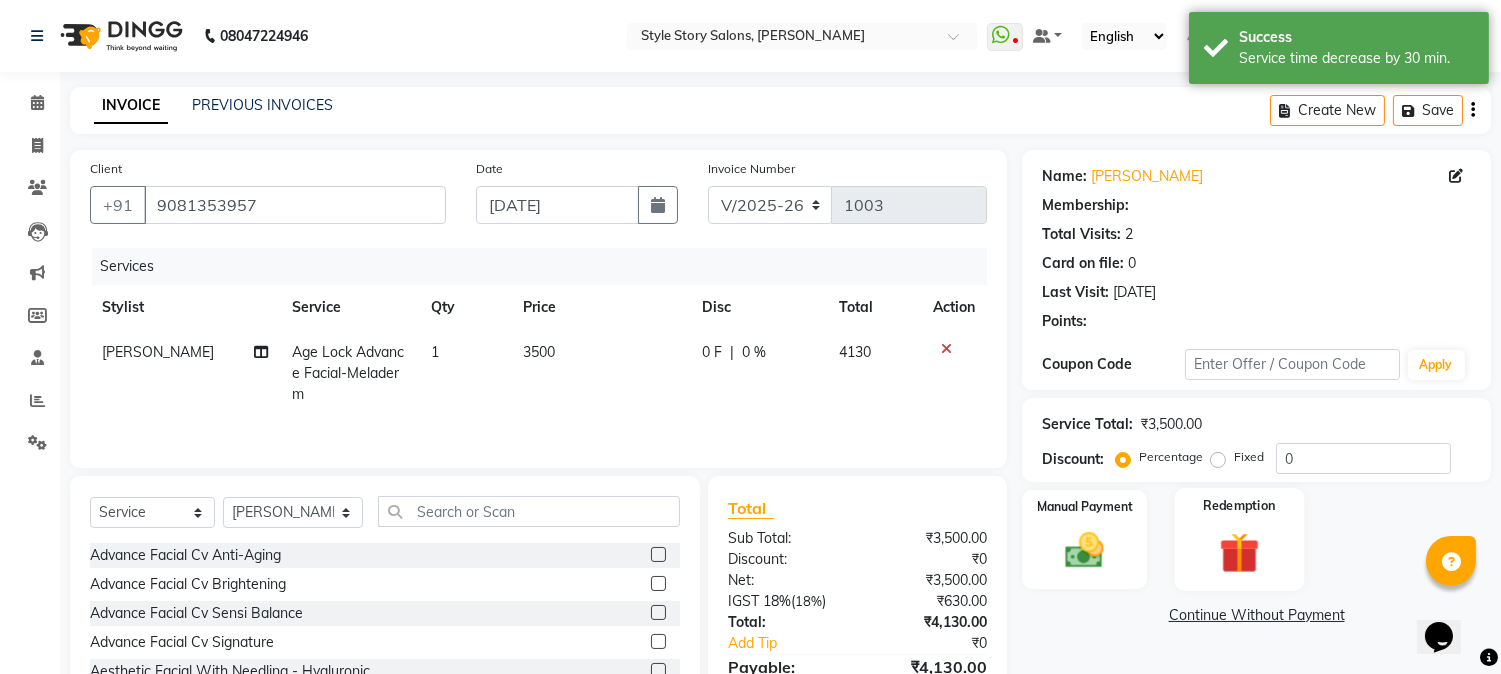 click 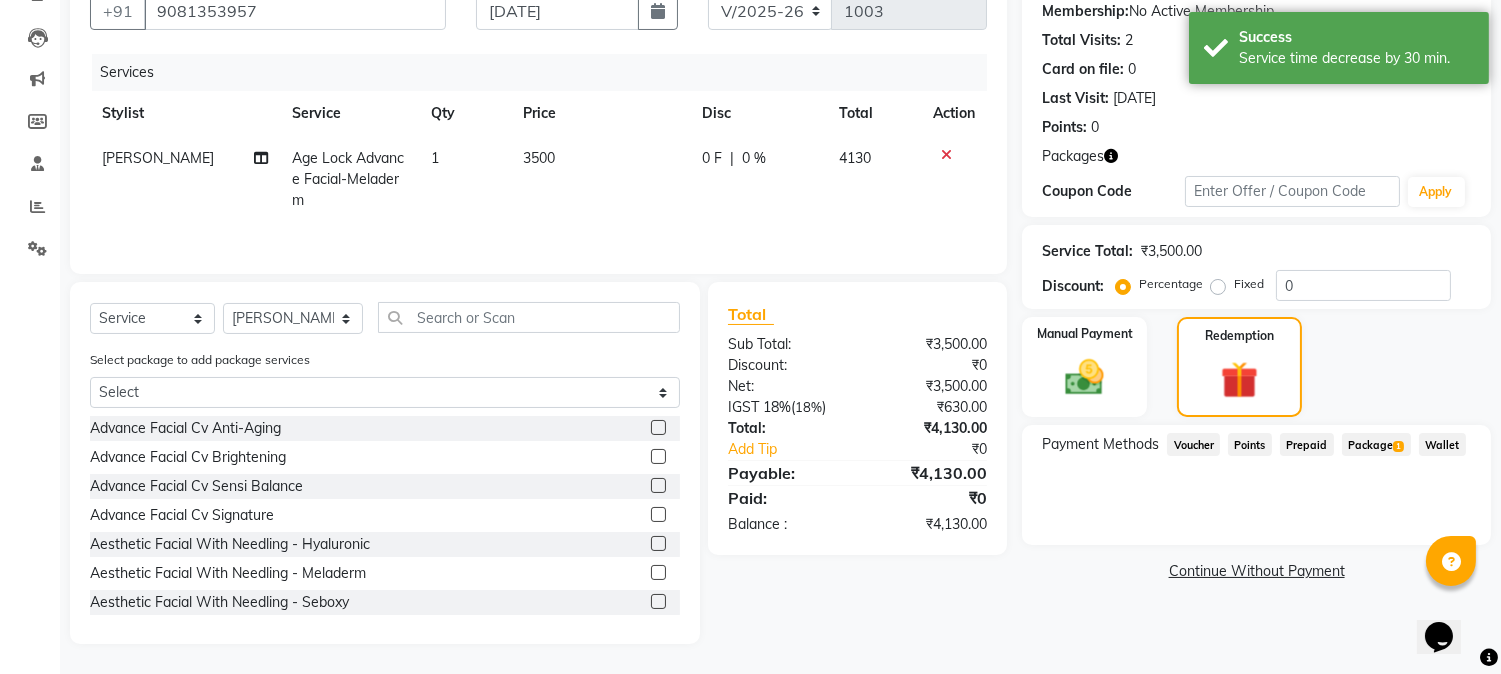 click on "Package  1" 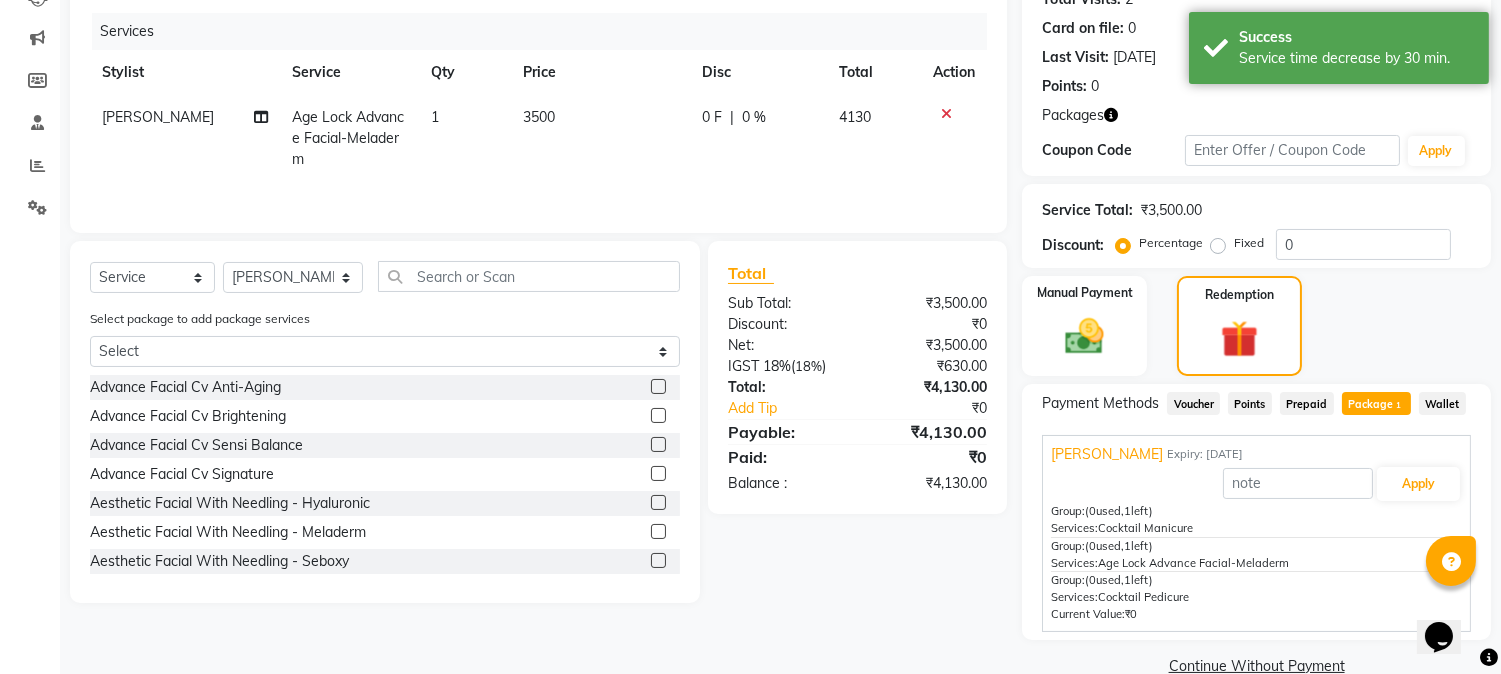 scroll, scrollTop: 271, scrollLeft: 0, axis: vertical 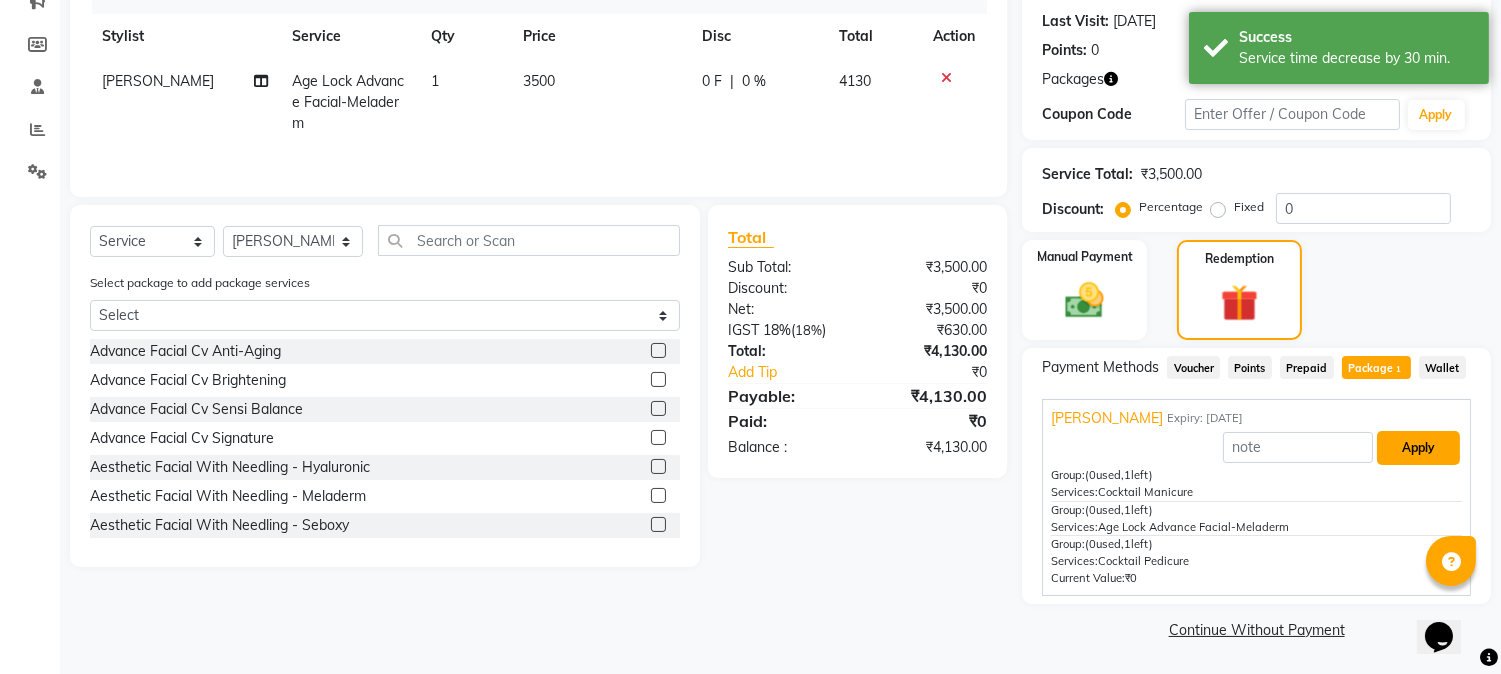 click on "Apply" at bounding box center (1418, 448) 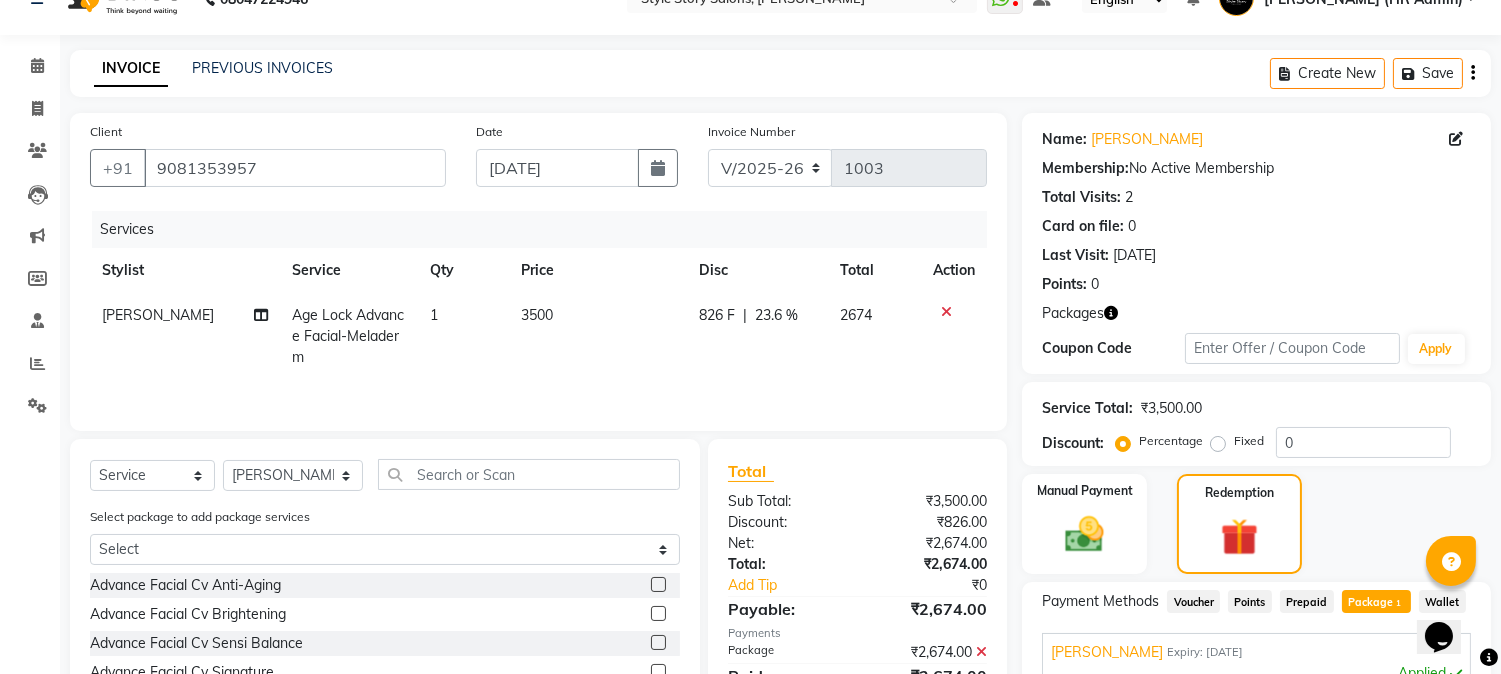 scroll, scrollTop: 33, scrollLeft: 0, axis: vertical 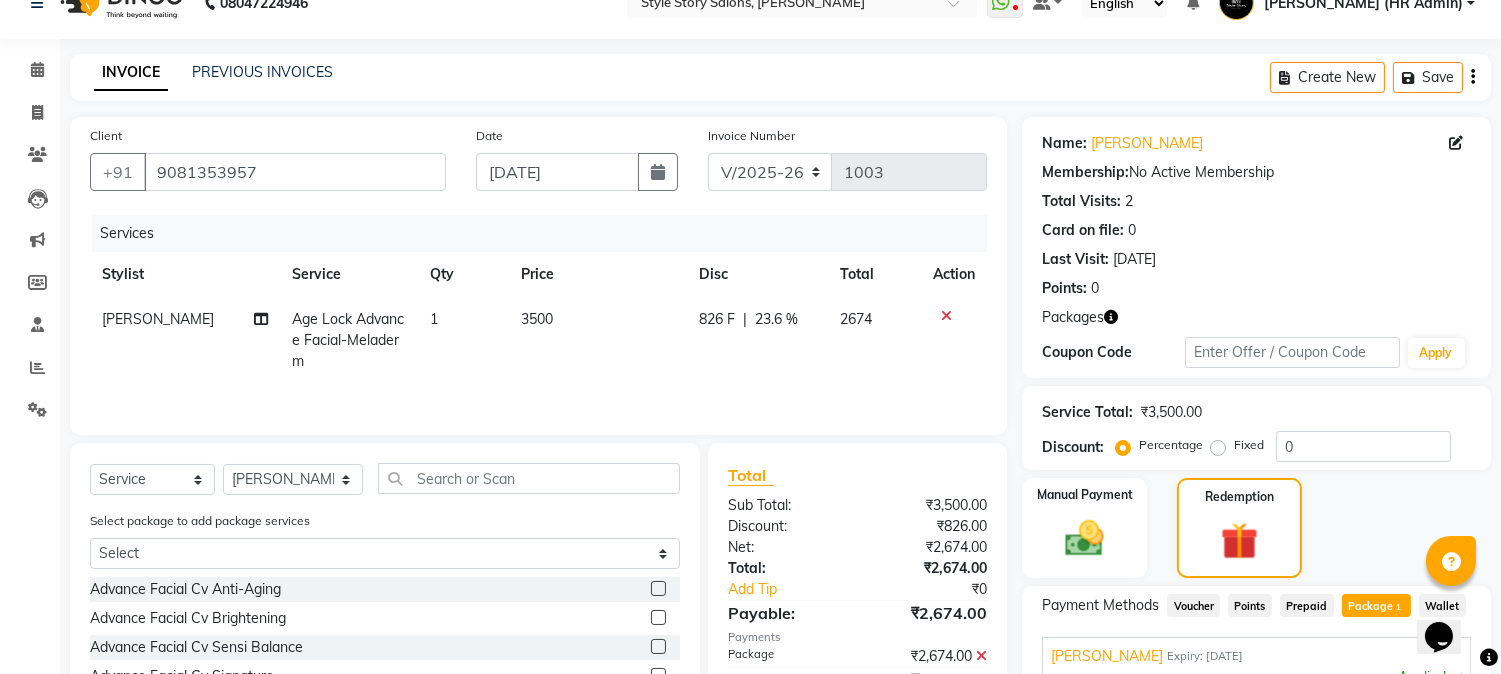 click on "3500" 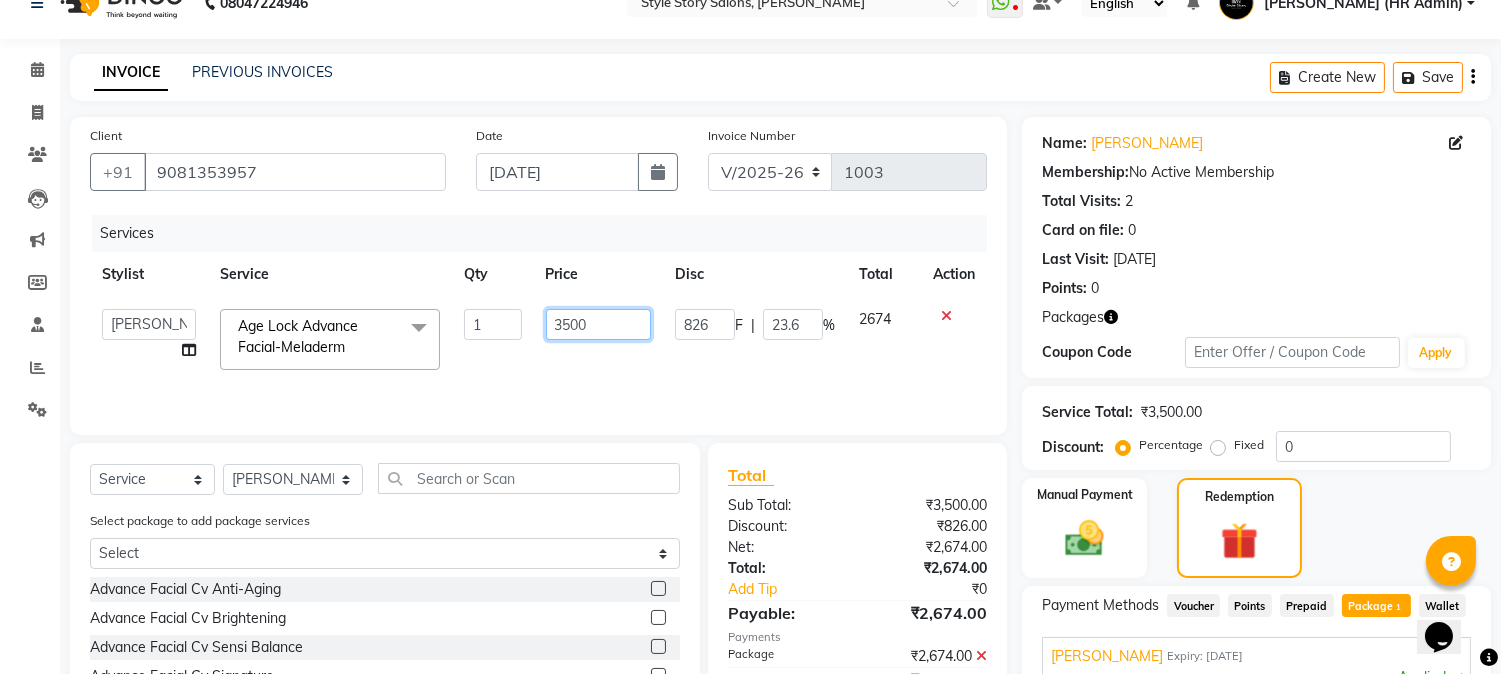 drag, startPoint x: 605, startPoint y: 321, endPoint x: 551, endPoint y: 323, distance: 54.037025 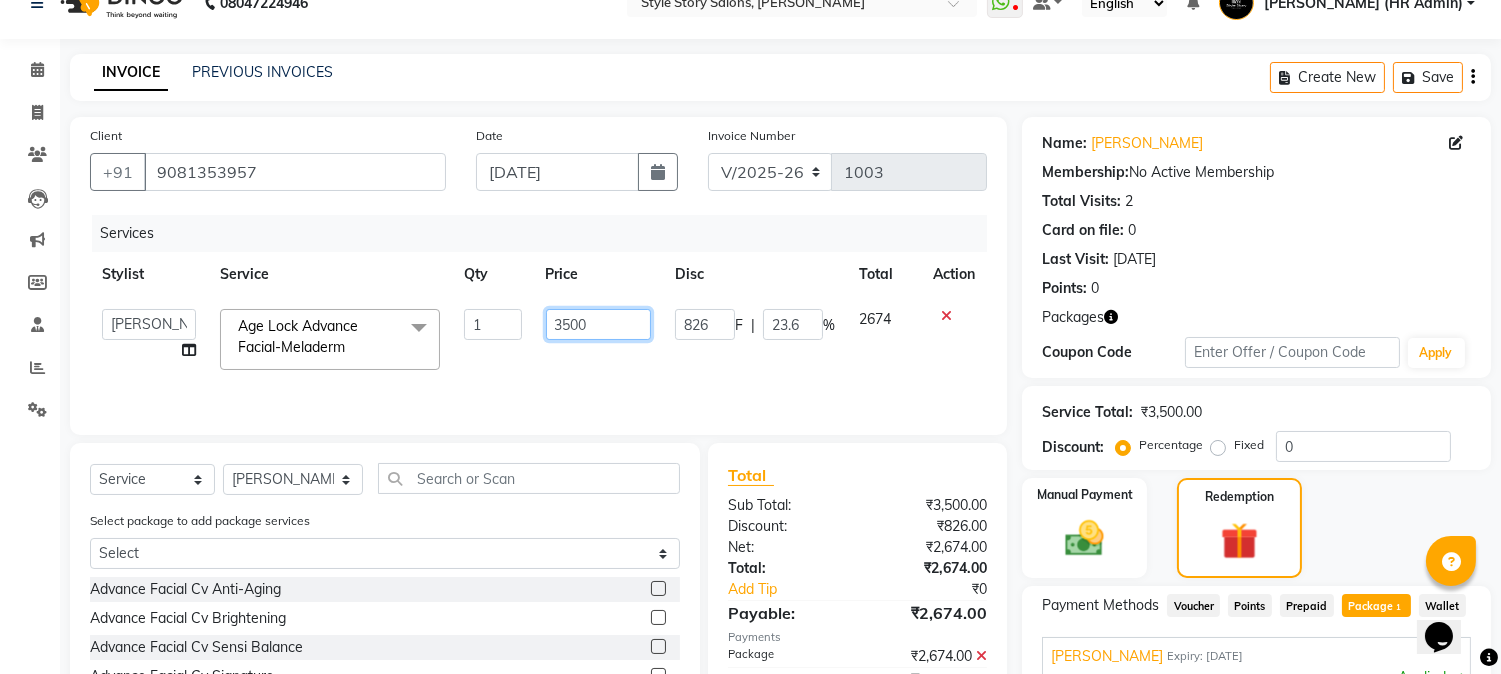 click on "3500" 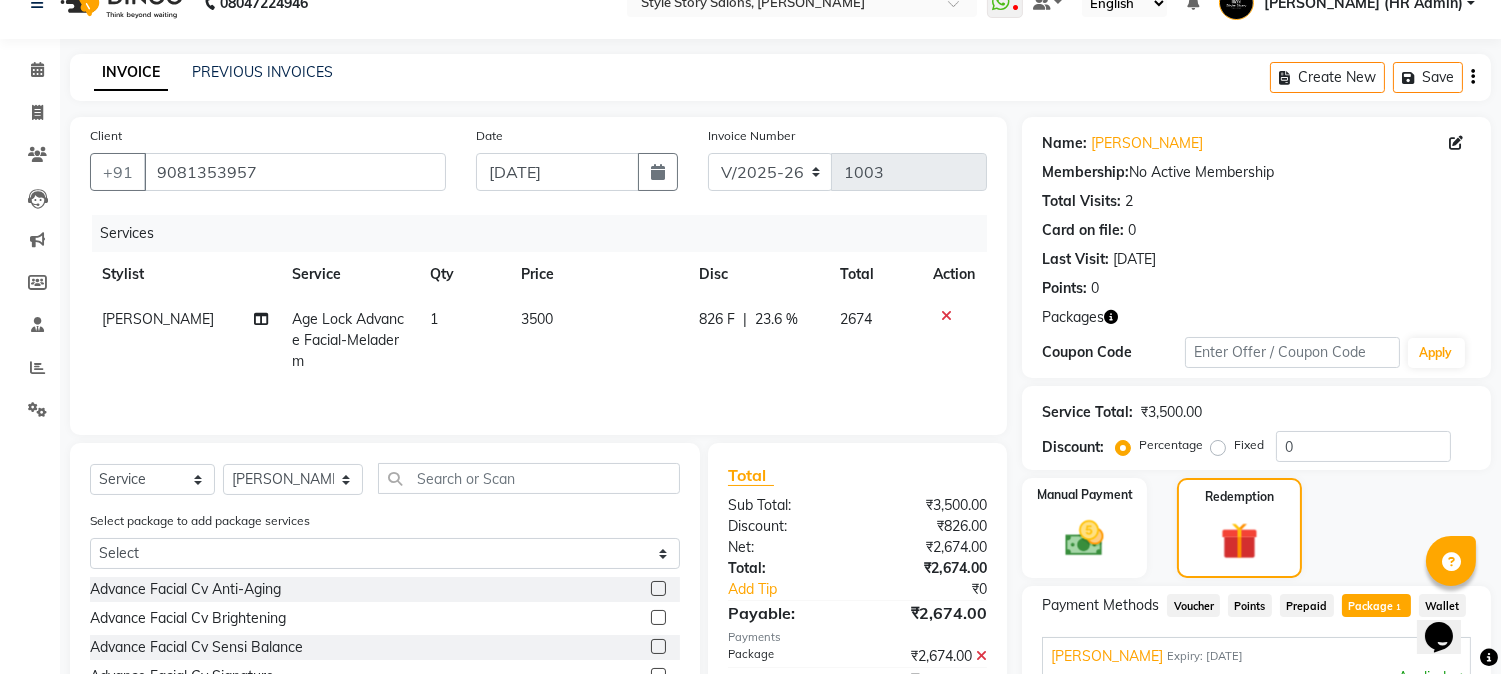 click on "3500" 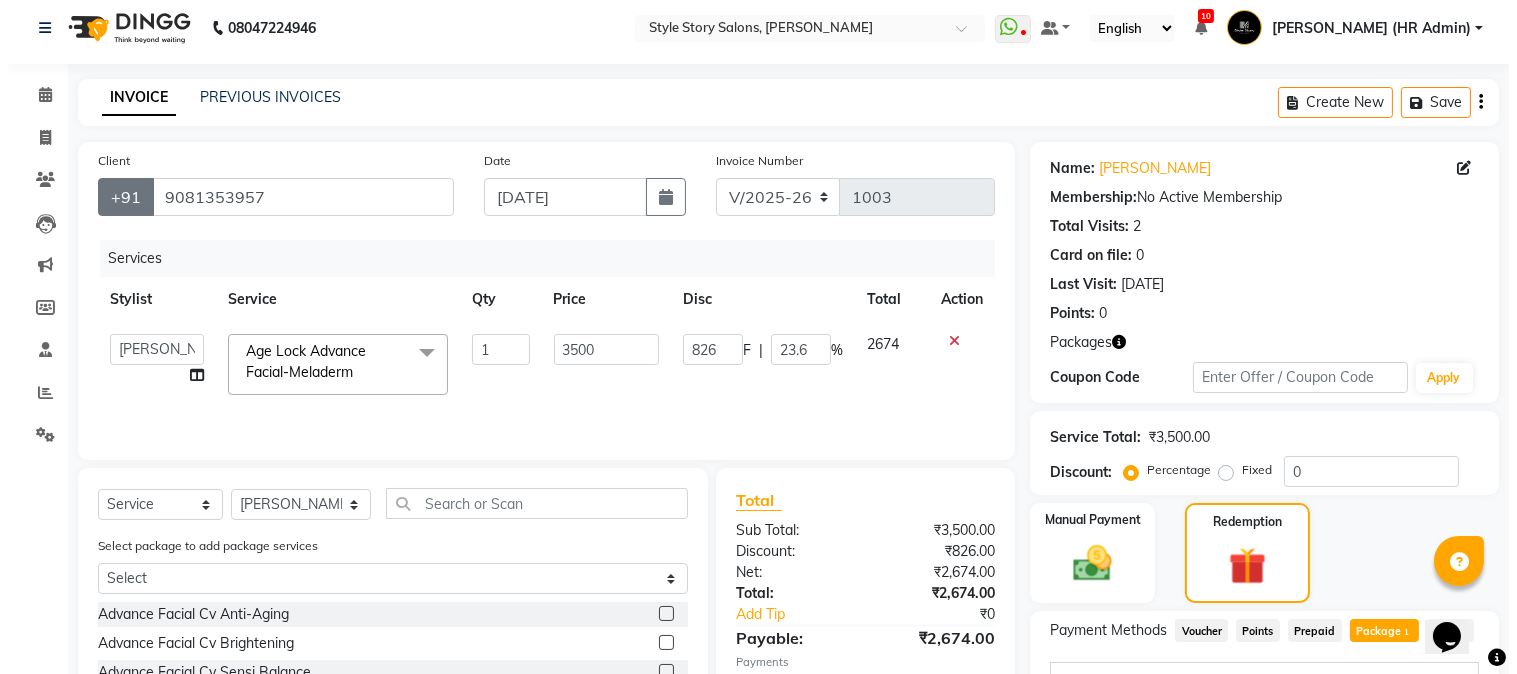 scroll, scrollTop: 0, scrollLeft: 0, axis: both 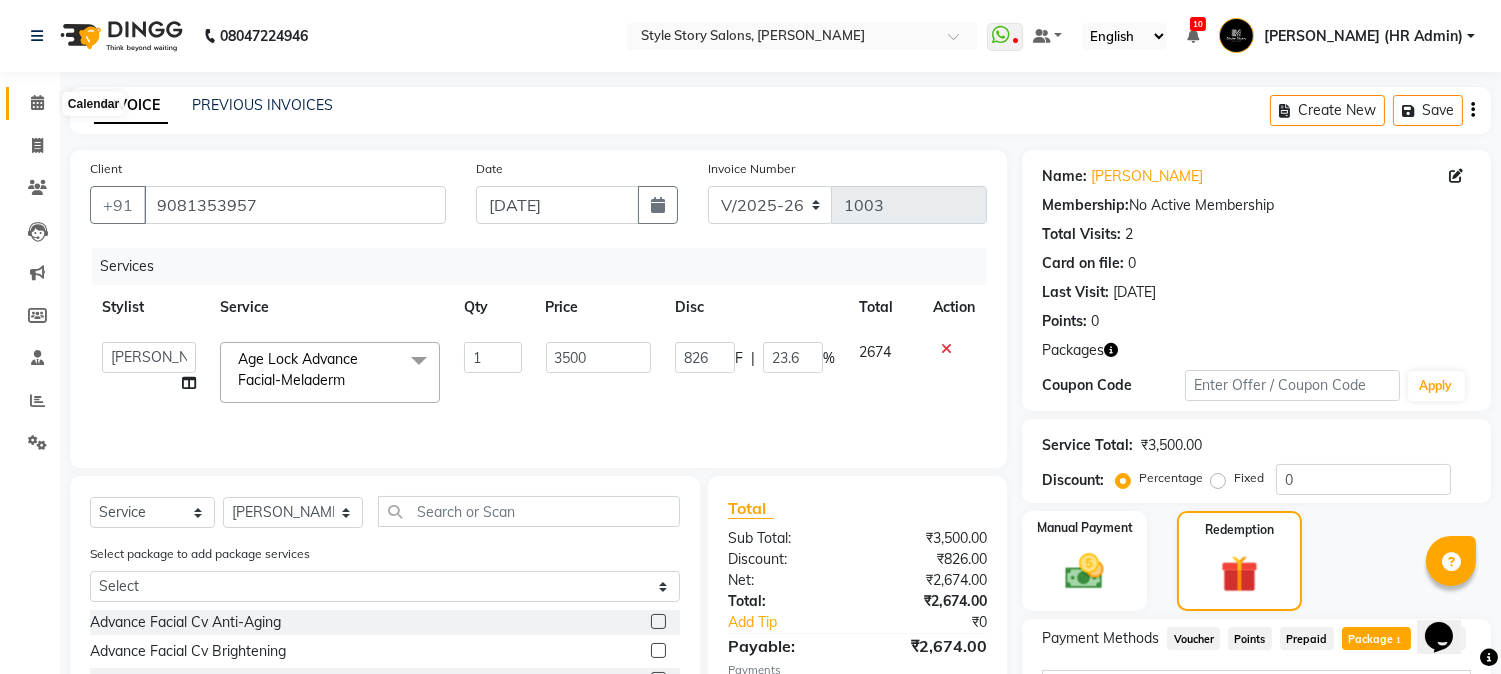 click 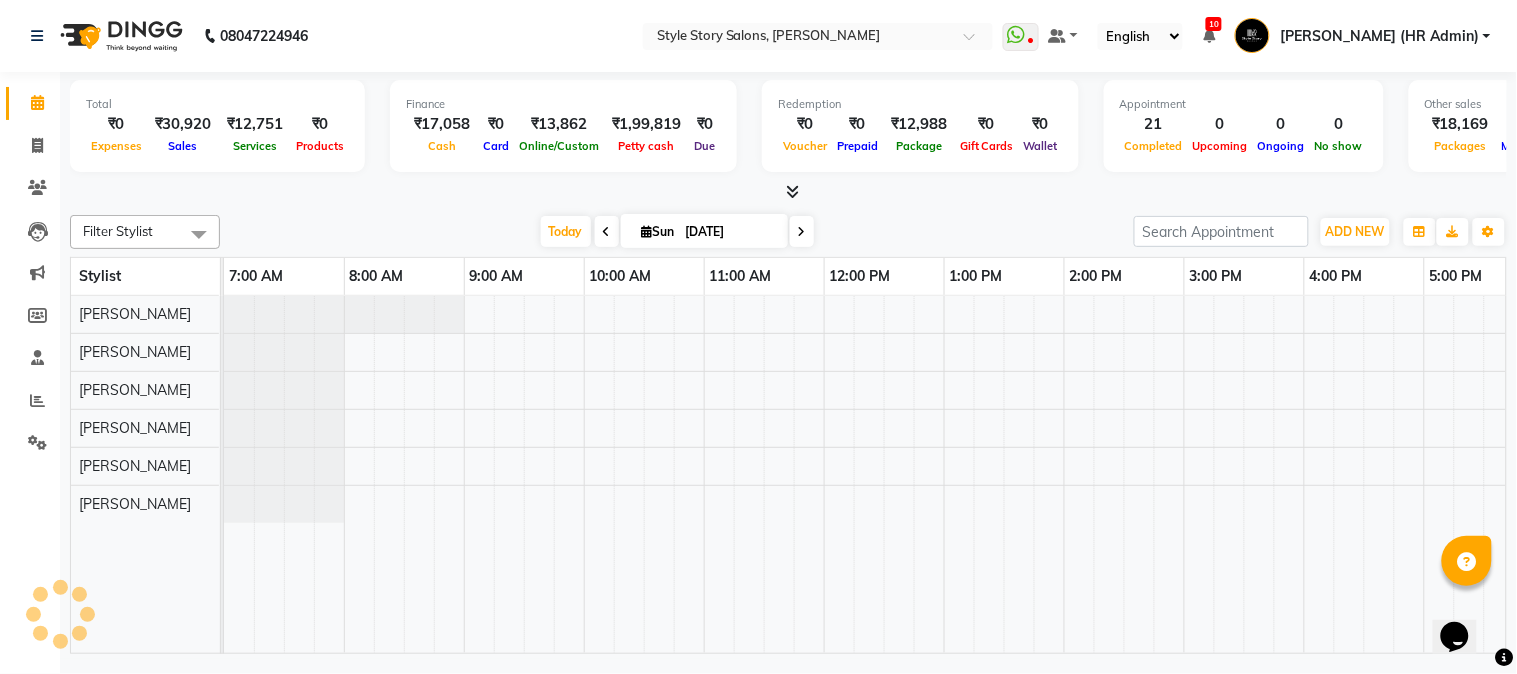 scroll, scrollTop: 0, scrollLeft: 637, axis: horizontal 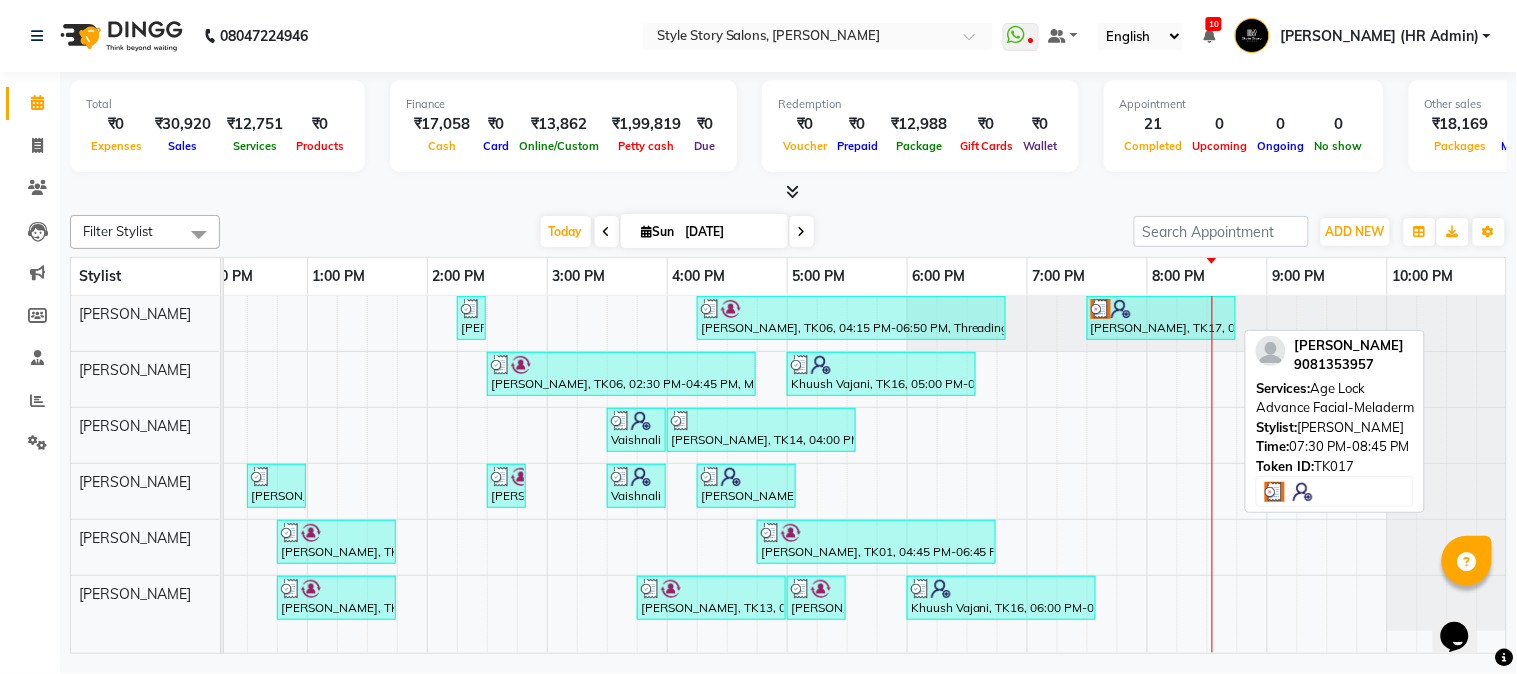 click at bounding box center (1161, 309) 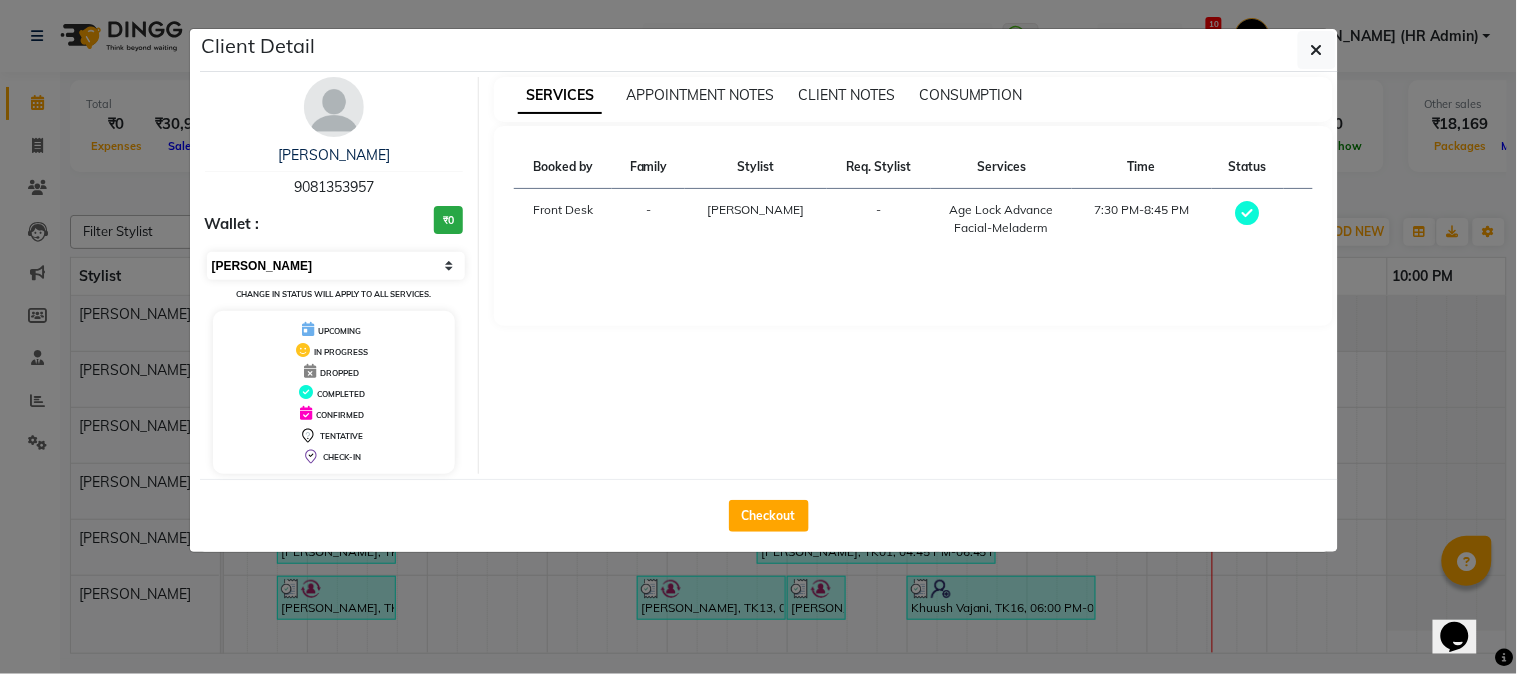 click on "Select MARK DONE UPCOMING" at bounding box center [336, 266] 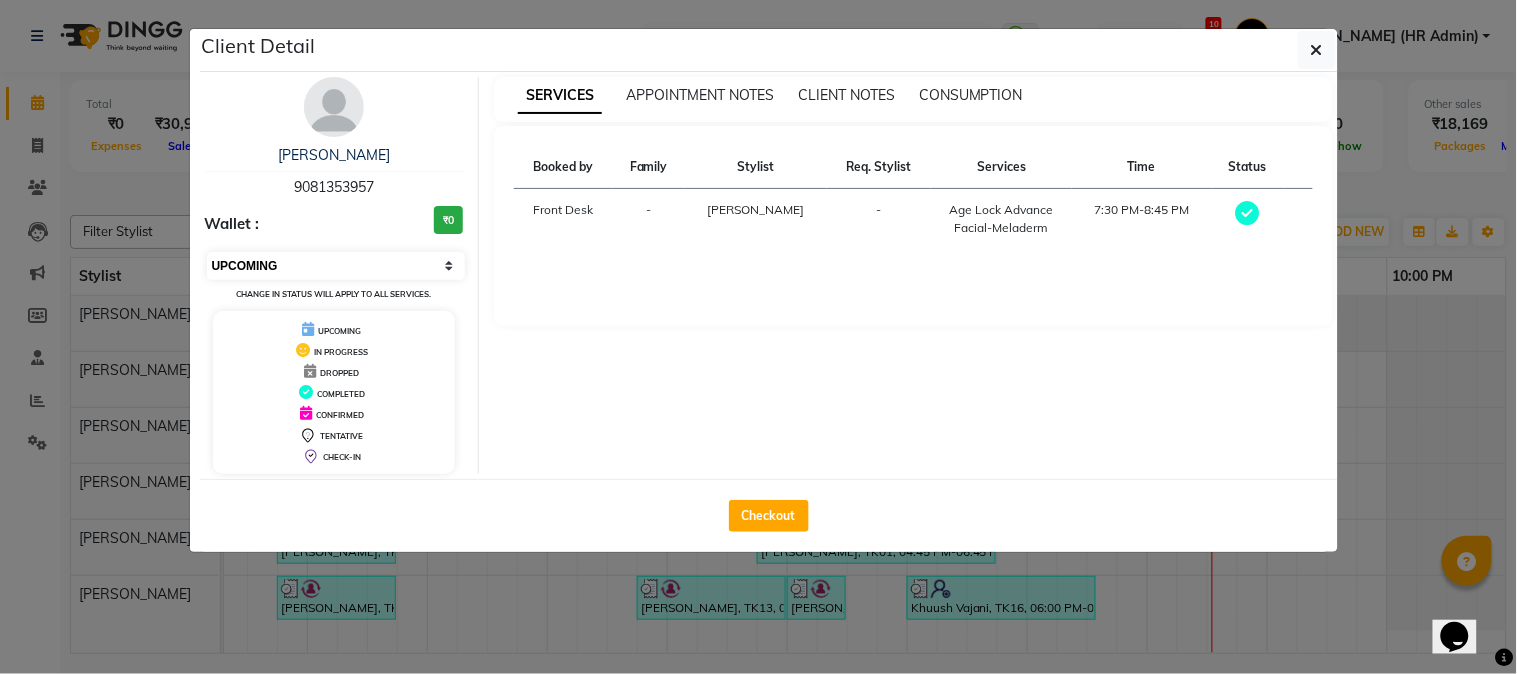 click on "Select MARK DONE UPCOMING" at bounding box center (336, 266) 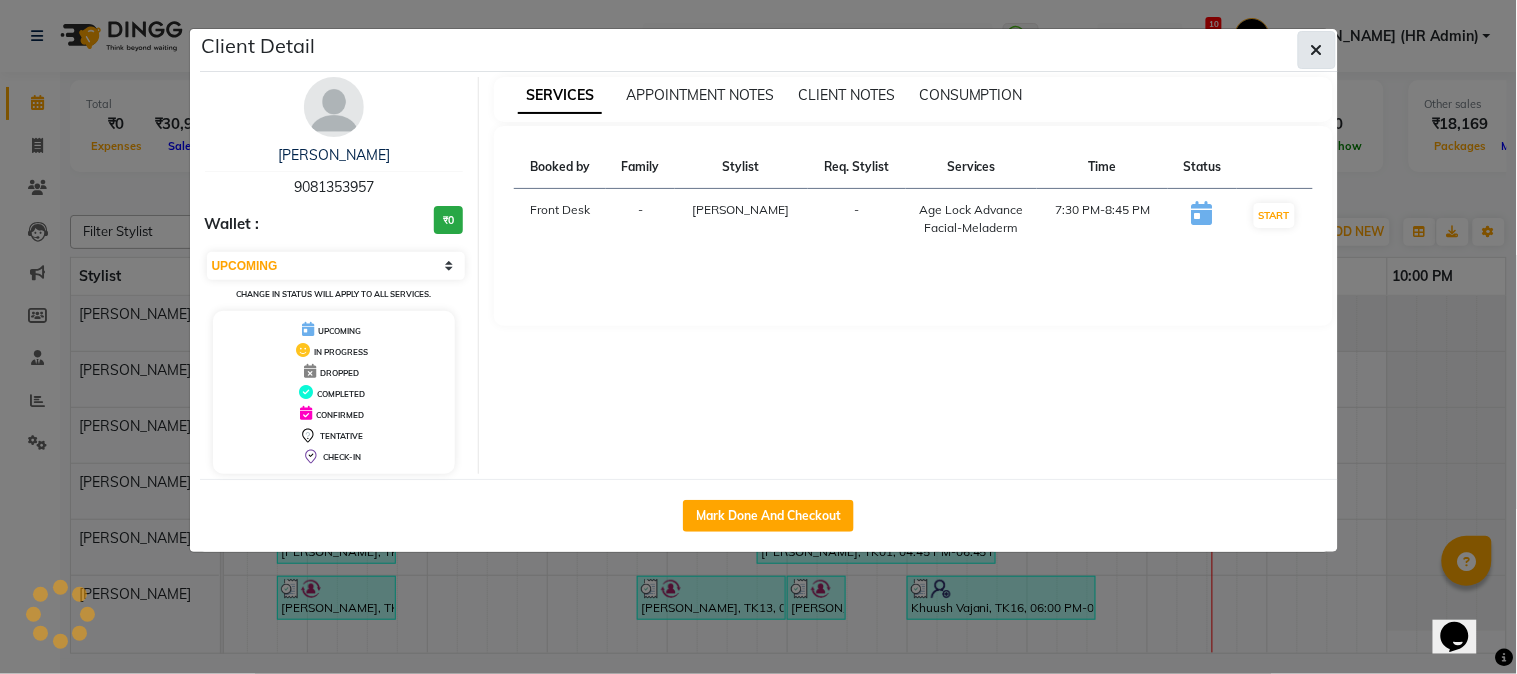 click 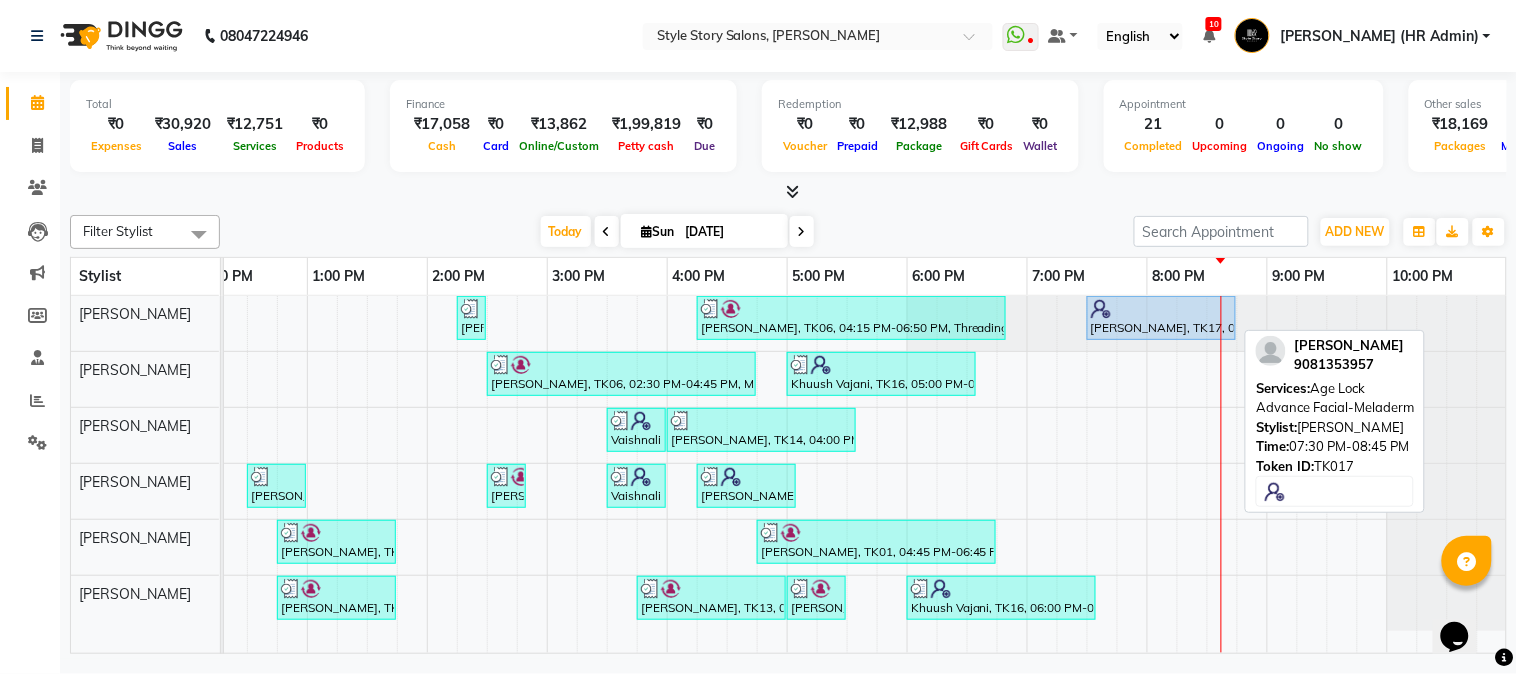 click on "Aman Jain, TK17, 07:30 PM-08:45 PM, Age Lock Advance Facial-Meladerm" at bounding box center (1161, 318) 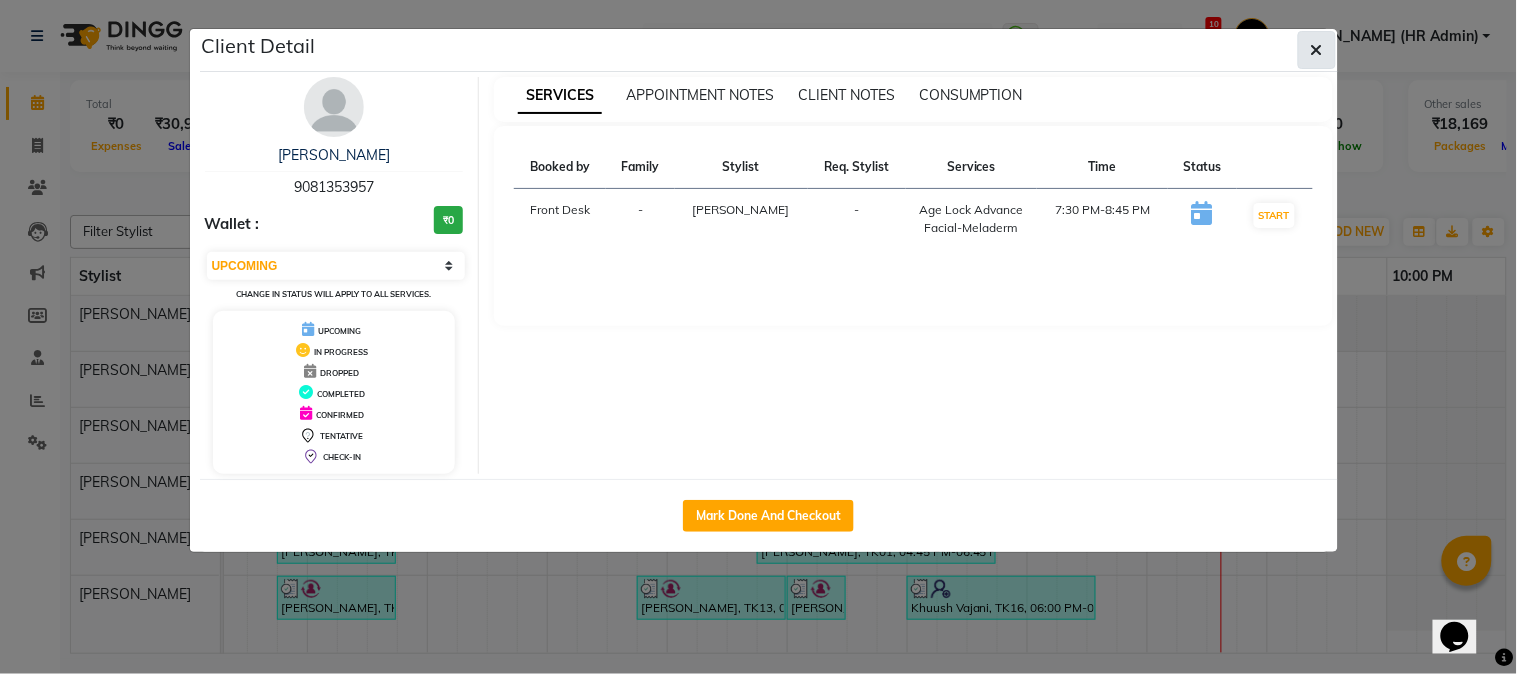 click 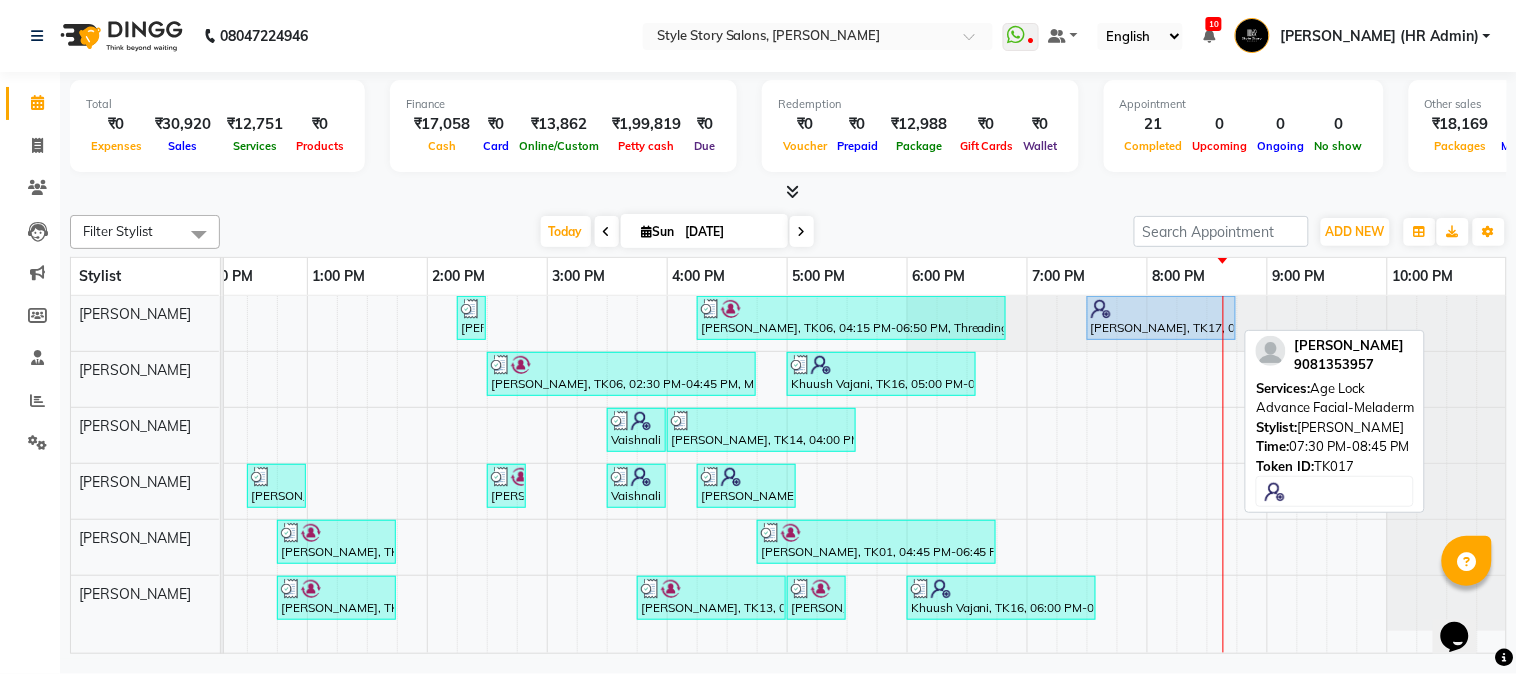 click on "Aman Jain, TK17, 07:30 PM-08:45 PM, Age Lock Advance Facial-Meladerm" at bounding box center (1161, 318) 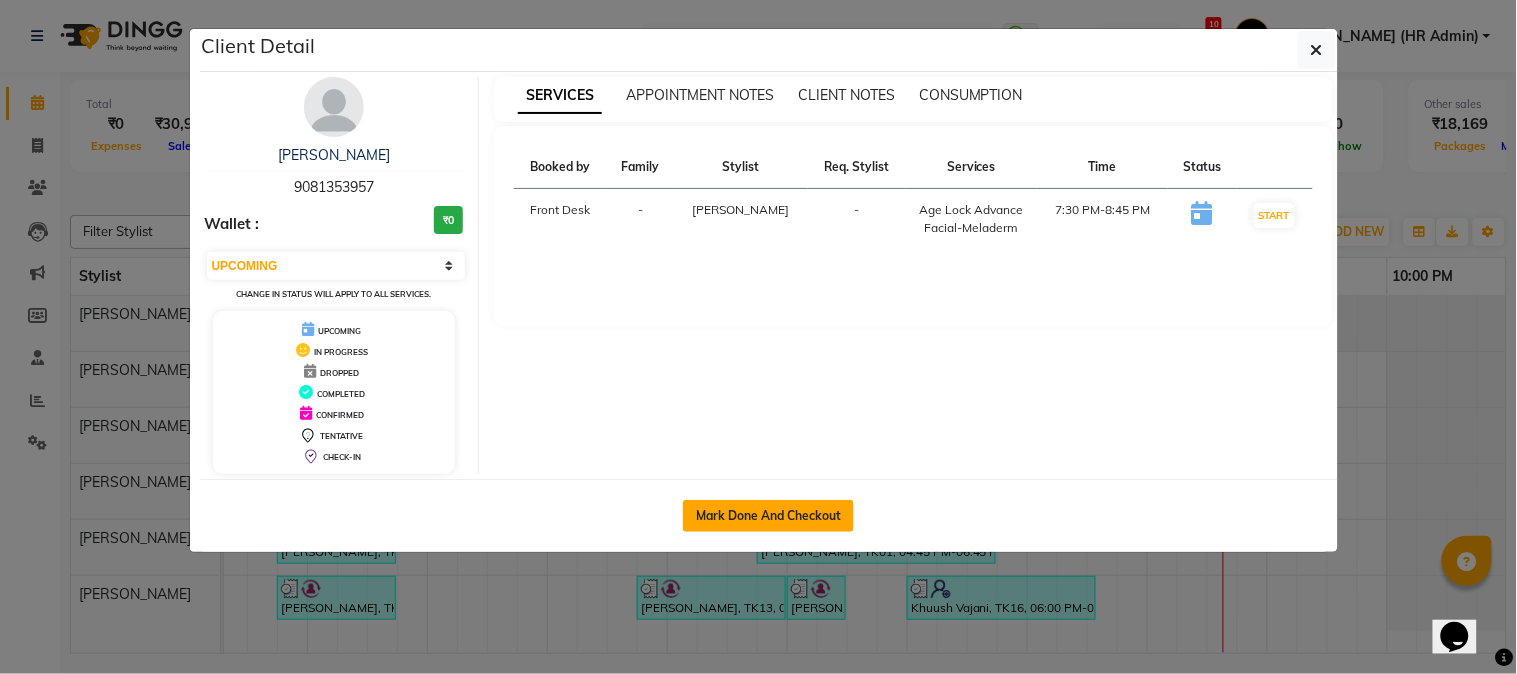 click on "Mark Done And Checkout" 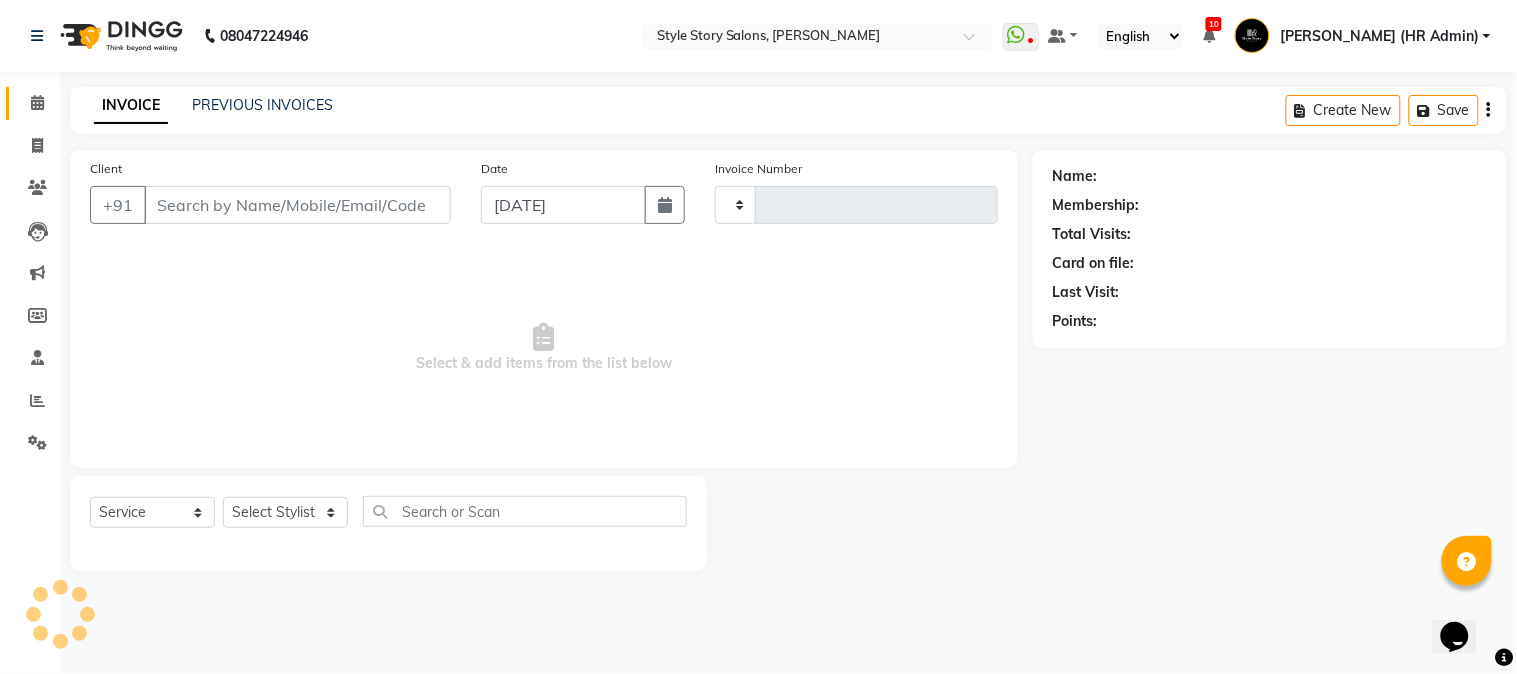 type on "1003" 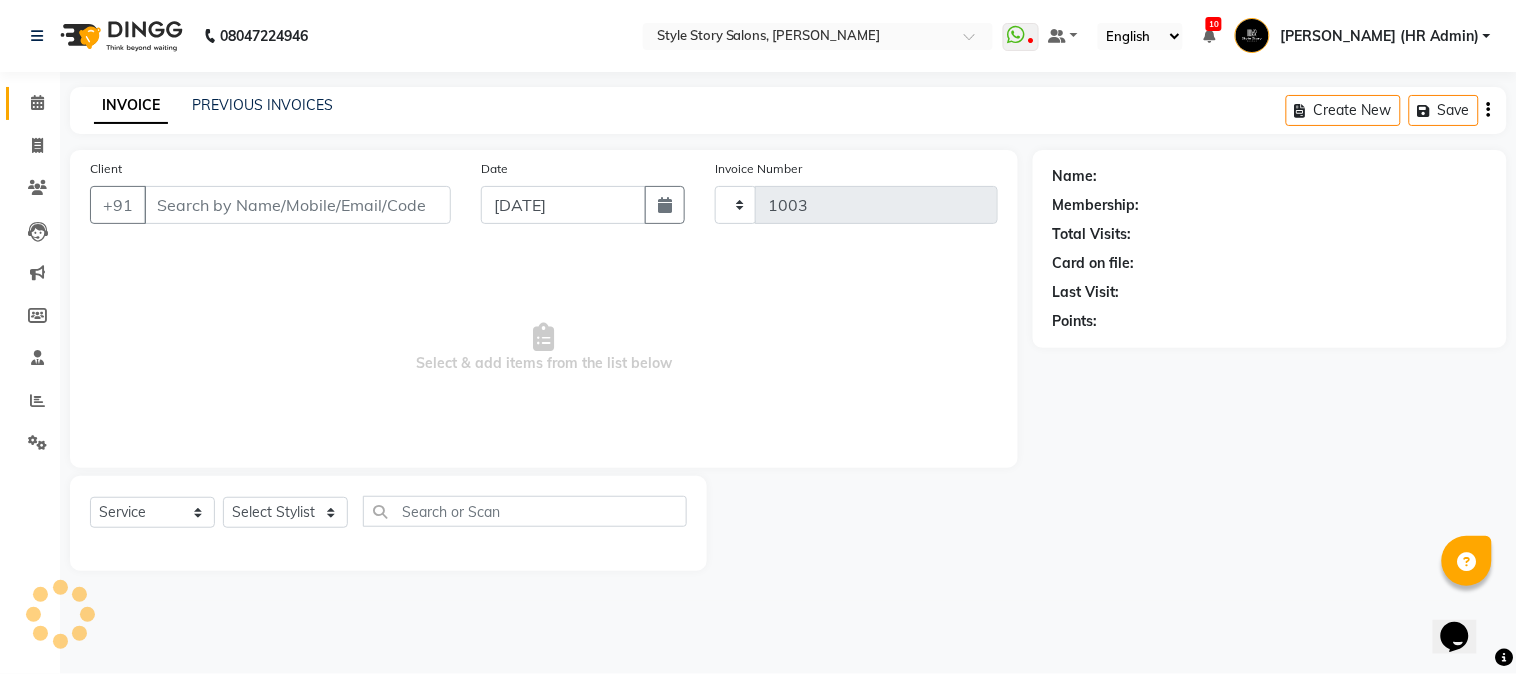 select on "6249" 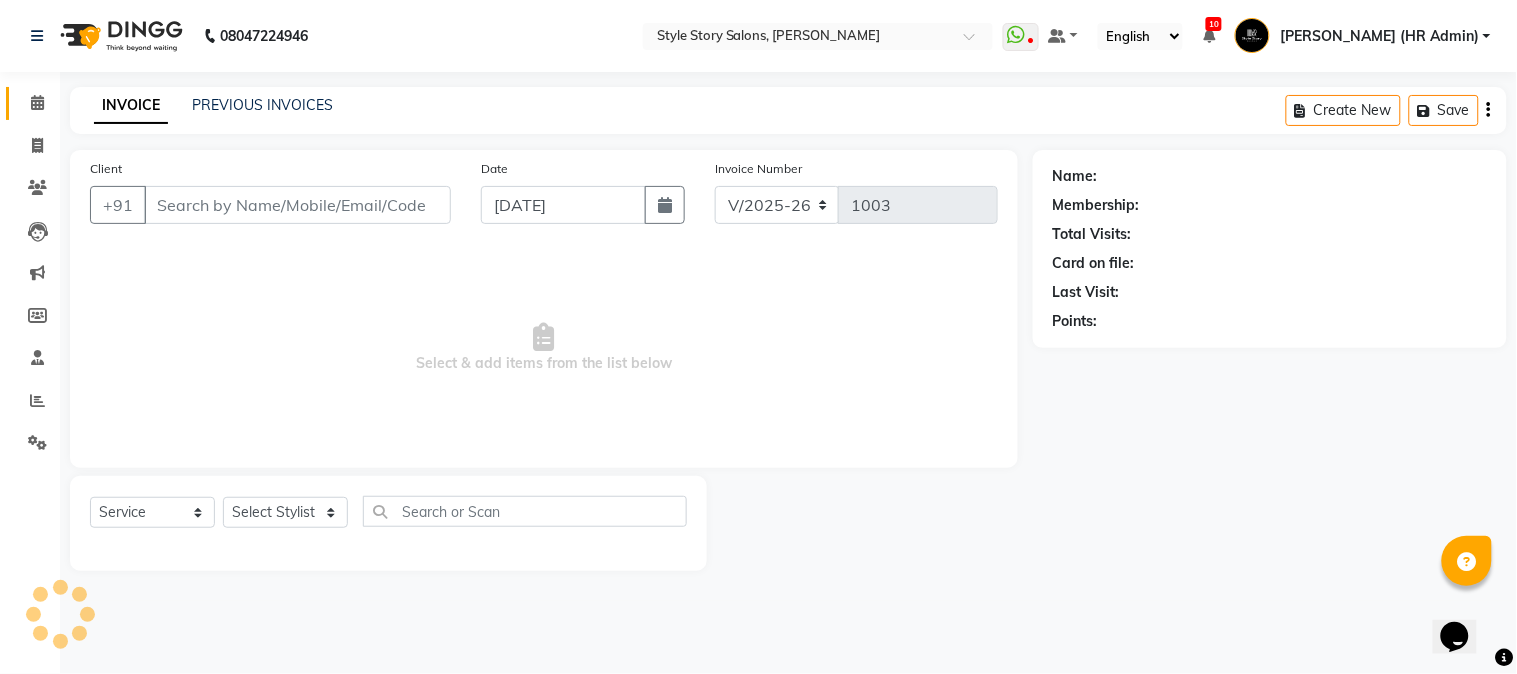 type on "9081353957" 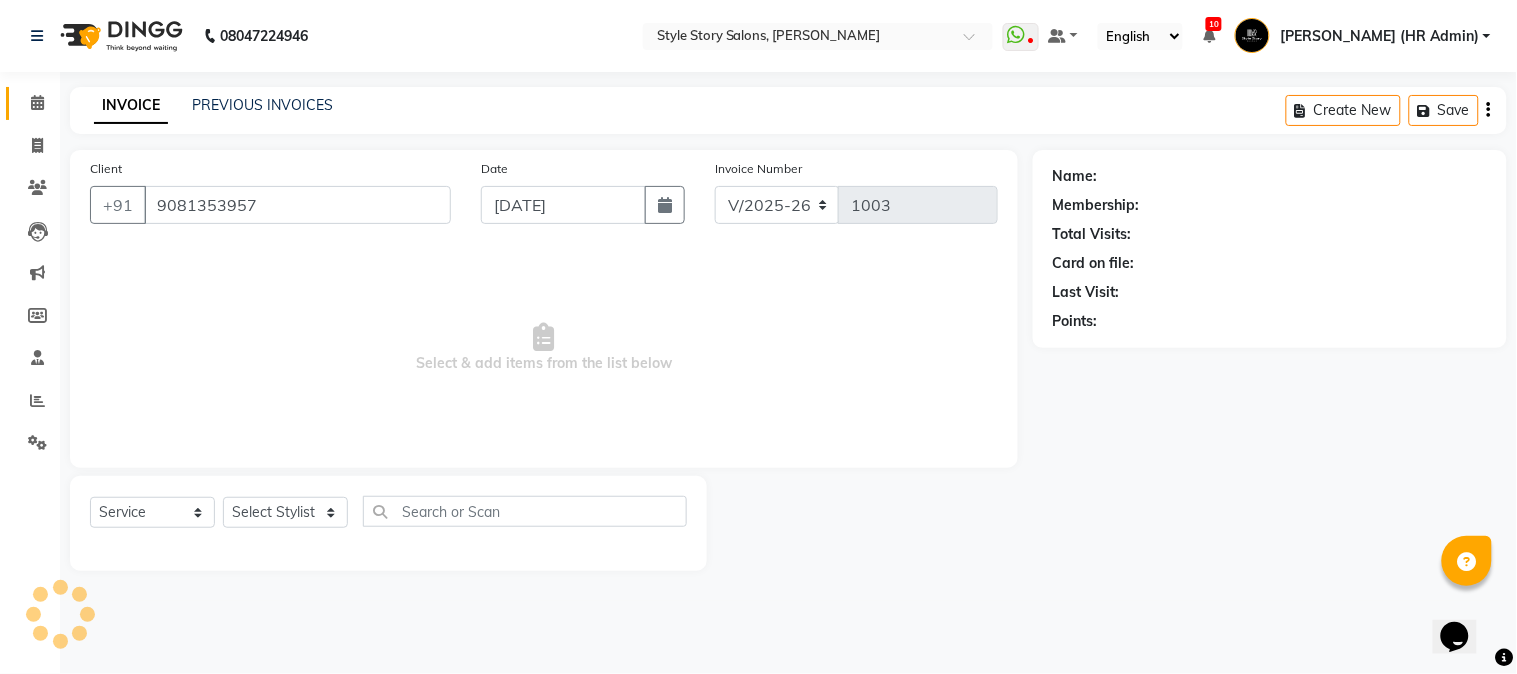 select on "46661" 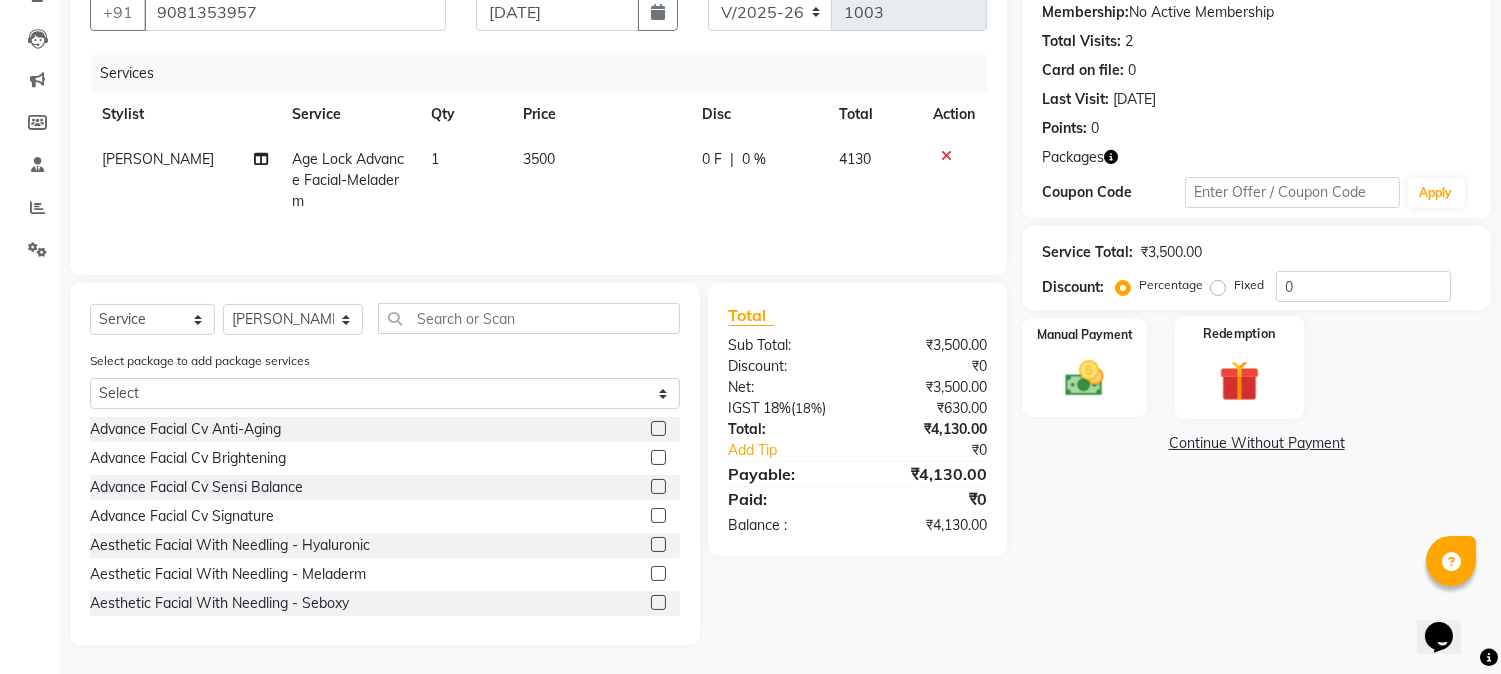 scroll, scrollTop: 195, scrollLeft: 0, axis: vertical 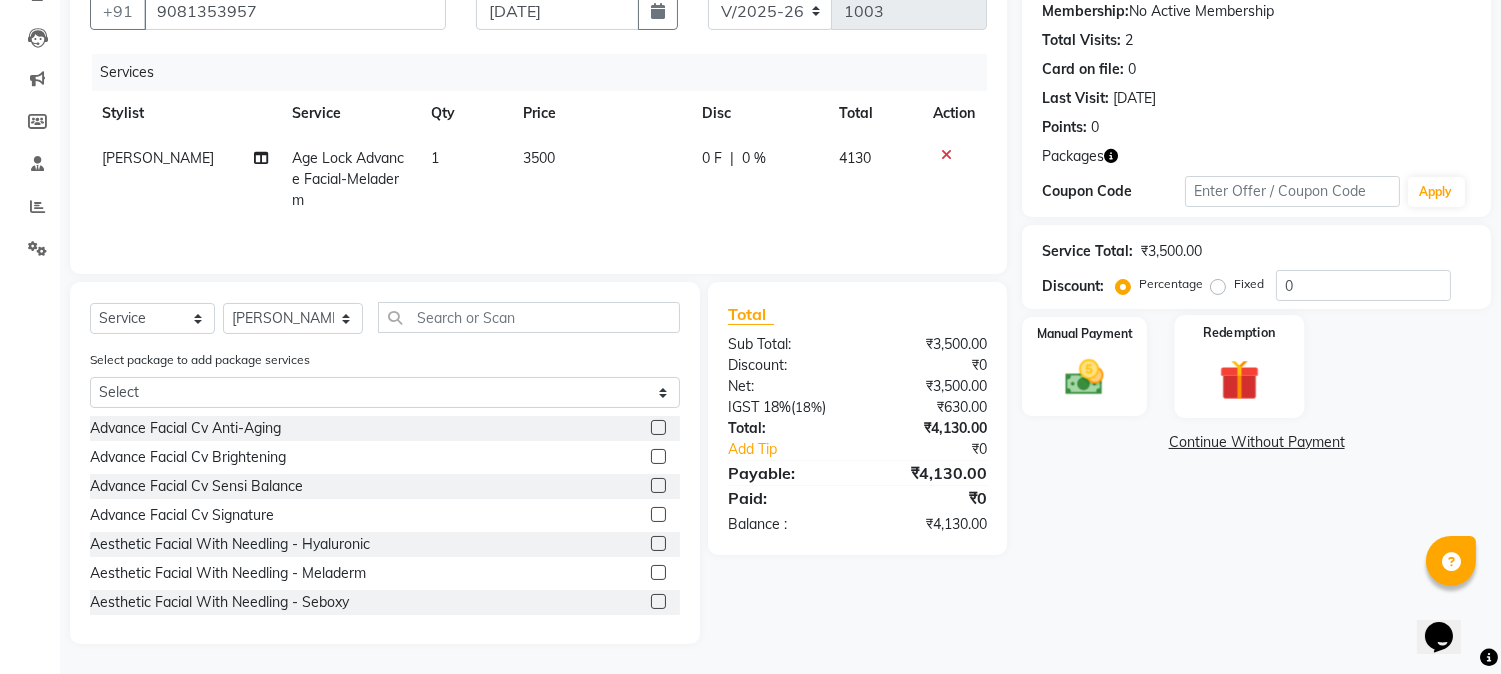 click on "Redemption" 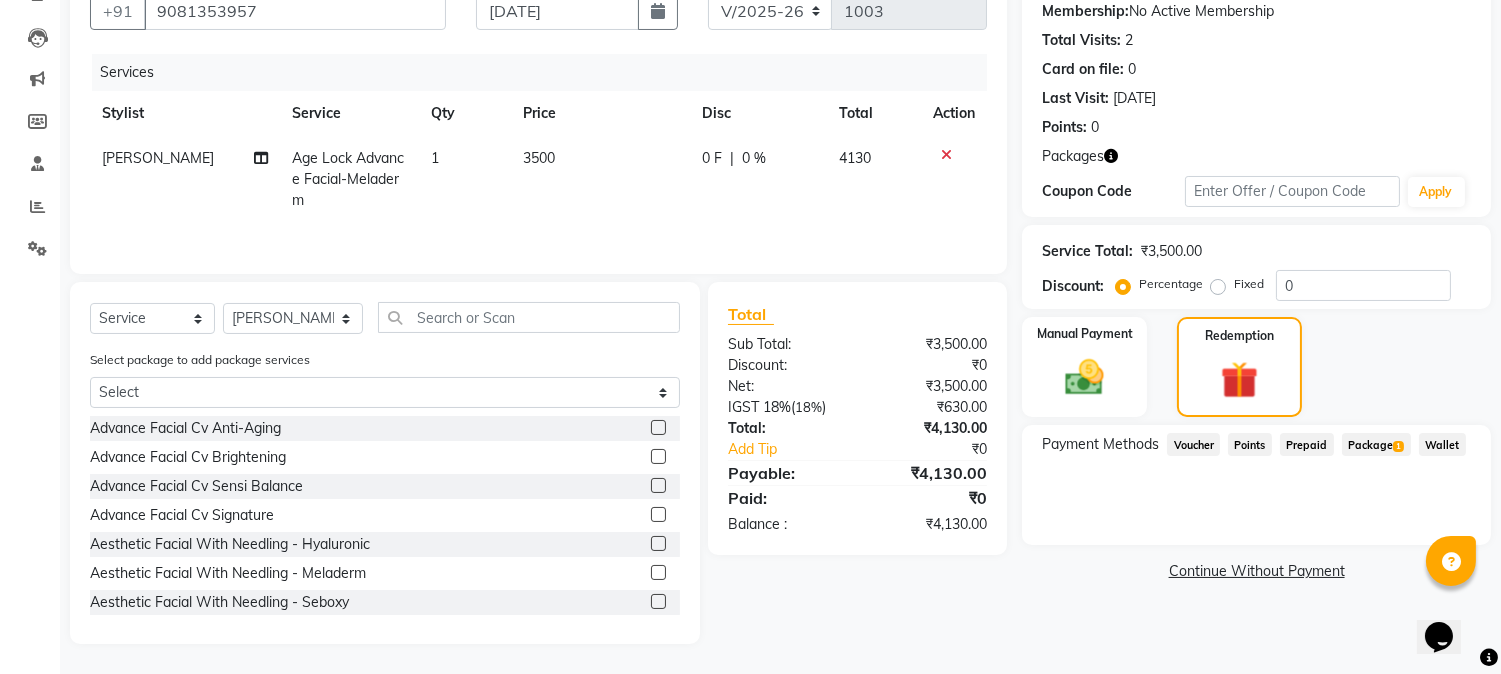 click on "Package  1" 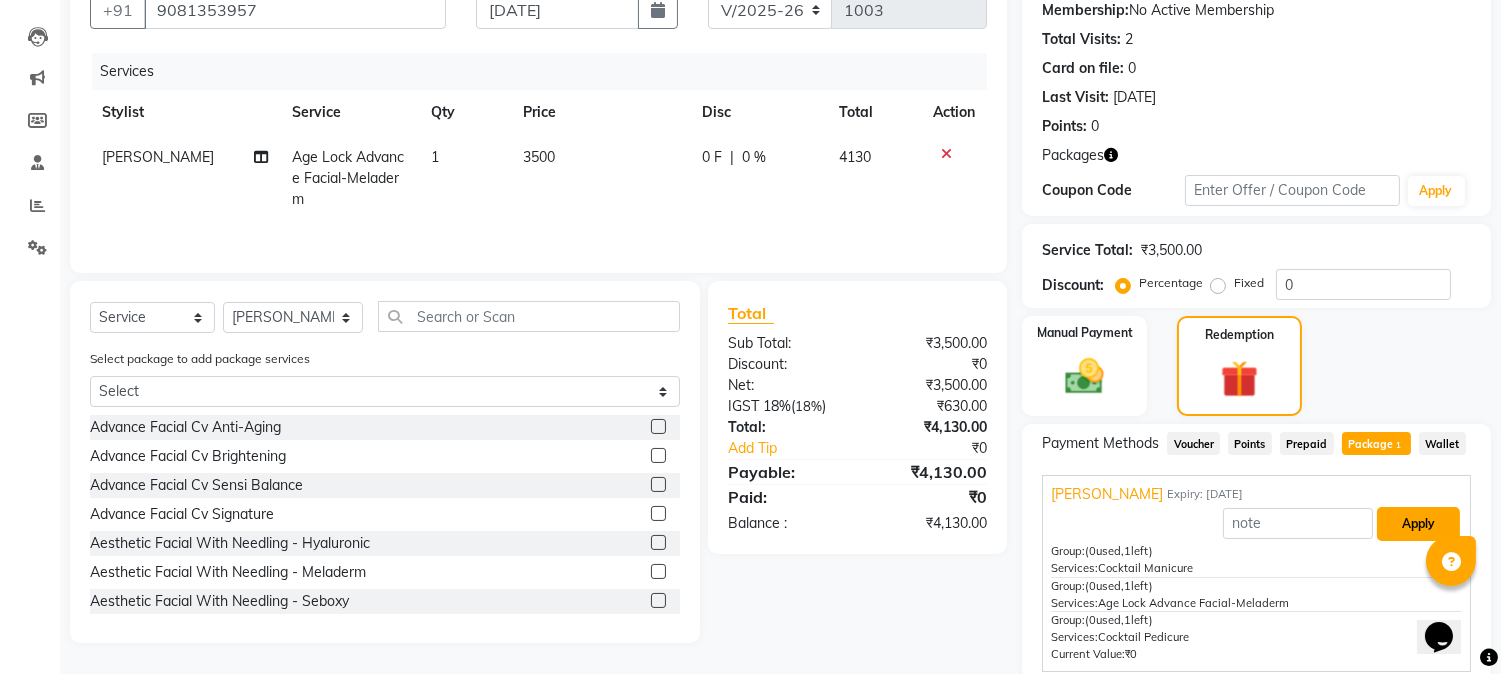 click on "Apply" at bounding box center (1418, 524) 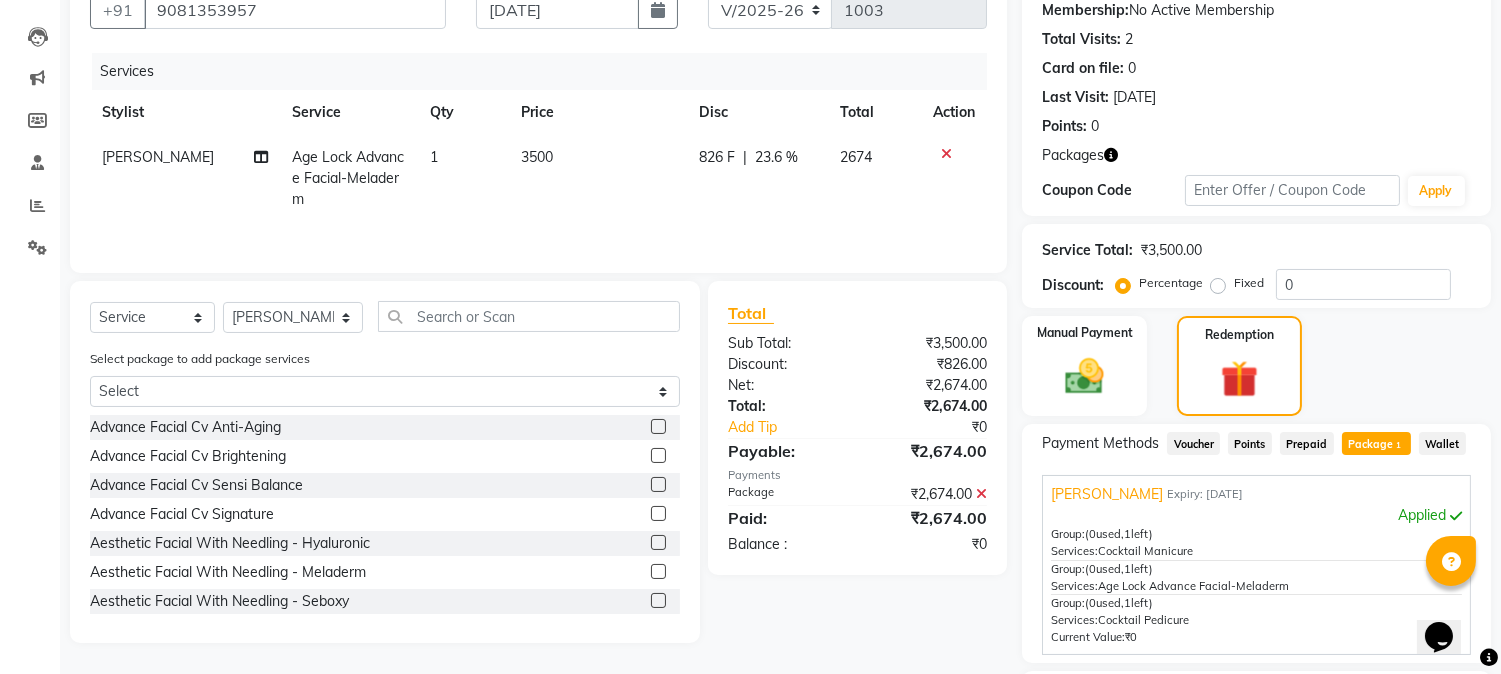 click on "3500" 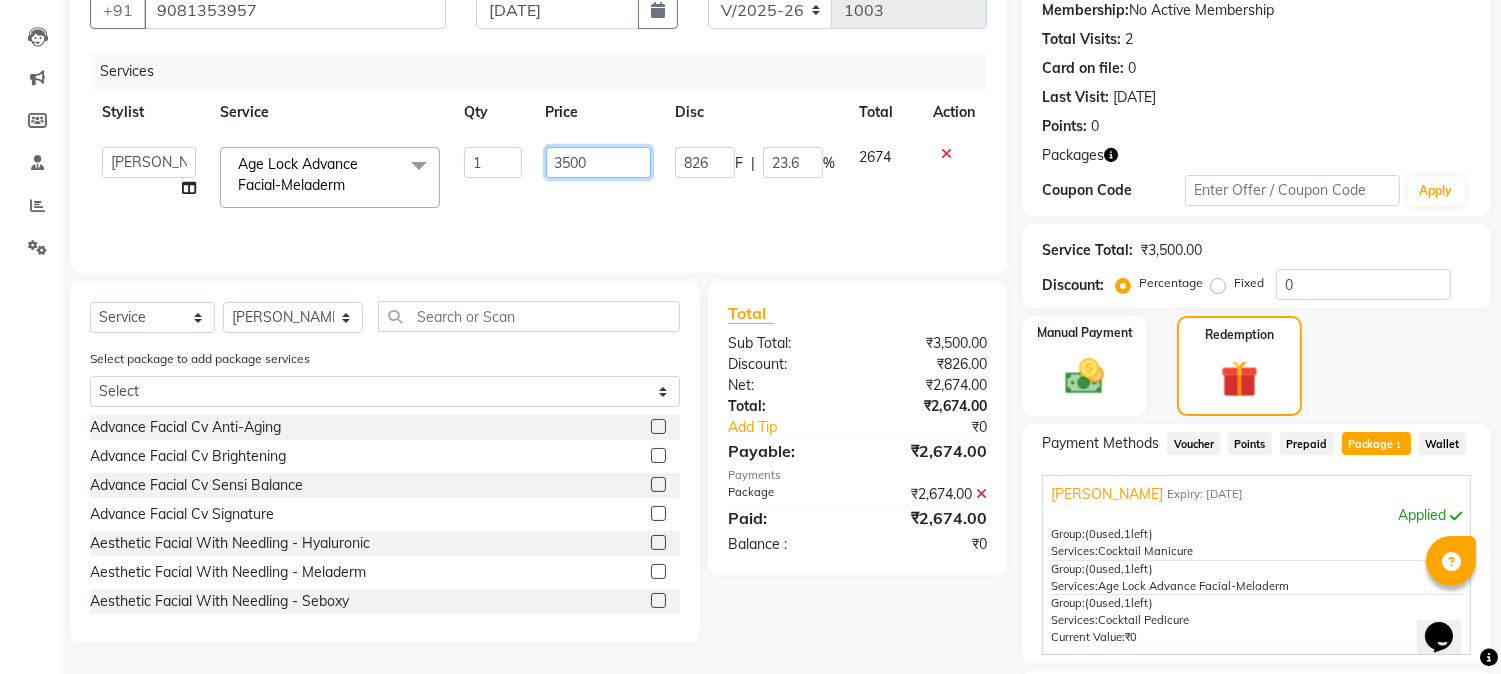 drag, startPoint x: 615, startPoint y: 157, endPoint x: 543, endPoint y: 172, distance: 73.545906 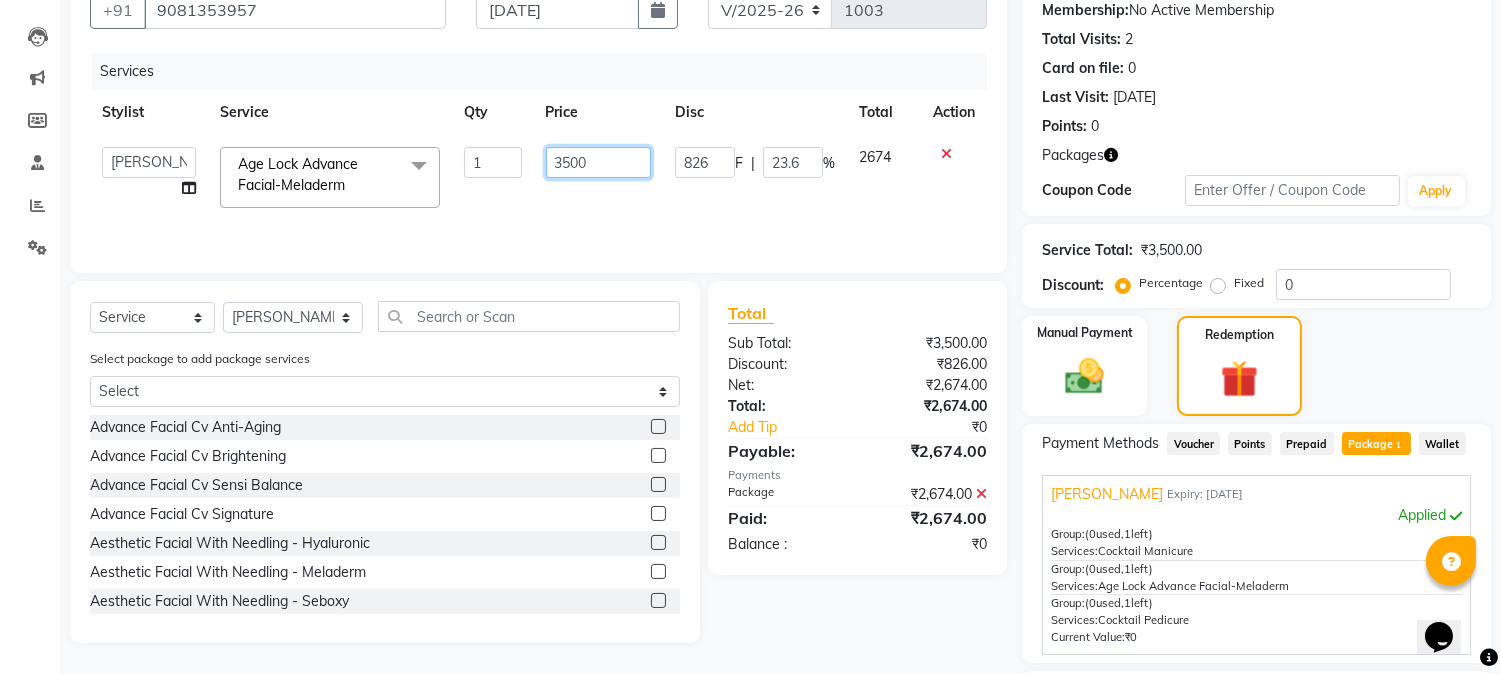 click on "3500" 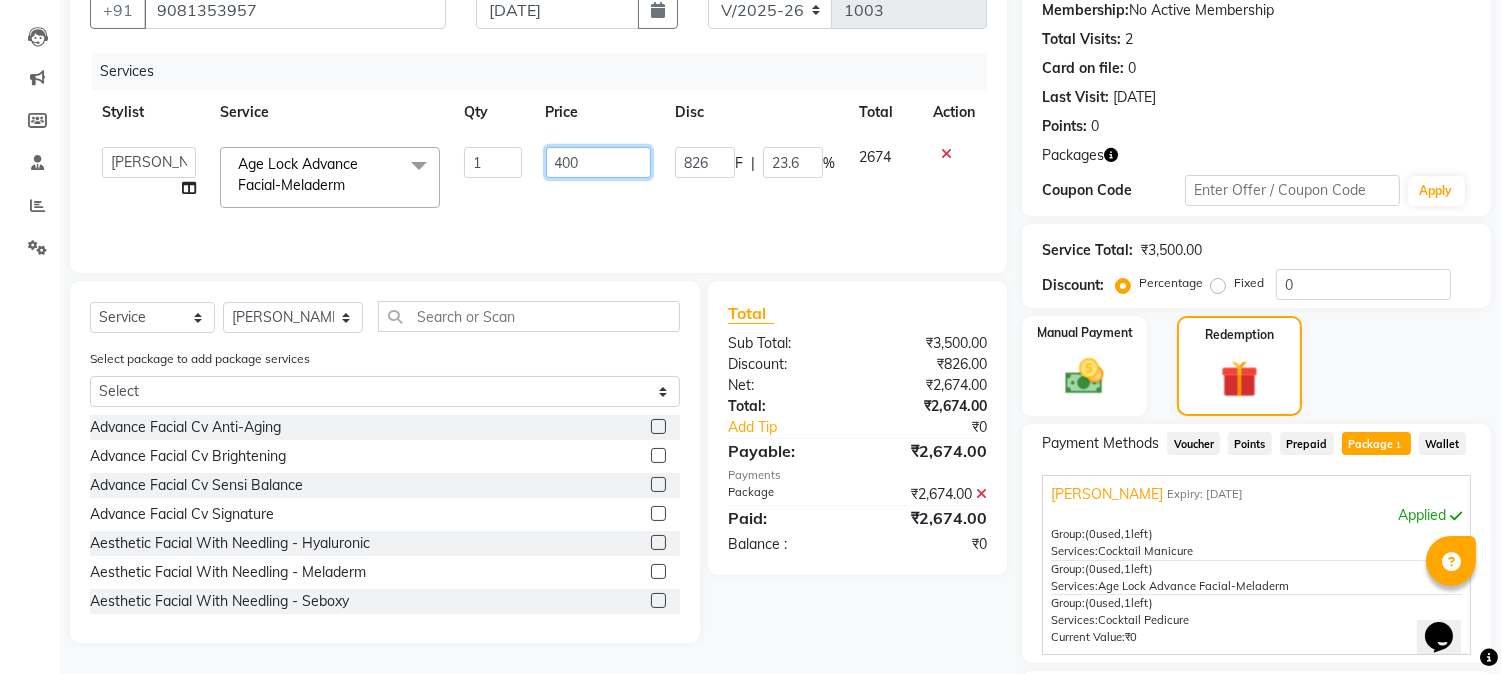type on "4000" 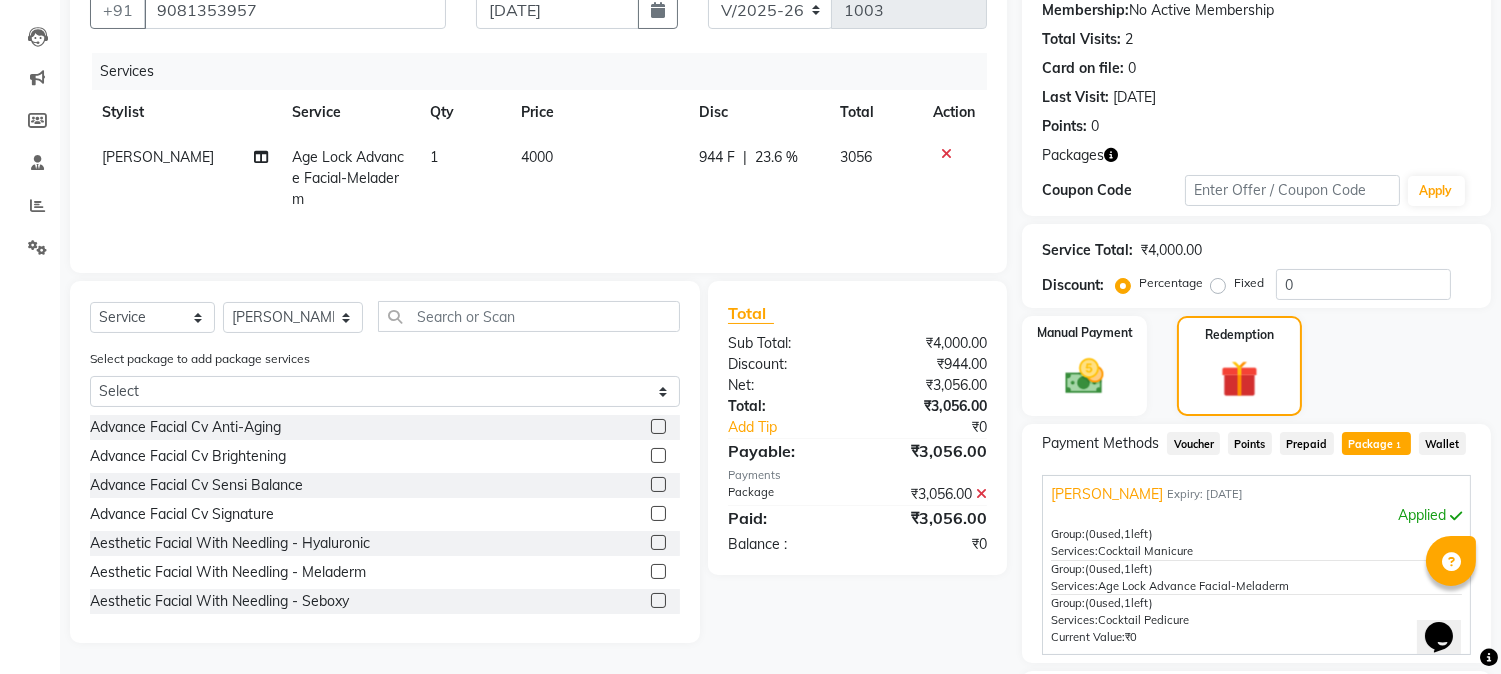 click on "Total Sub Total: ₹4,000.00 Discount: ₹944.00 Net: ₹3,056.00 Total: ₹3,056.00 Add Tip ₹0 Payable: ₹3,056.00 Payments Package ₹3,056.00  Paid: ₹3,056.00 Balance   : ₹0" 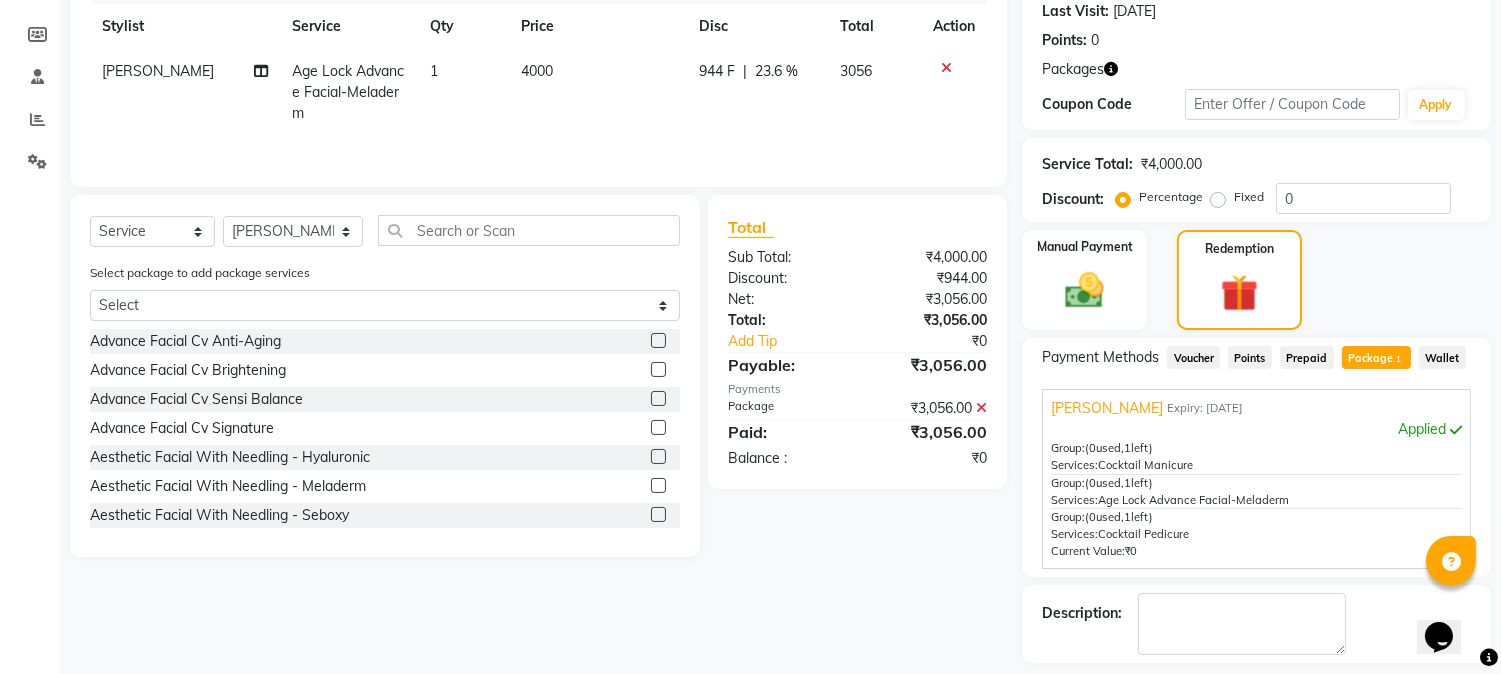 scroll, scrollTop: 366, scrollLeft: 0, axis: vertical 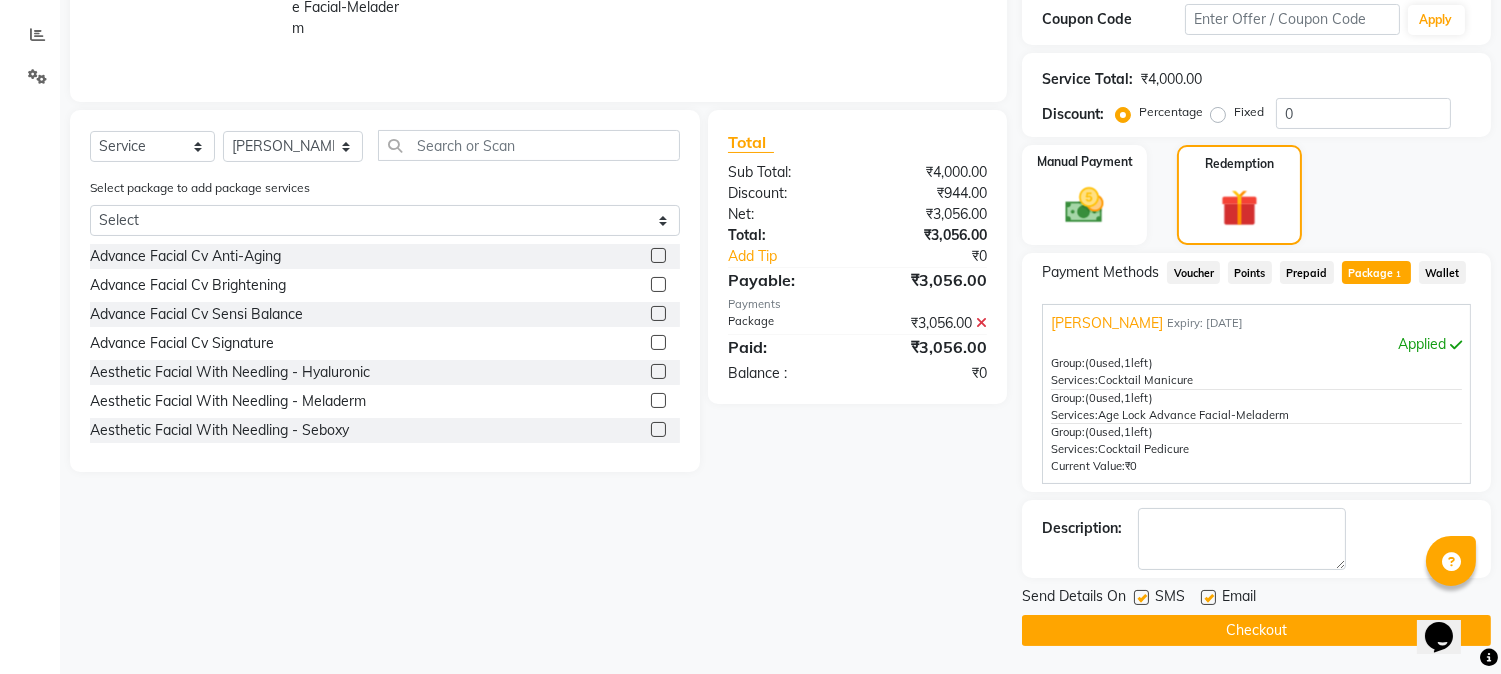 click 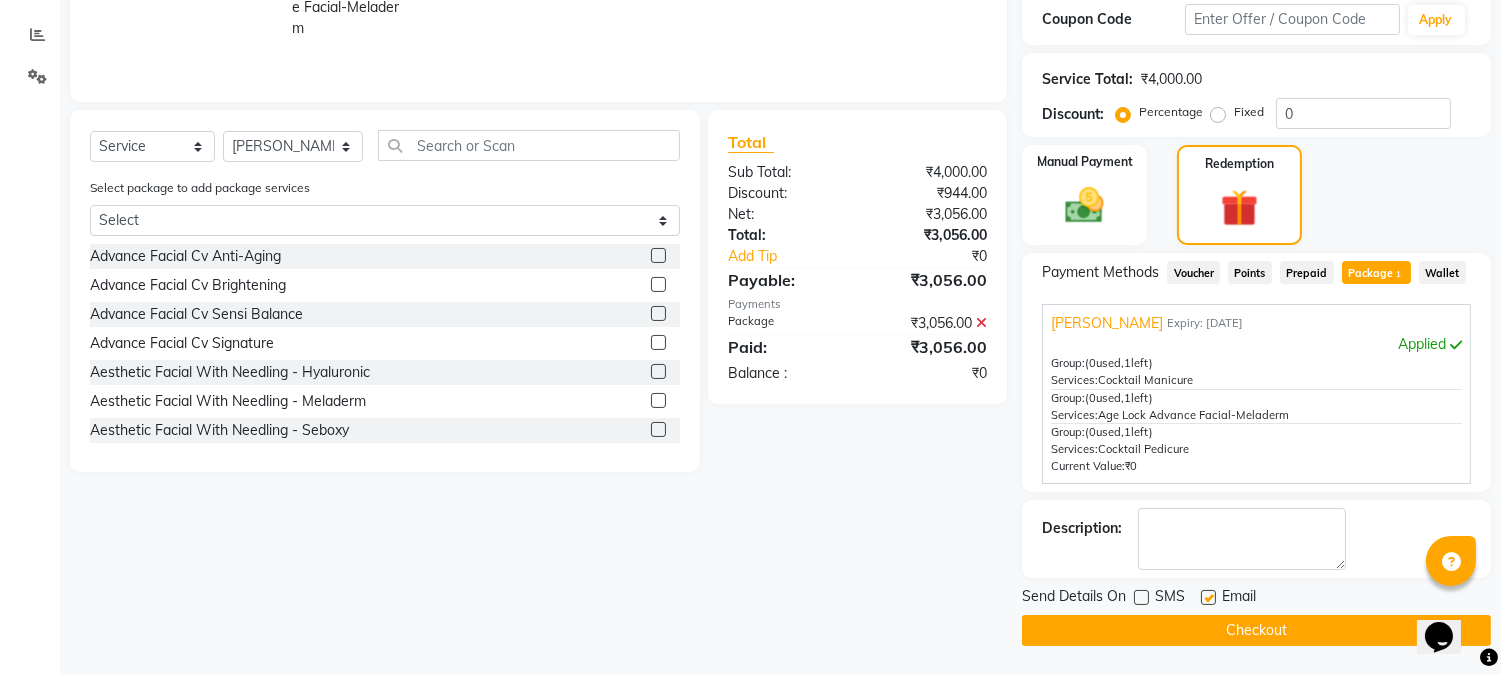 click on "Checkout" 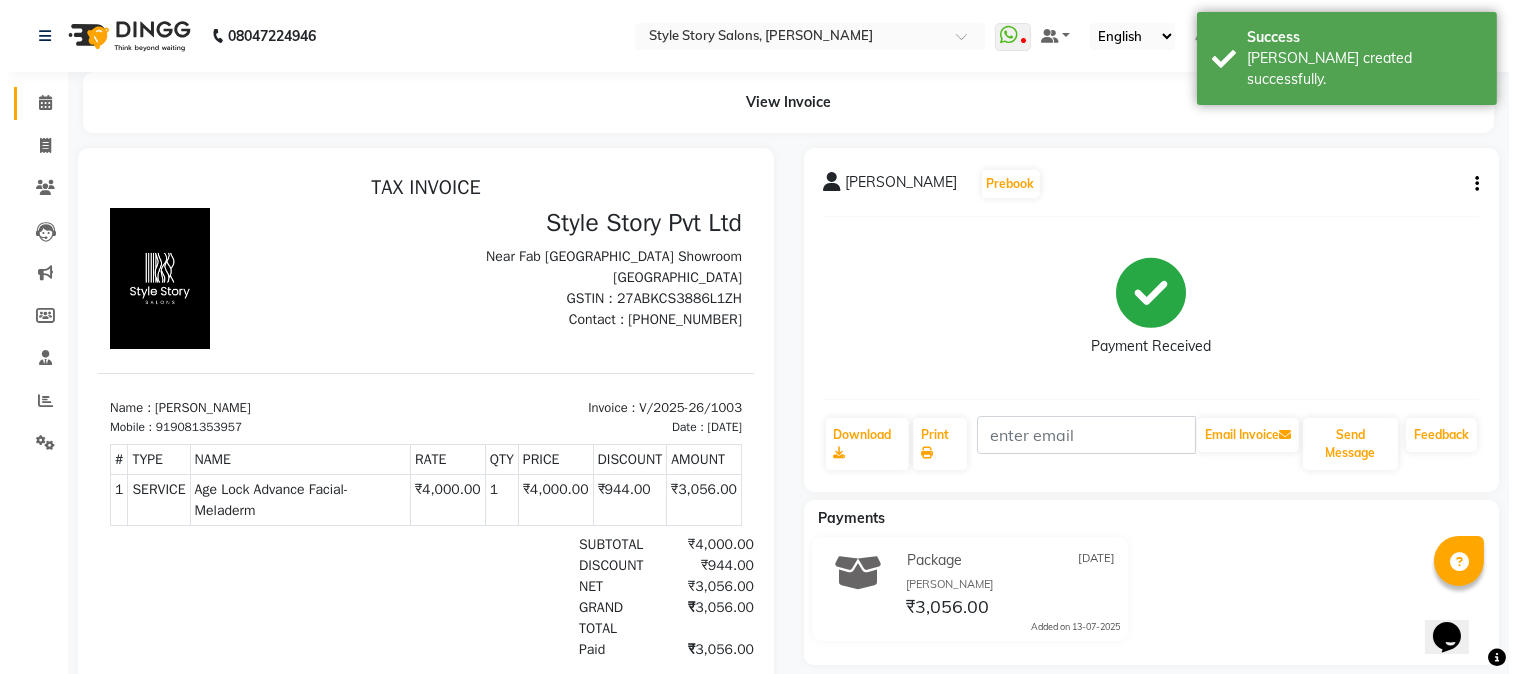 scroll, scrollTop: 0, scrollLeft: 0, axis: both 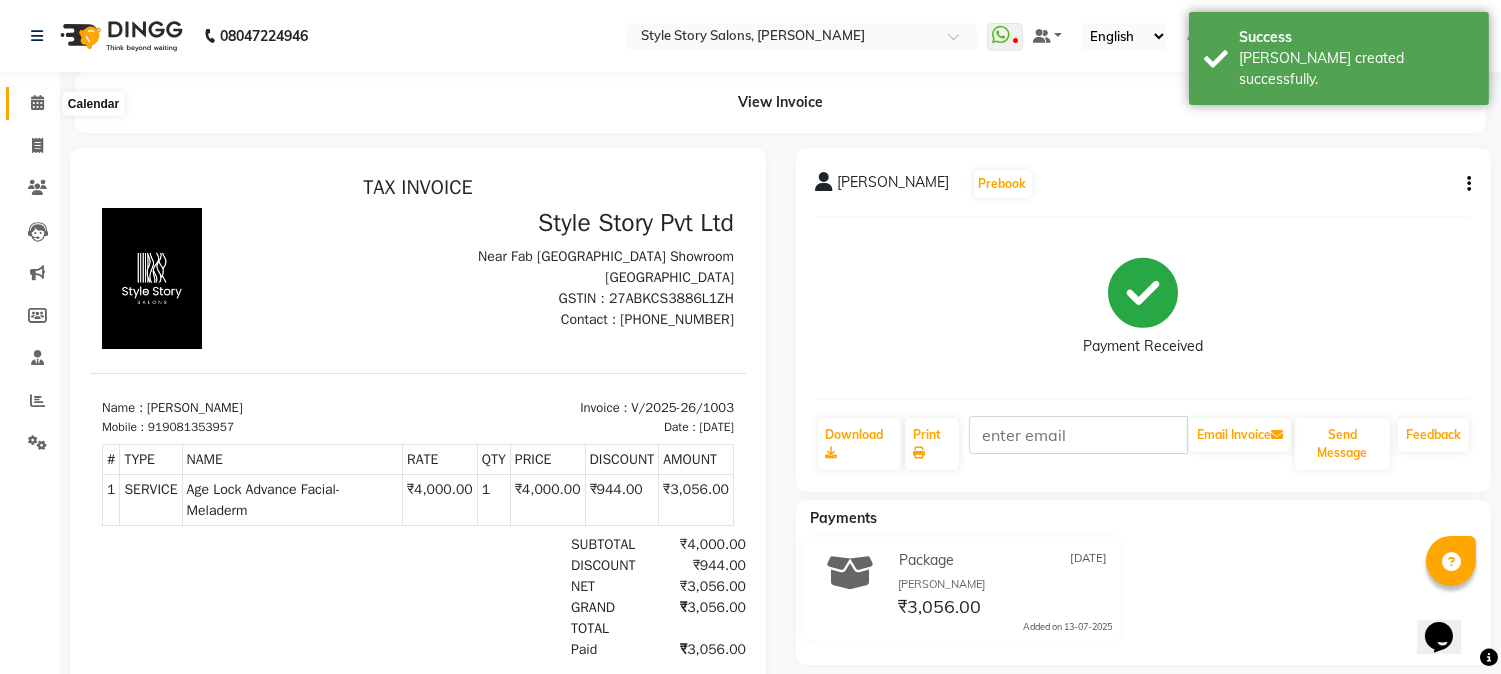 click 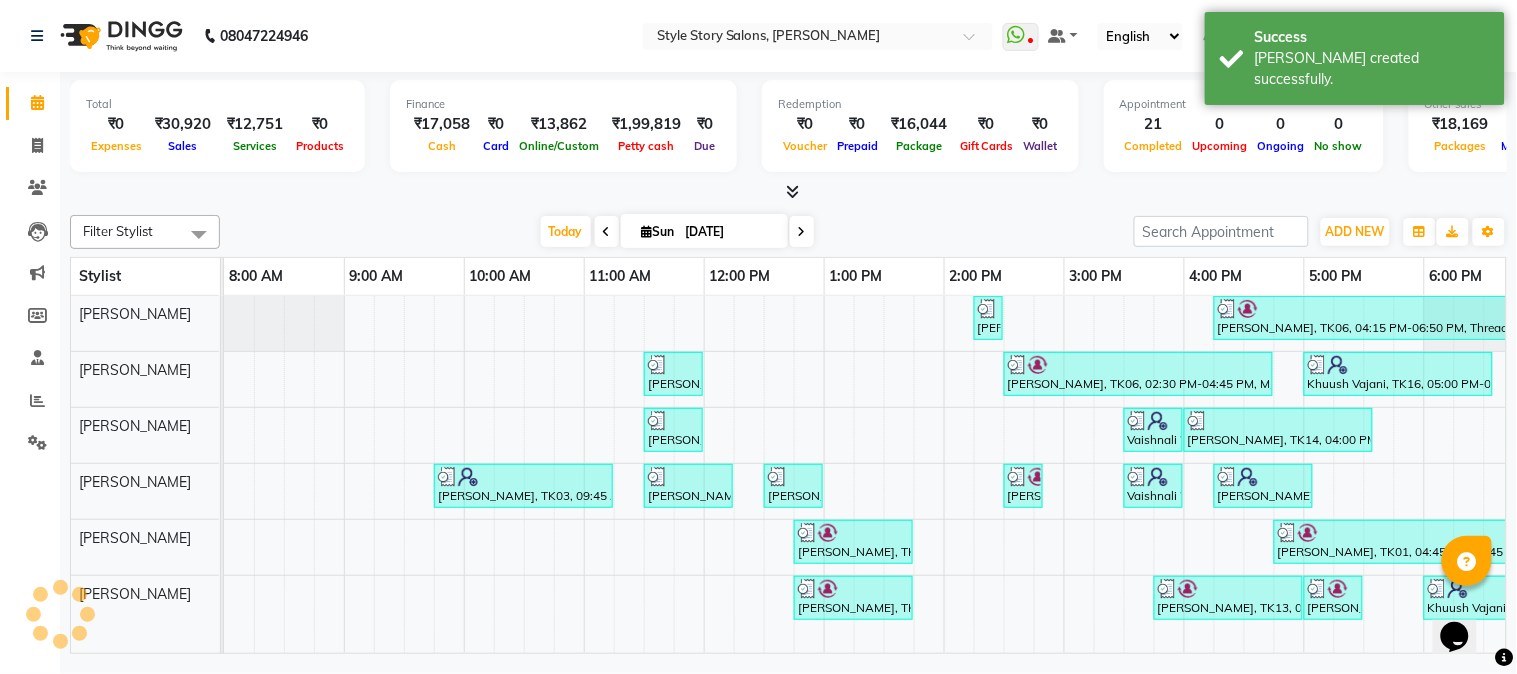 scroll, scrollTop: 0, scrollLeft: 0, axis: both 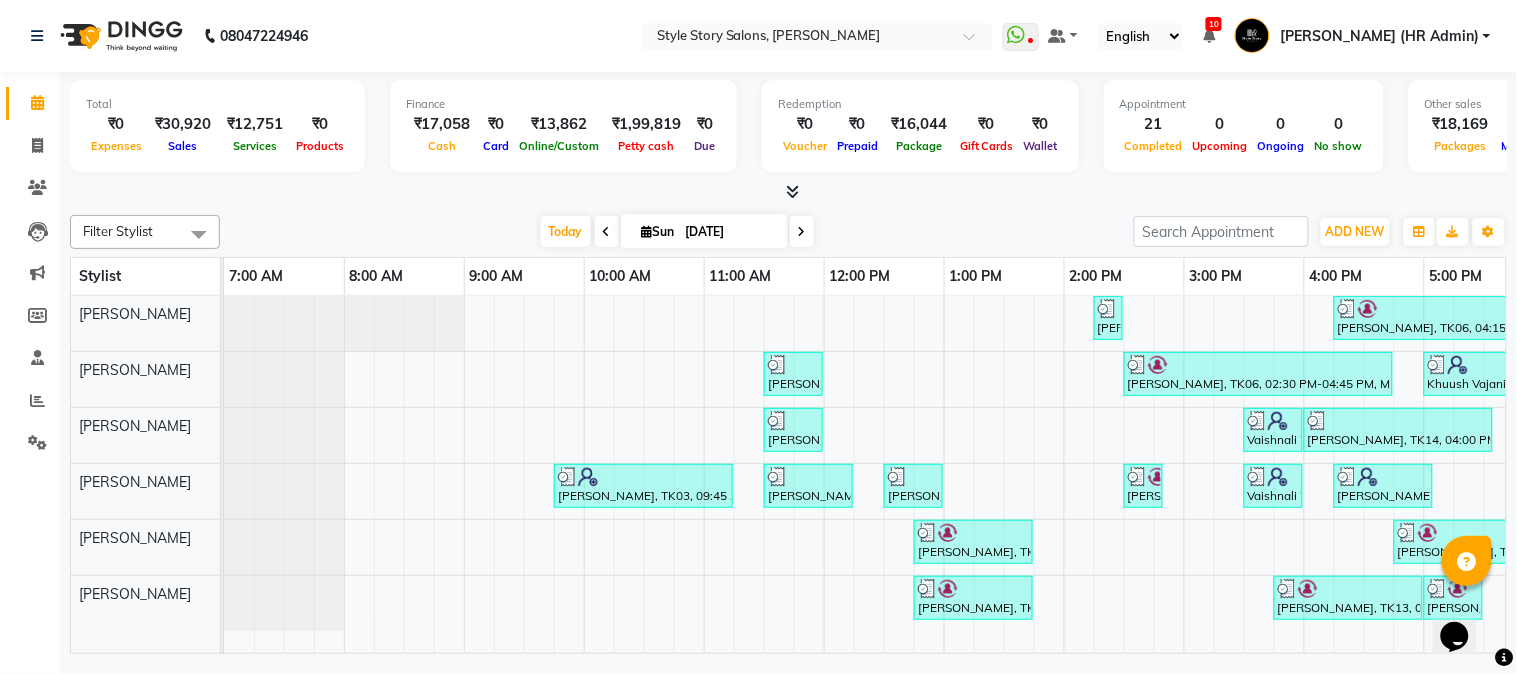 click at bounding box center [788, 192] 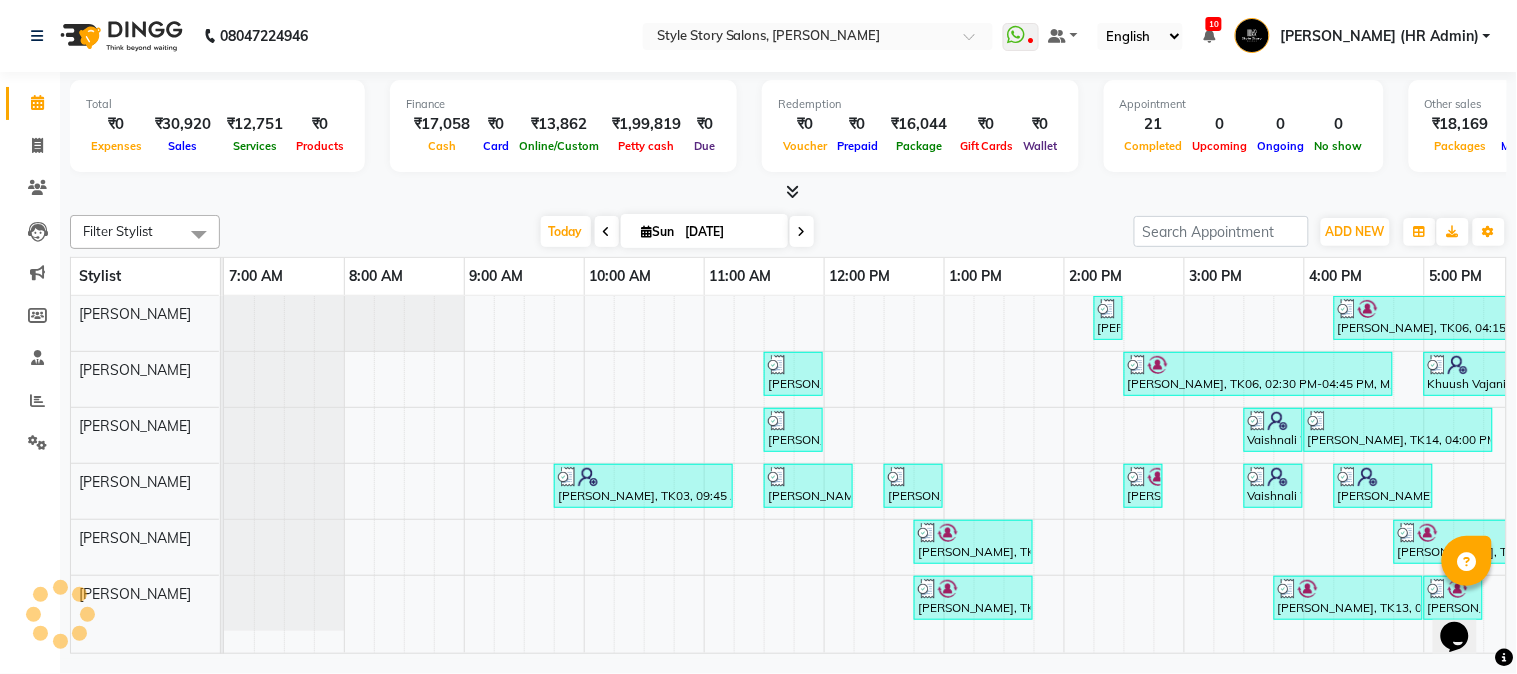 click at bounding box center (792, 191) 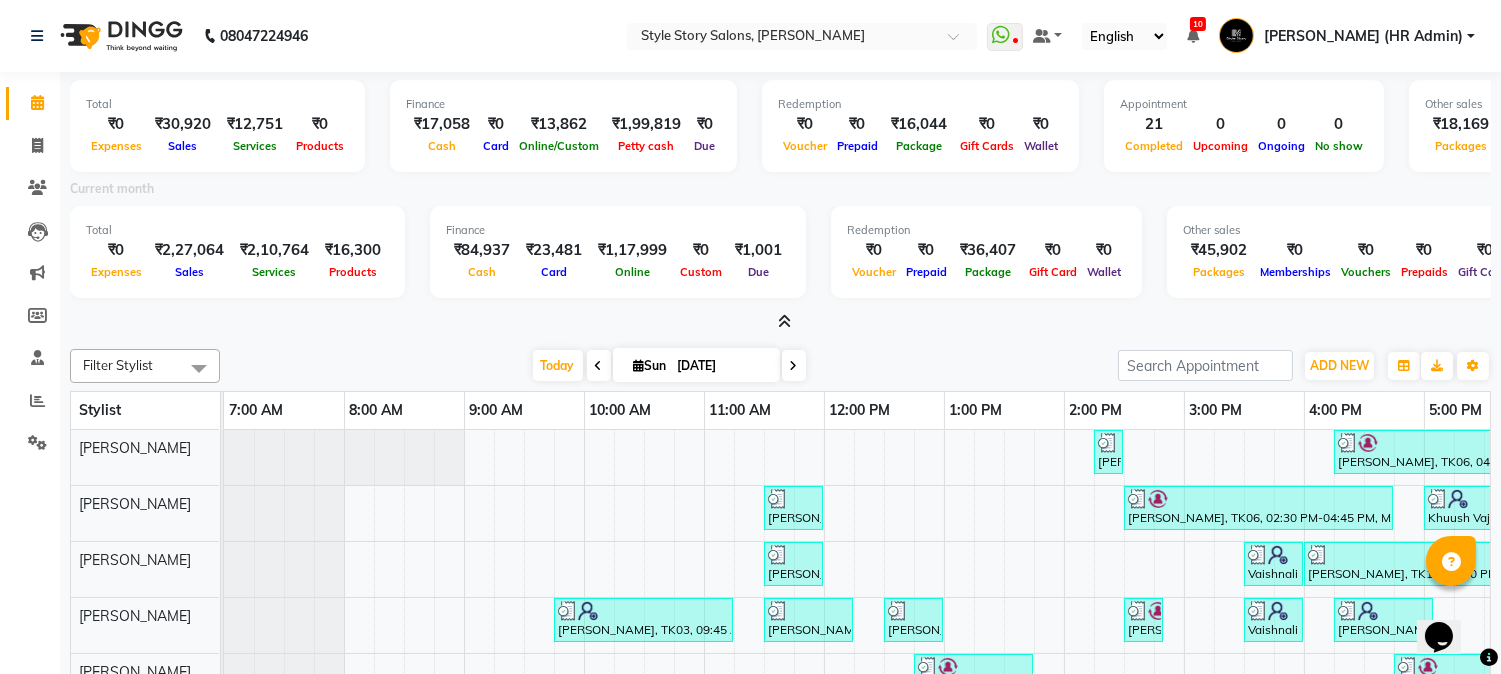 click at bounding box center (784, 321) 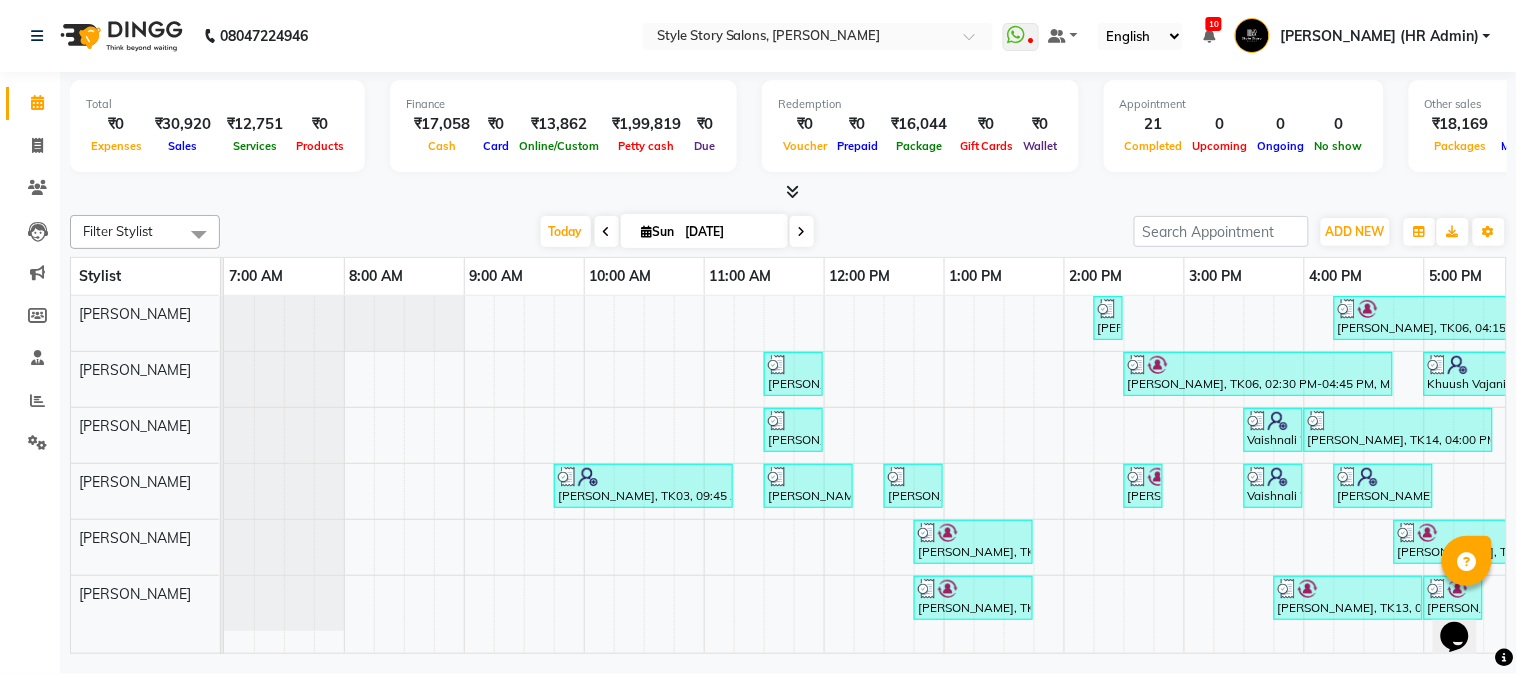 click at bounding box center [792, 191] 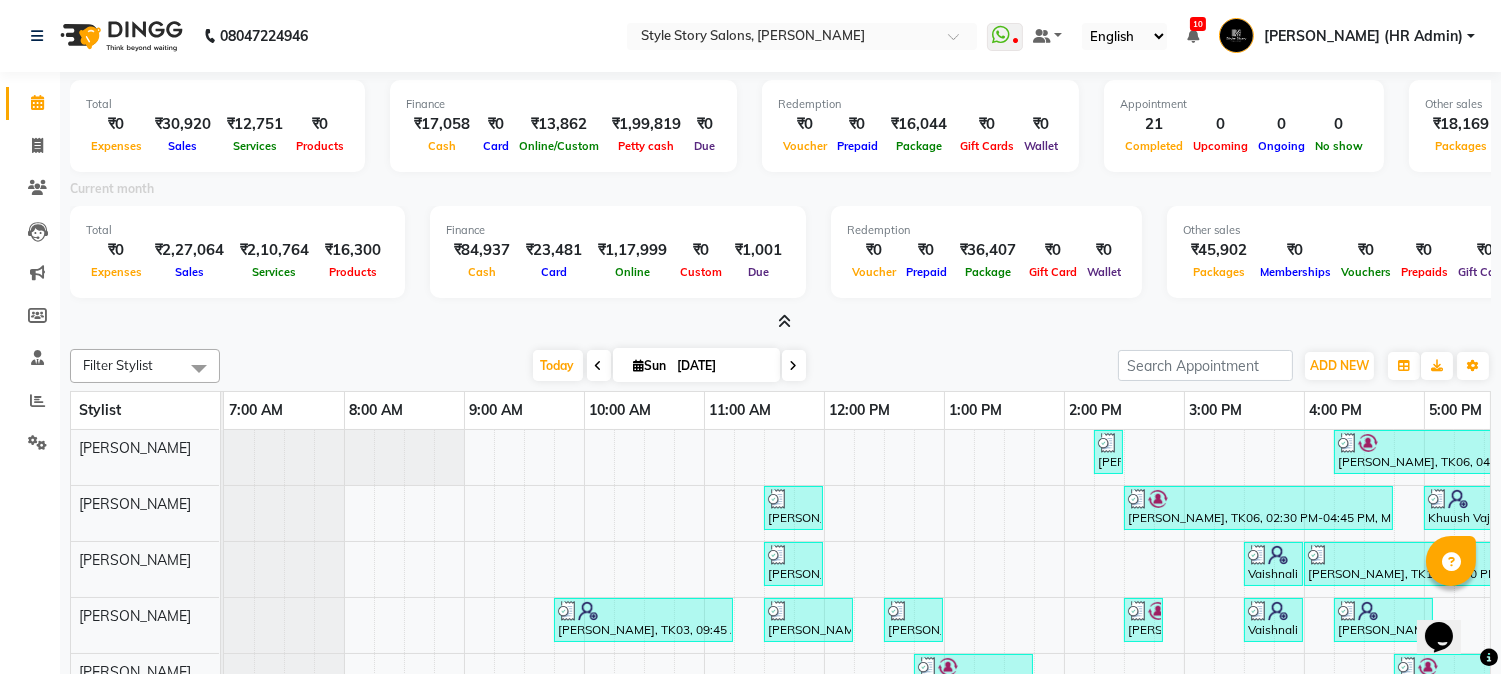 click at bounding box center (784, 321) 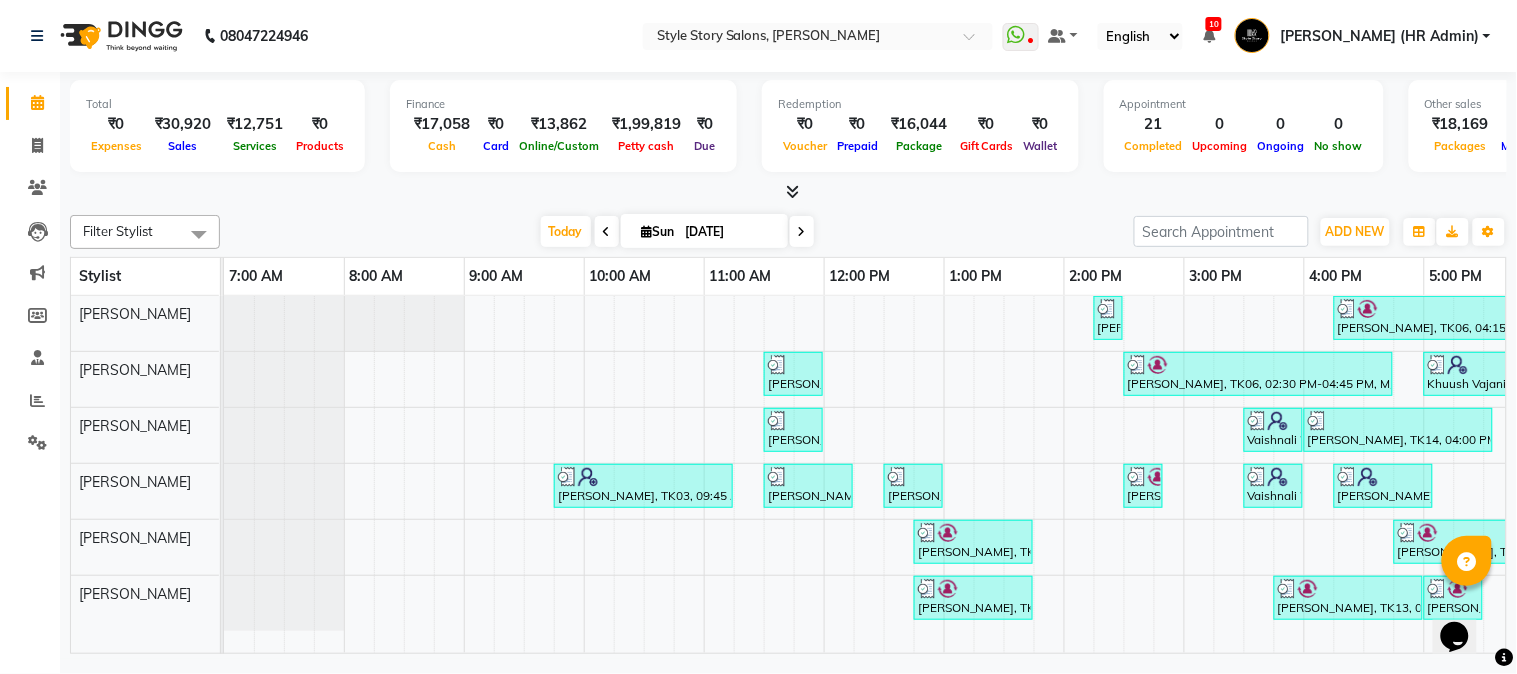 scroll, scrollTop: 0, scrollLeft: 357, axis: horizontal 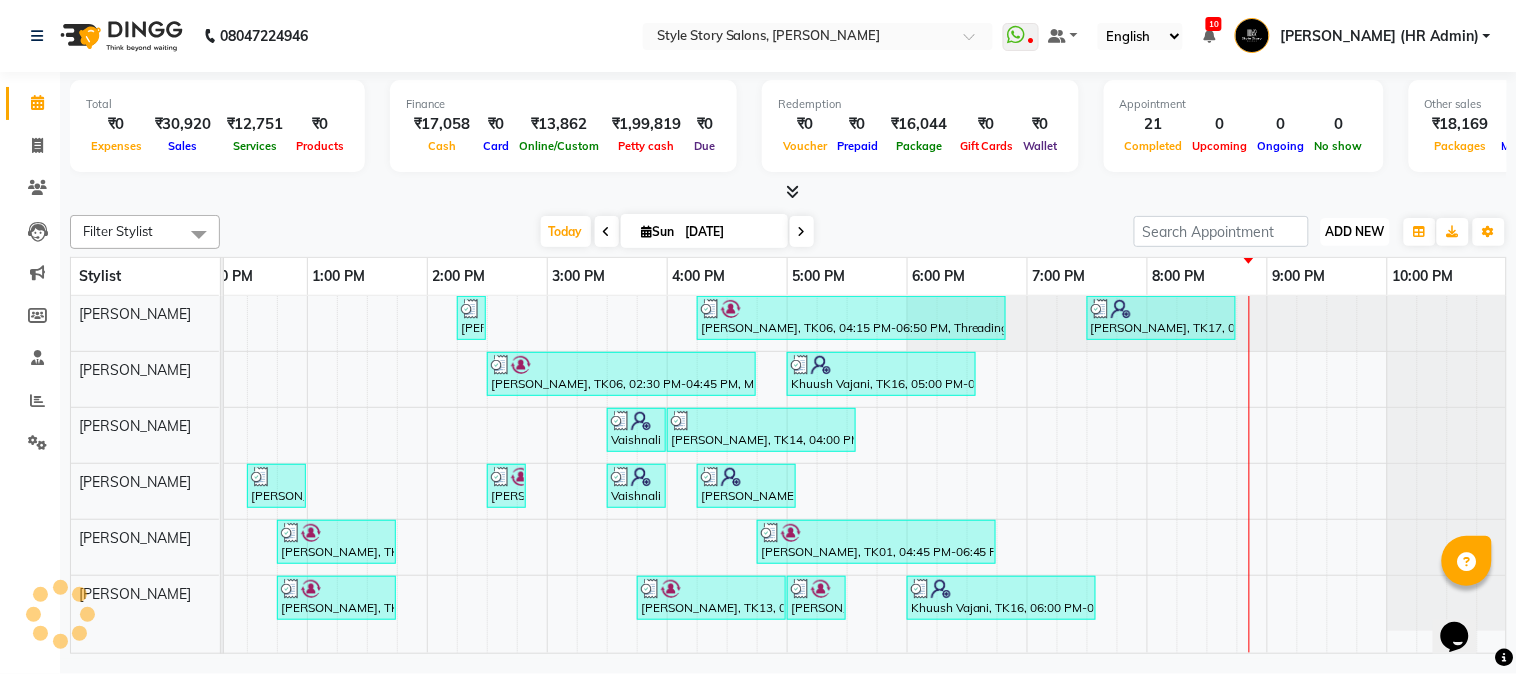 click on "ADD NEW" at bounding box center (1355, 231) 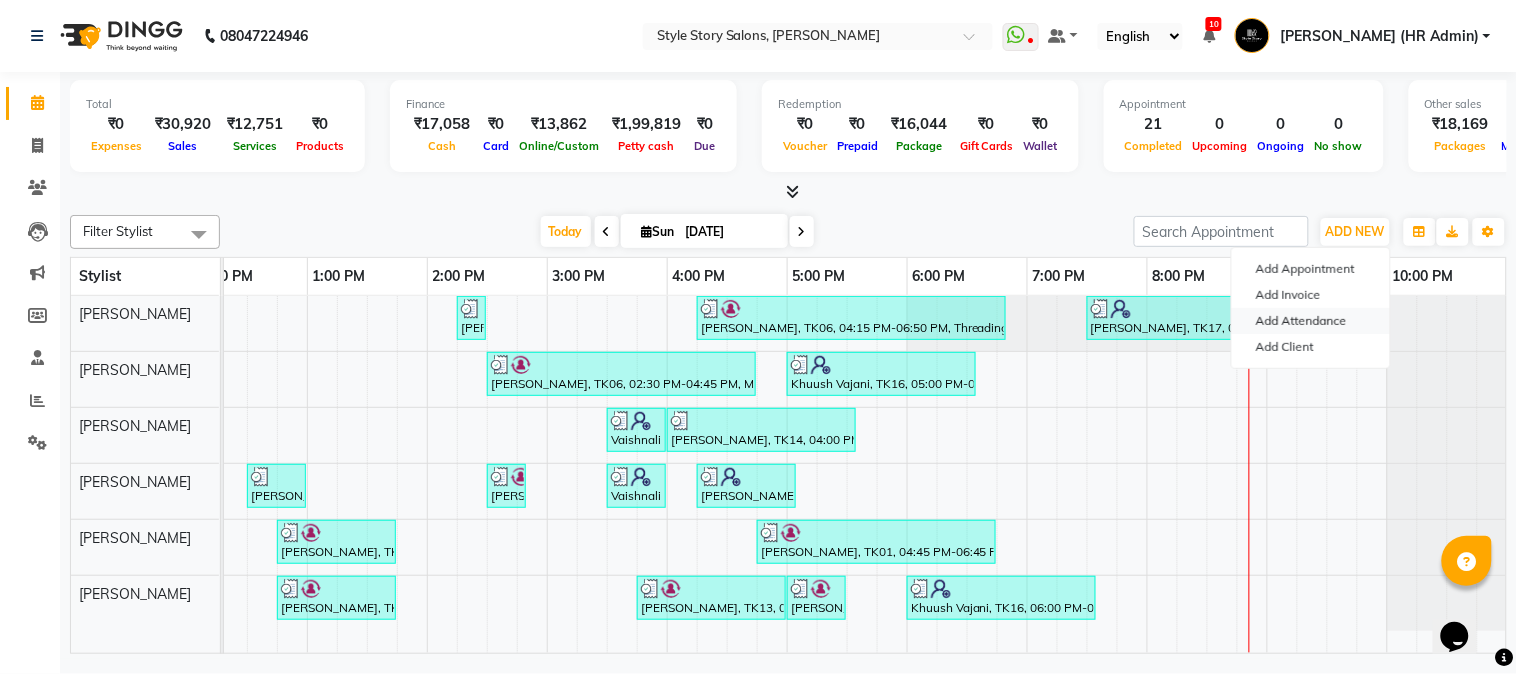 click on "Add Attendance" at bounding box center (1311, 321) 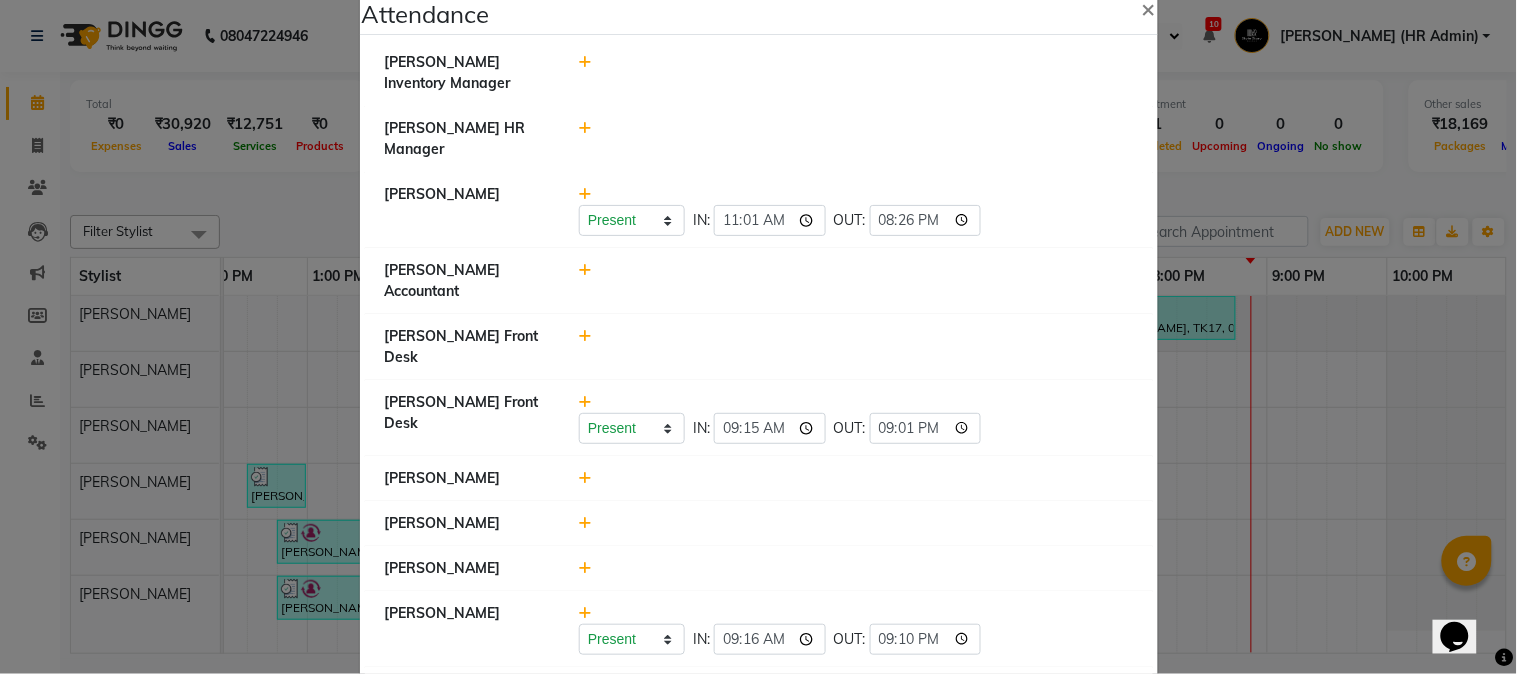 scroll, scrollTop: 0, scrollLeft: 0, axis: both 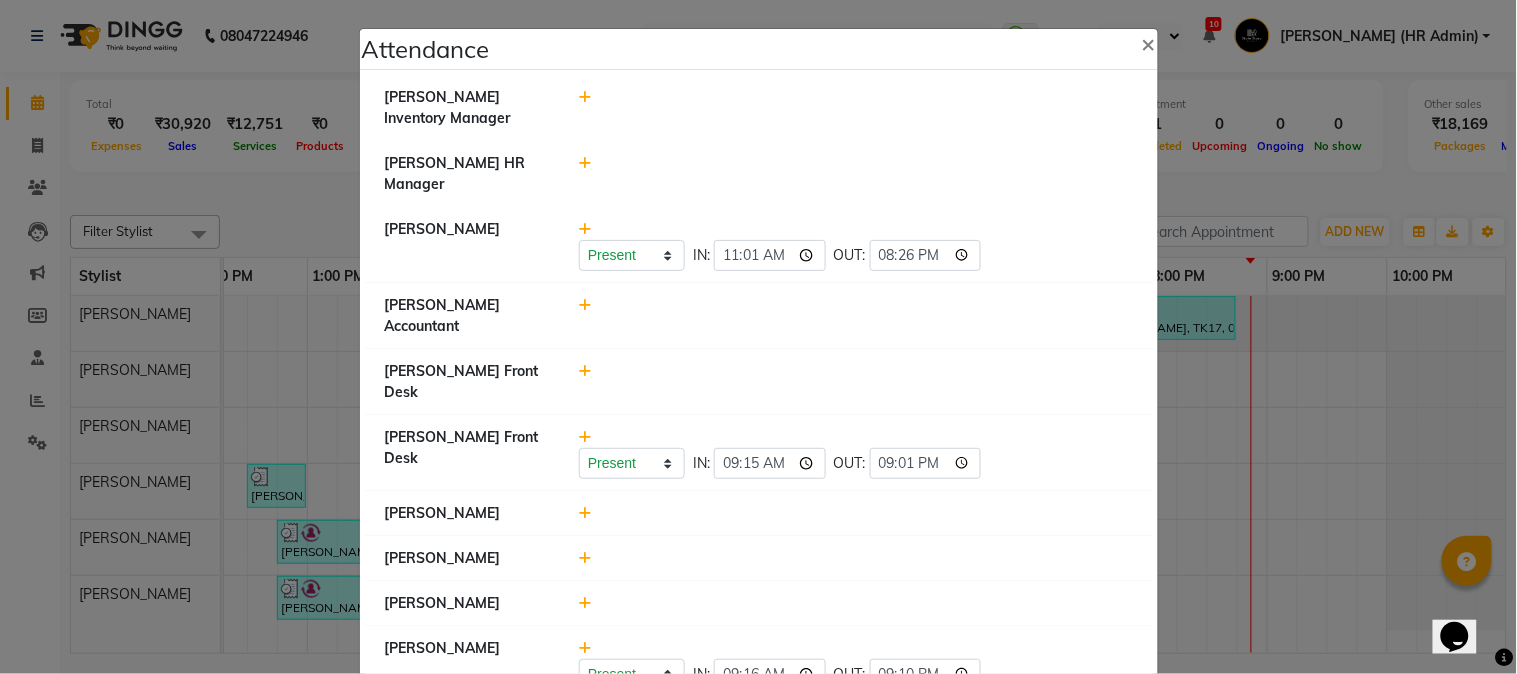 click on "Attendance ×  Nikhil Pillay Inventory Manager   Sonam Nashine HR Manager   Ritesh Pande   Present   Absent   Late   Half Day   Weekly Off  IN:  11:01 OUT:  20:26  Vishal Gajbhiye Accountant   Ambika Dhadse Front Desk   Kajal Thapa Front Desk   Present   Absent   Late   Half Day   Weekly Off  IN:  09:15 OUT:  21:01  Adesh khadse   Ram Thakur    Vinod Pandit   Sonali Sarode   Present   Absent   Late   Half Day   Weekly Off  IN:  09:16 OUT:  21:10  Neelam Nag   Khushal Bhoyar Senior Accountant   Front Desk   Kartik Balpande    Suchita Mankar (Tina Beautician)   Prathm Chaudhari (Hair Artist)   Durga Gawai   Shabnam Ansari    Nilofar Ali (HR Admin)   Ritesh Shrivas   Present   Absent   Late   Half Day   Weekly Off  IN:  10:50 OUT:  21:01  Shruti Raut   Arshad Ansari   Present   Absent   Late   Half Day   Weekly Off  IN:  11:20 OUT:  21:10  Vikas Kumar   Present   Absent   Late   Half Day   Weekly Off  IN:  09:12 OUT:  19:12  Komal Thakur   Tushar Pandey   Priyanshi Meshram   Present   Absent   Late   Half Day" 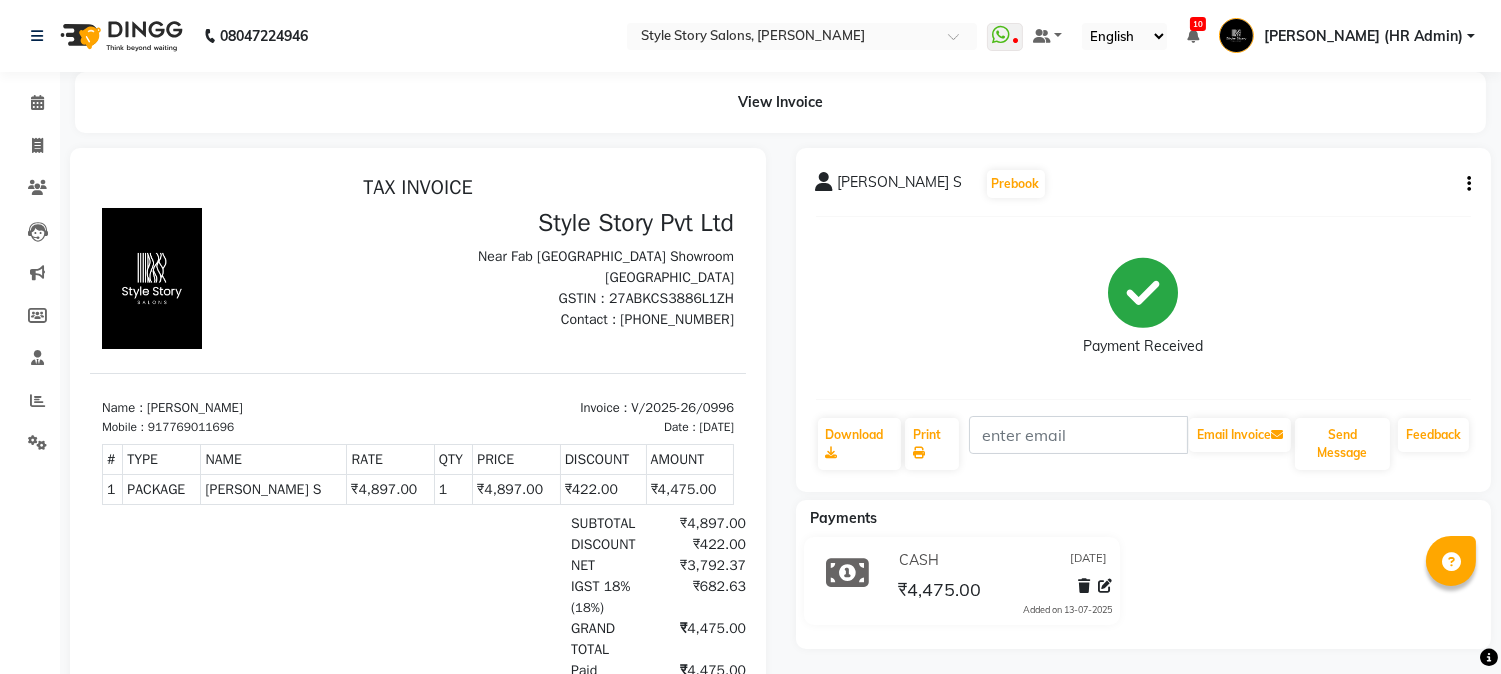 scroll, scrollTop: 0, scrollLeft: 0, axis: both 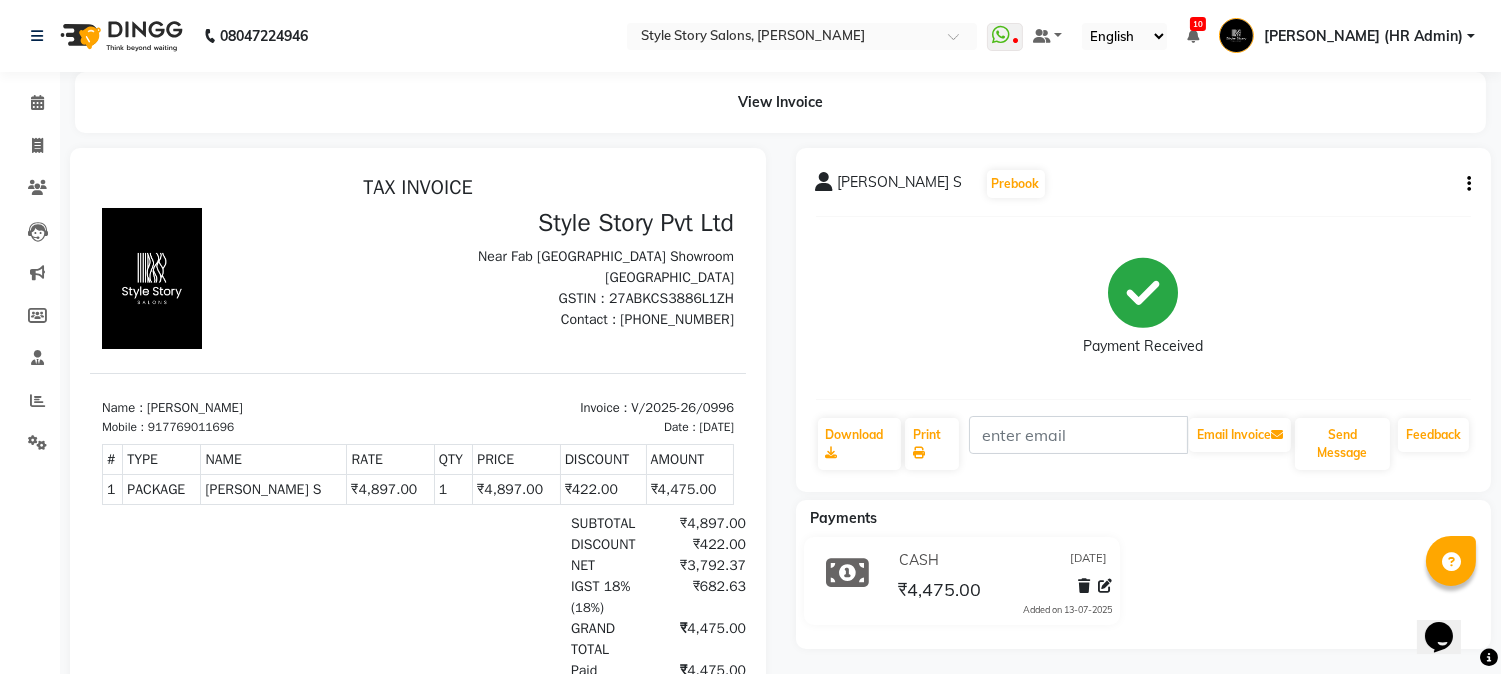 click 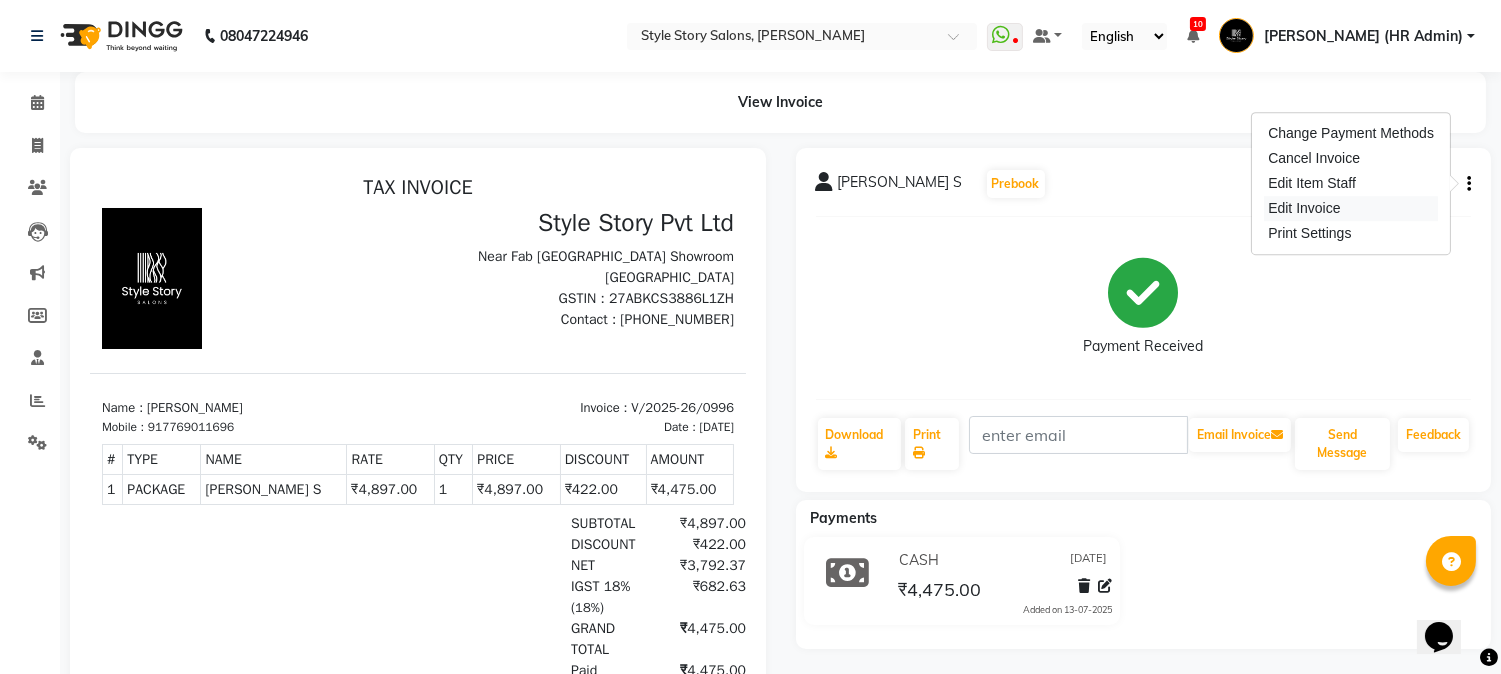 click on "Edit Invoice" at bounding box center (1351, 208) 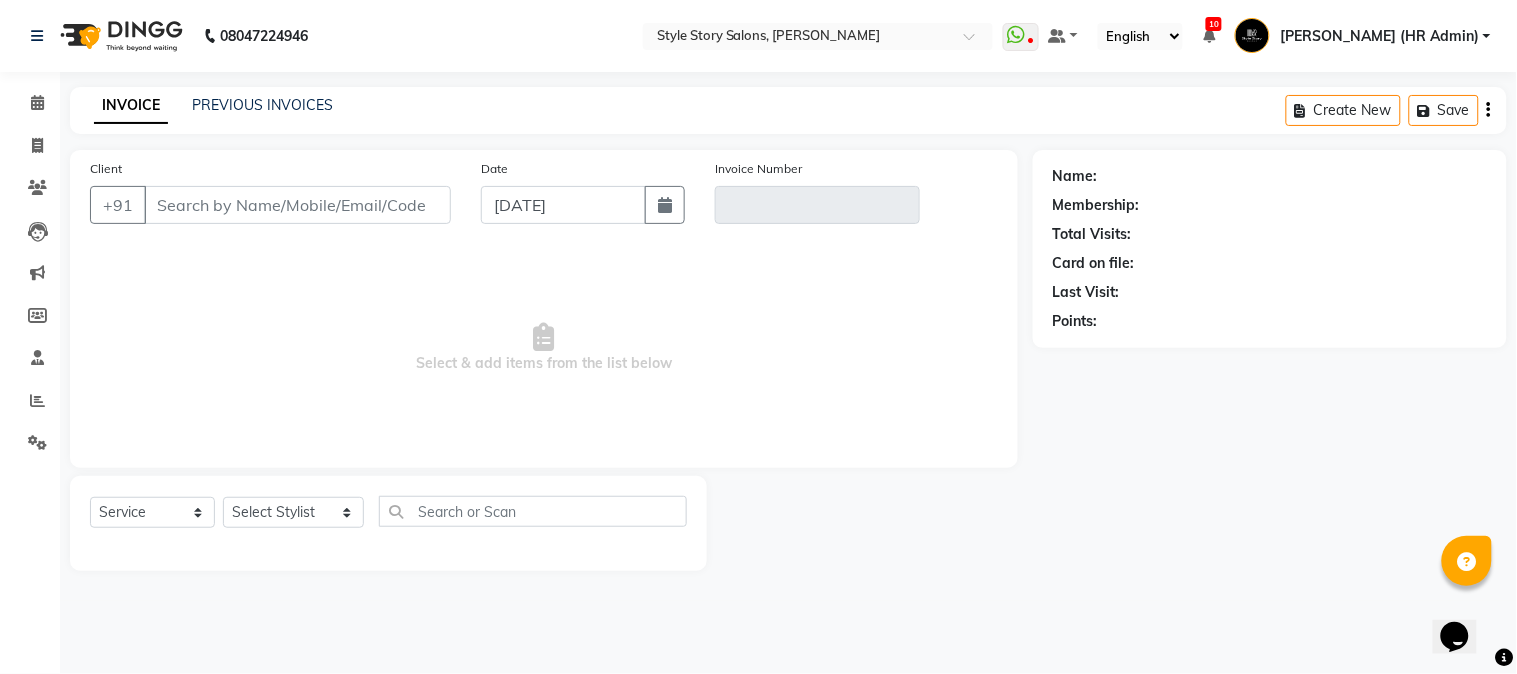 type on "7769011696" 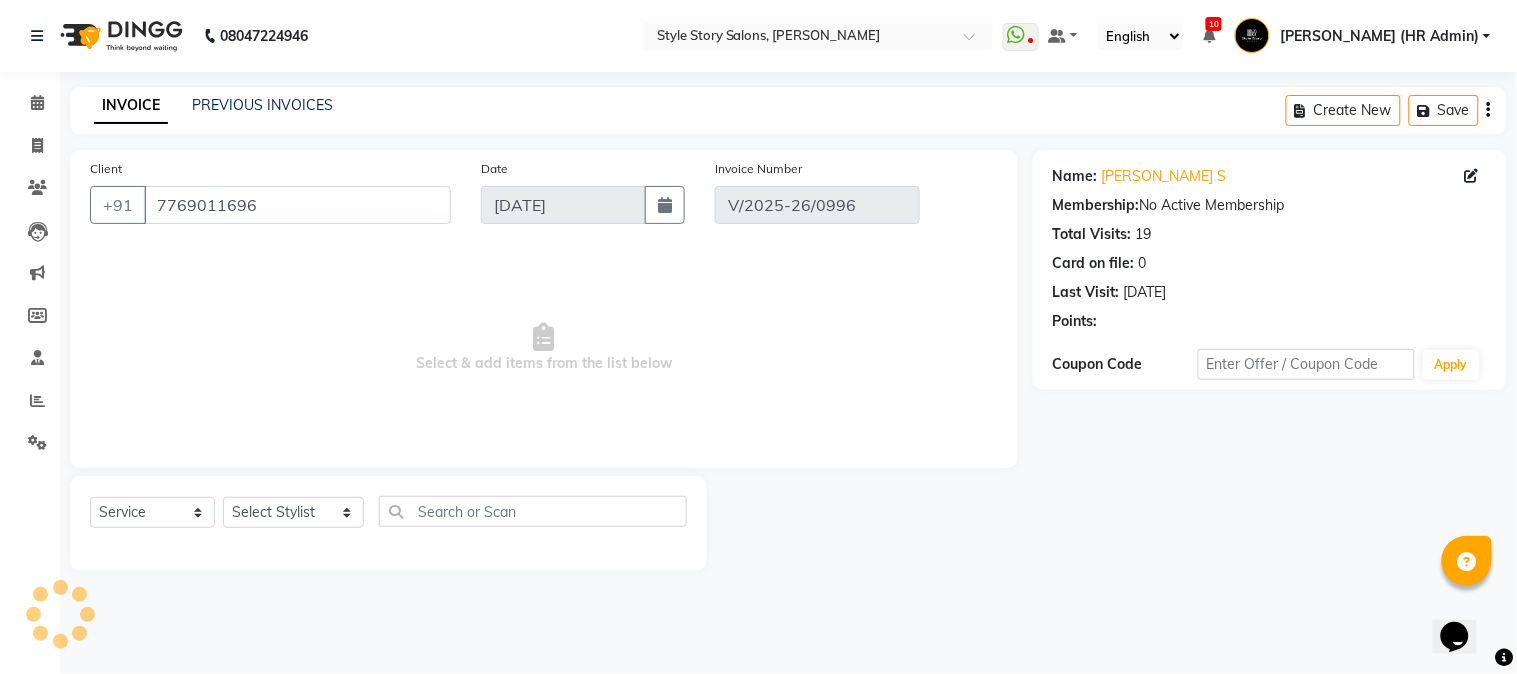select on "select" 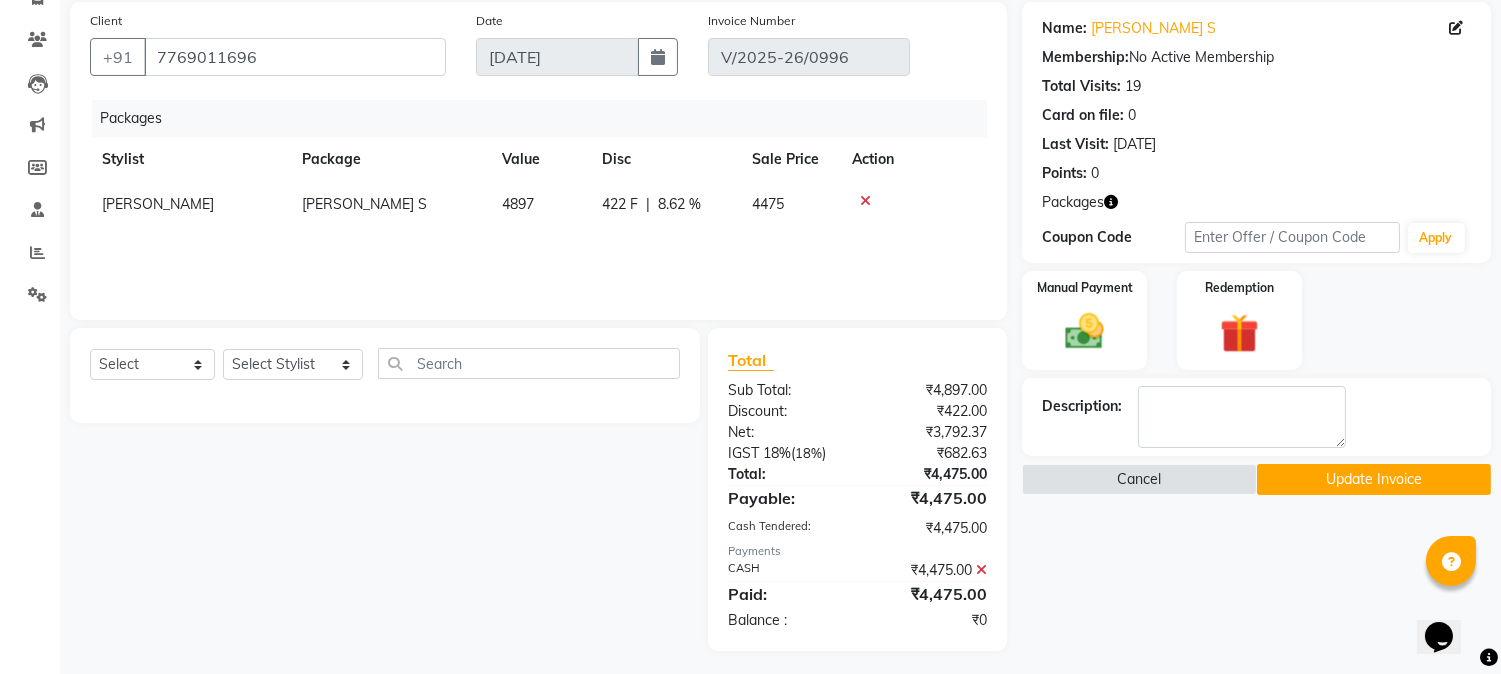 scroll, scrollTop: 154, scrollLeft: 0, axis: vertical 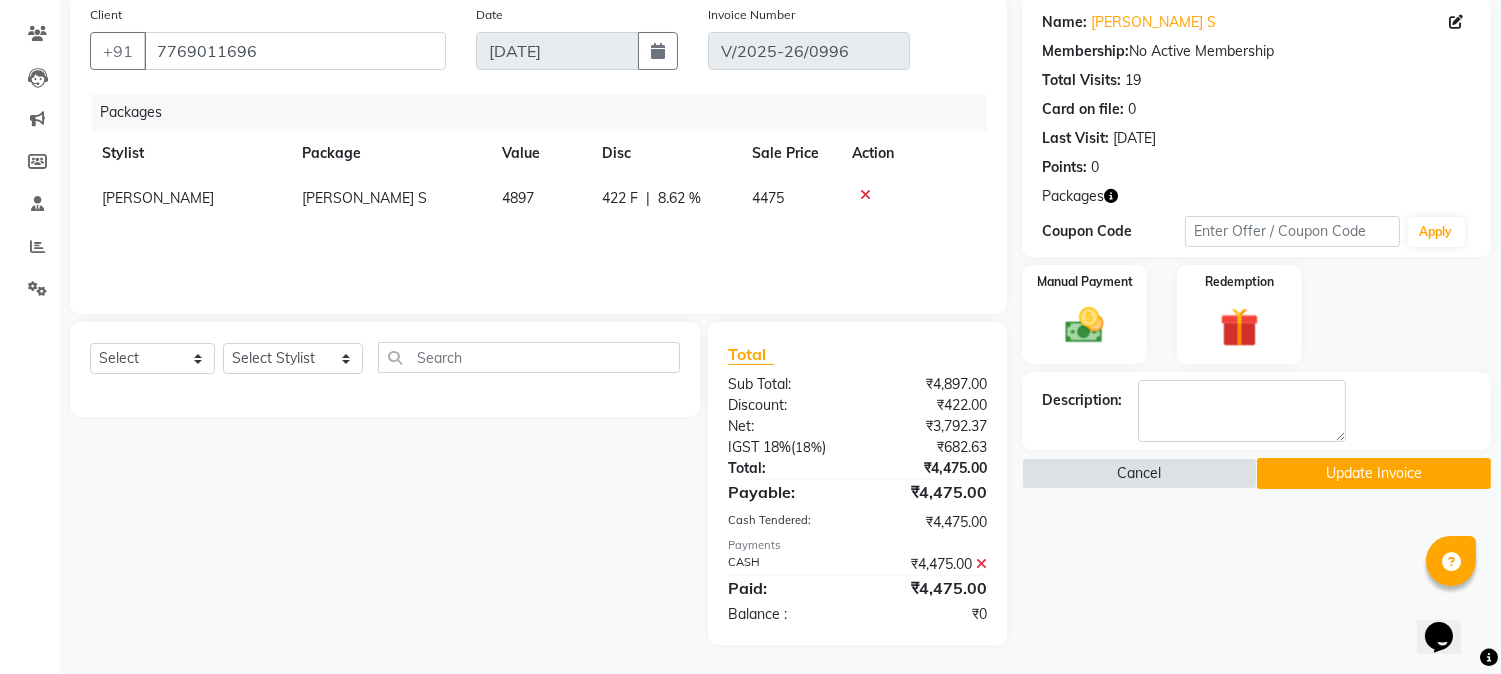 click 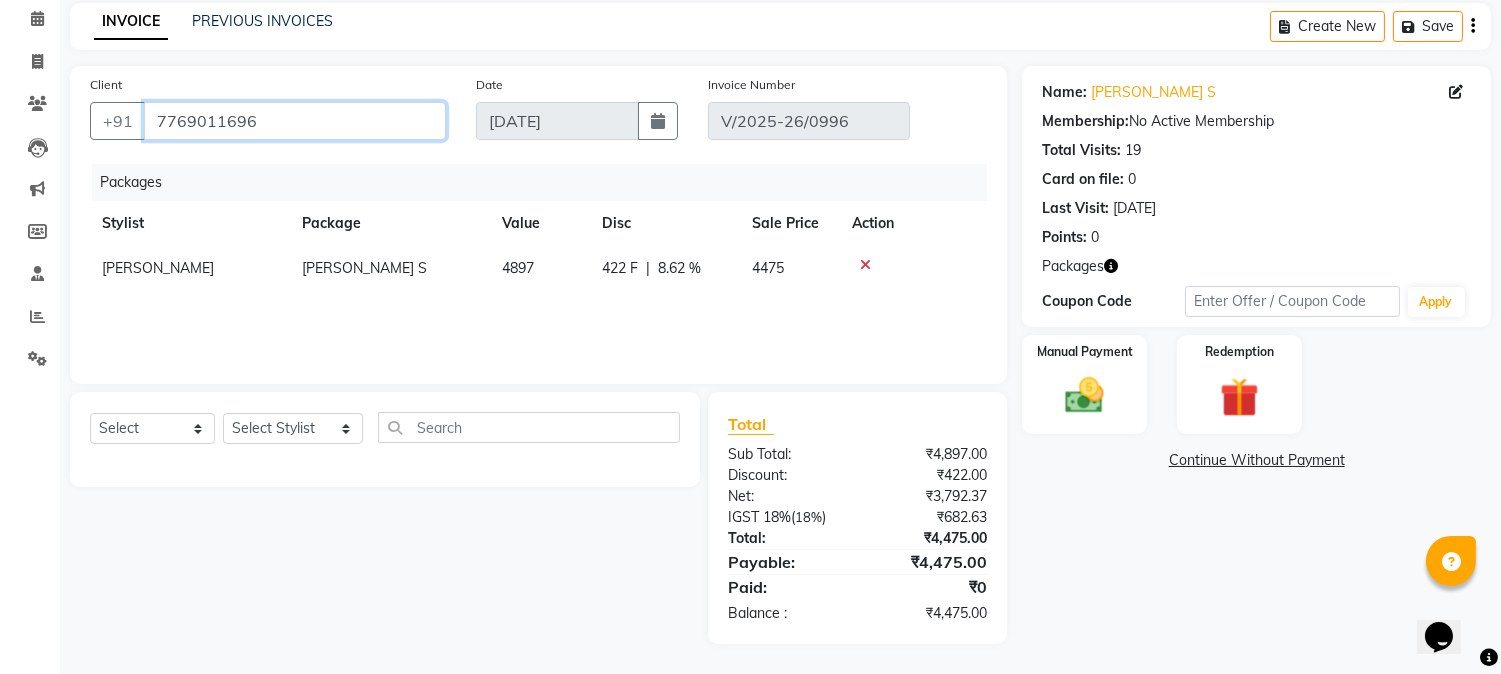 drag, startPoint x: 388, startPoint y: 103, endPoint x: 150, endPoint y: 140, distance: 240.85889 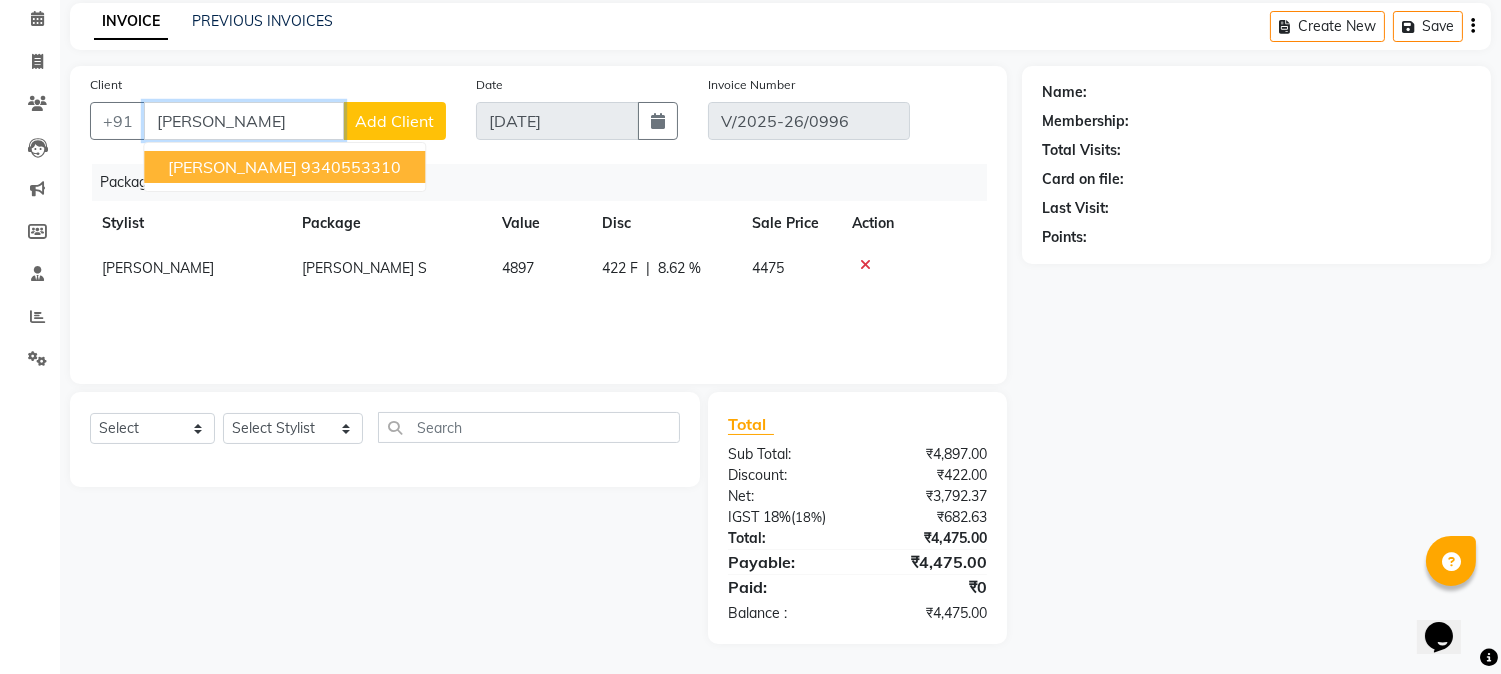 click on "[PERSON_NAME]" at bounding box center (232, 167) 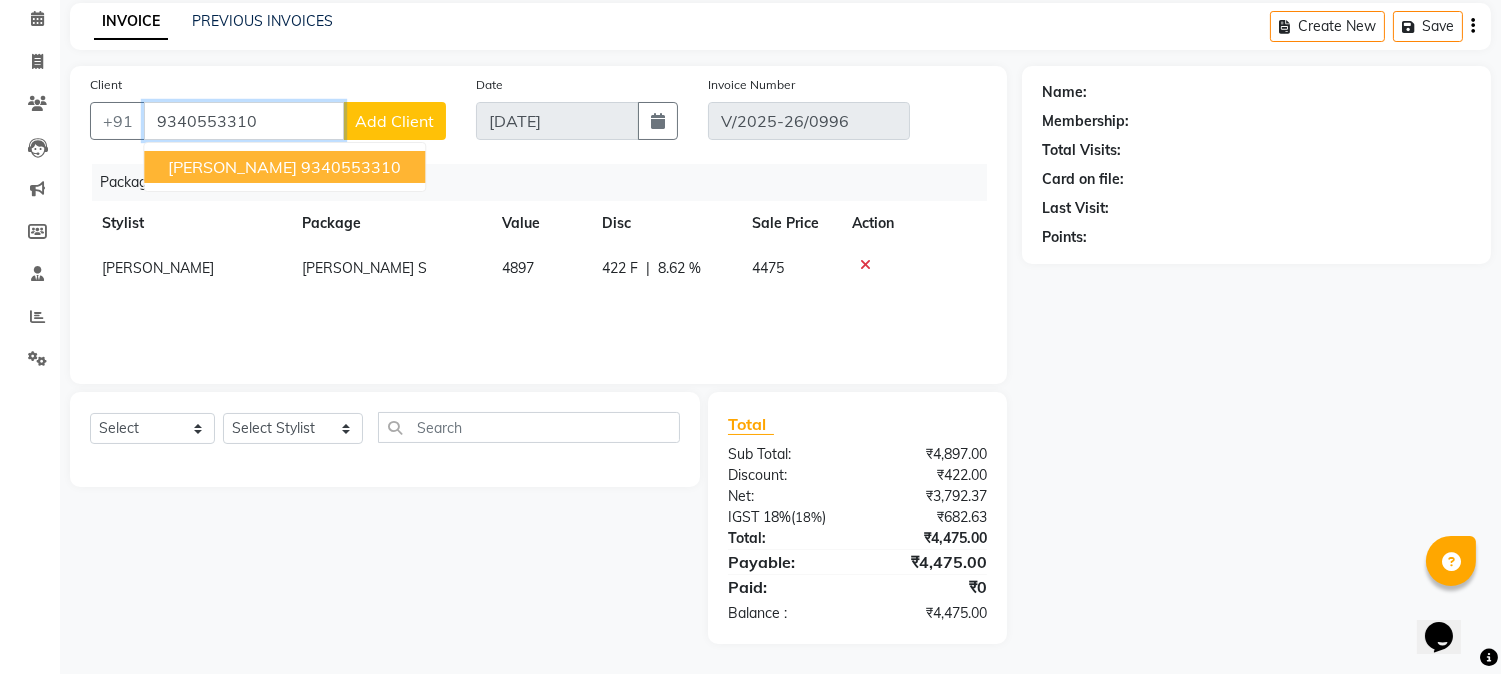 type on "9340553310" 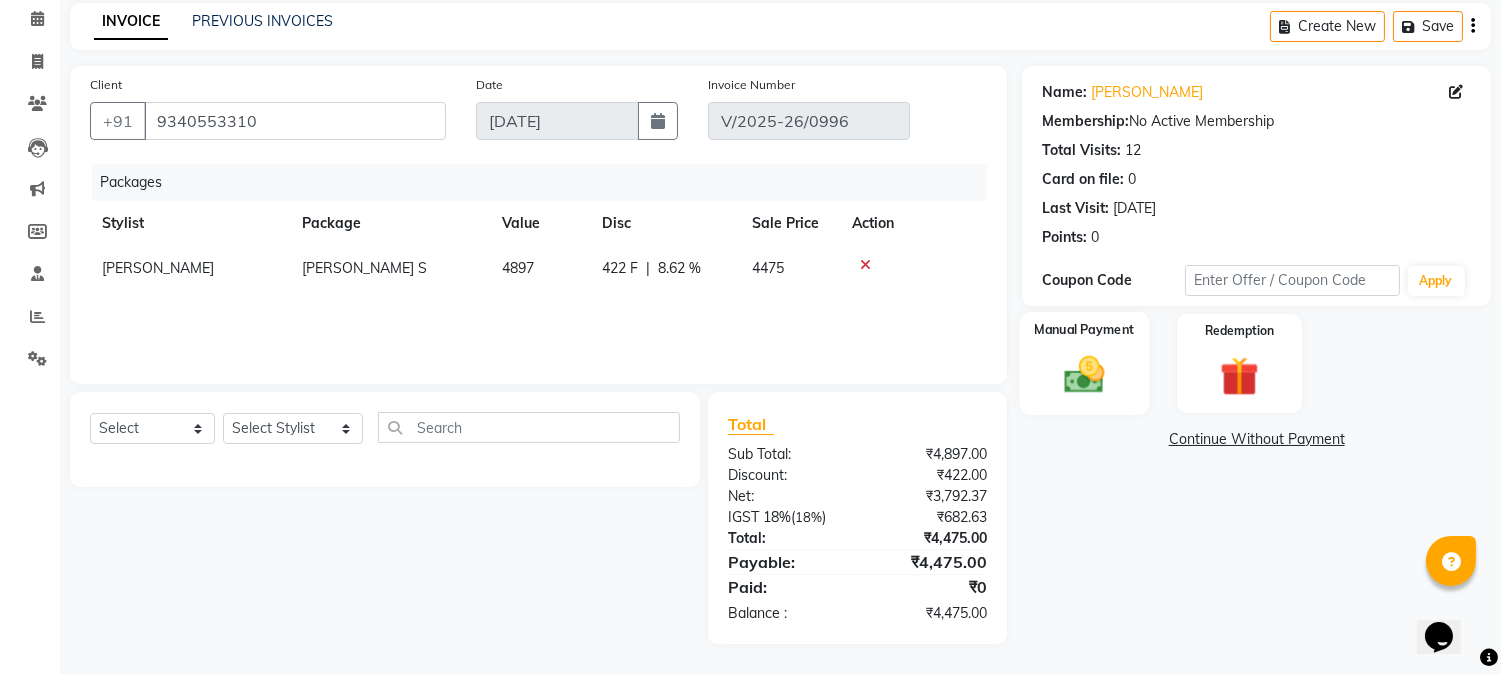 click 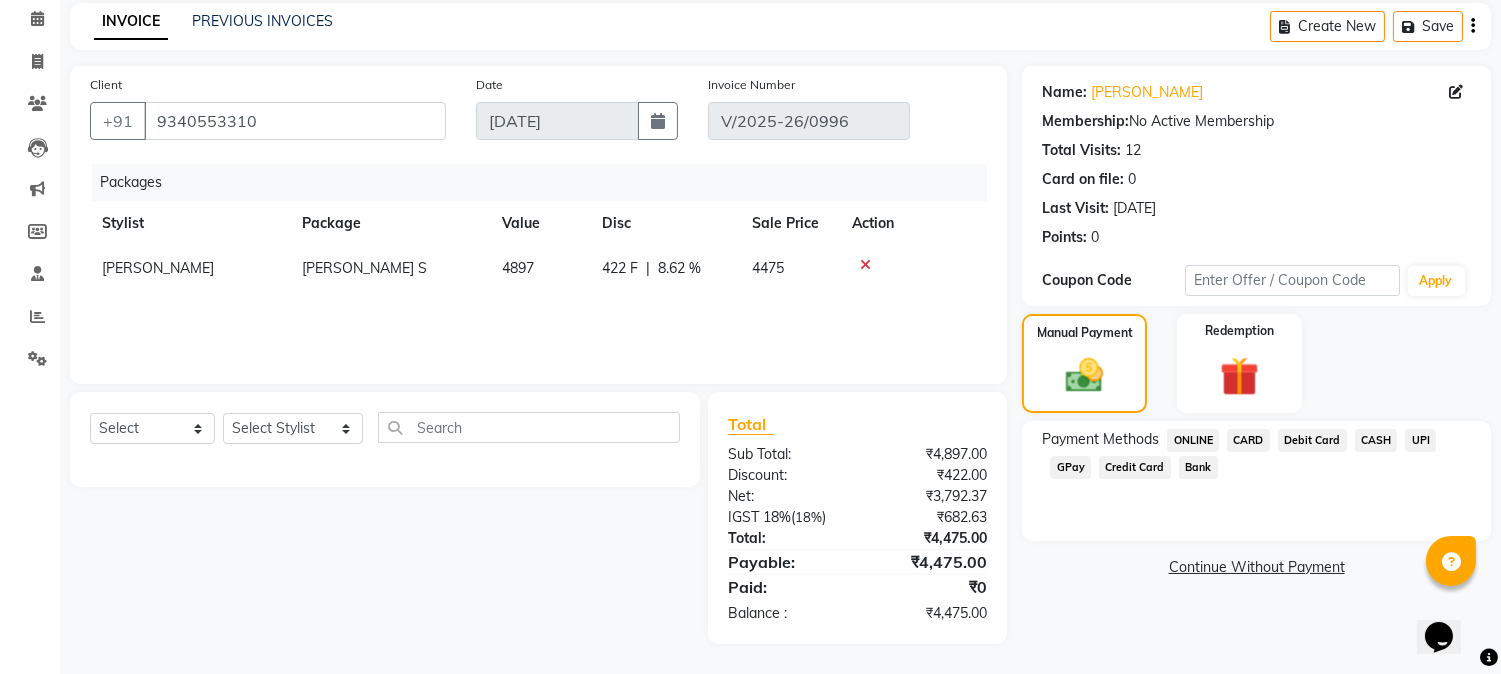 click on "CASH" 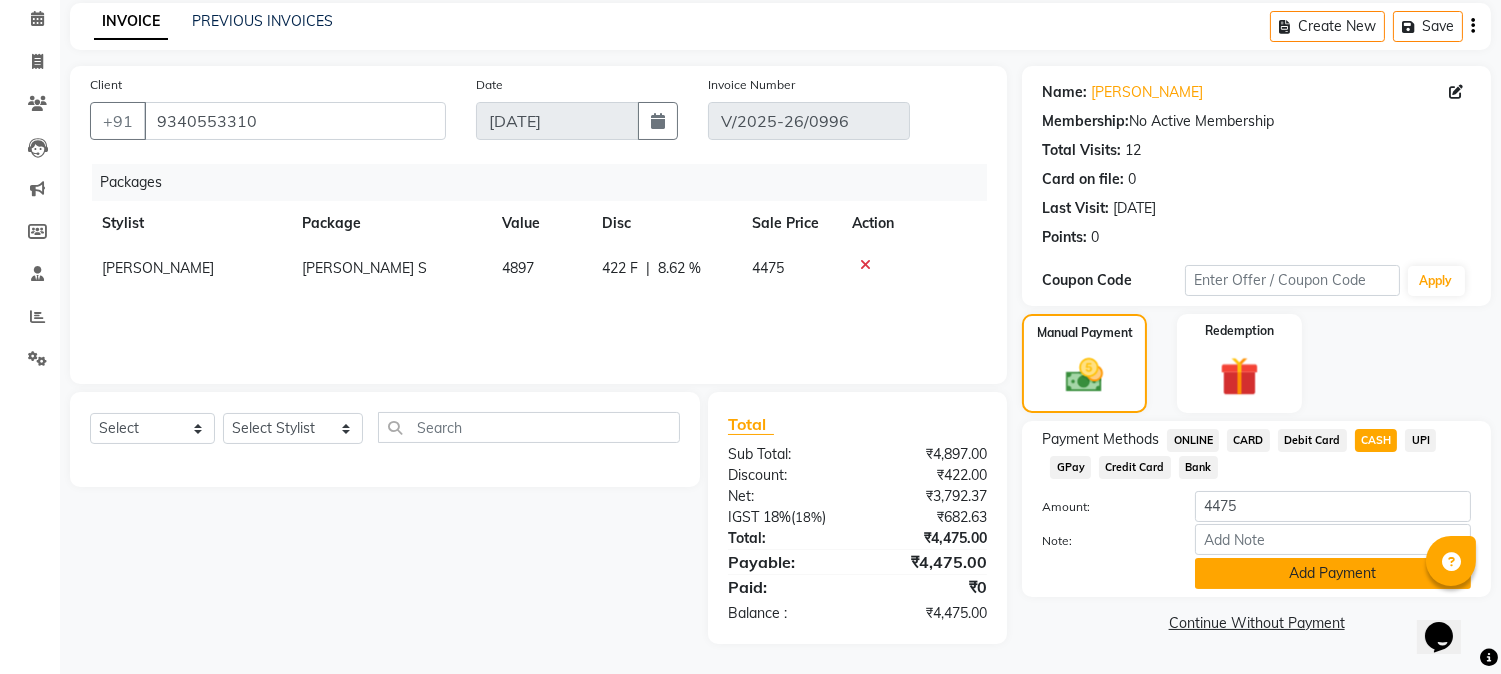 click on "Add Payment" 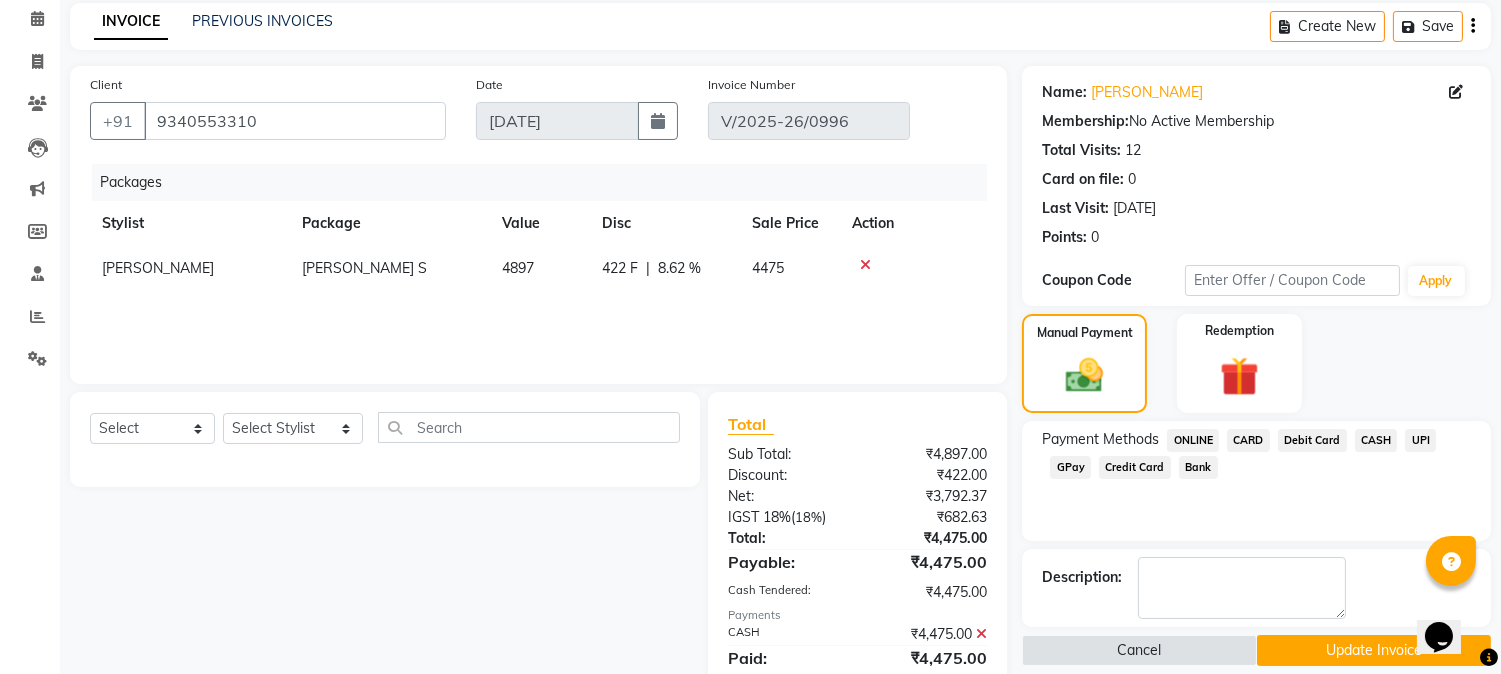 click on "Update Invoice" 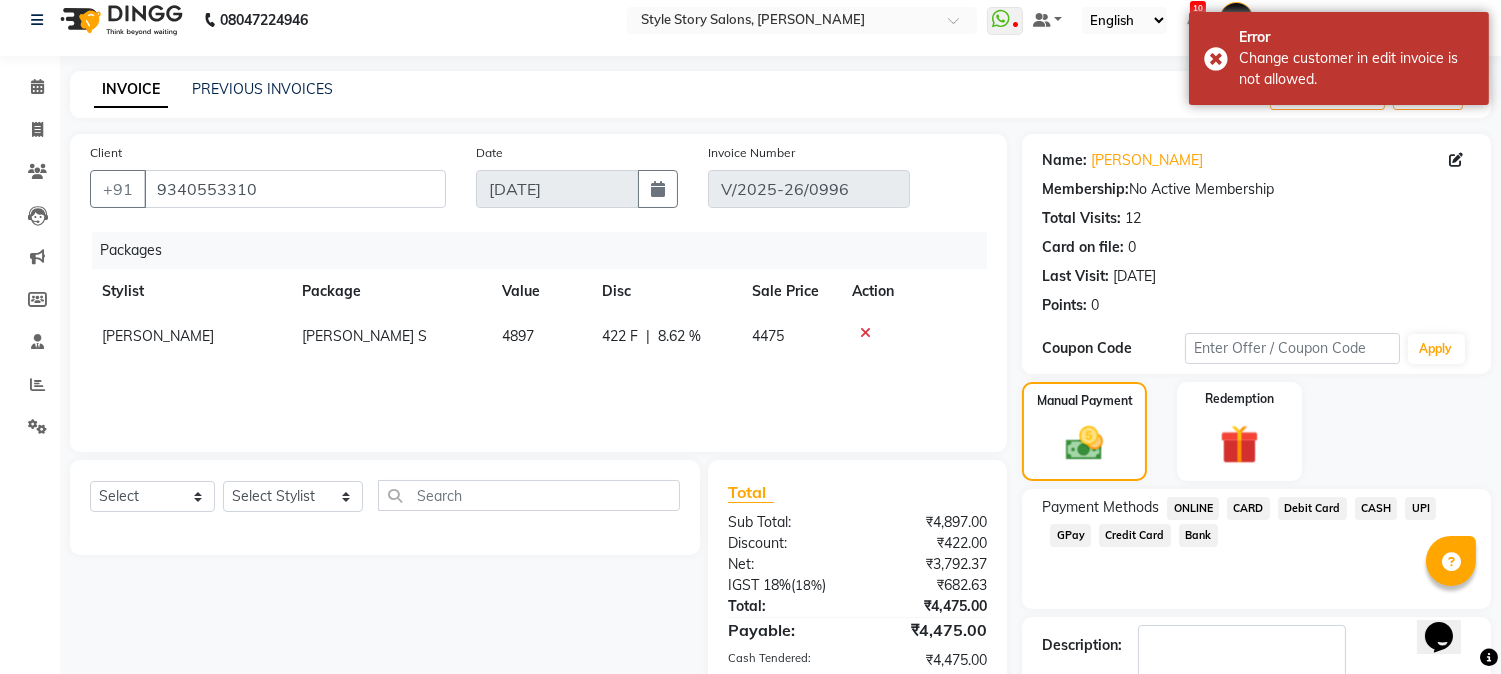 scroll, scrollTop: 0, scrollLeft: 0, axis: both 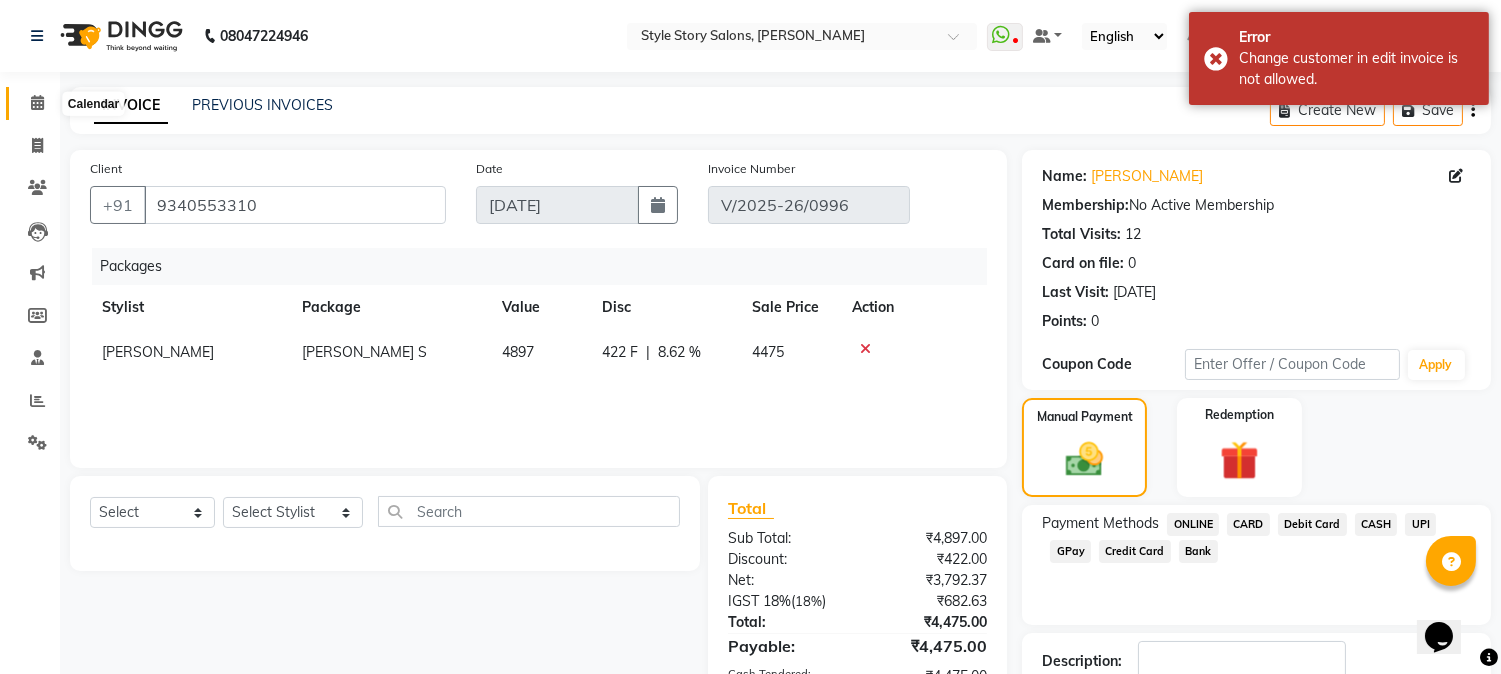 click 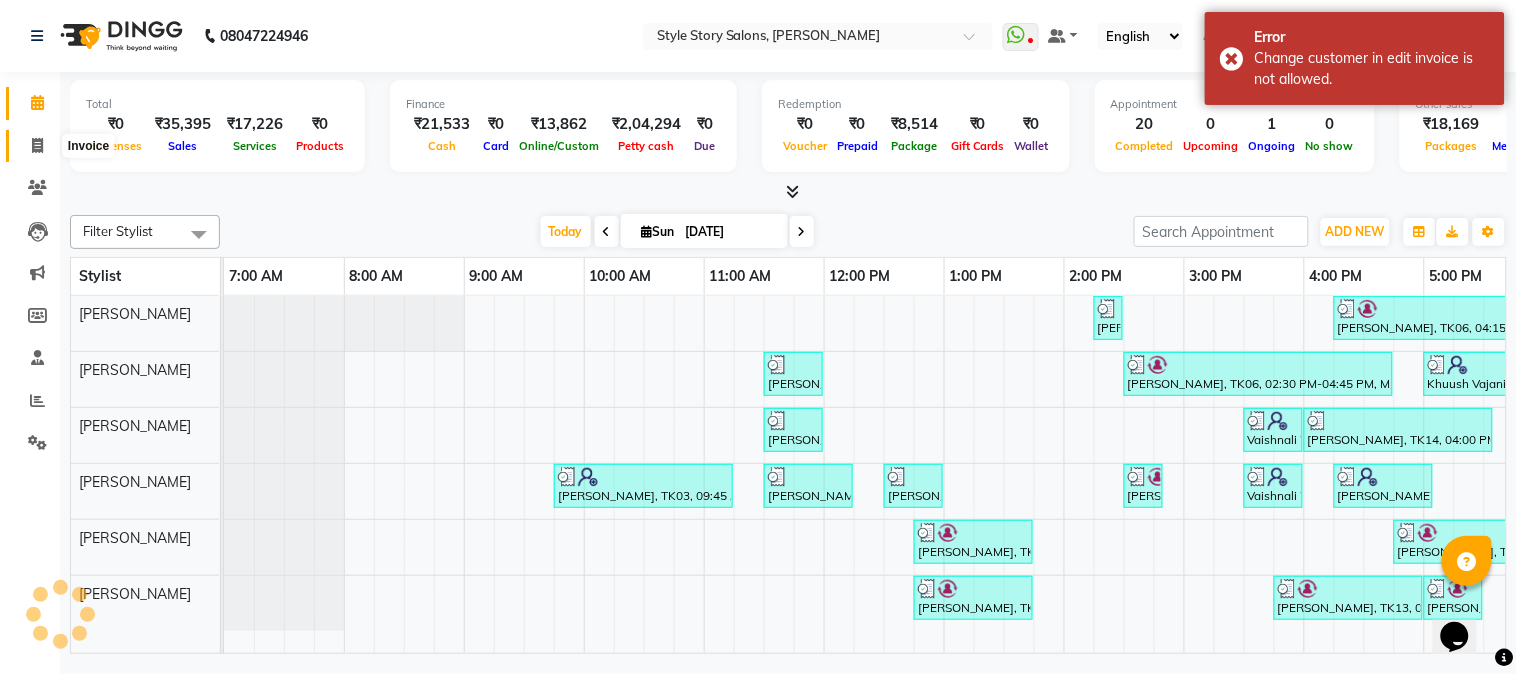 click 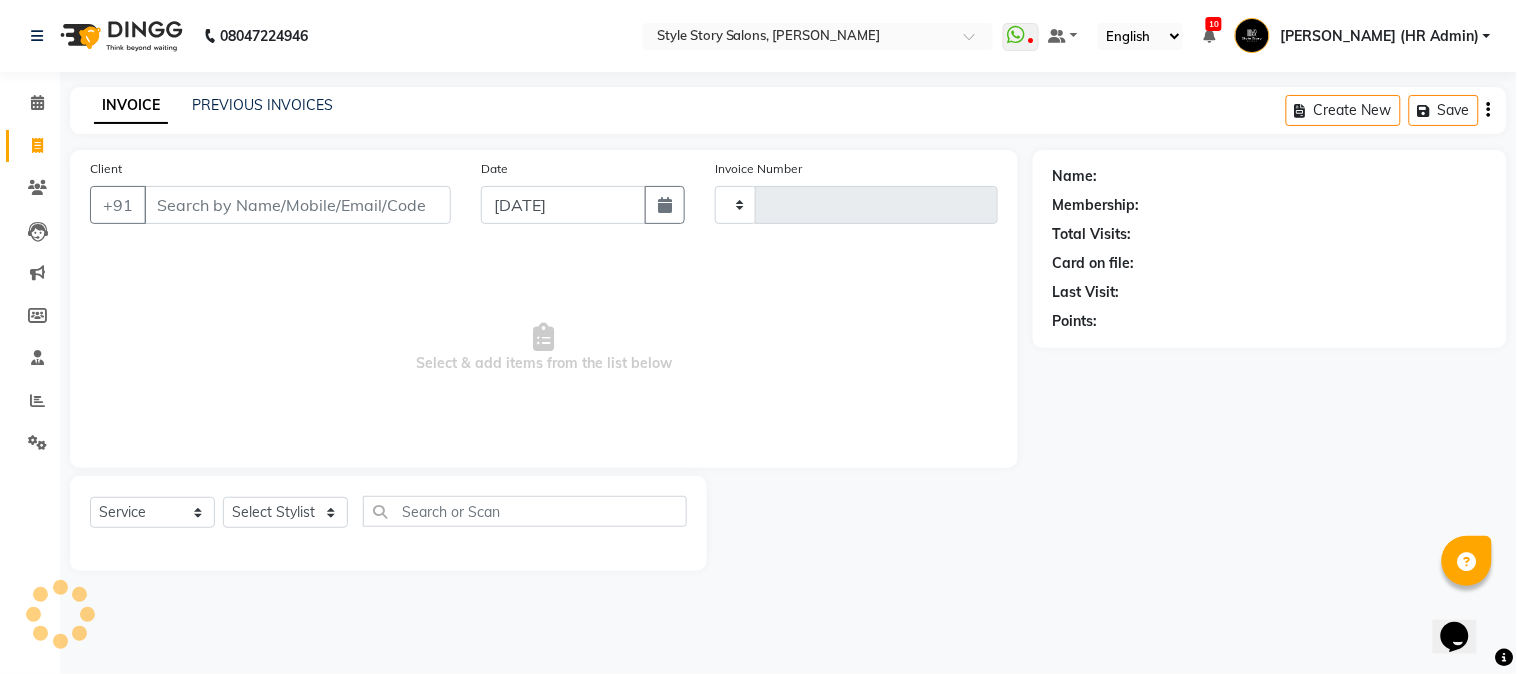 type on "1002" 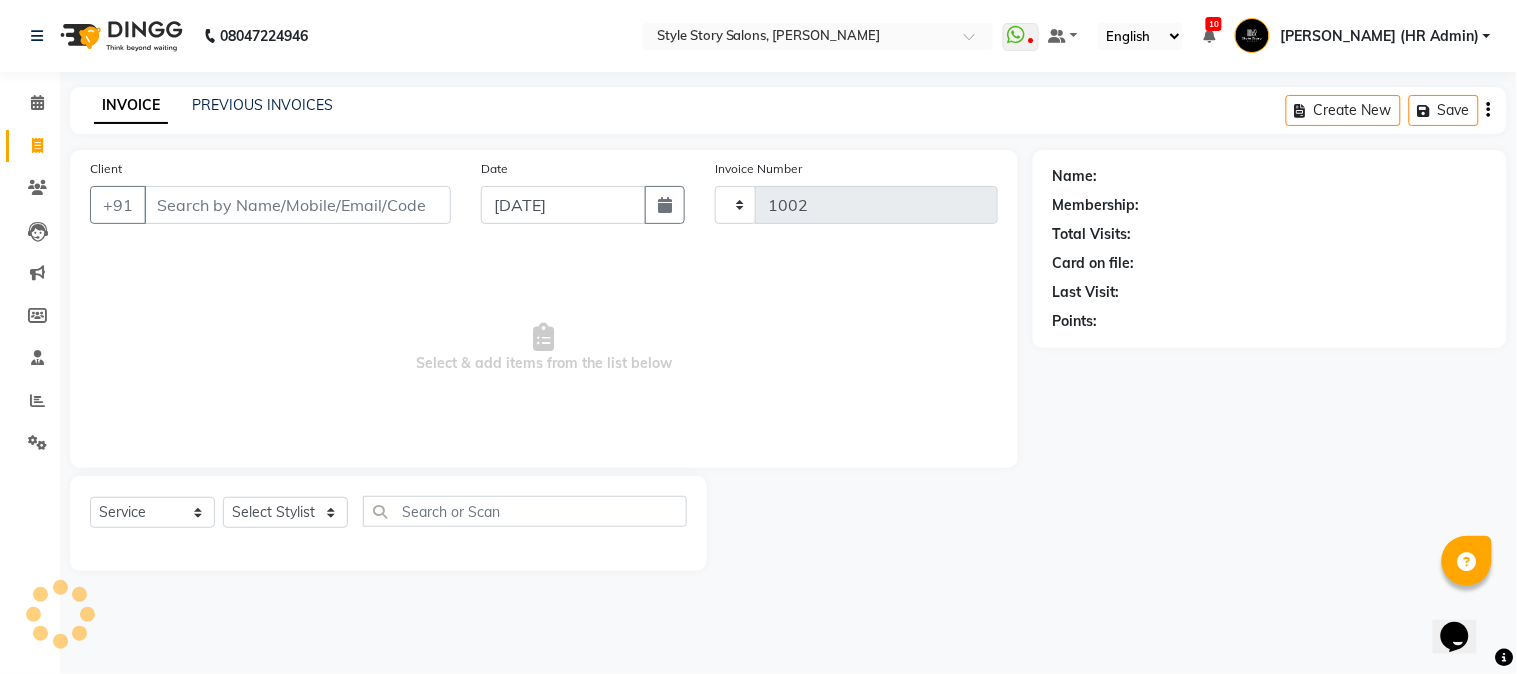 select on "6249" 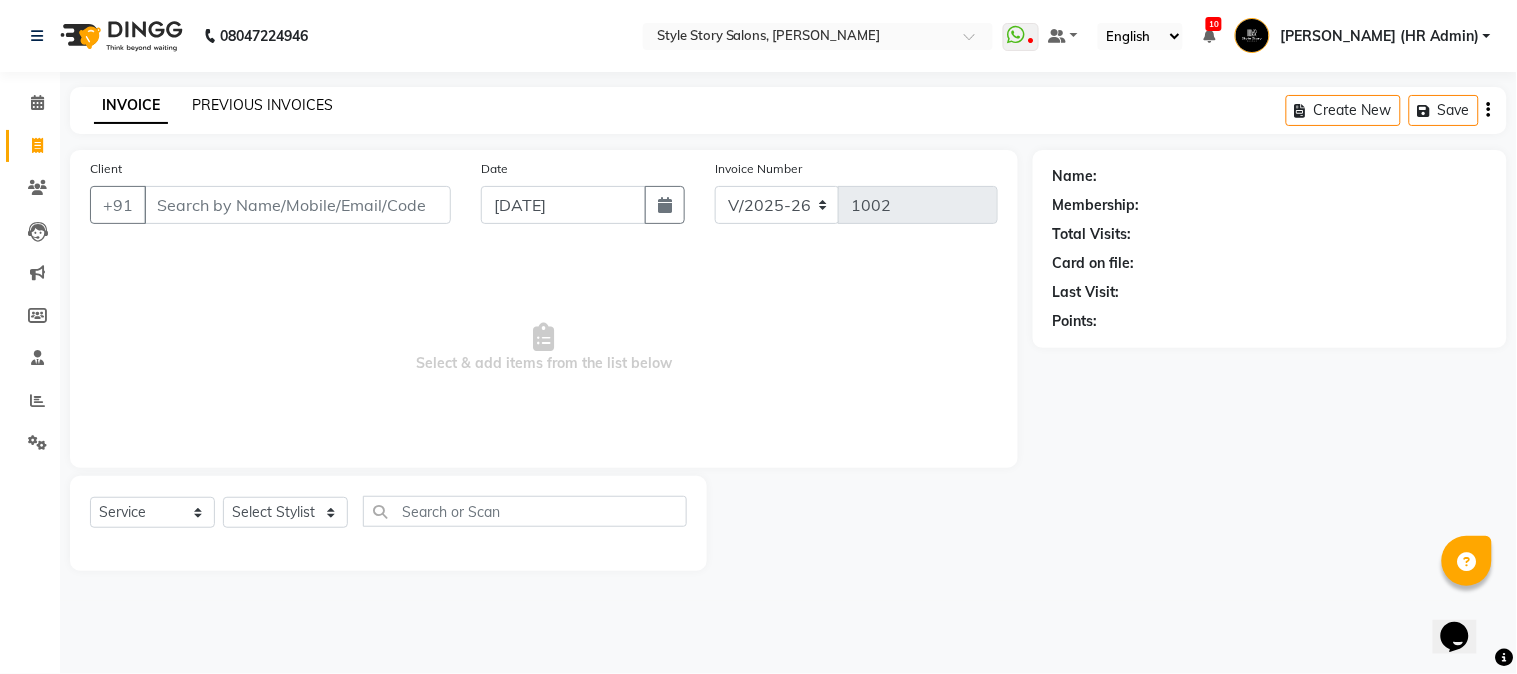 click on "PREVIOUS INVOICES" 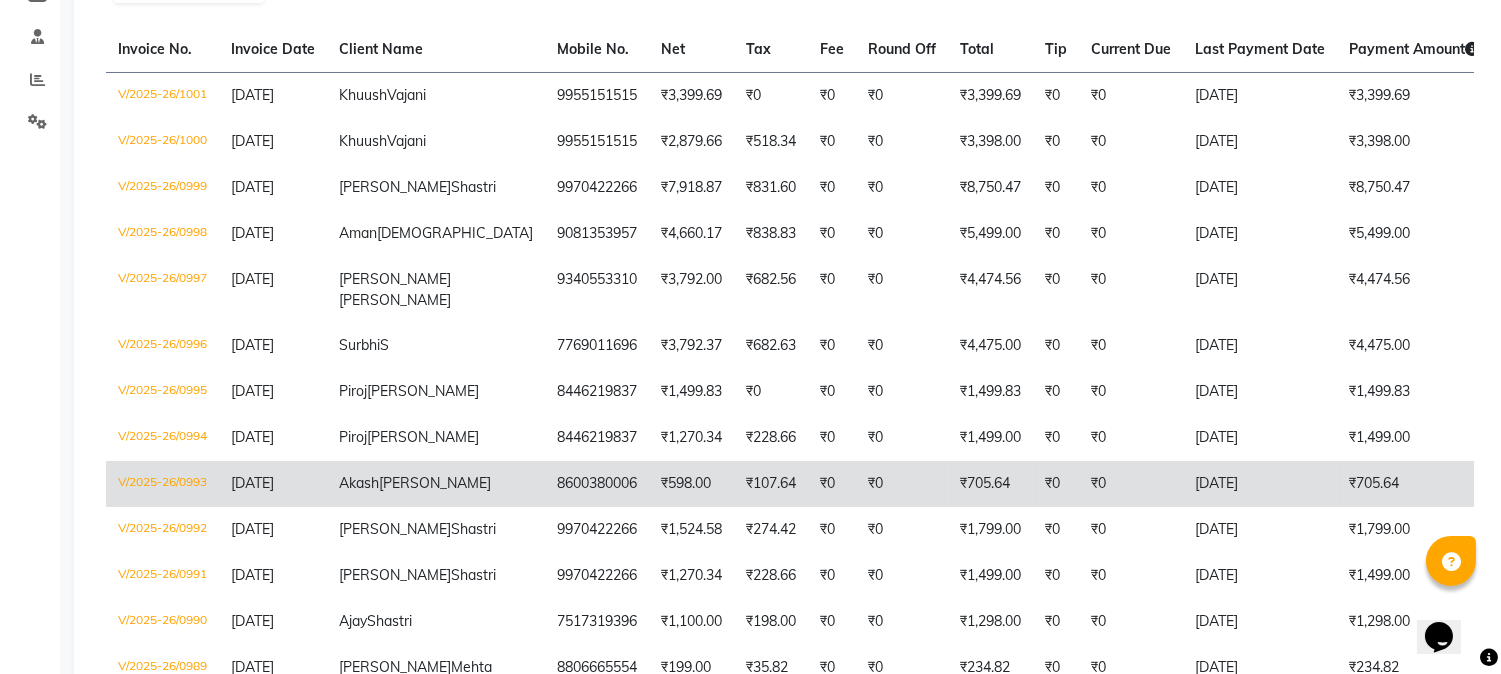 scroll, scrollTop: 333, scrollLeft: 0, axis: vertical 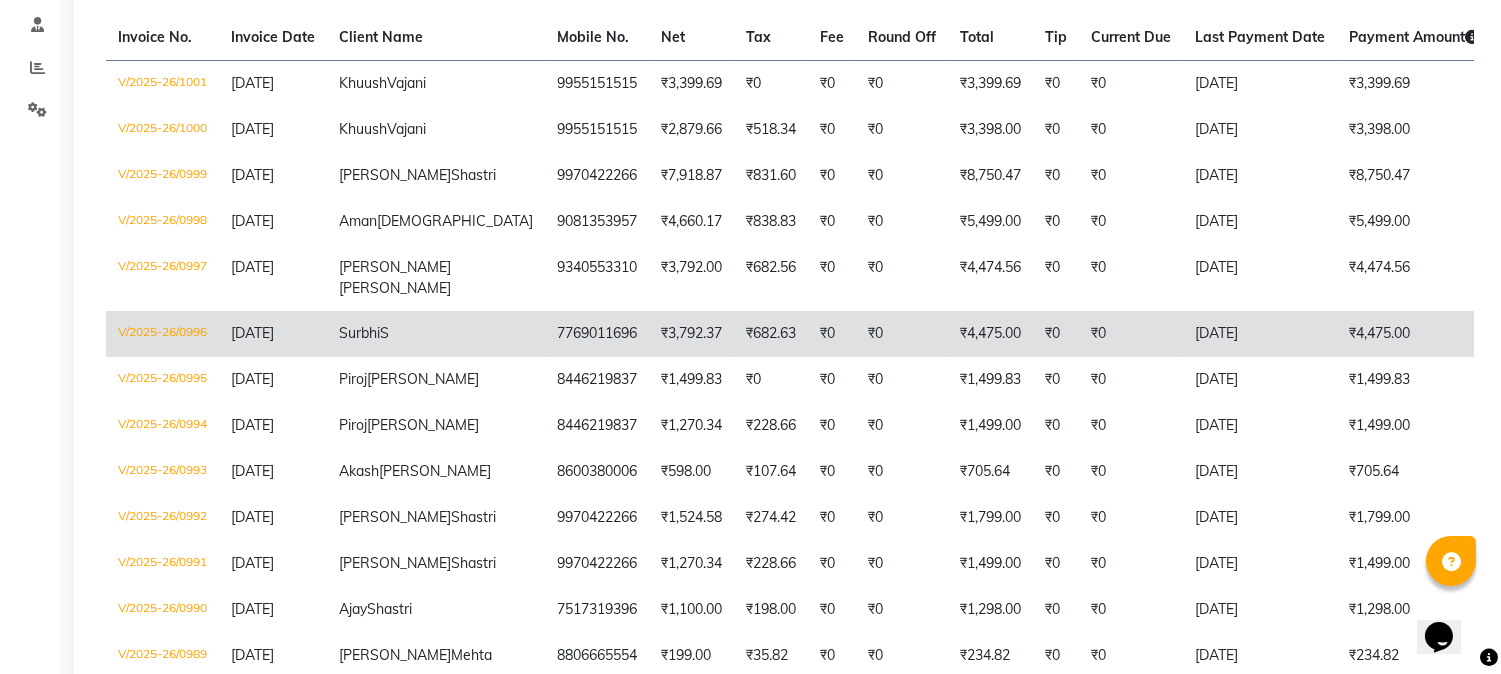 click on "V/2025-26/0996" 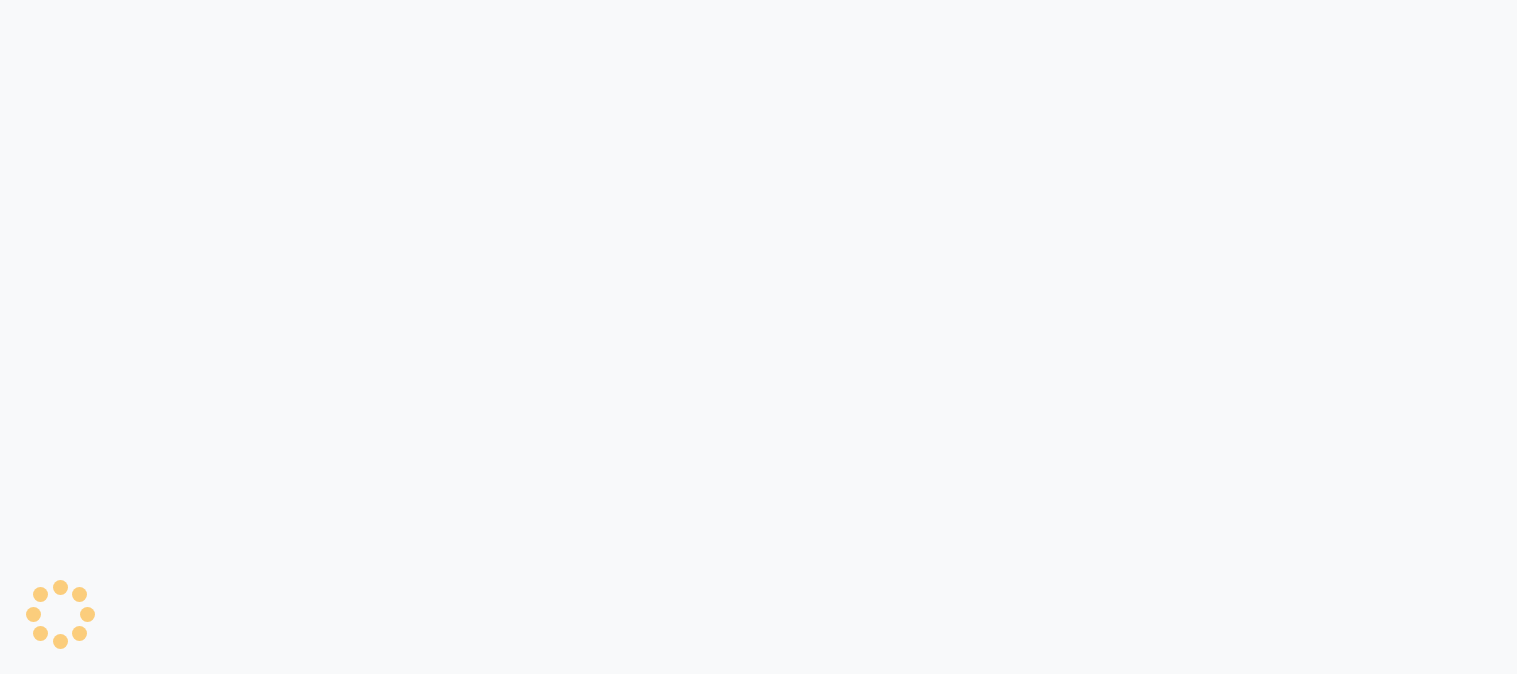 scroll, scrollTop: 0, scrollLeft: 0, axis: both 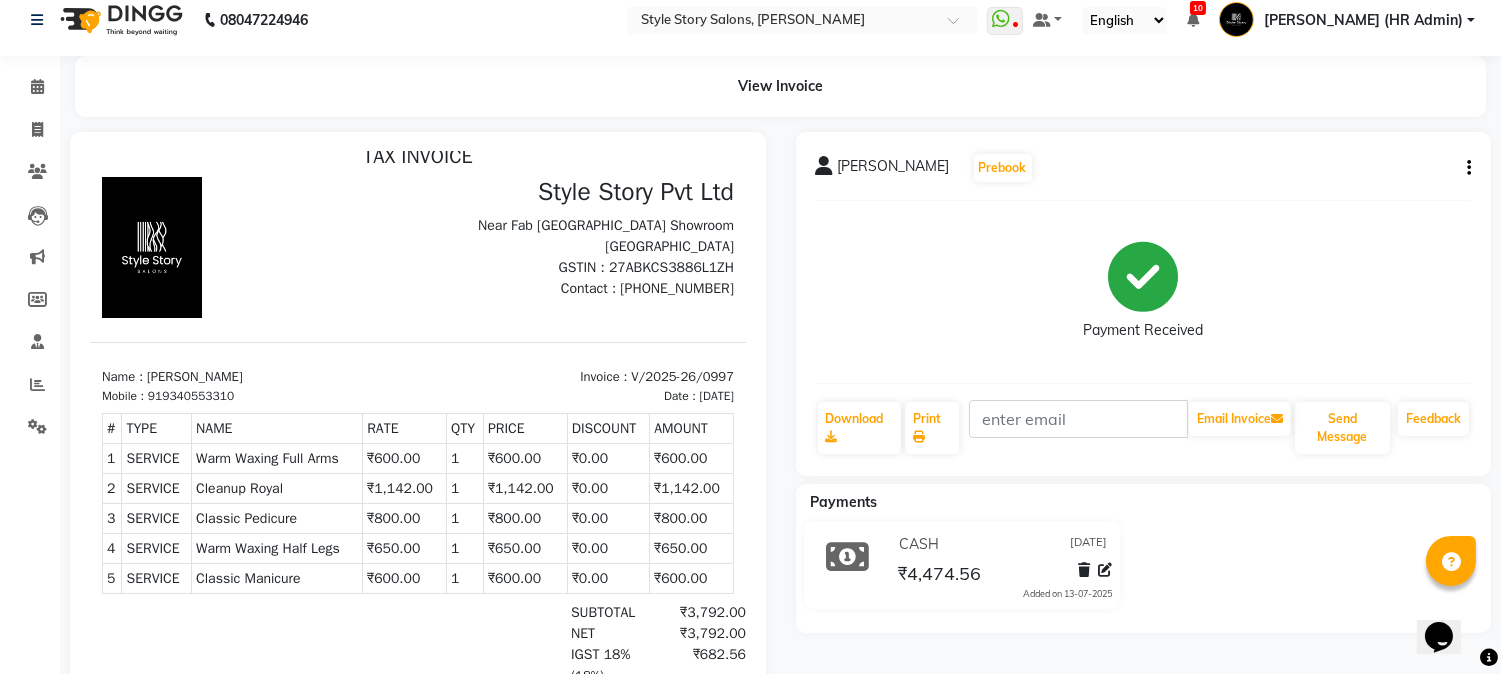 click 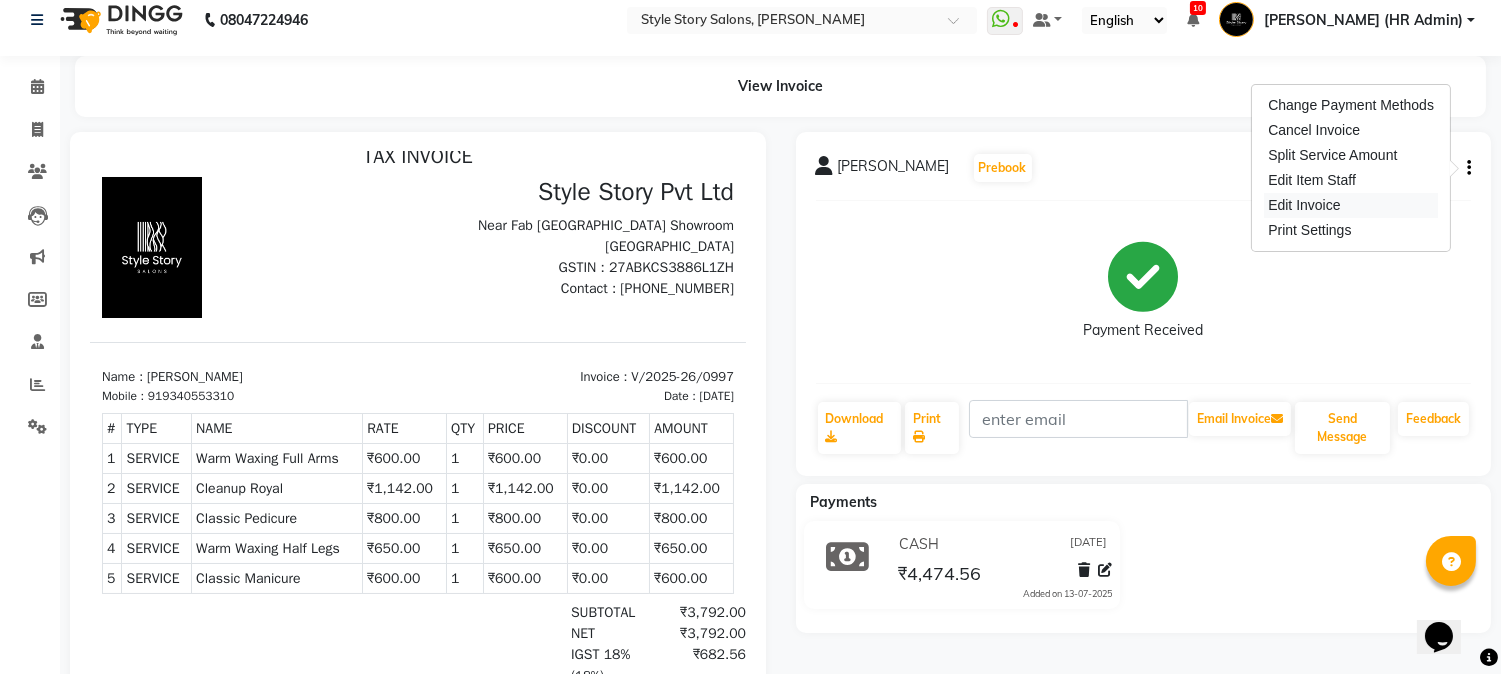 click on "Edit Invoice" at bounding box center [1351, 205] 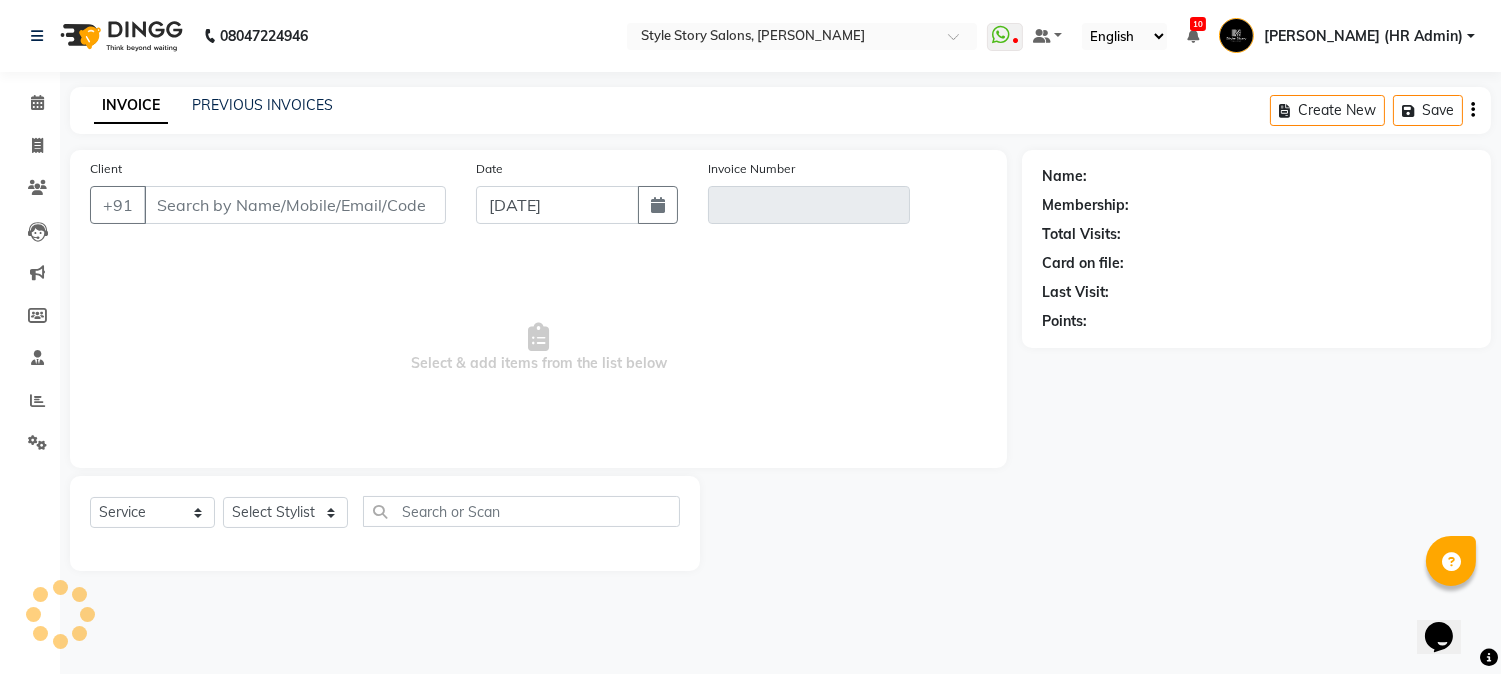 scroll, scrollTop: 0, scrollLeft: 0, axis: both 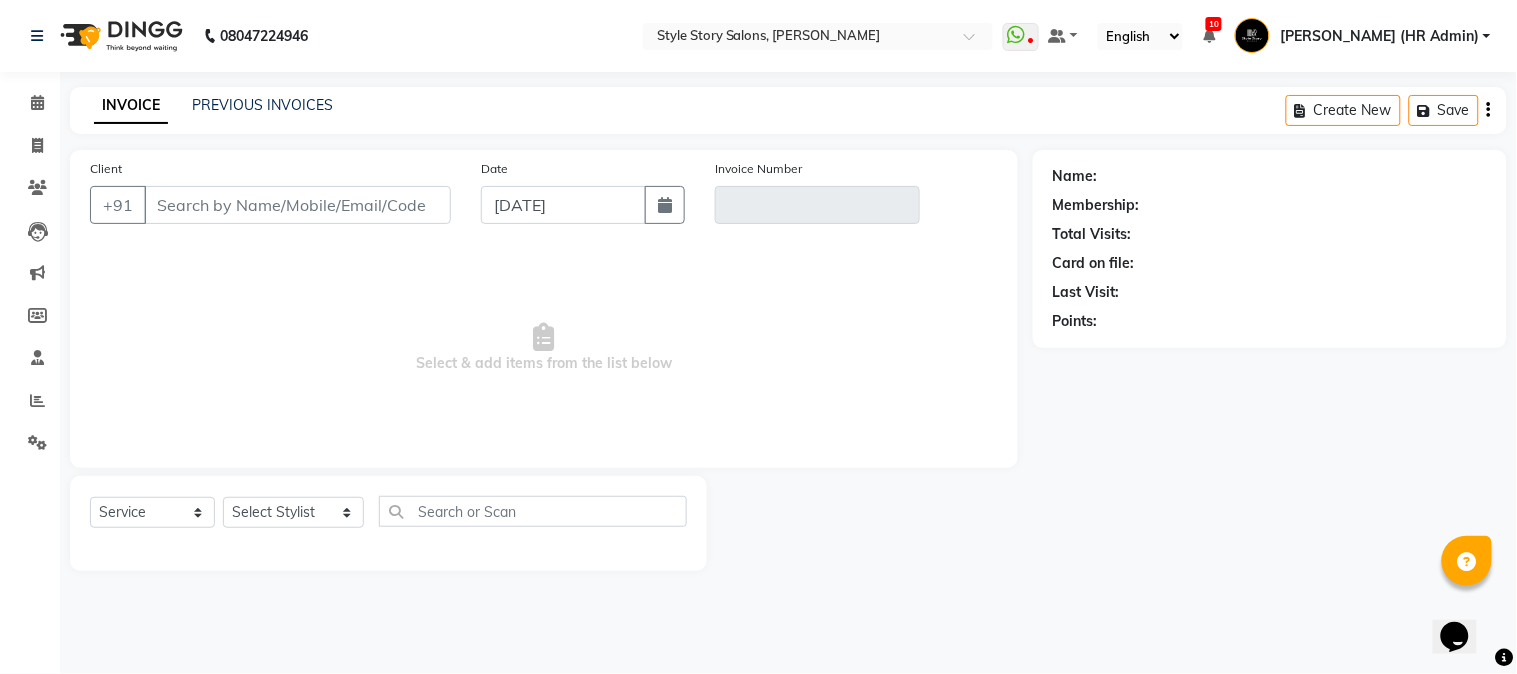 type on "9340553310" 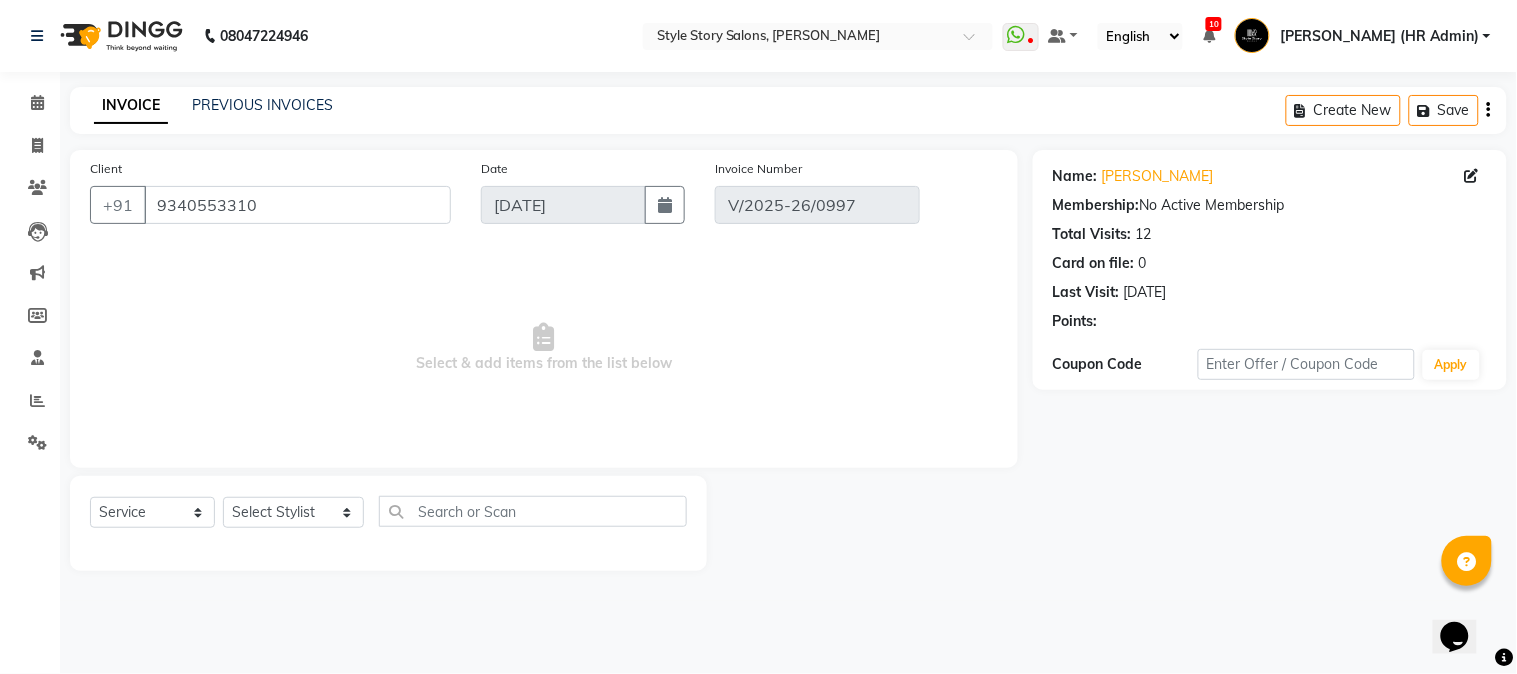 select on "select" 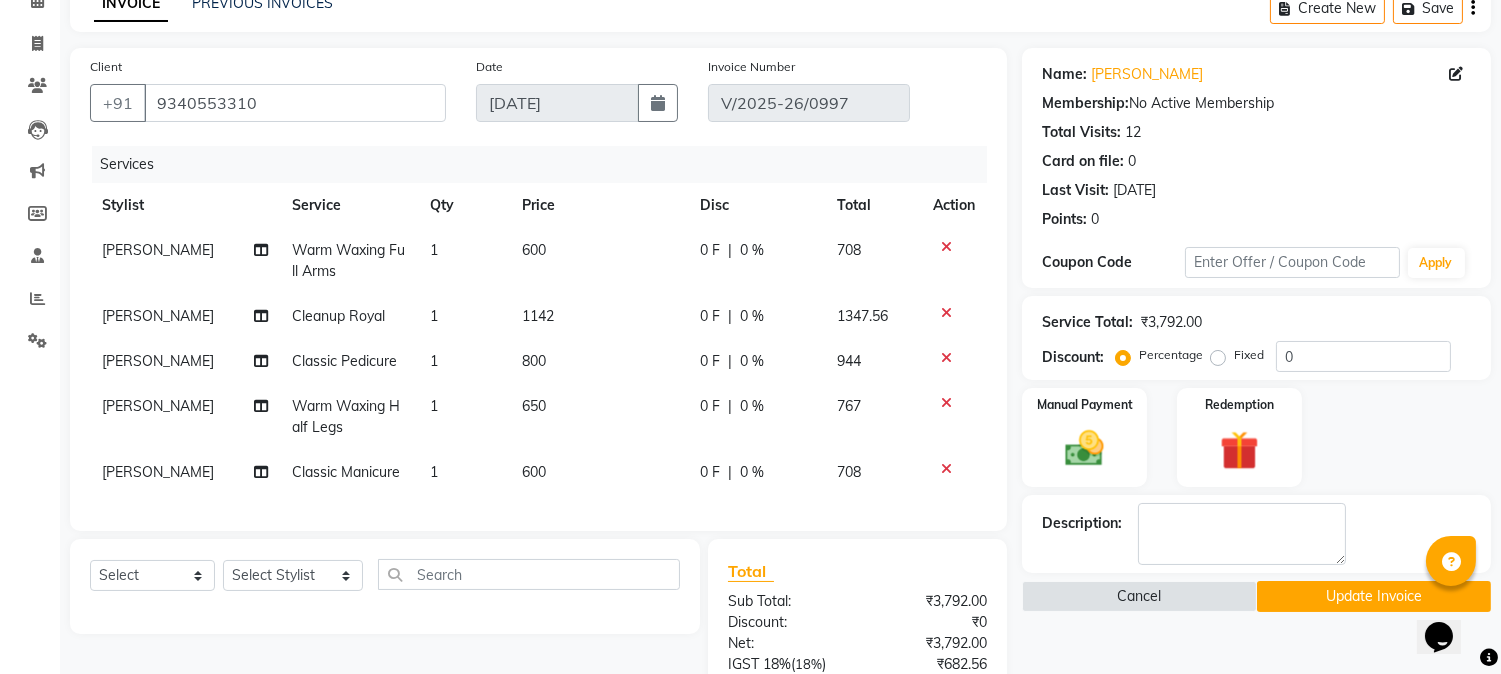 scroll, scrollTop: 356, scrollLeft: 0, axis: vertical 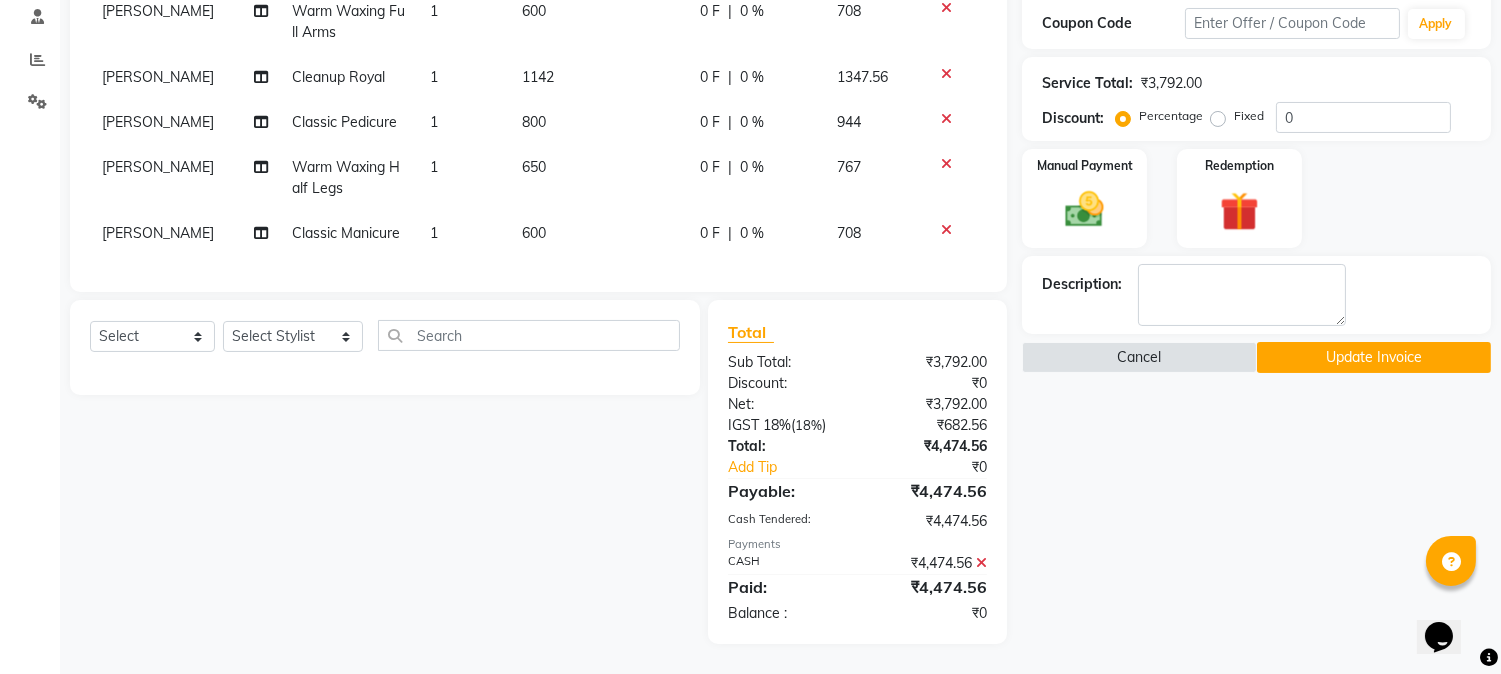 click 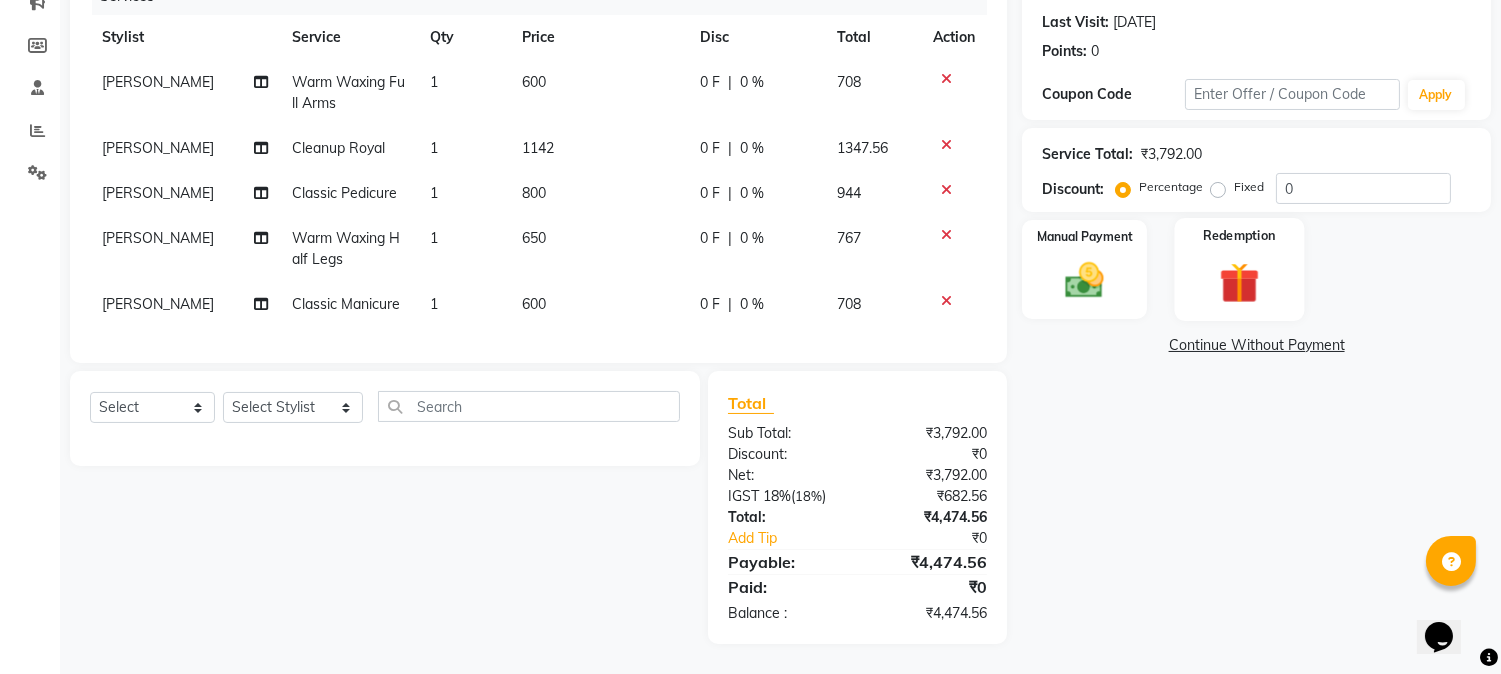 click 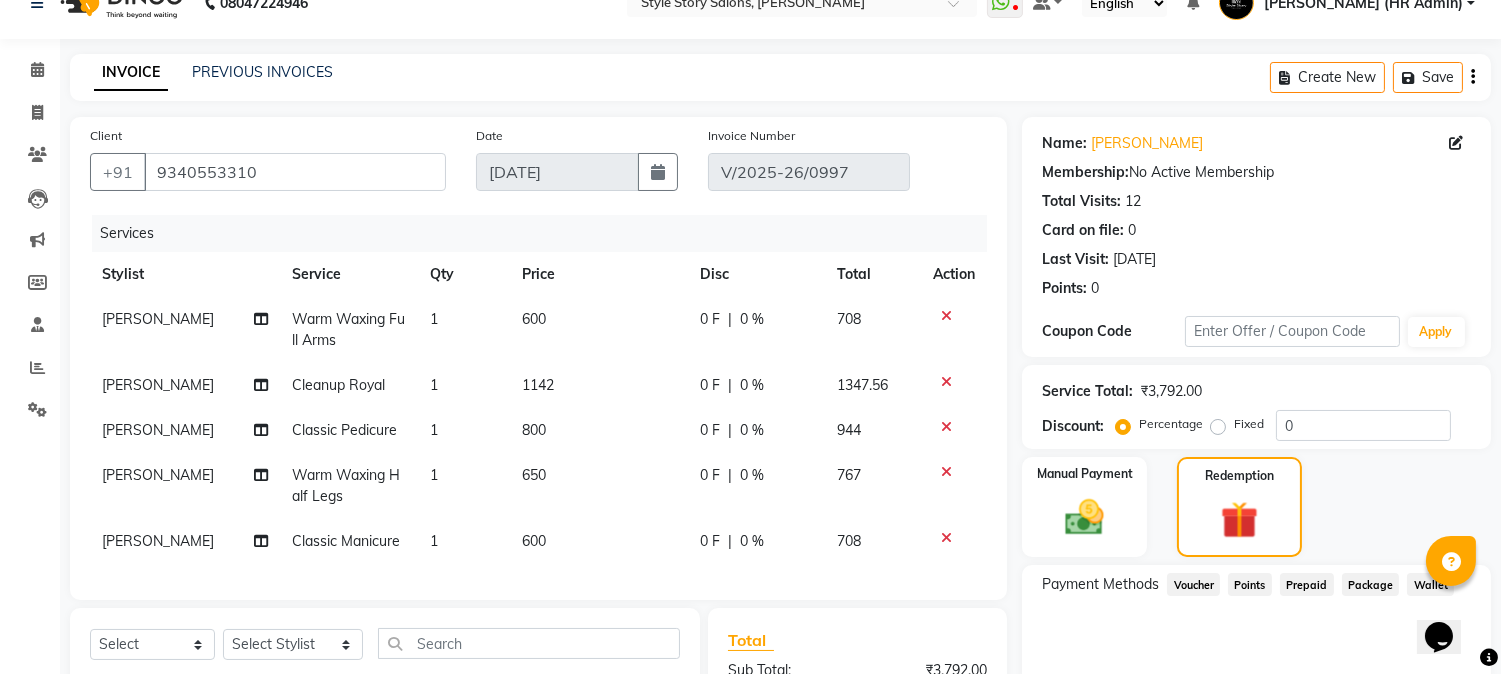 scroll, scrollTop: 0, scrollLeft: 0, axis: both 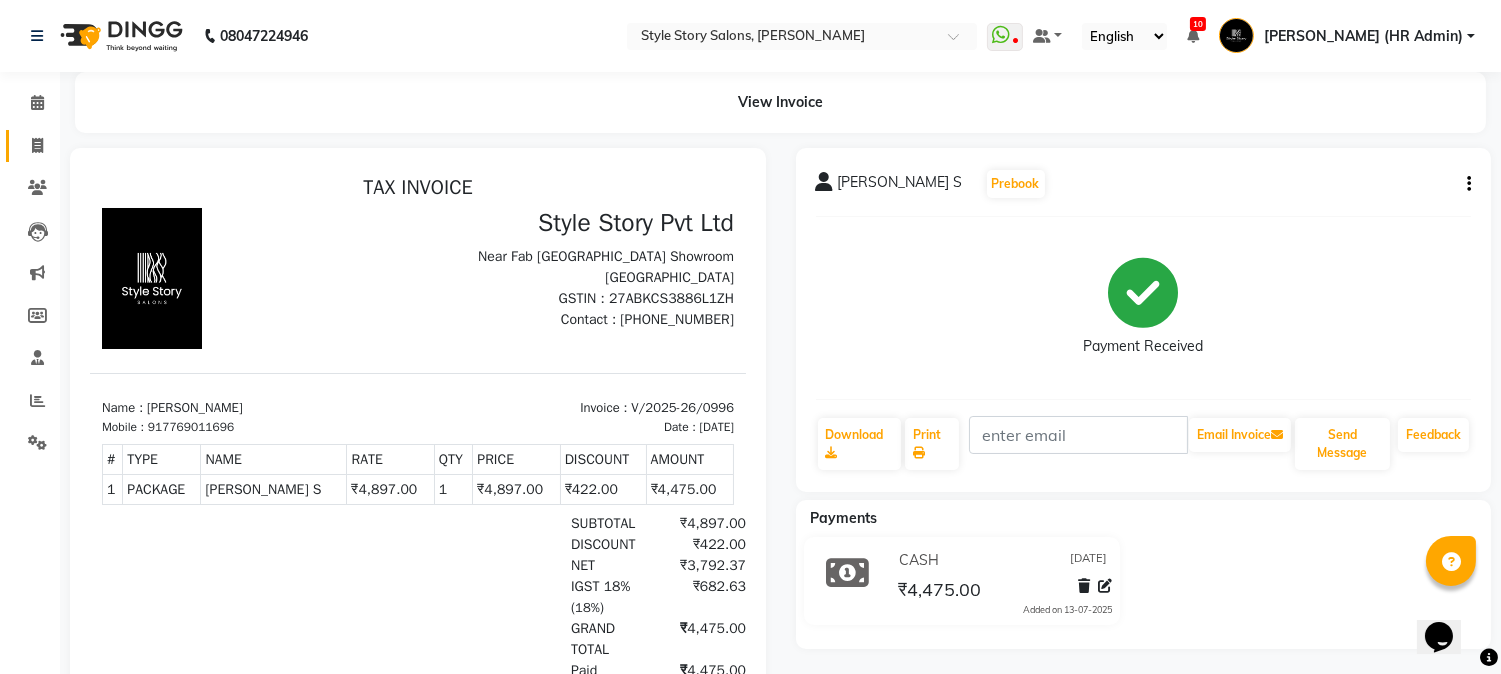 click on "Invoice" 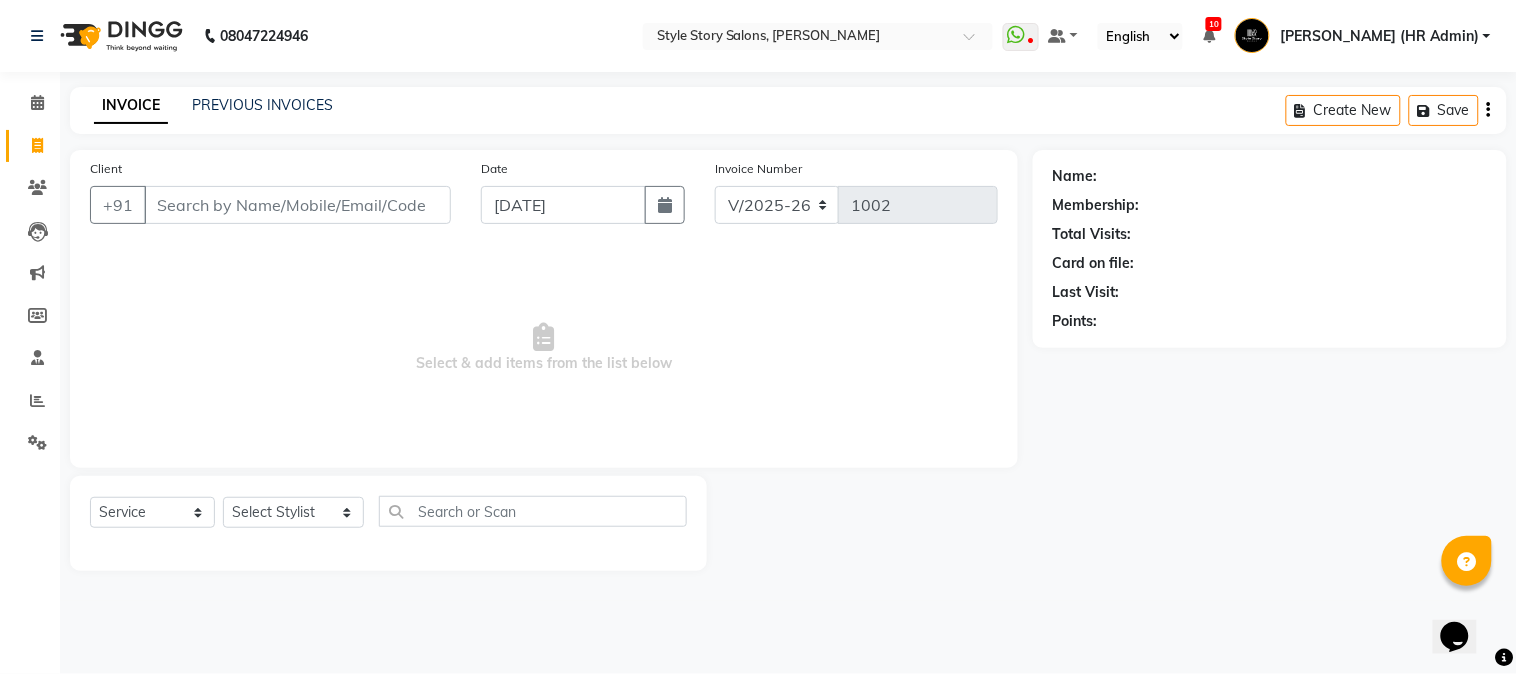 click on "Client" at bounding box center (297, 205) 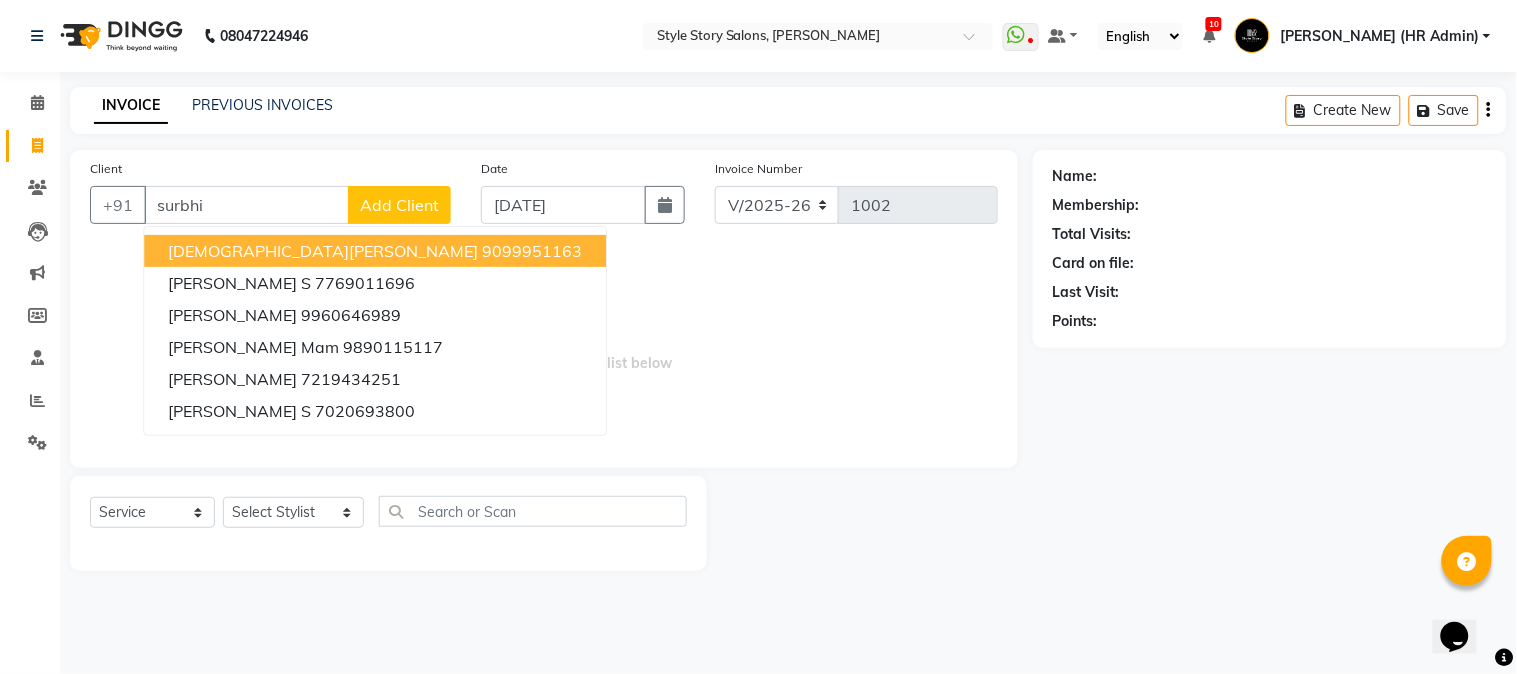 click on "surbhi" at bounding box center (246, 205) 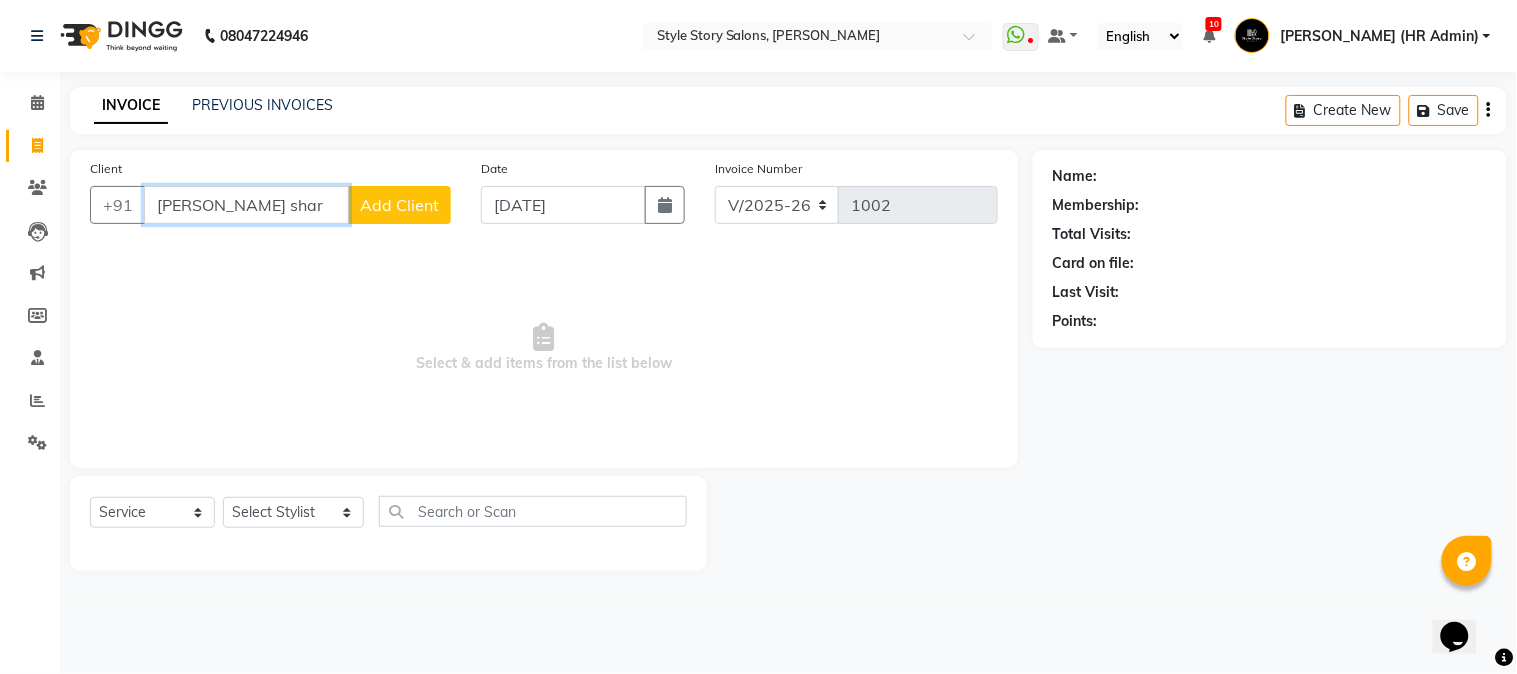 drag, startPoint x: 212, startPoint y: 202, endPoint x: 147, endPoint y: 207, distance: 65.192024 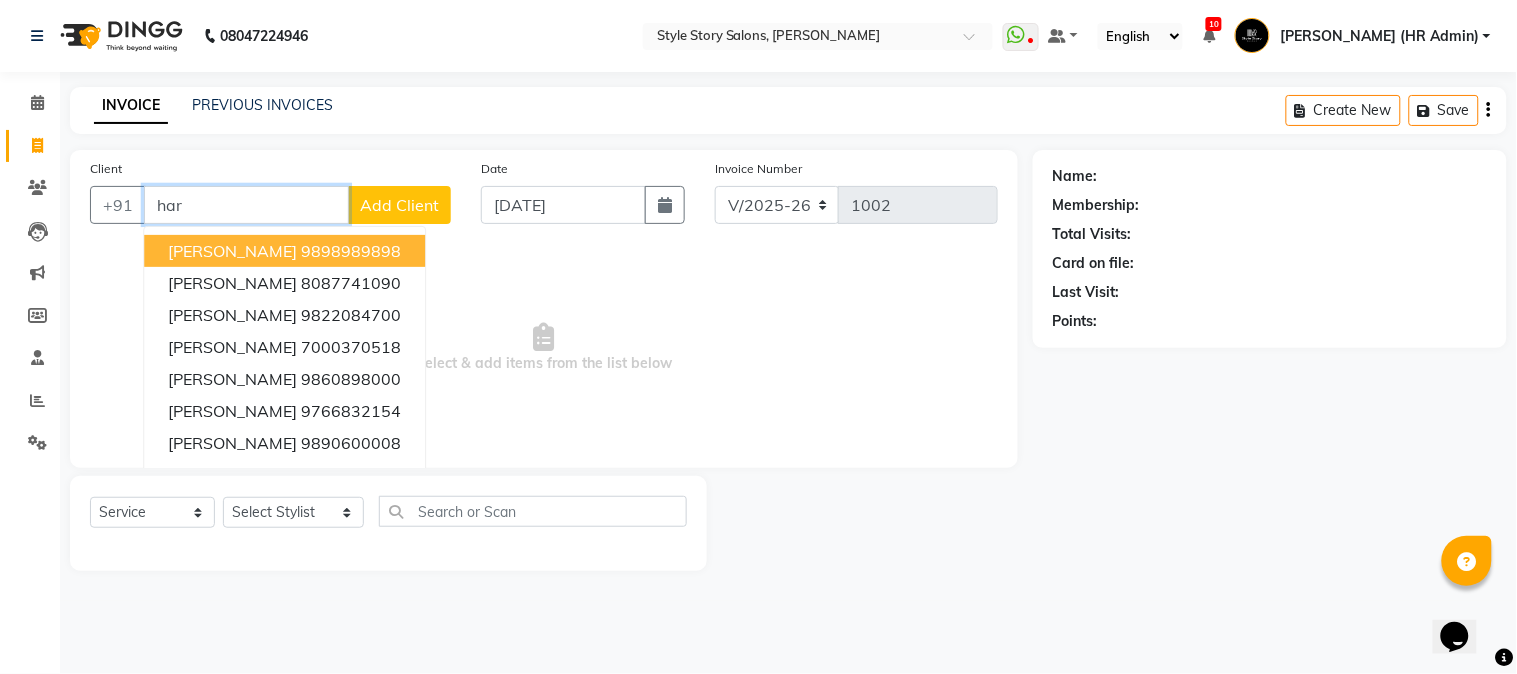 click on "har" at bounding box center [246, 205] 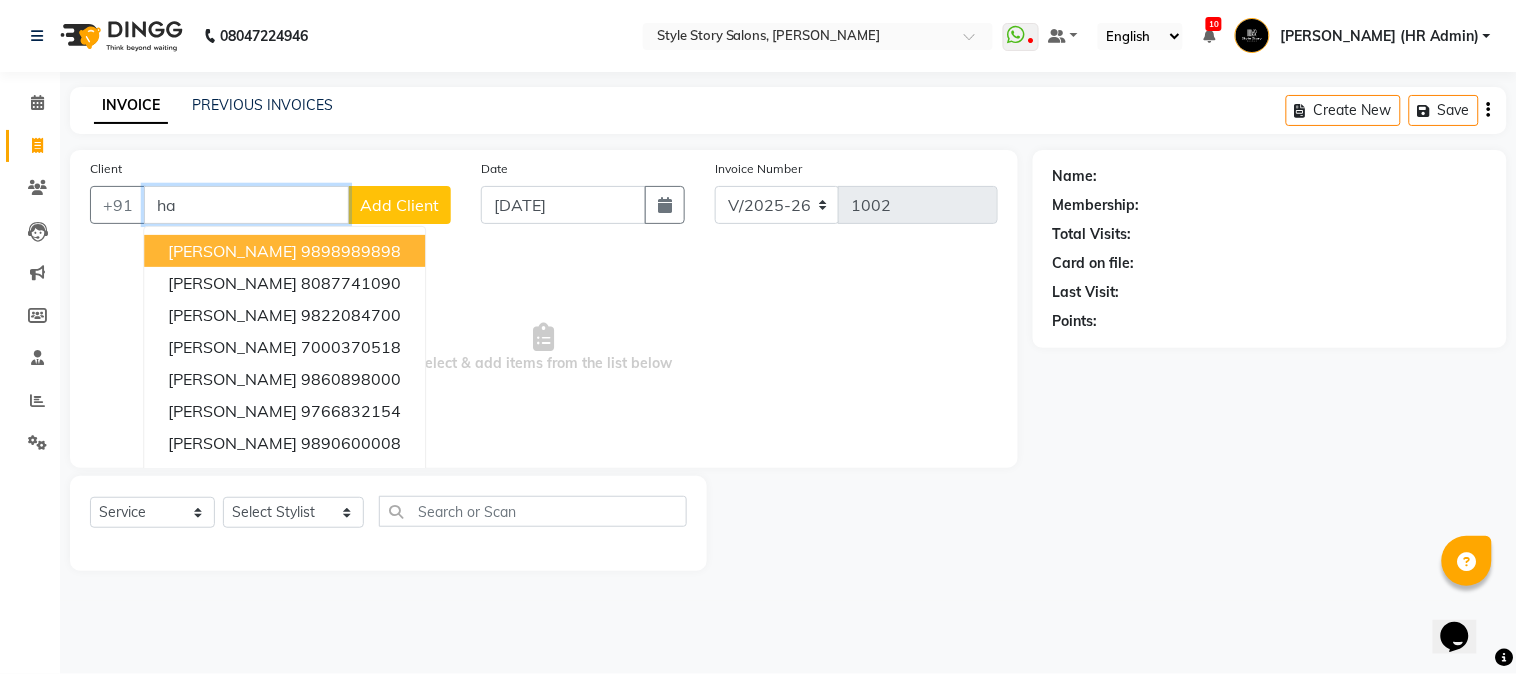 type on "h" 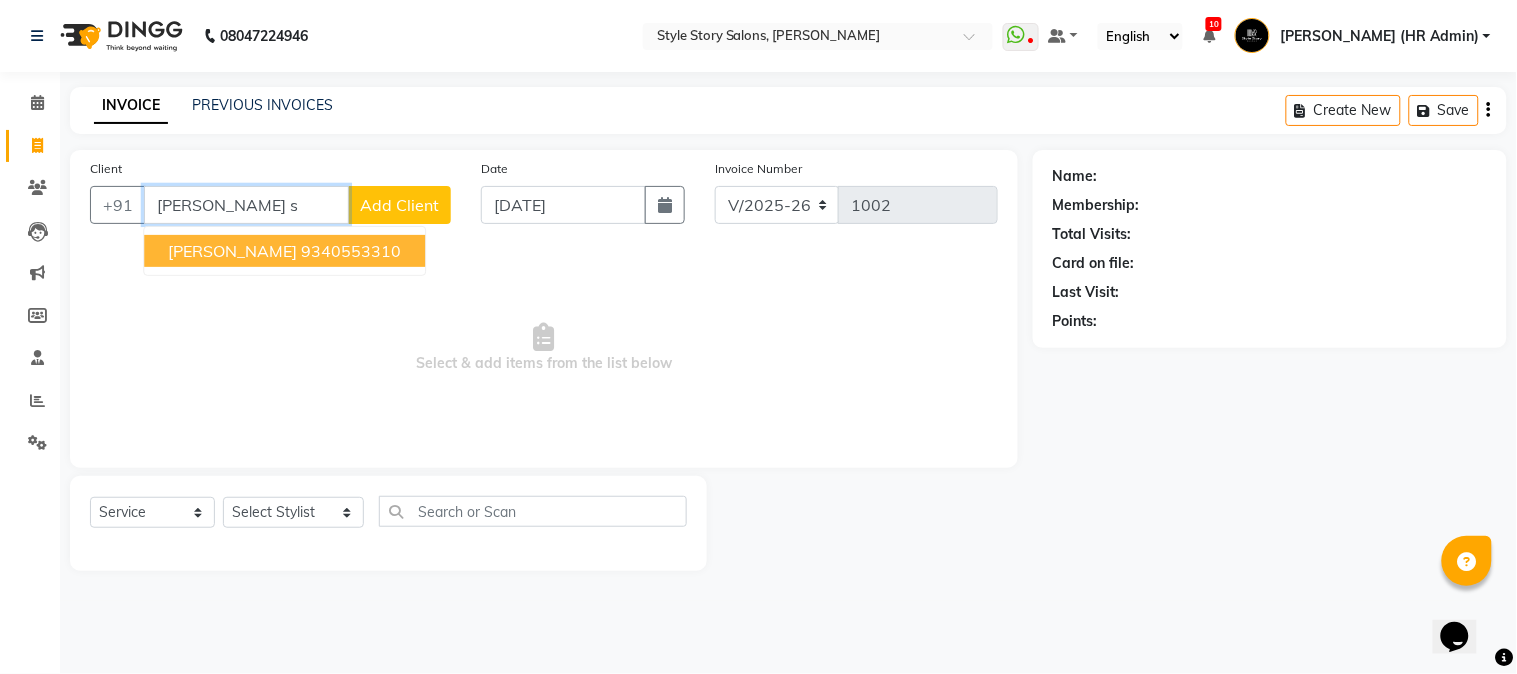 click on "9340553310" at bounding box center [351, 251] 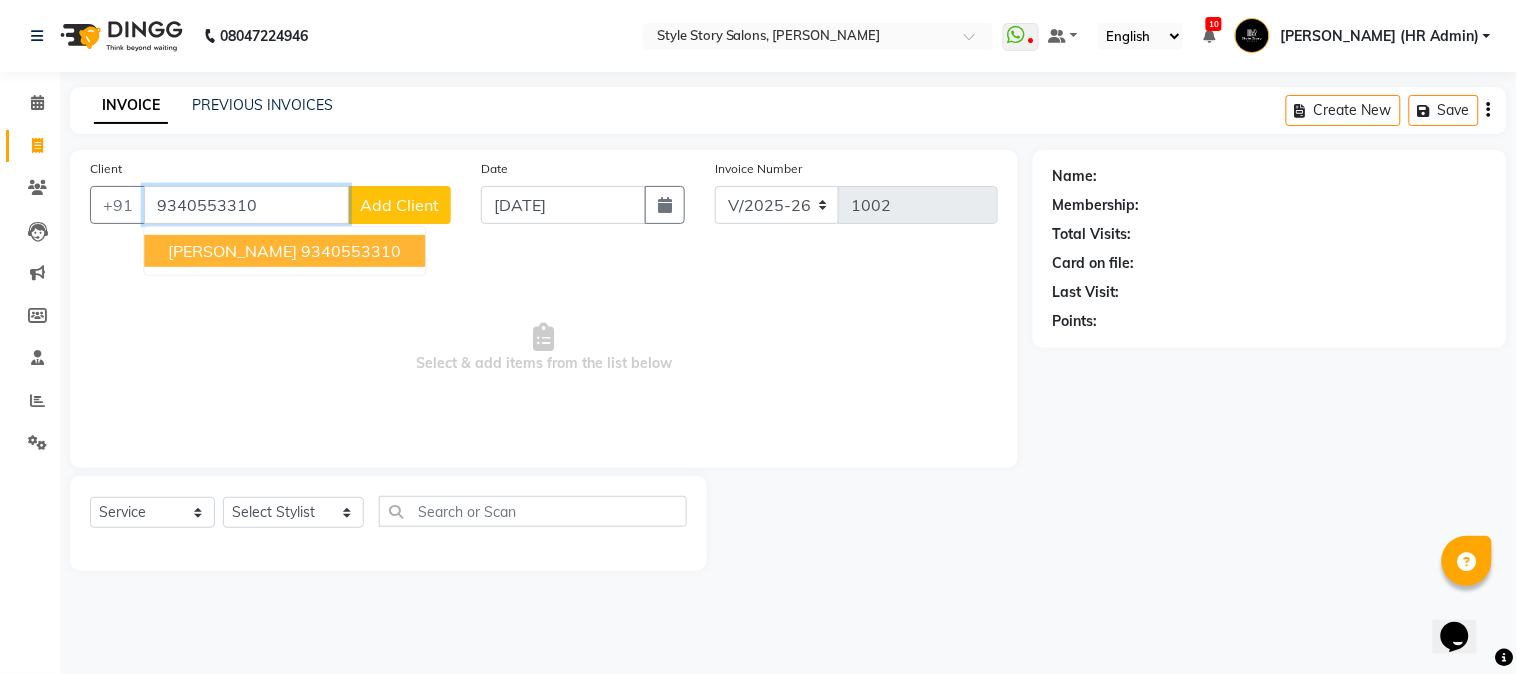 type on "9340553310" 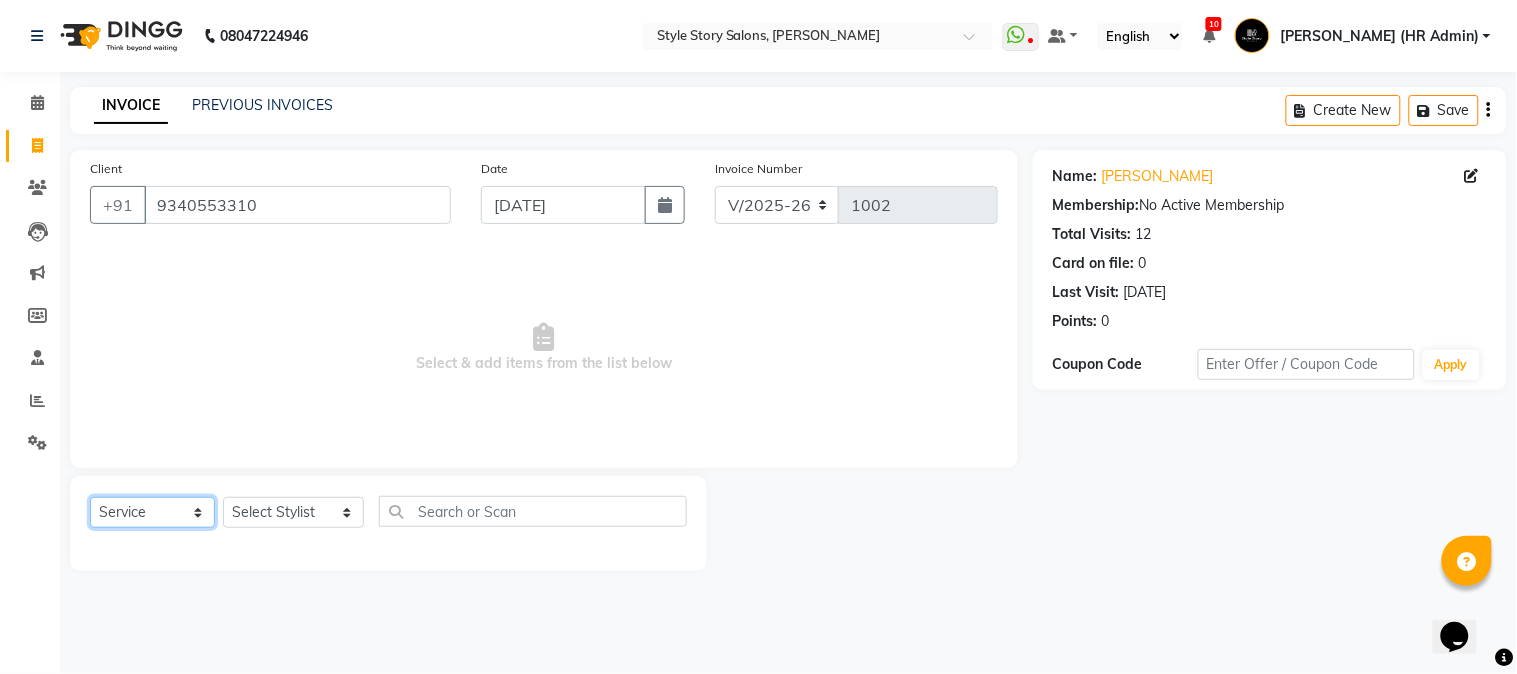 click on "Select  Service  Product  Membership  Package Voucher Prepaid Gift Card" 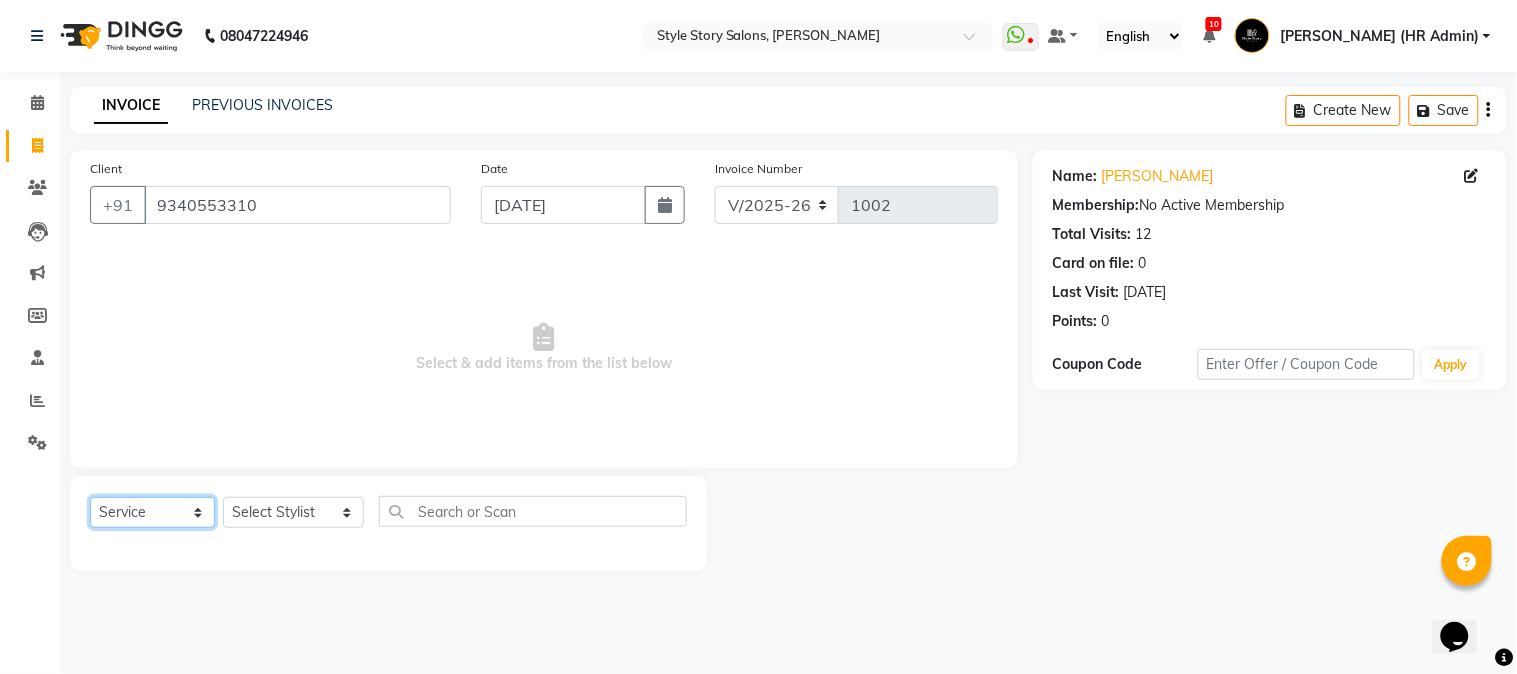 select on "package" 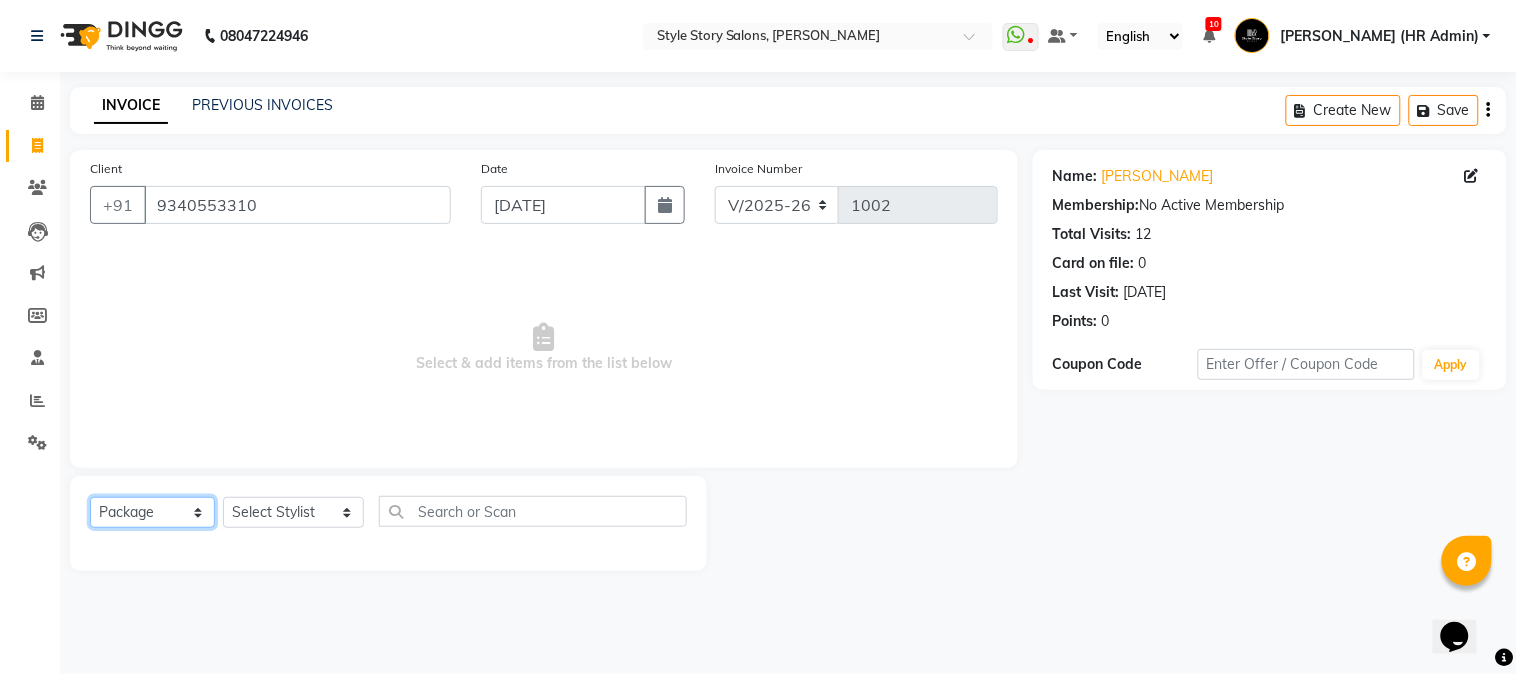 click on "Select  Service  Product  Membership  Package Voucher Prepaid Gift Card" 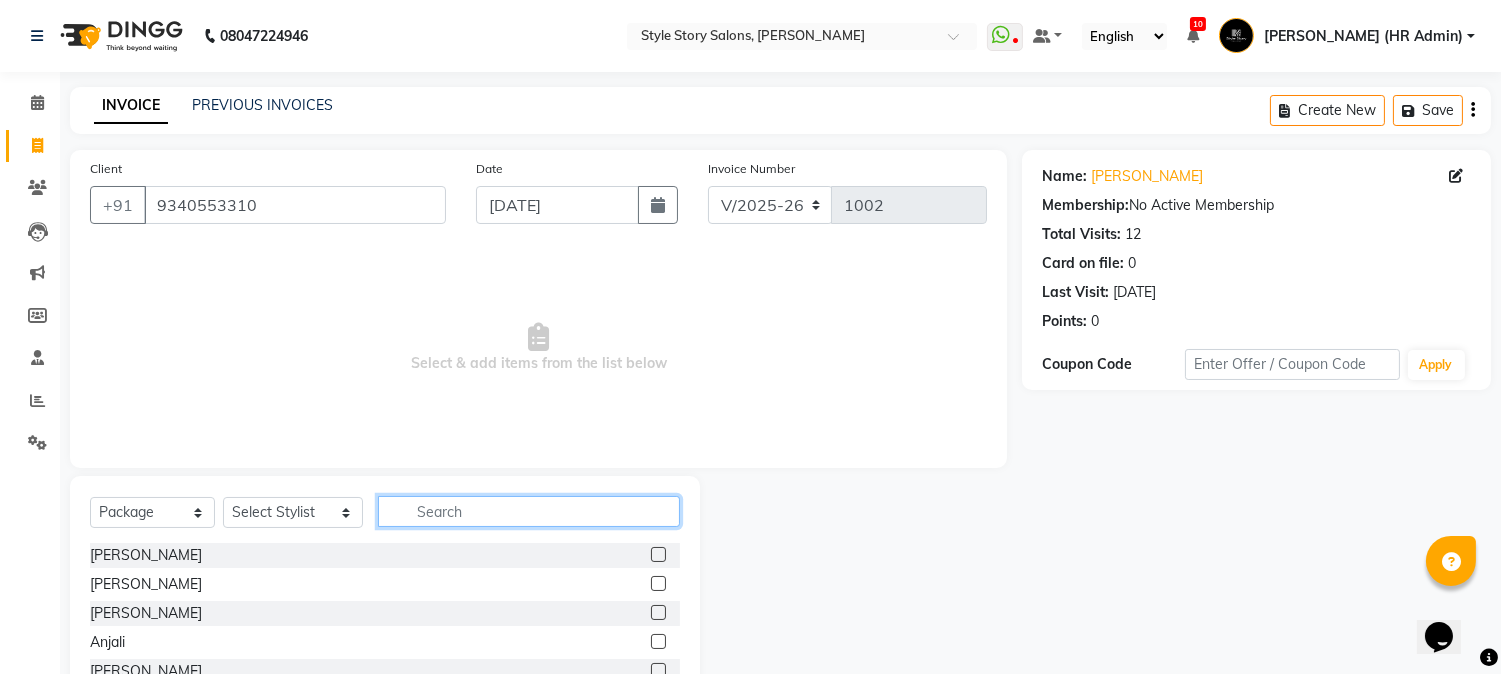 click 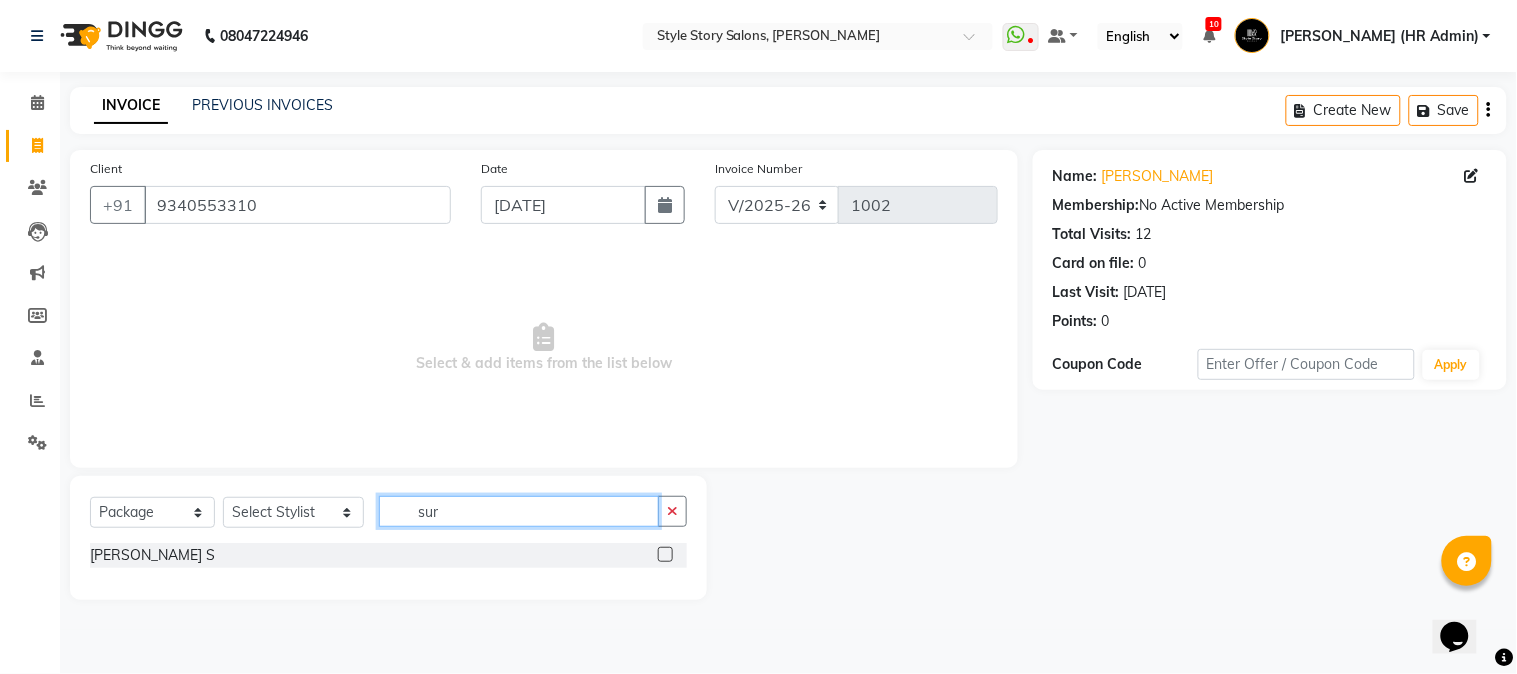 type on "sur" 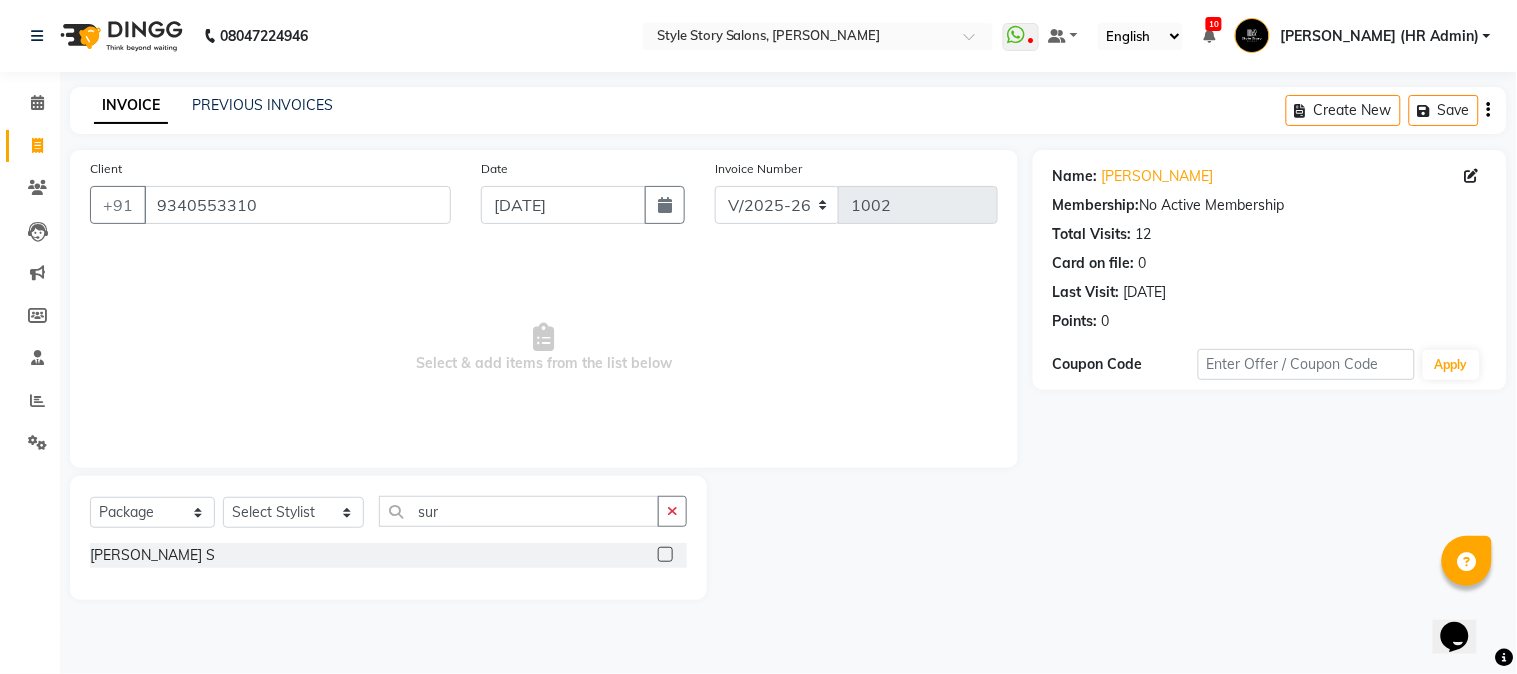 click 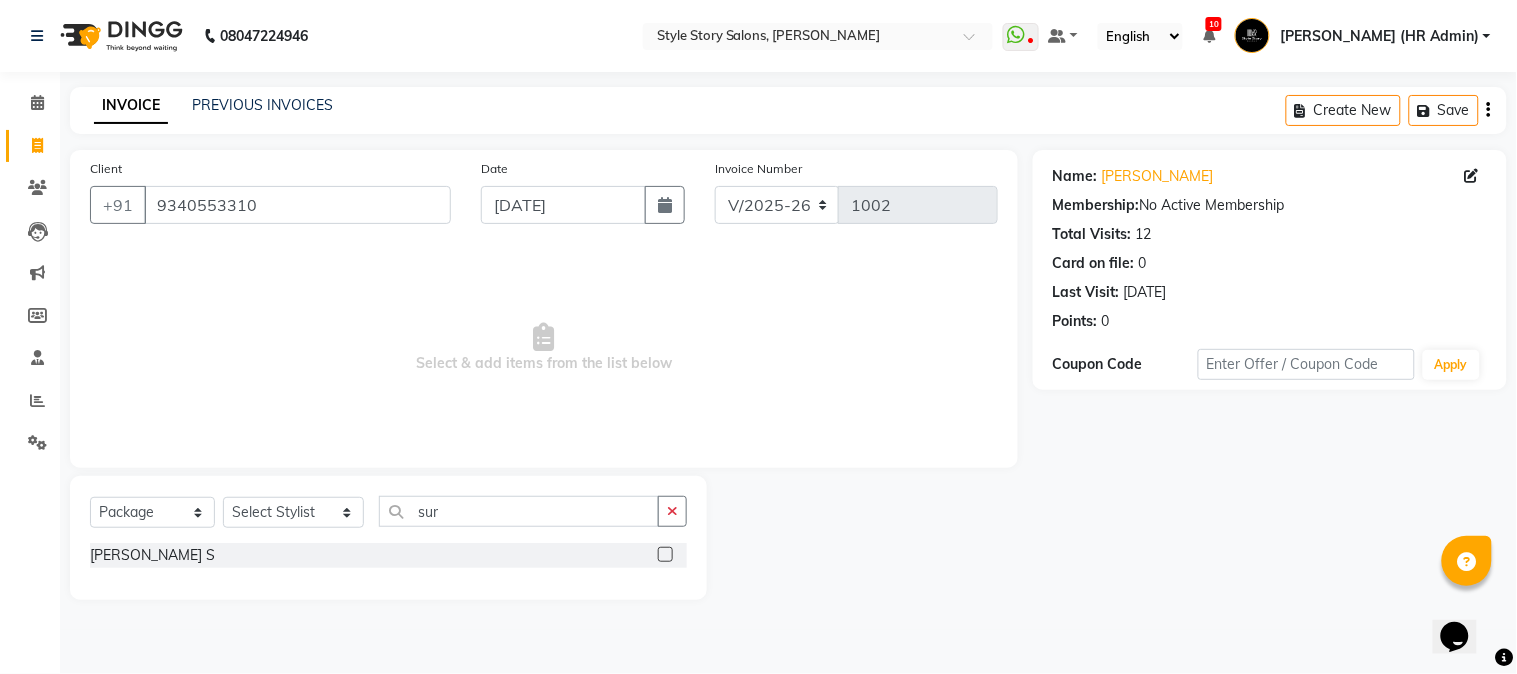 click 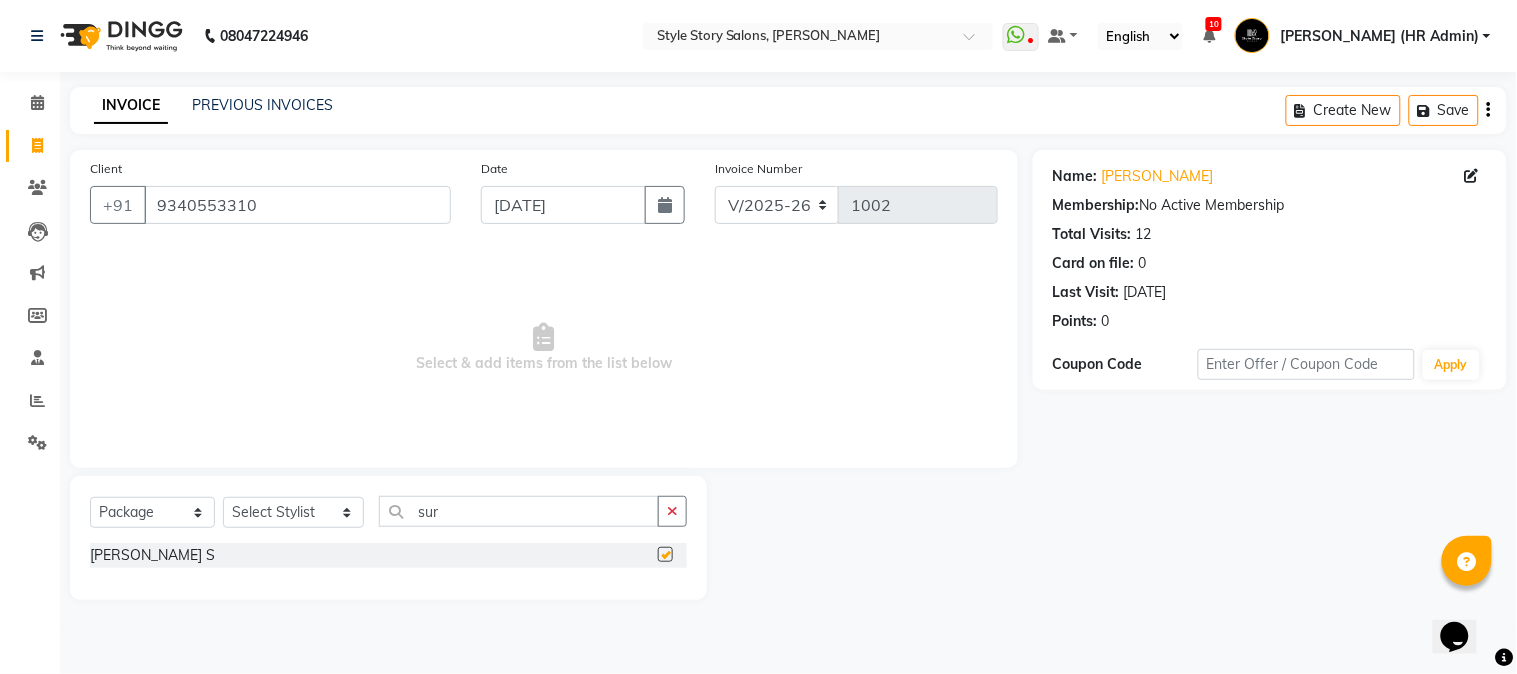 click 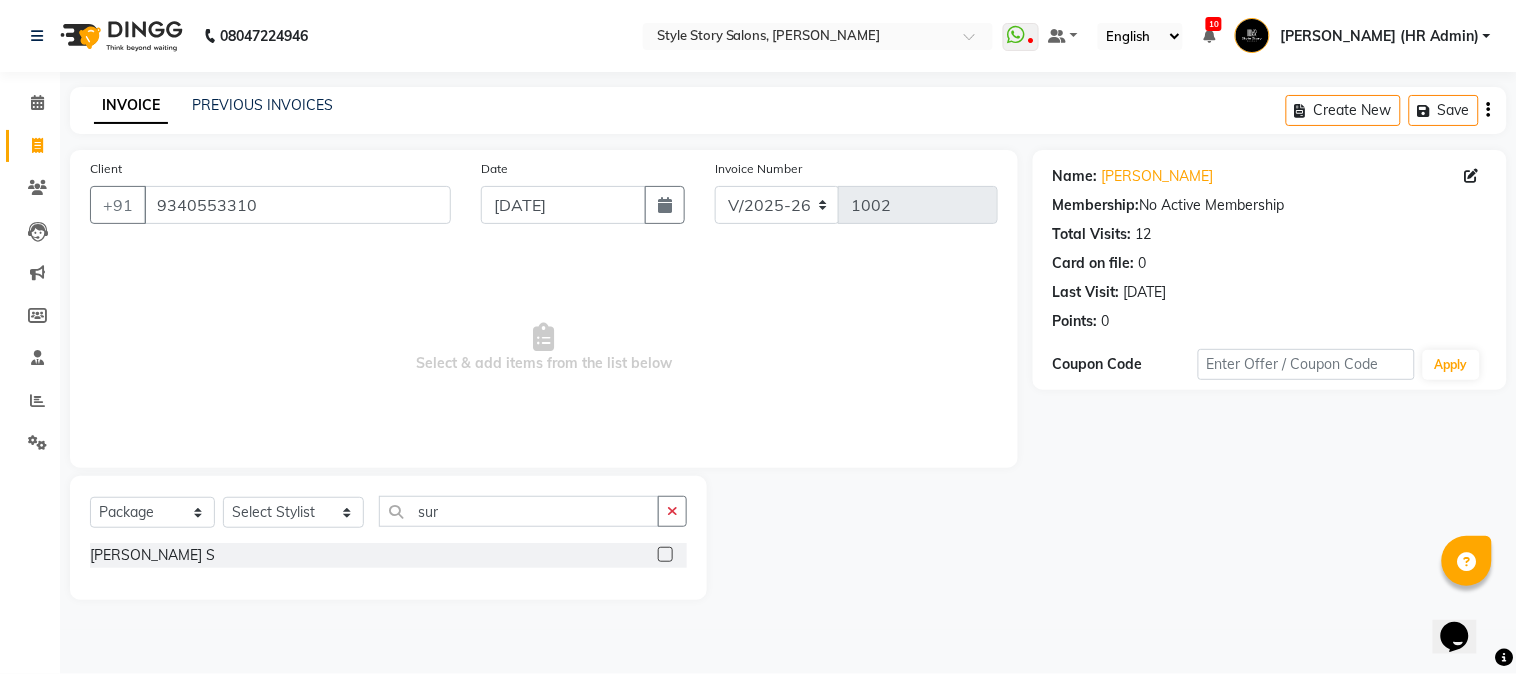 click 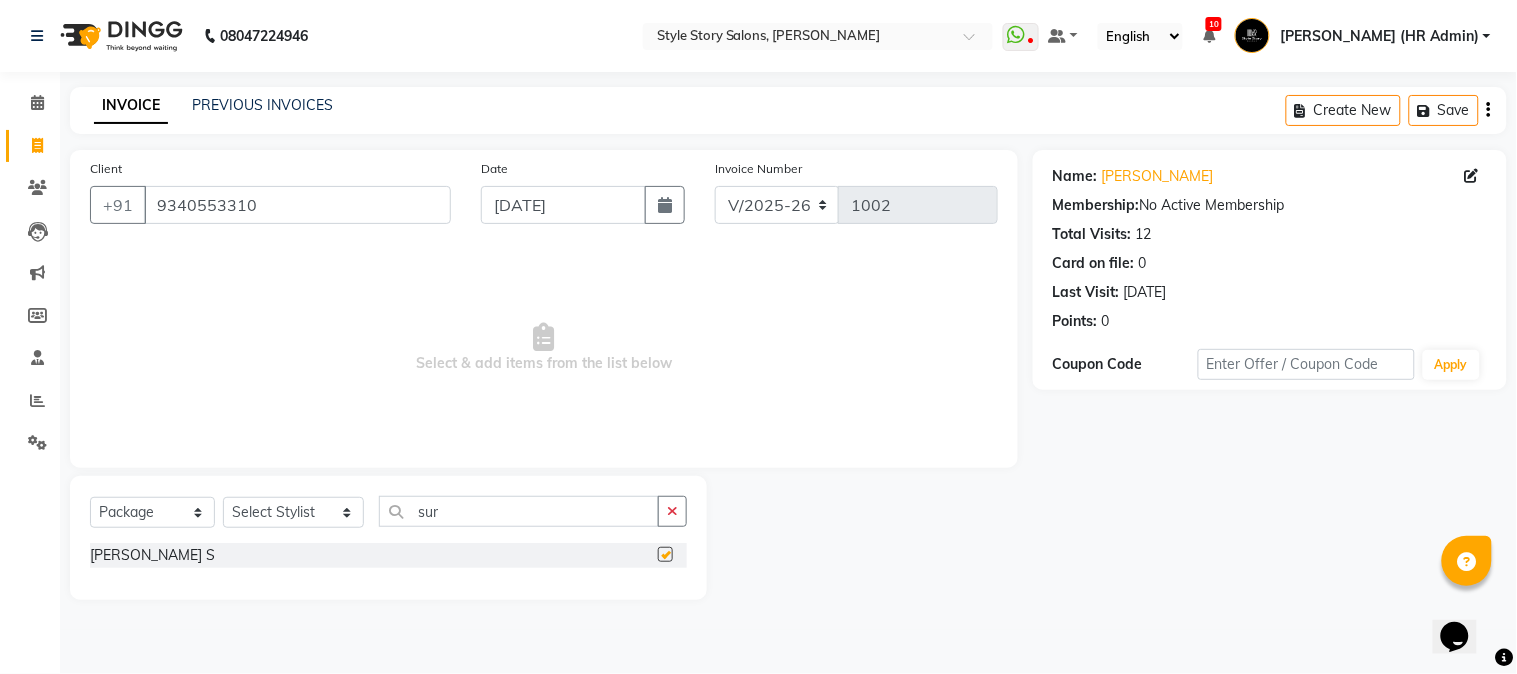 checkbox on "false" 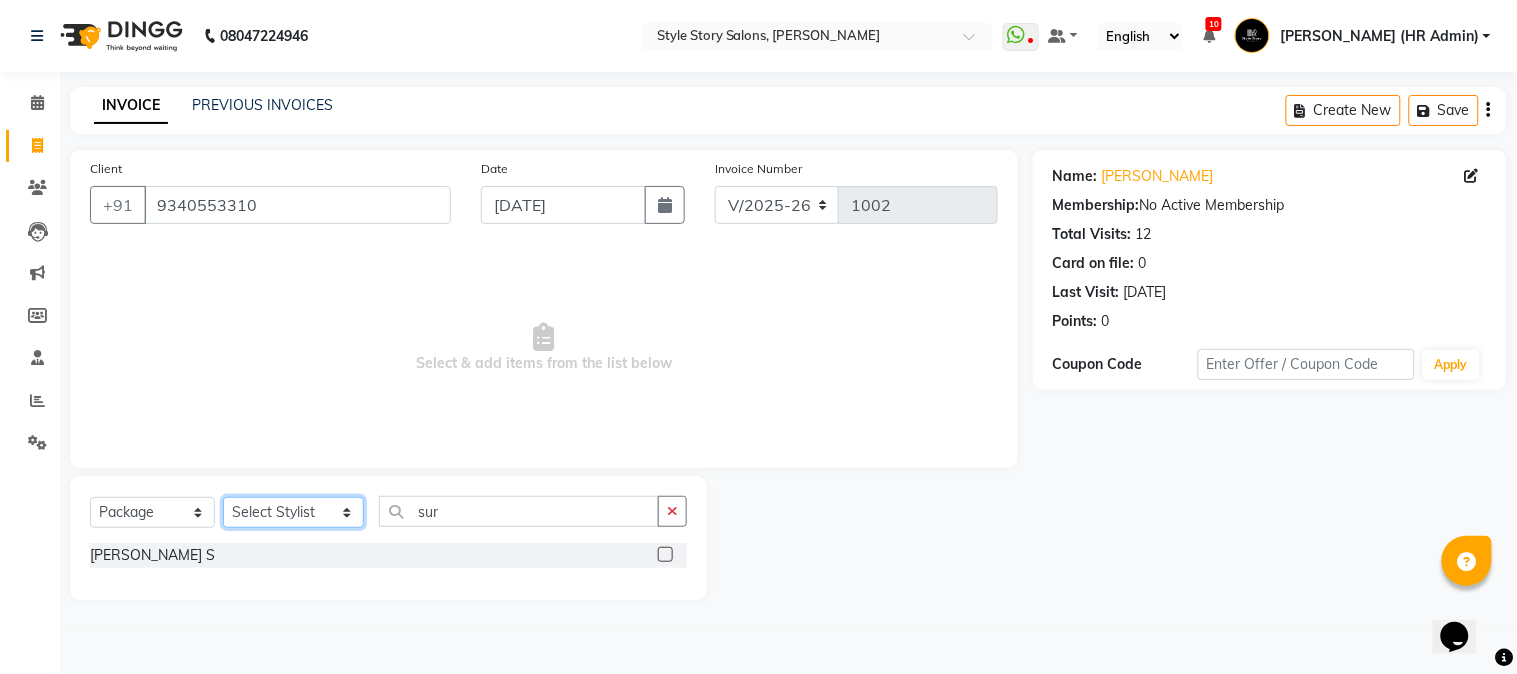 click on "Select Stylist [PERSON_NAME] [PERSON_NAME] [PERSON_NAME] Front Desk [PERSON_NAME] [PERSON_NAME] [PERSON_NAME] Front Desk [PERSON_NAME] Front Desk [DATE][PERSON_NAME]  [PERSON_NAME] Senior Accountant [PERSON_NAME] [PERSON_NAME] [PERSON_NAME] Inventory Manager [PERSON_NAME] (HR Admin) [PERSON_NAME] (Hair Artist) [PERSON_NAME]  [PERSON_NAME] [PERSON_NAME] [PERSON_NAME]  Shruti Raut [PERSON_NAME] [PERSON_NAME] HR Manager [PERSON_NAME] ([PERSON_NAME]) [PERSON_NAME] [PERSON_NAME] [PERSON_NAME] [PERSON_NAME] [PERSON_NAME] Accountant" 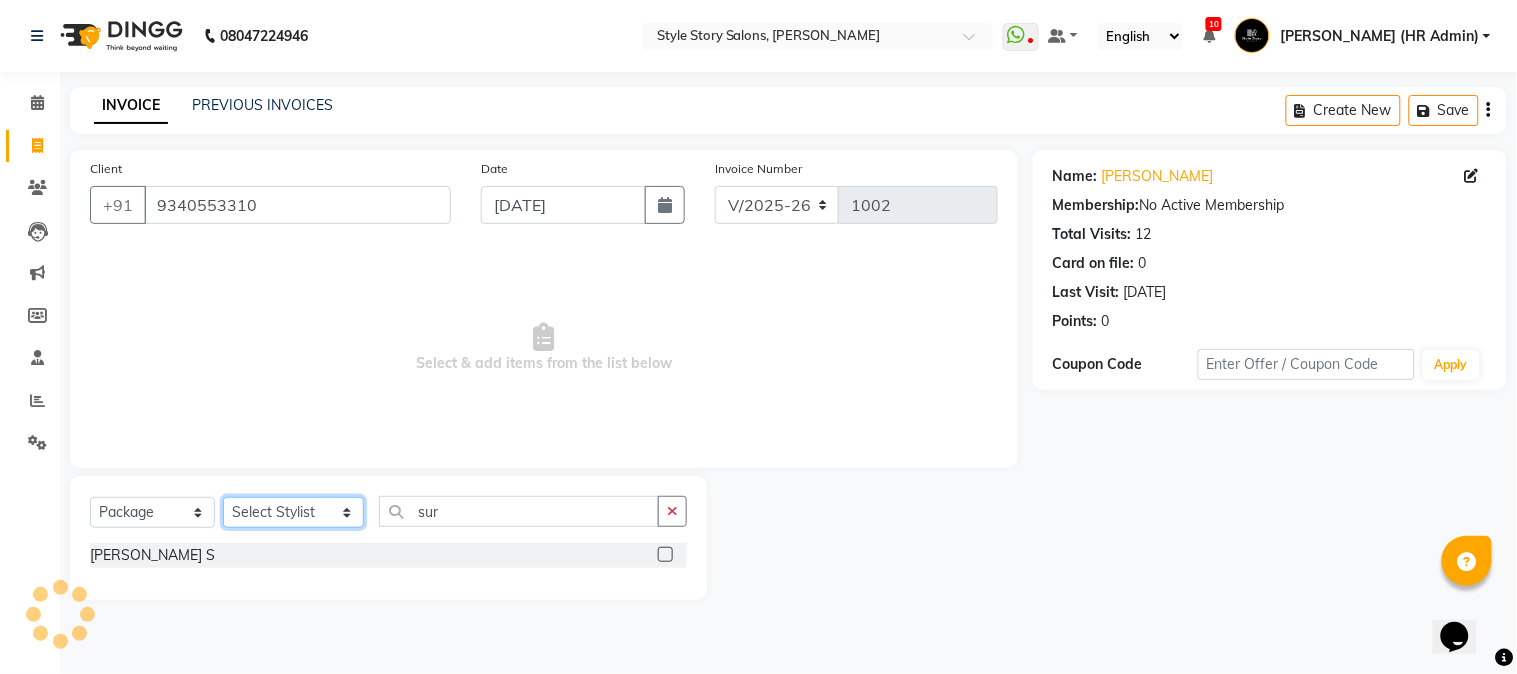 select on "46658" 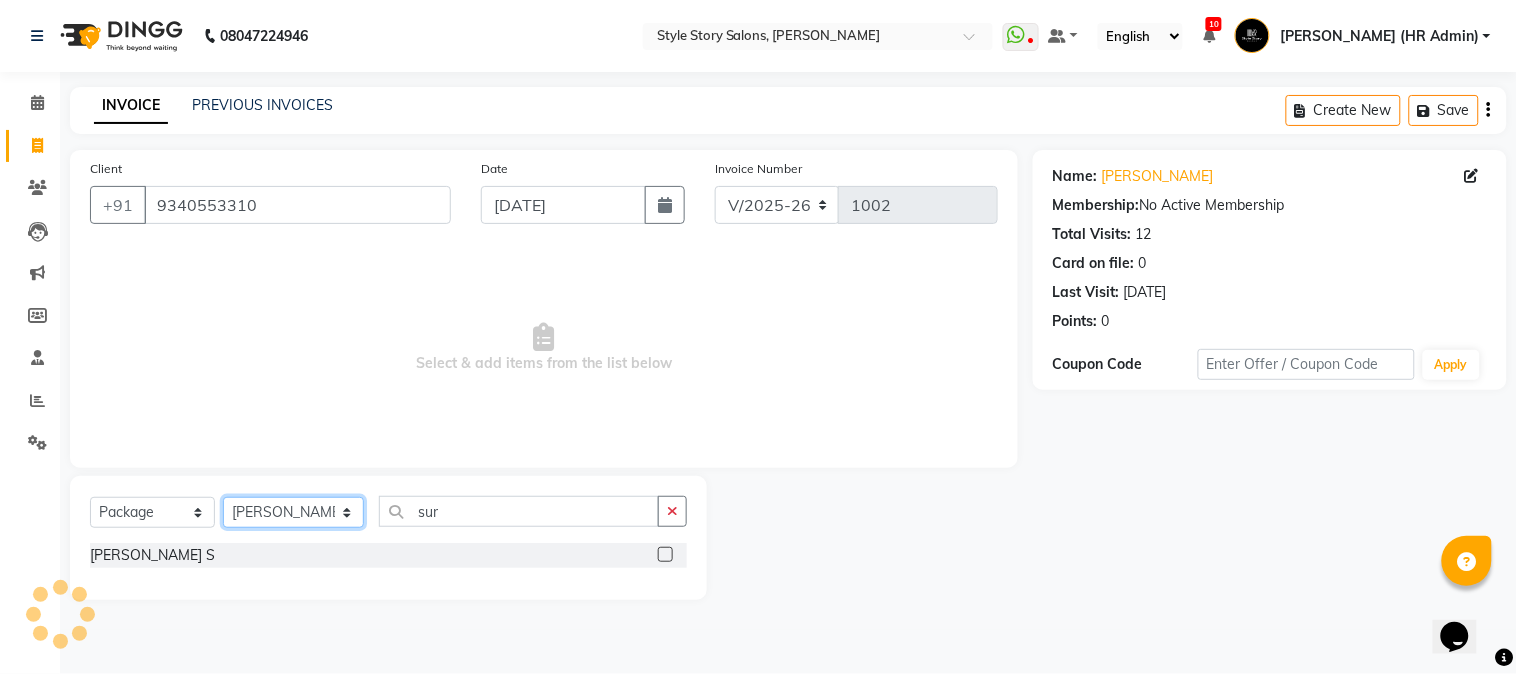 click on "Select Stylist [PERSON_NAME] [PERSON_NAME] [PERSON_NAME] Front Desk [PERSON_NAME] [PERSON_NAME] [PERSON_NAME] Front Desk [PERSON_NAME] Front Desk [DATE][PERSON_NAME]  [PERSON_NAME] Senior Accountant [PERSON_NAME] [PERSON_NAME] [PERSON_NAME] Inventory Manager [PERSON_NAME] (HR Admin) [PERSON_NAME] (Hair Artist) [PERSON_NAME]  [PERSON_NAME] [PERSON_NAME] [PERSON_NAME]  Shruti Raut [PERSON_NAME] [PERSON_NAME] HR Manager [PERSON_NAME] ([PERSON_NAME]) [PERSON_NAME] [PERSON_NAME] [PERSON_NAME] [PERSON_NAME] [PERSON_NAME] Accountant" 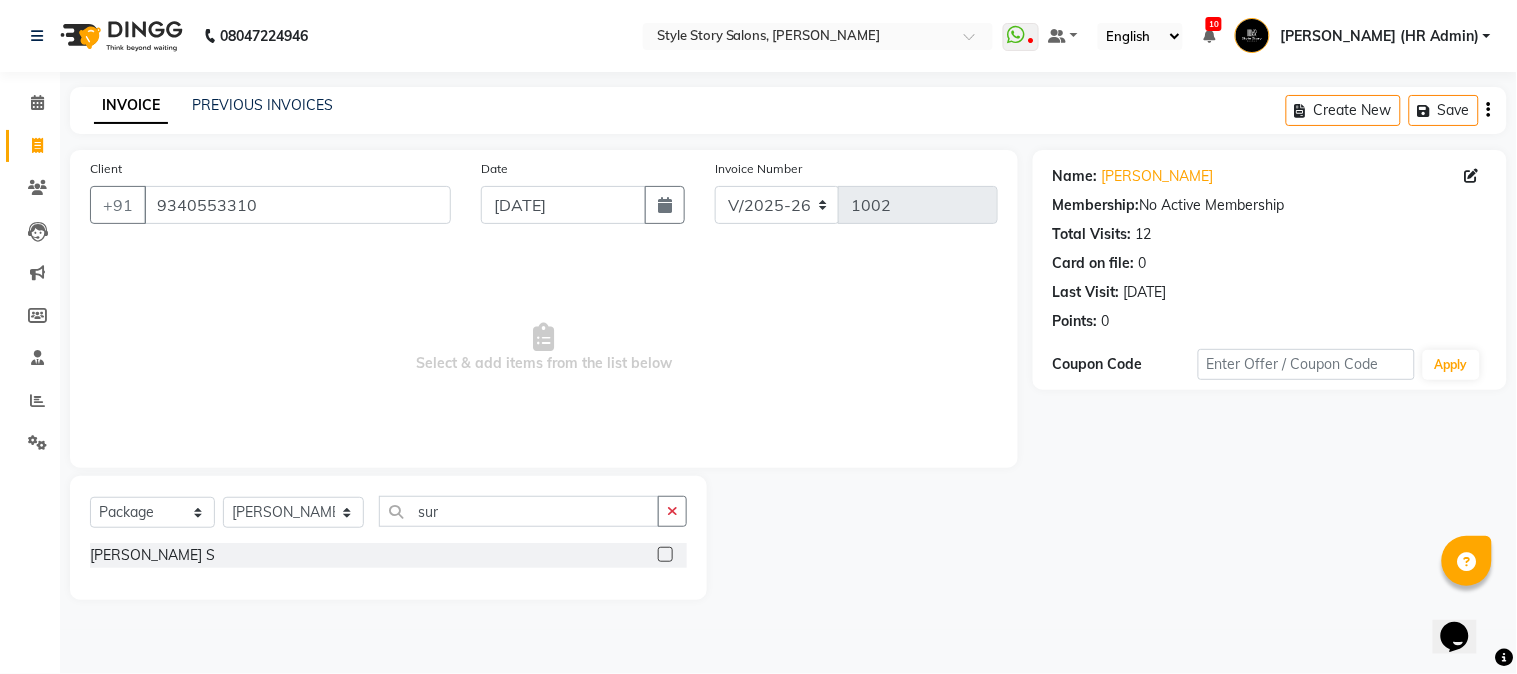 click 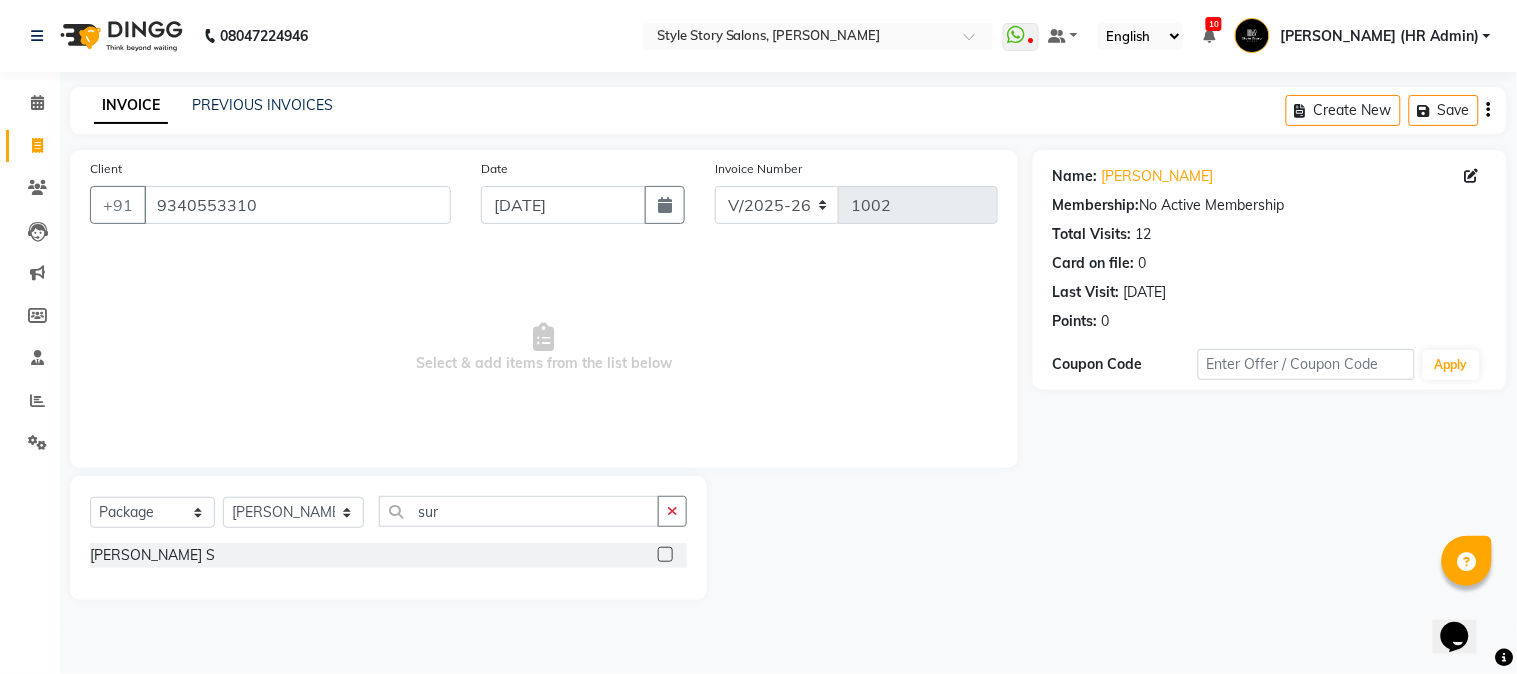 click at bounding box center [664, 555] 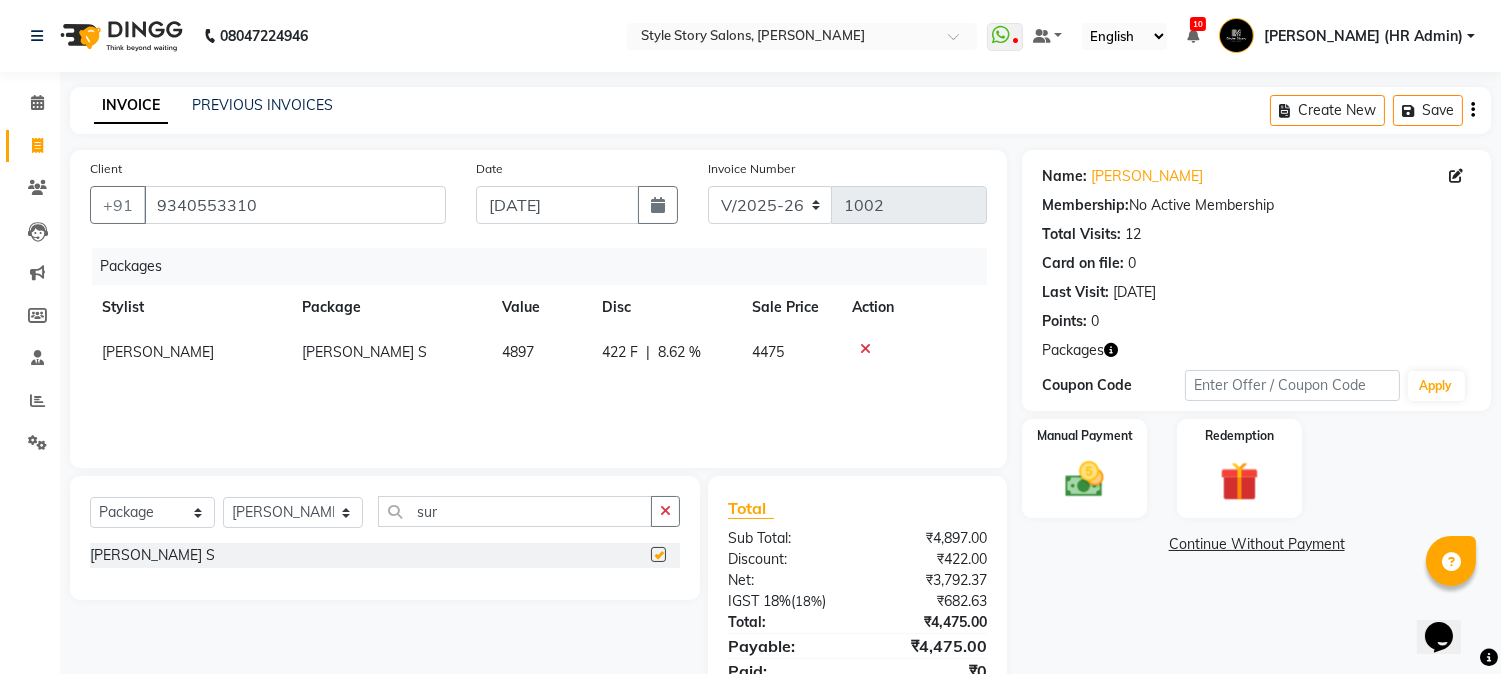 checkbox on "false" 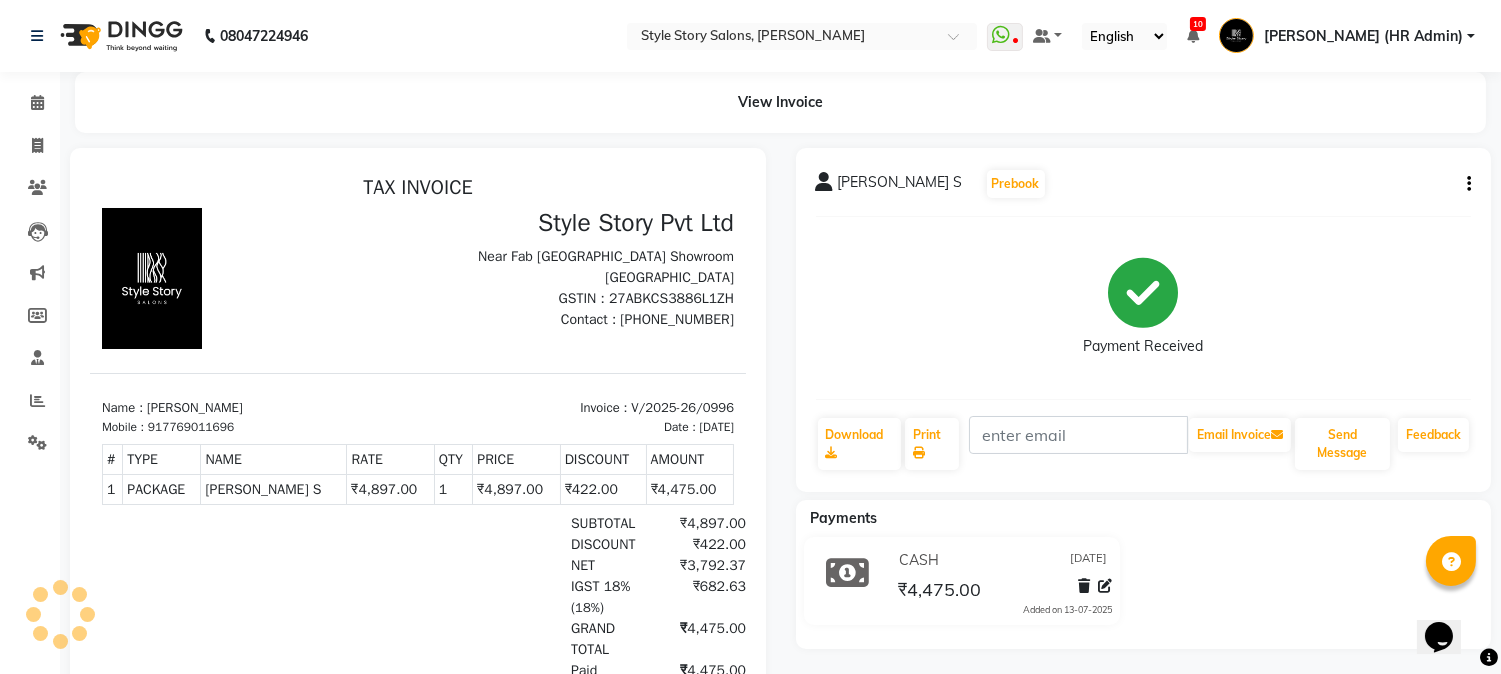 scroll, scrollTop: 0, scrollLeft: 0, axis: both 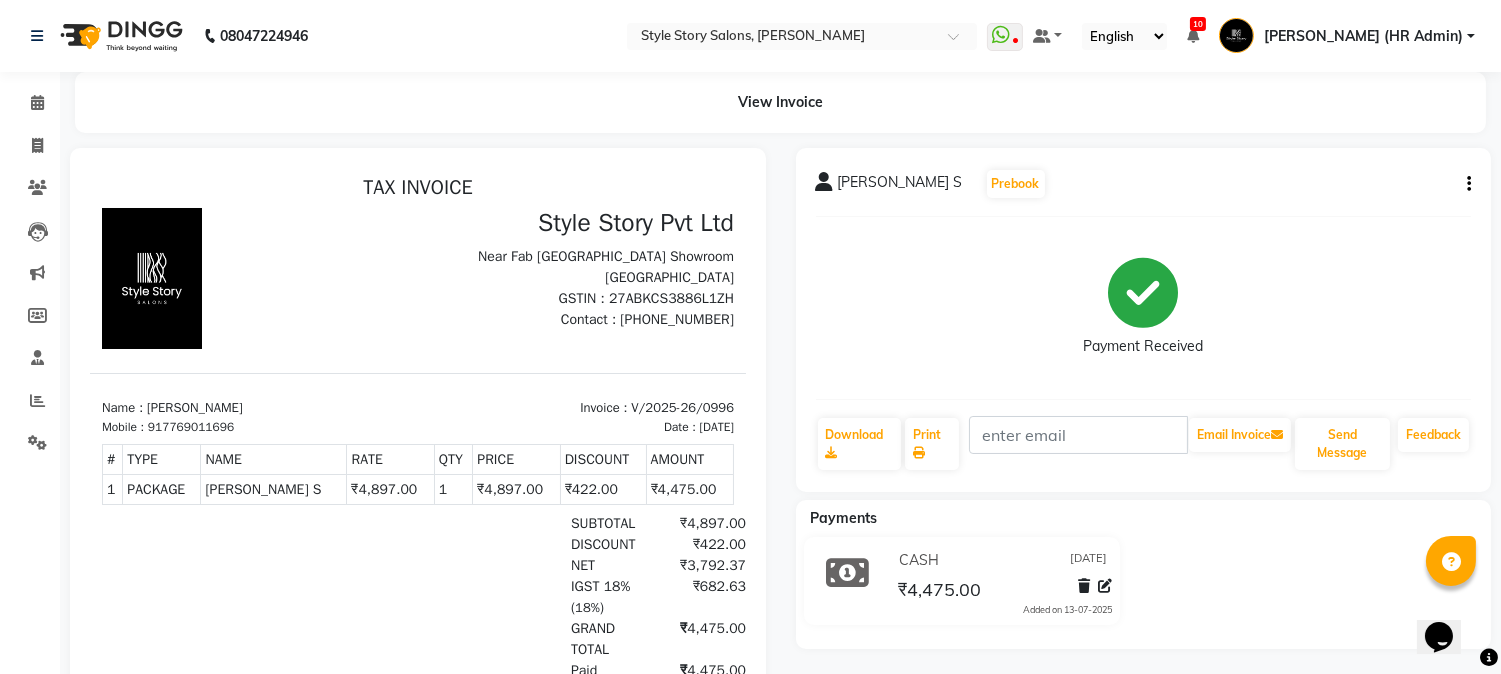 click 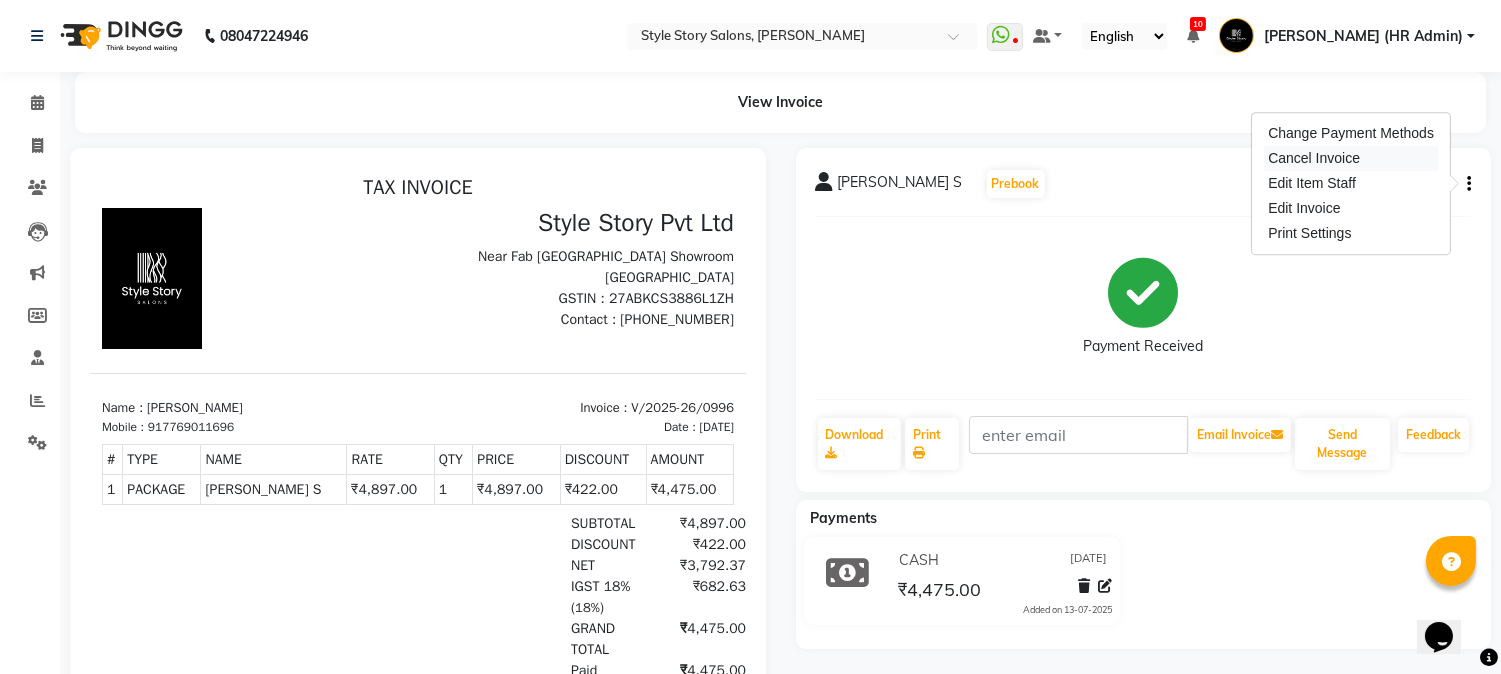 click on "Cancel Invoice" at bounding box center (1351, 158) 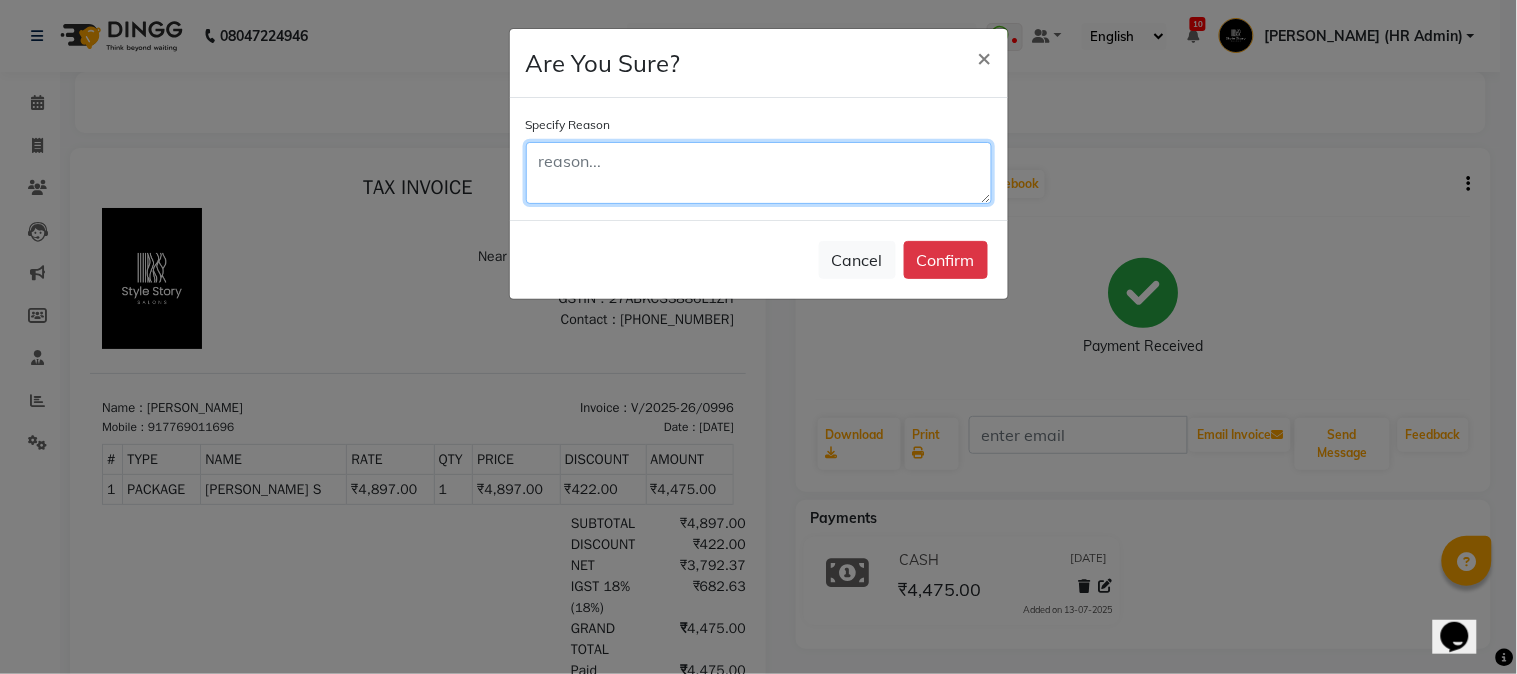 click 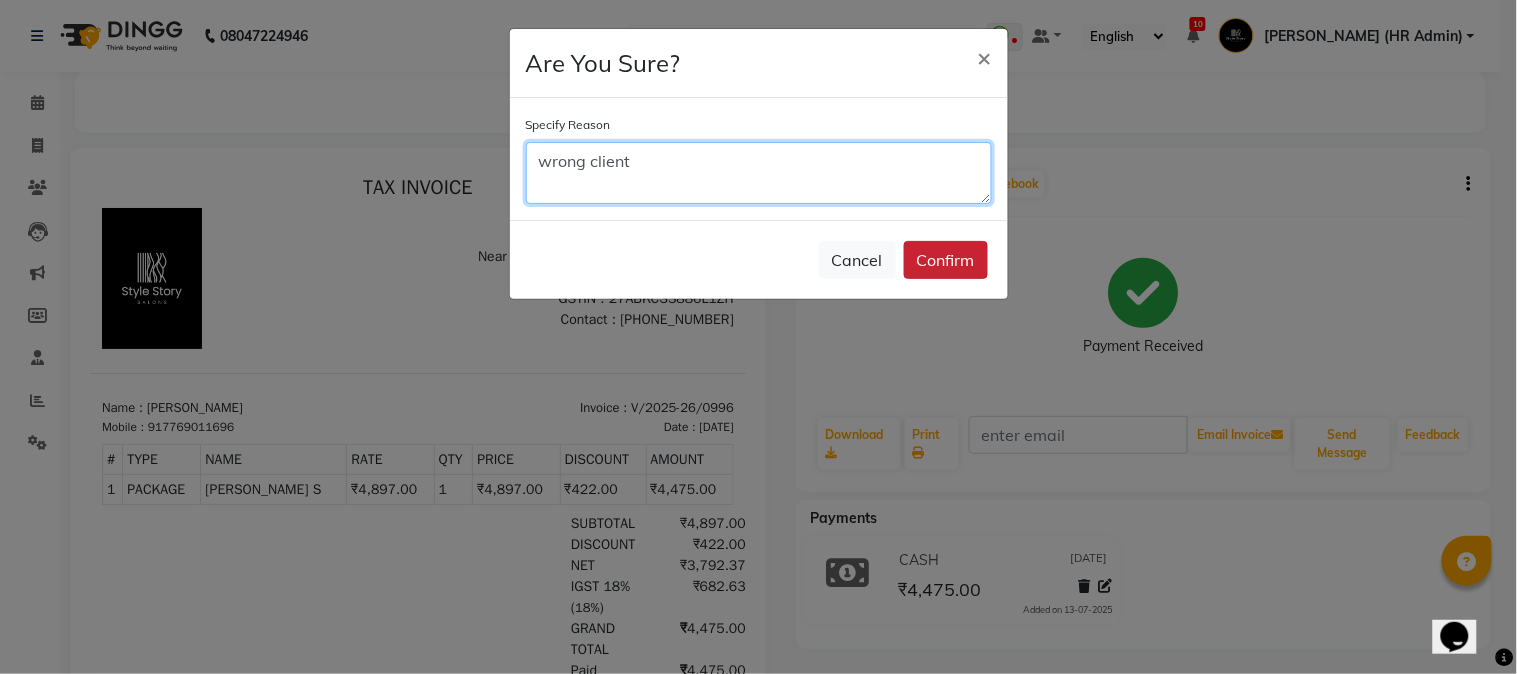 type on "wrong client" 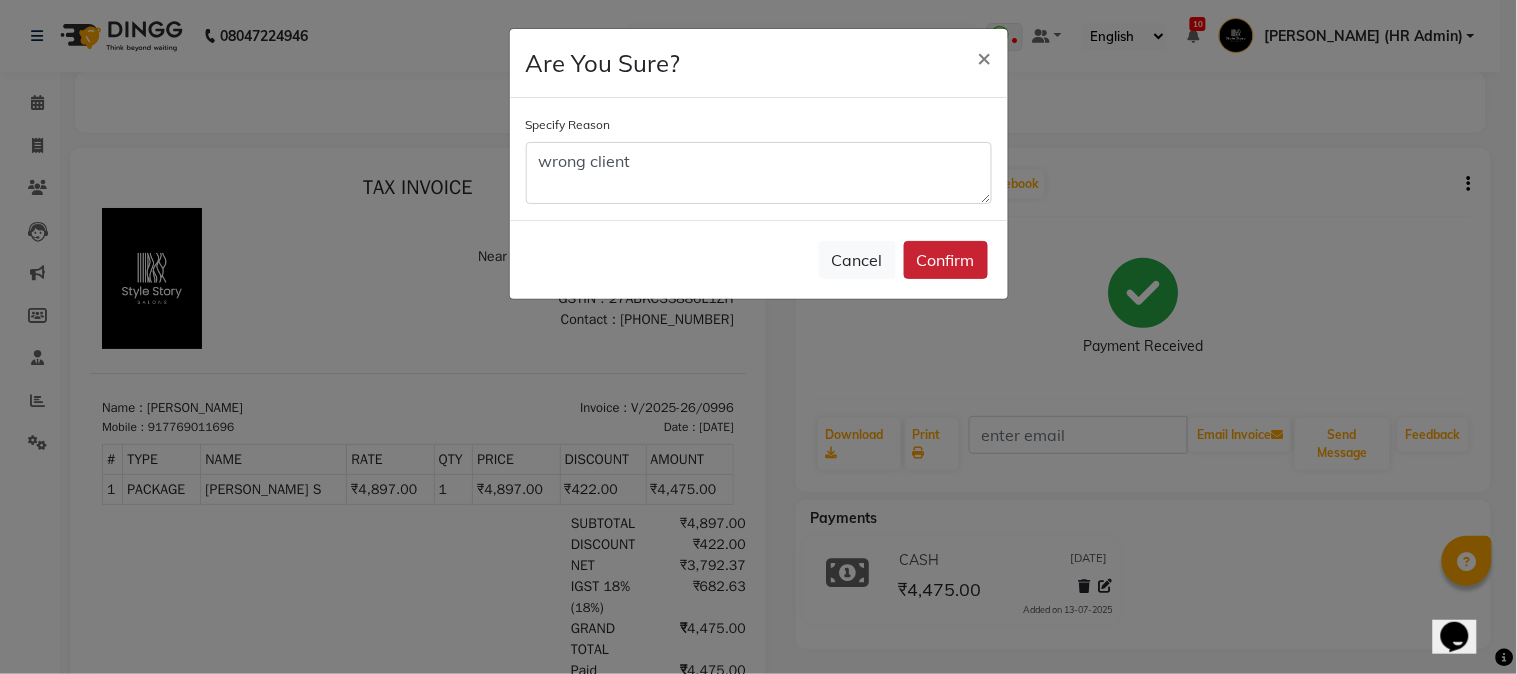 click on "Confirm" 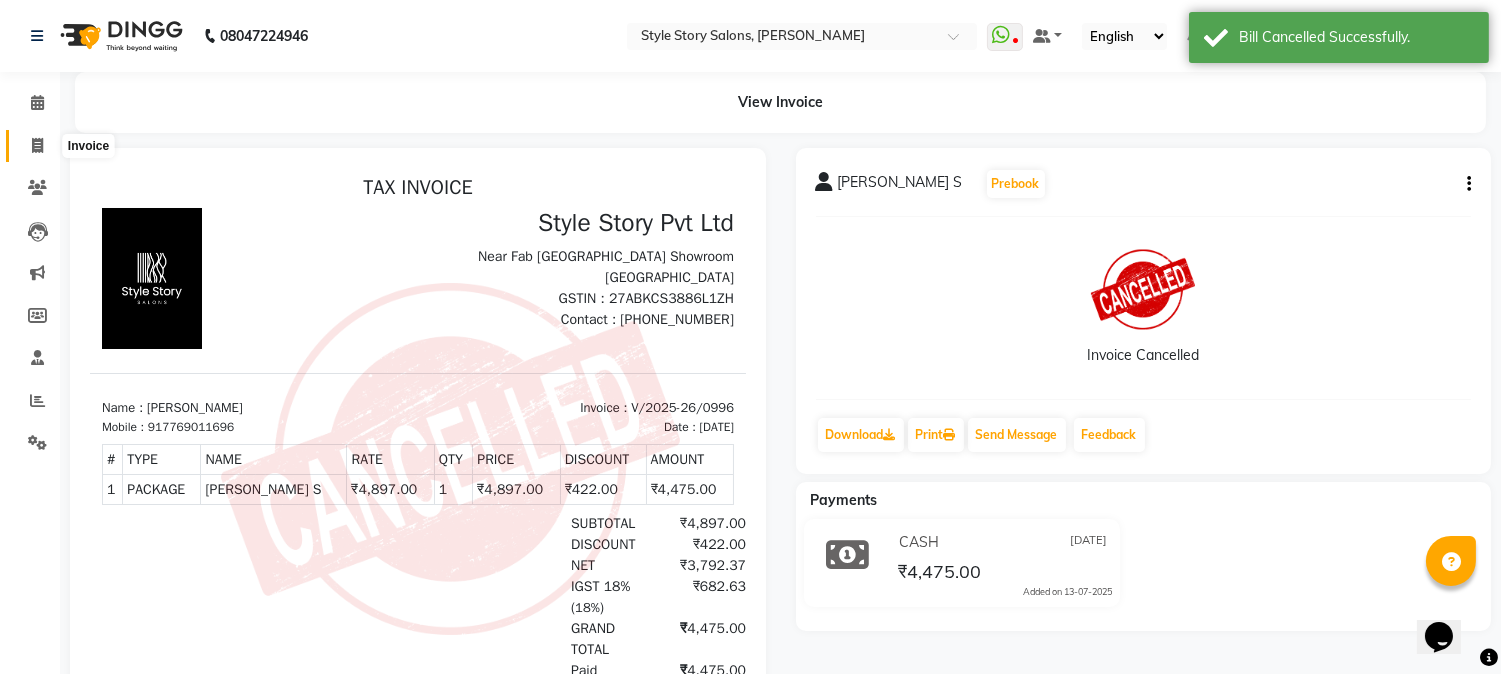 click 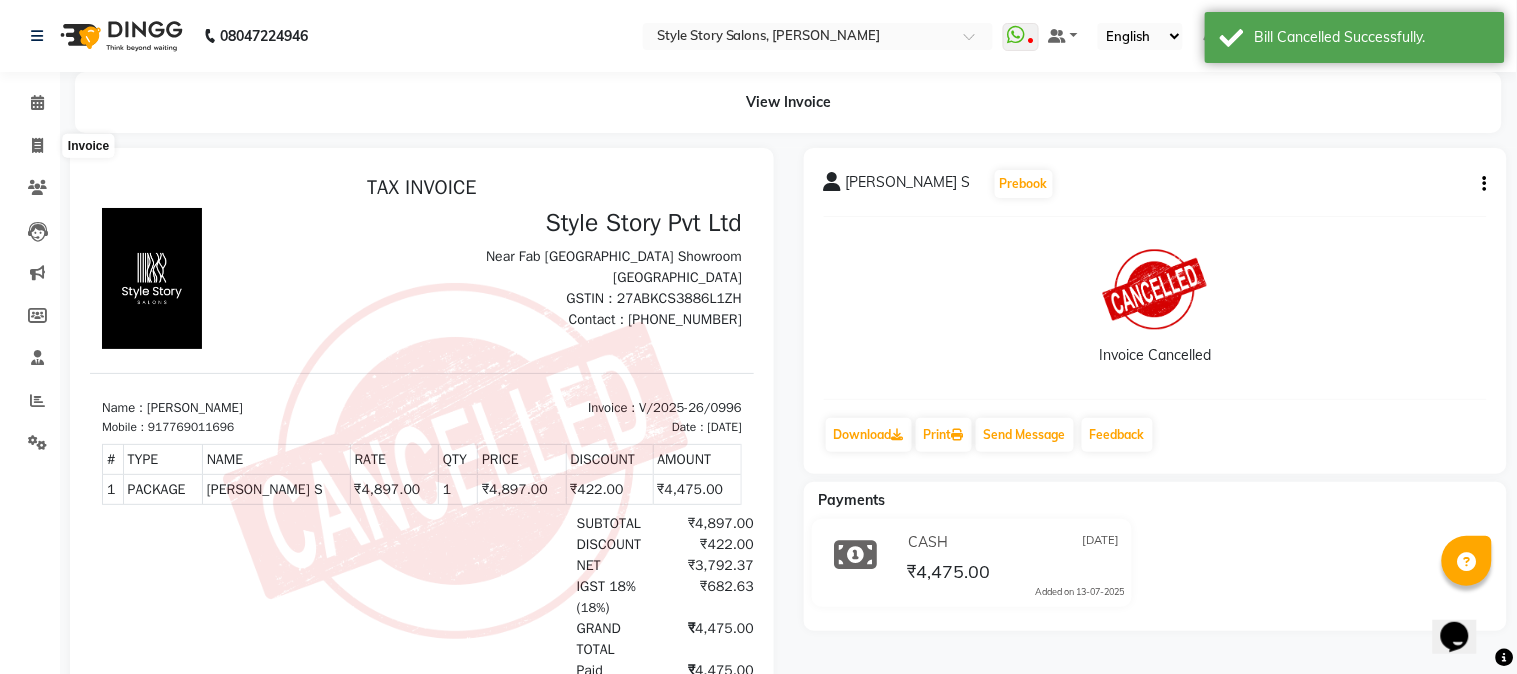 select on "6249" 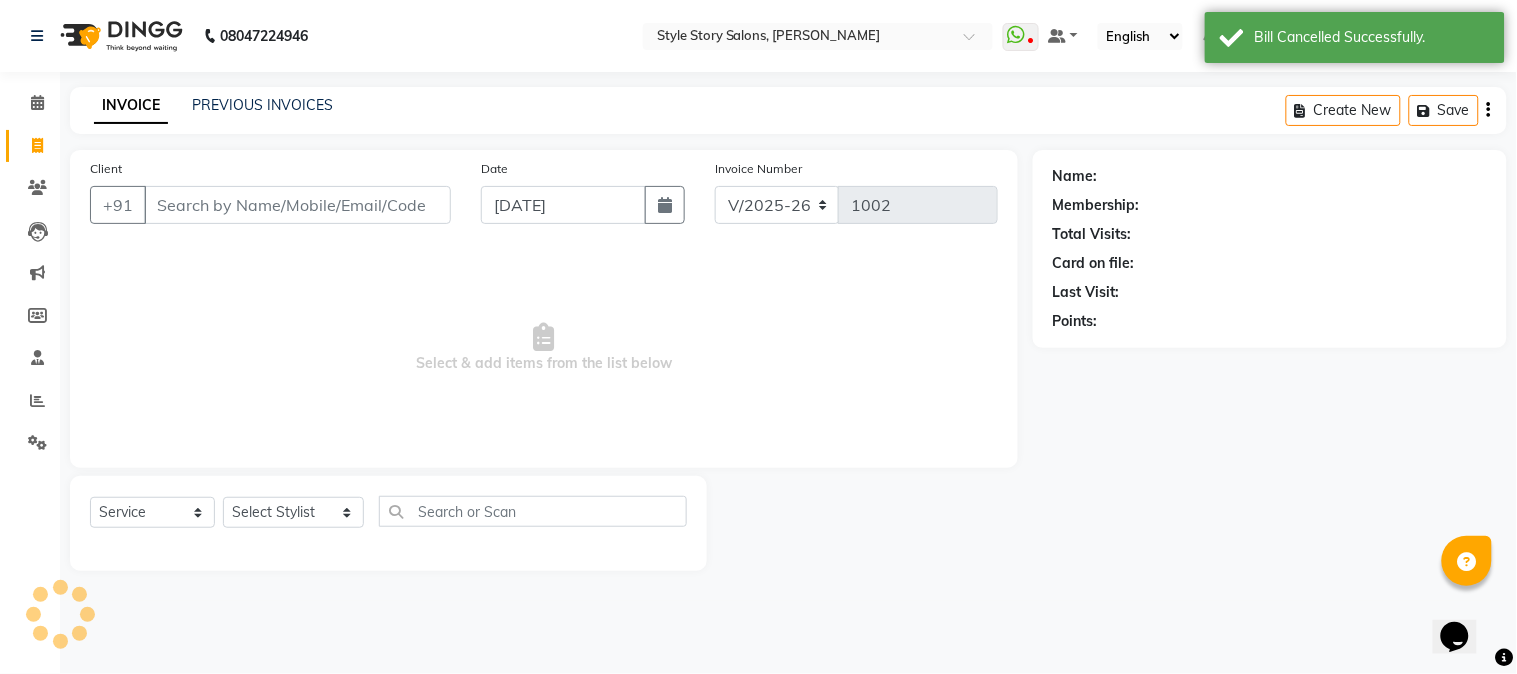 click on "Client" at bounding box center (297, 205) 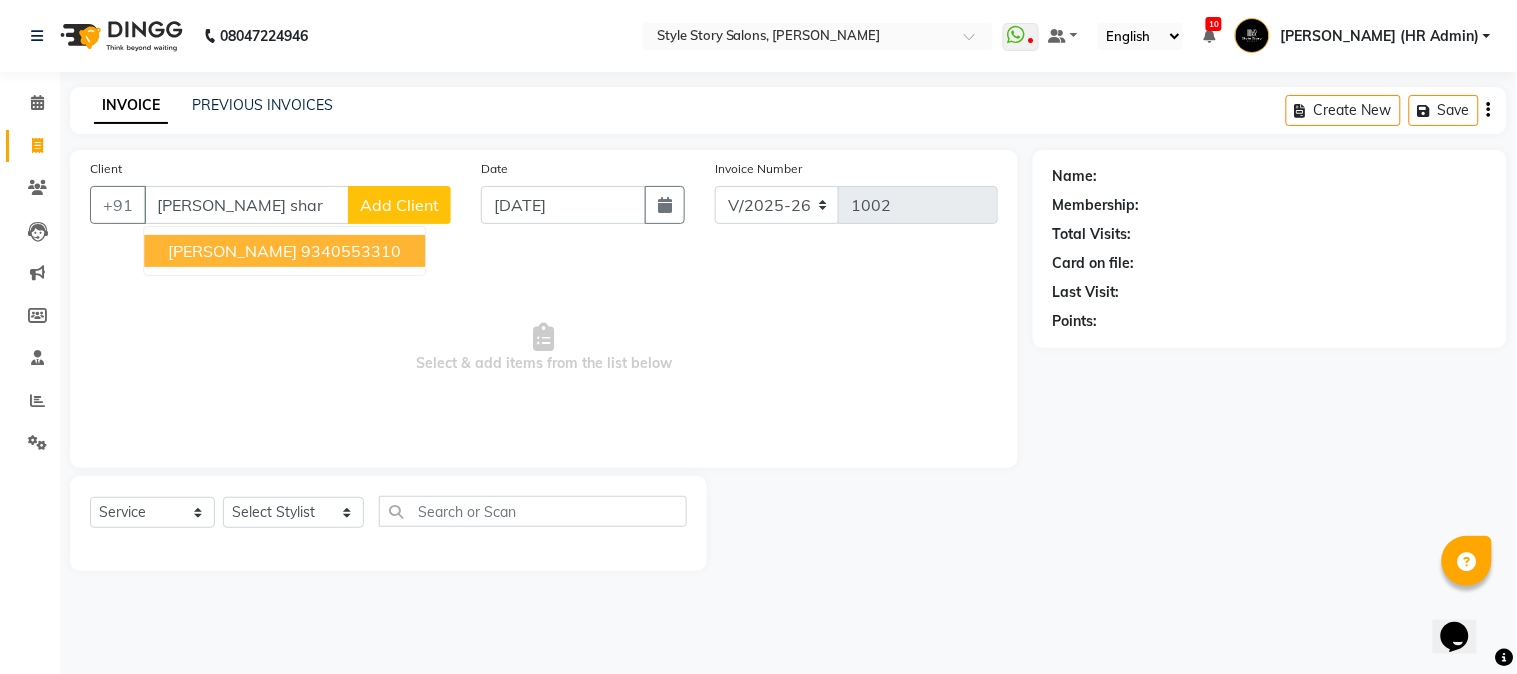 click on "9340553310" at bounding box center [351, 251] 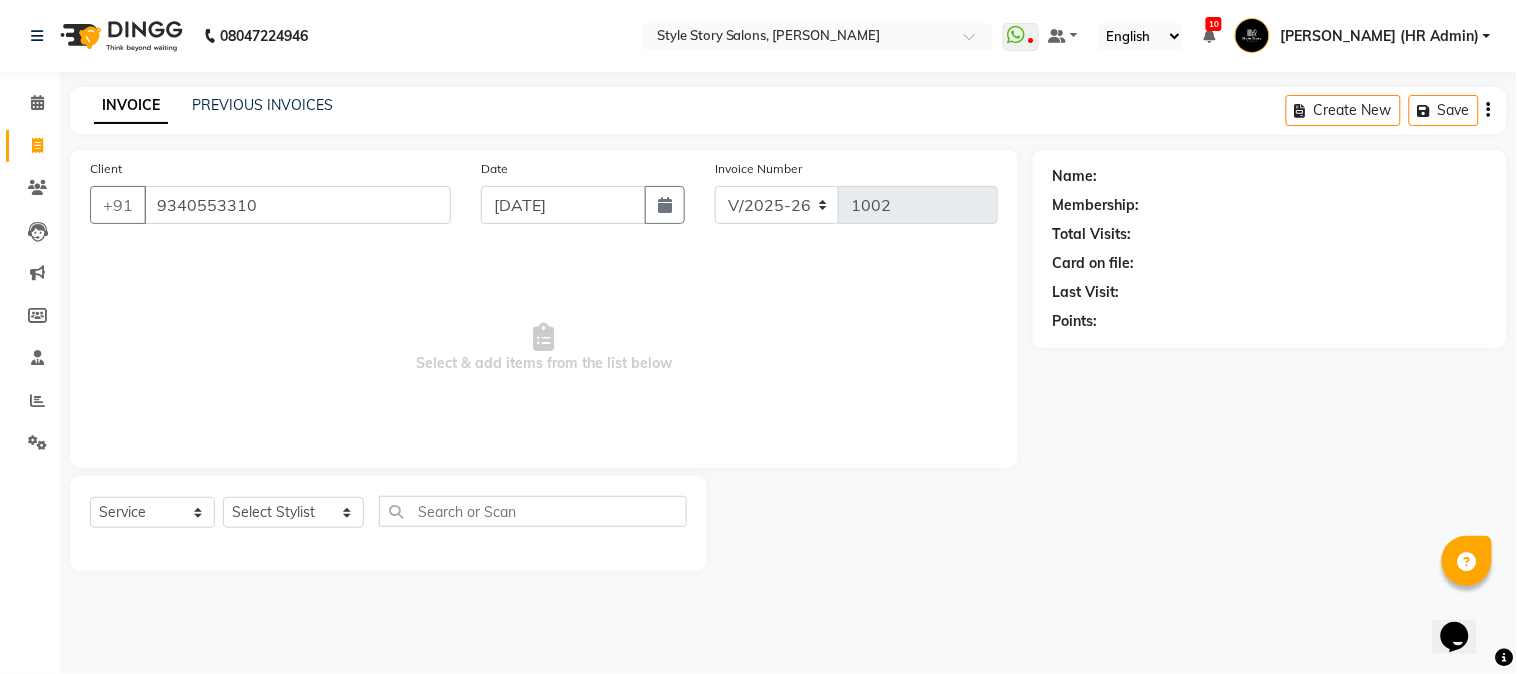 type on "9340553310" 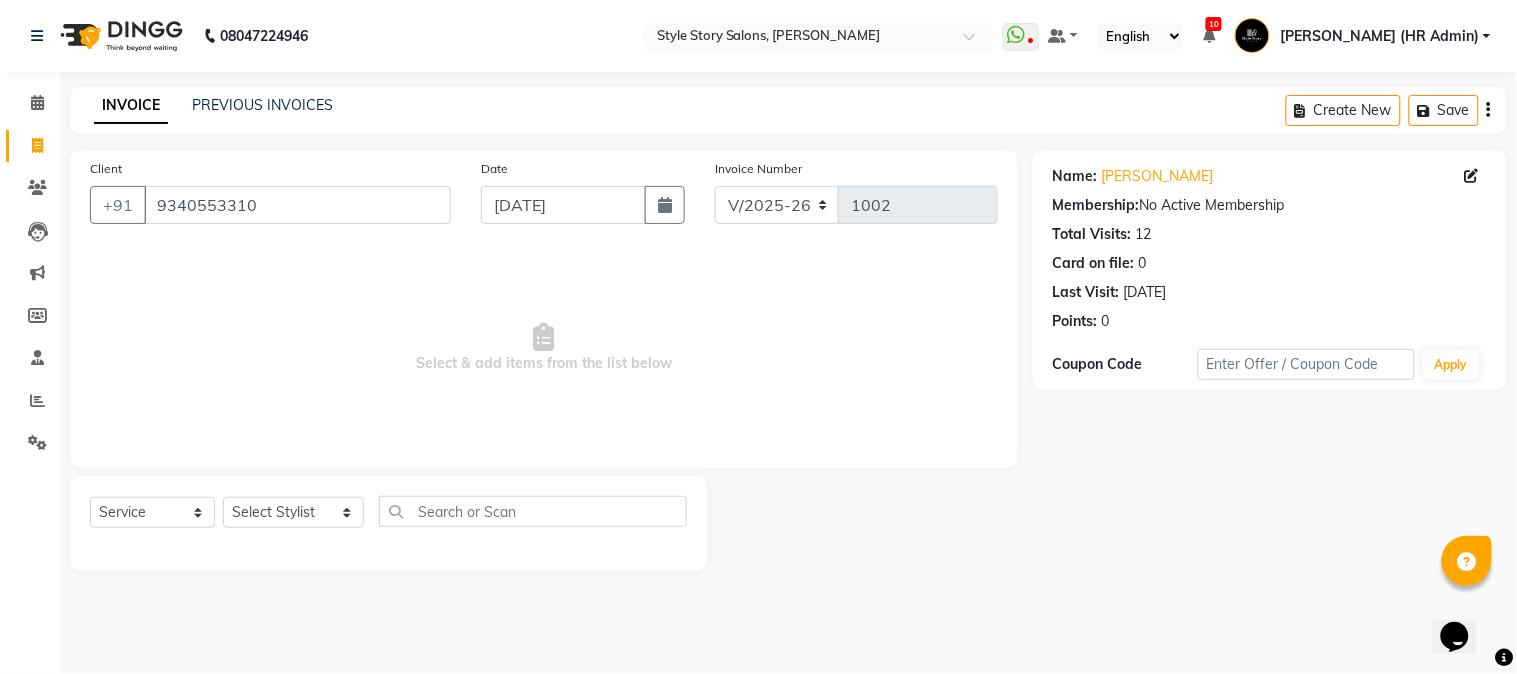 click on "Select  Service  Product  Membership  Package Voucher Prepaid Gift Card  Select Stylist Aayushi Dahat Adesh khadse Ambika Dhadse Front Desk Arshad Ansari Diksha Thakur Durga Gawai Front Desk Kajal Thapa Front Desk Kartik Balpande  Khushal Bhoyar Senior Accountant Komal Thakur Neelam Nag Nikhil Pillay Inventory Manager Nilofar Ali (HR Admin) Prathm Chaudhari (Hair Artist) Priyanshi Meshram Ram Thakur  Ritesh Pande Ritesh Shrivas Shabnam Ansari  Shruti Raut Sonali Sarode Sonam Nashine HR Manager Suchita Mankar (Tina Beautician) Tanuja Junghare Tushar Pandey Vikas Kumar Vinod Pandit Vishal Gajbhiye Accountant" 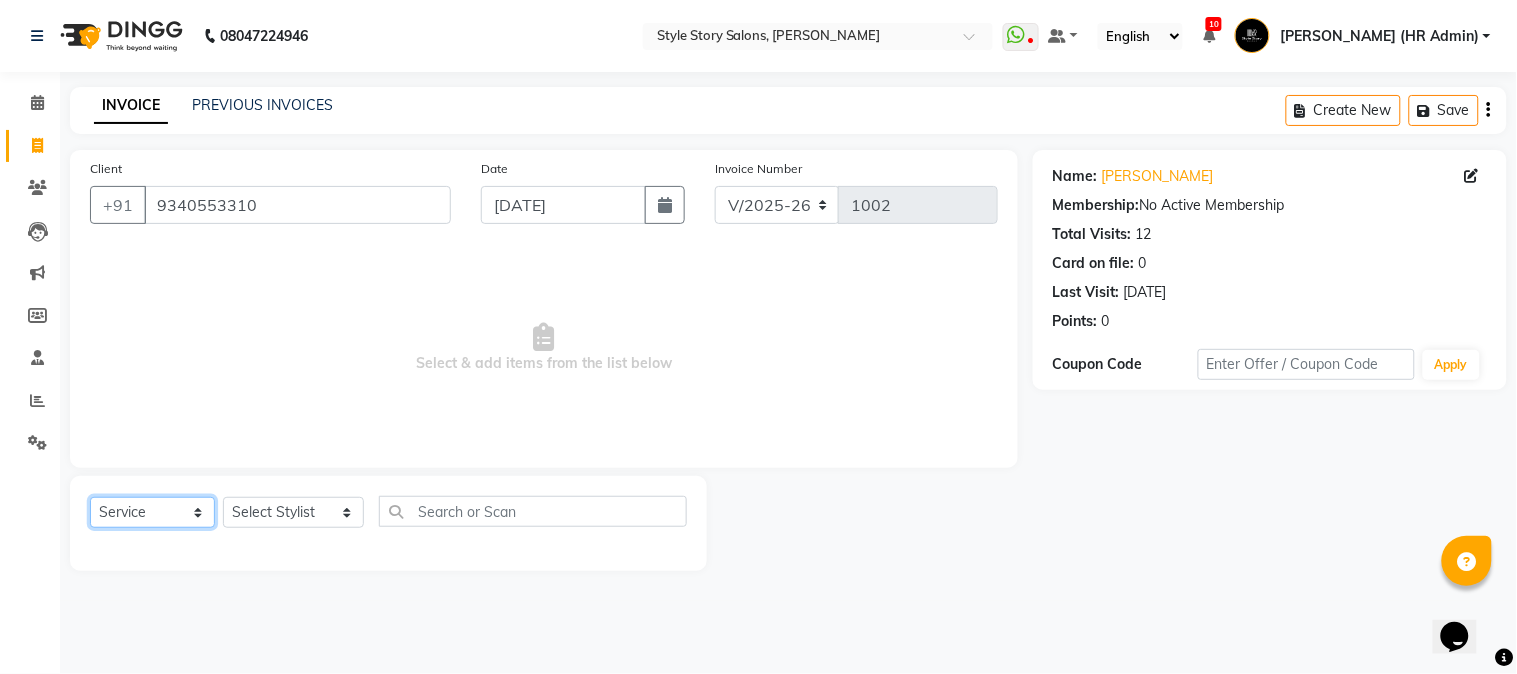click on "Select  Service  Product  Membership  Package Voucher Prepaid Gift Card" 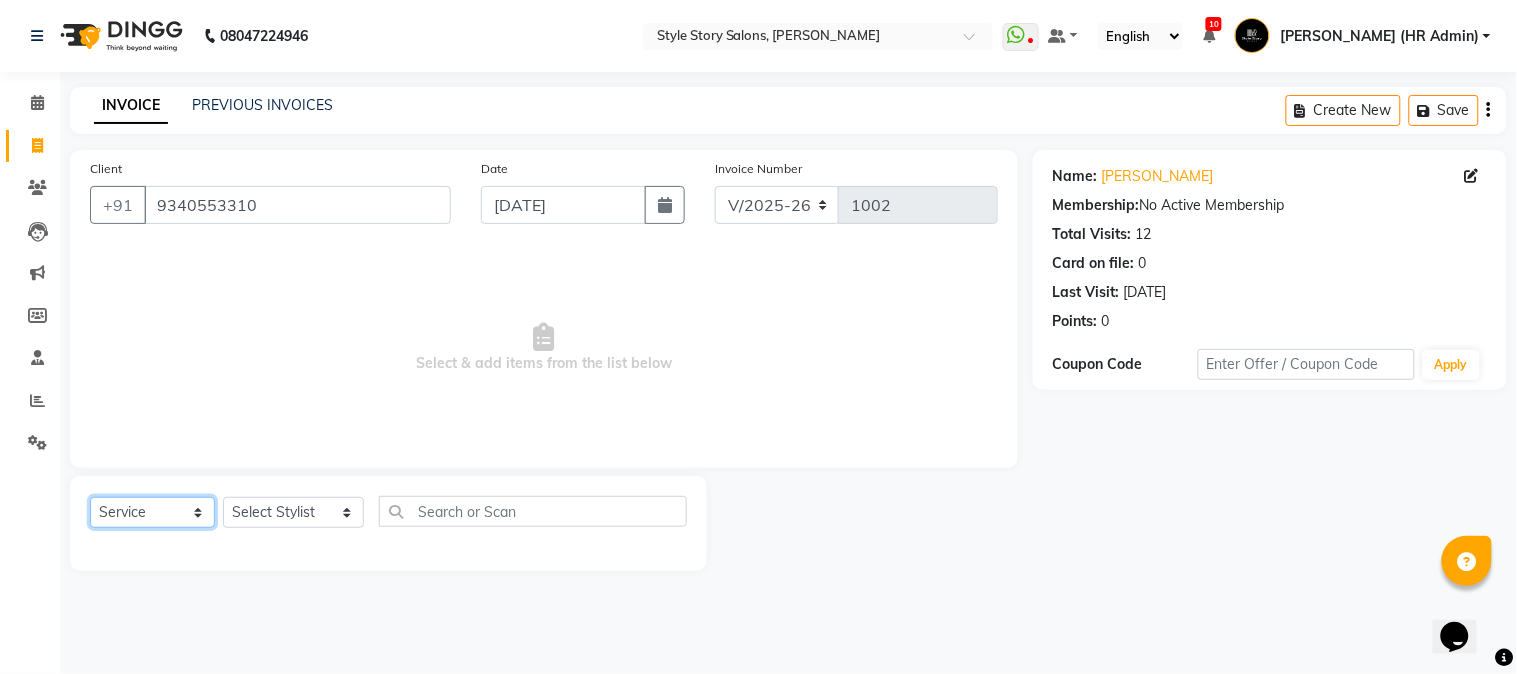 select on "package" 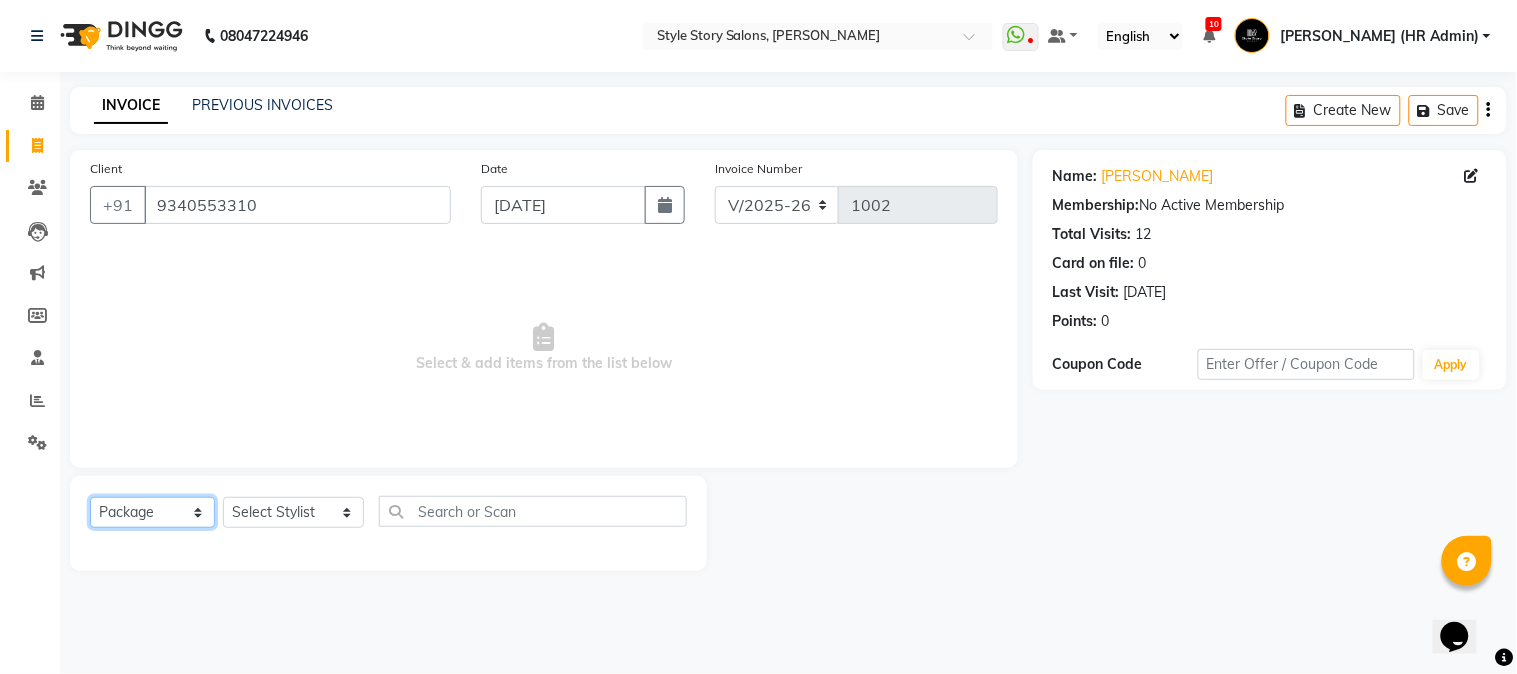 click on "Select  Service  Product  Membership  Package Voucher Prepaid Gift Card" 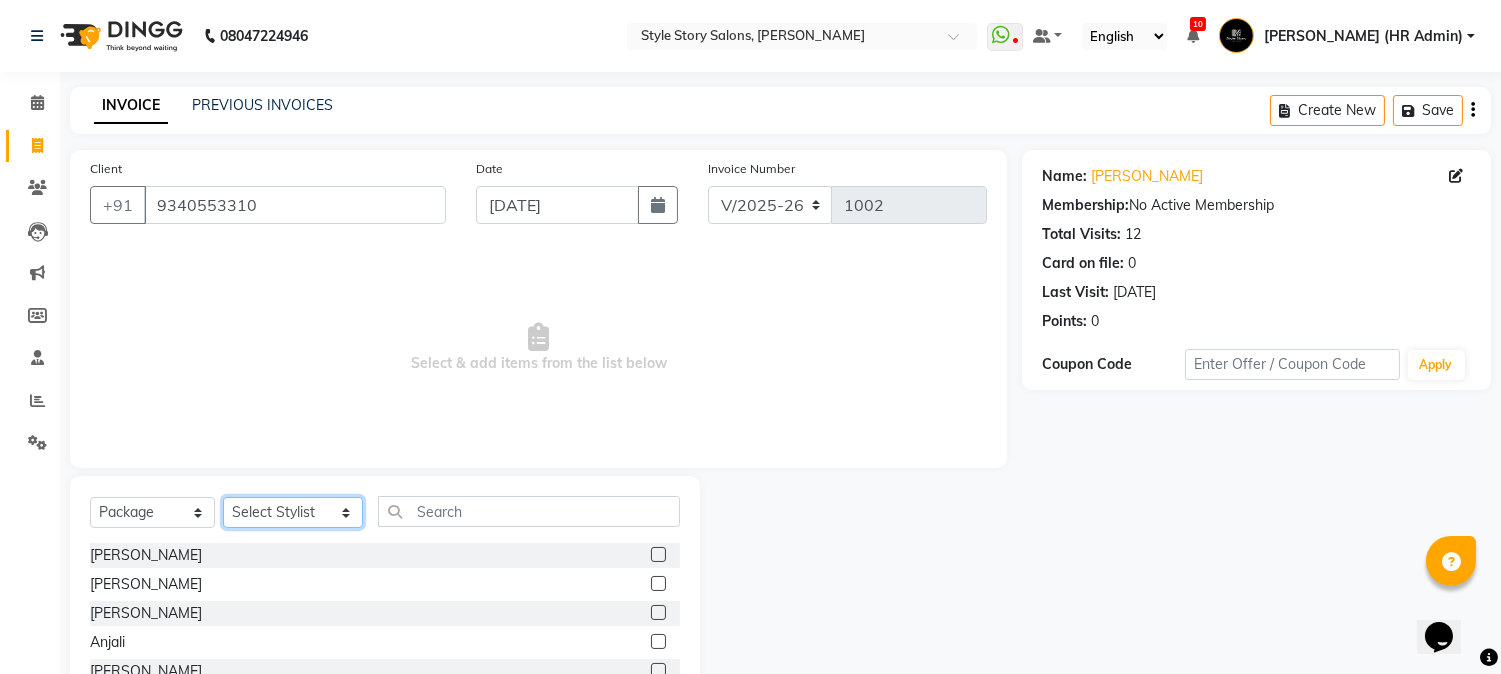 click on "Select Stylist Aayushi Dahat Adesh khadse Ambika Dhadse Front Desk Arshad Ansari Diksha Thakur Durga Gawai Front Desk Kajal Thapa Front Desk Kartik Balpande  Khushal Bhoyar Senior Accountant Komal Thakur Neelam Nag Nikhil Pillay Inventory Manager Nilofar Ali (HR Admin) Prathm Chaudhari (Hair Artist) Priyanshi Meshram Ram Thakur  Ritesh Pande Ritesh Shrivas Shabnam Ansari  Shruti Raut Sonali Sarode Sonam Nashine HR Manager Suchita Mankar (Tina Beautician) Tanuja Junghare Tushar Pandey Vikas Kumar Vinod Pandit Vishal Gajbhiye Accountant" 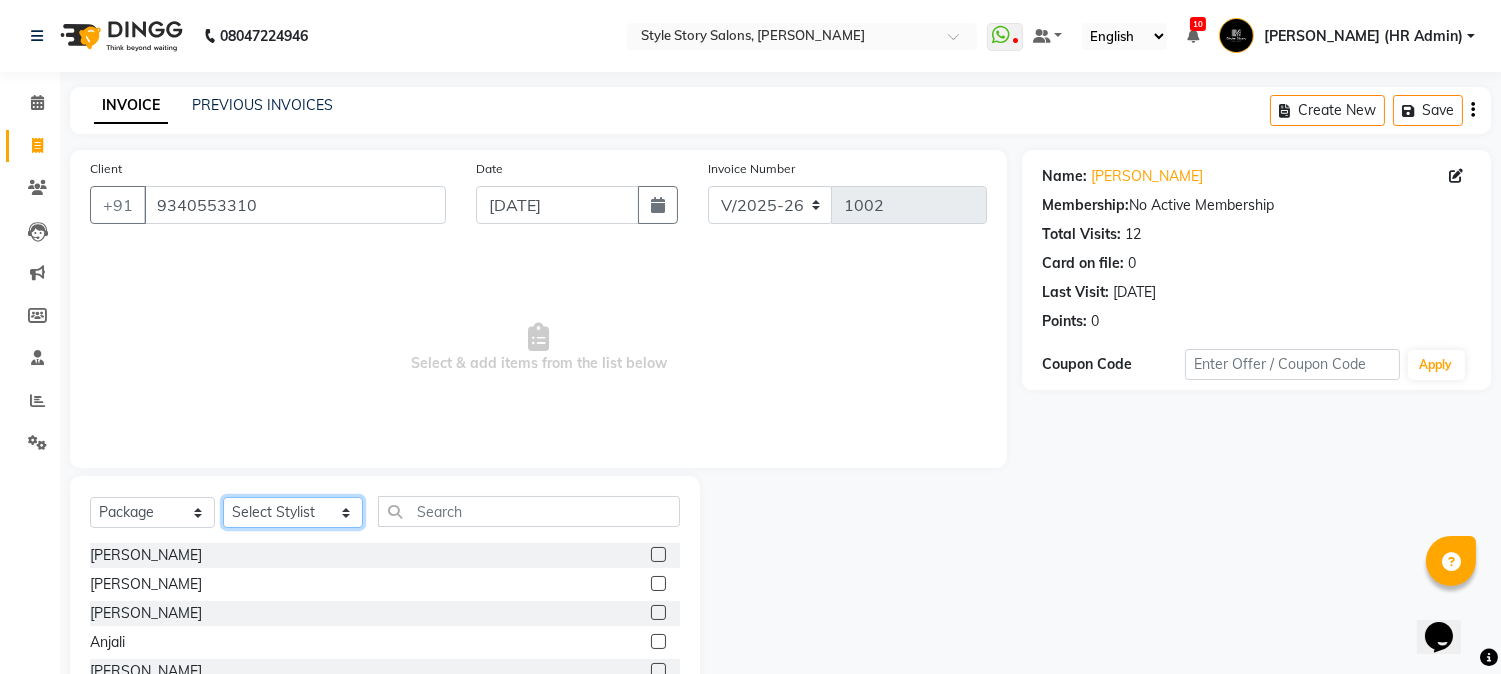 select on "82561" 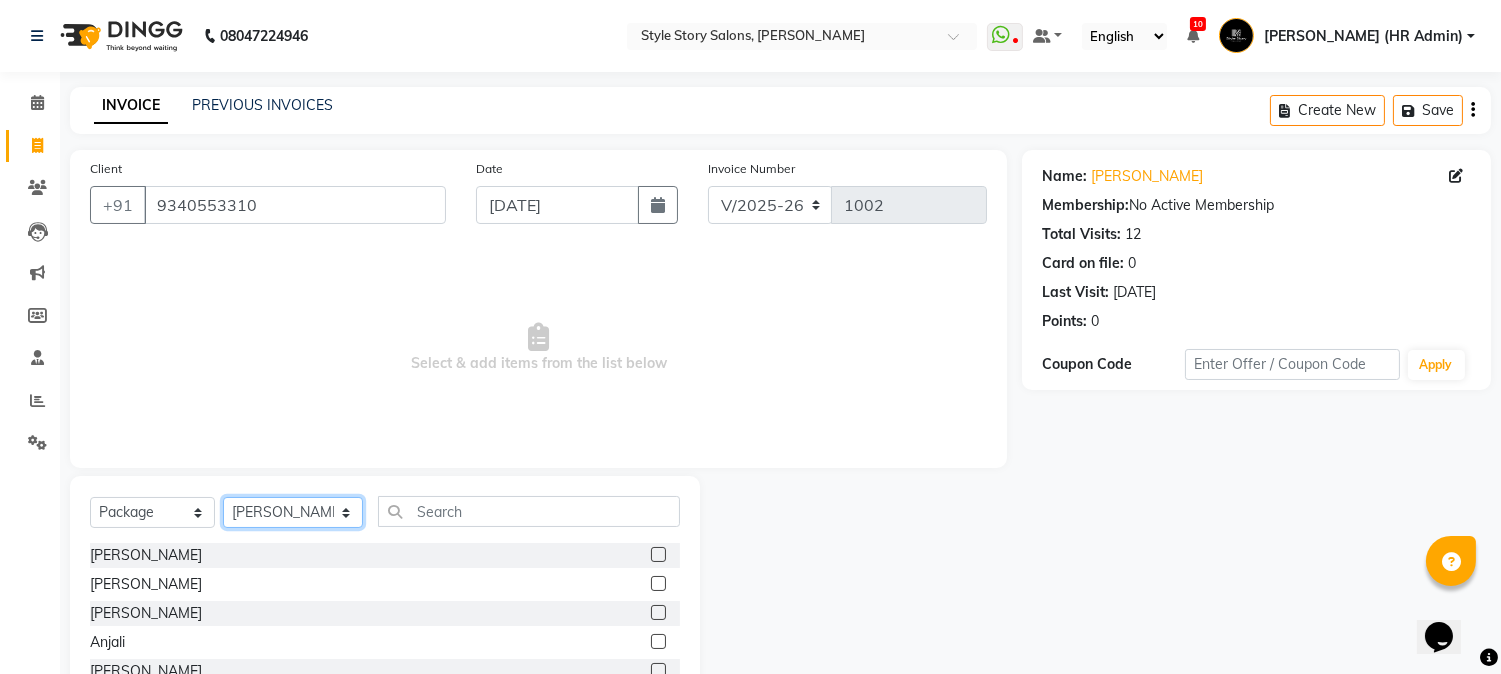 click on "Select Stylist Aayushi Dahat Adesh khadse Ambika Dhadse Front Desk Arshad Ansari Diksha Thakur Durga Gawai Front Desk Kajal Thapa Front Desk Kartik Balpande  Khushal Bhoyar Senior Accountant Komal Thakur Neelam Nag Nikhil Pillay Inventory Manager Nilofar Ali (HR Admin) Prathm Chaudhari (Hair Artist) Priyanshi Meshram Ram Thakur  Ritesh Pande Ritesh Shrivas Shabnam Ansari  Shruti Raut Sonali Sarode Sonam Nashine HR Manager Suchita Mankar (Tina Beautician) Tanuja Junghare Tushar Pandey Vikas Kumar Vinod Pandit Vishal Gajbhiye Accountant" 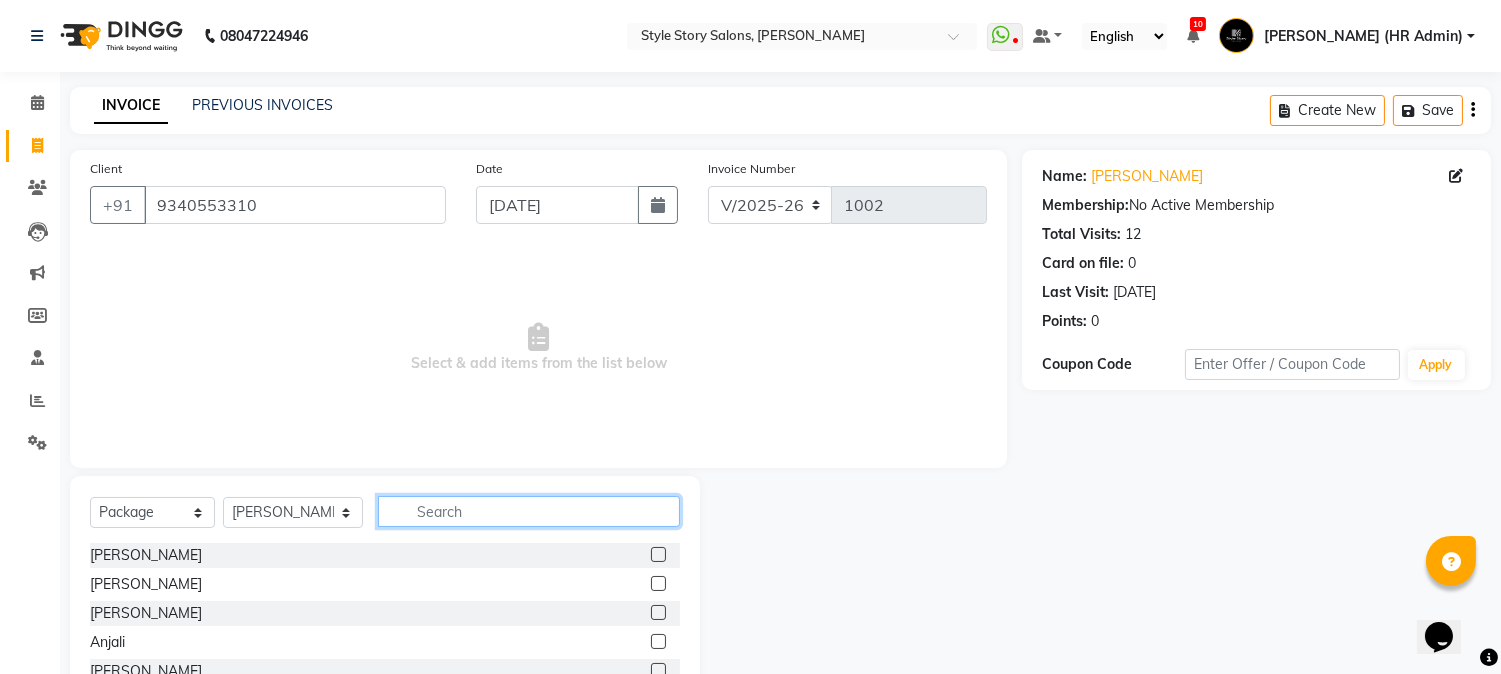 click 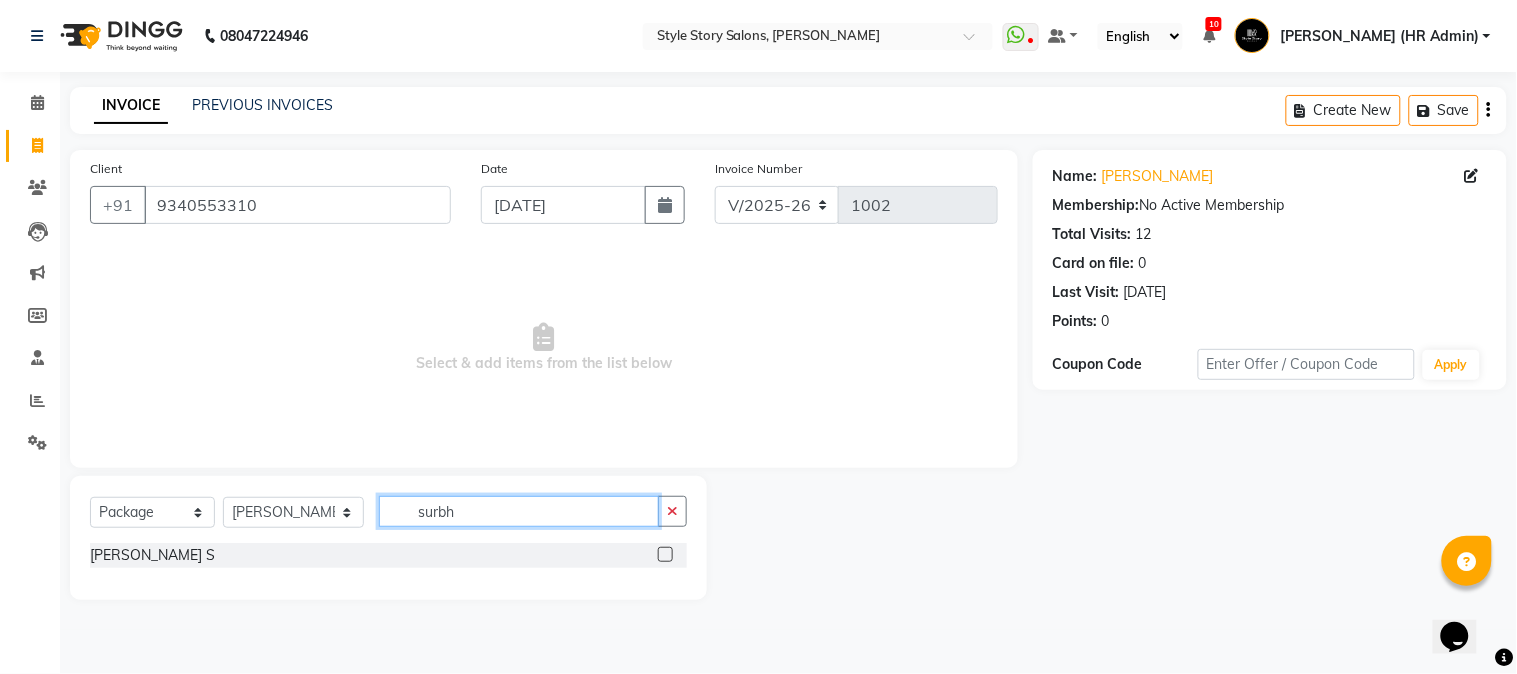 type on "surbh" 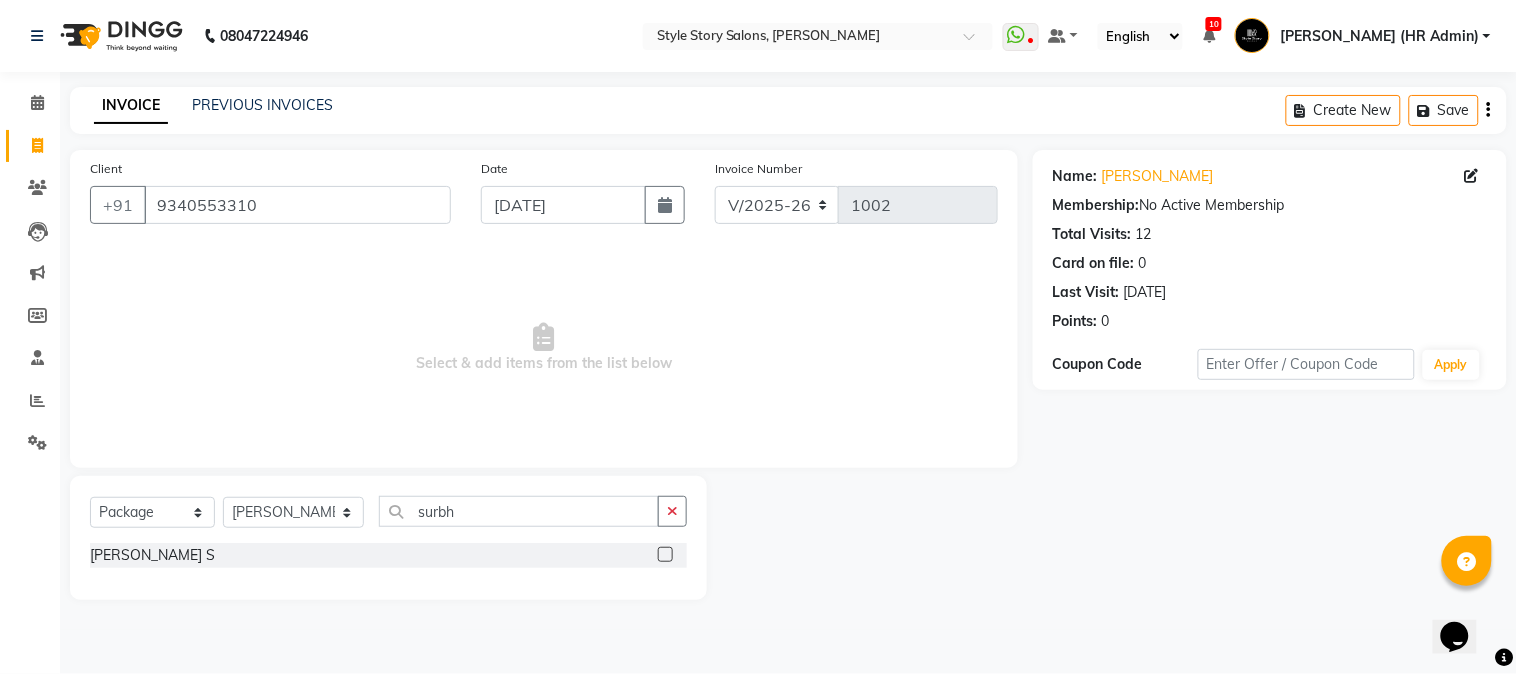 click 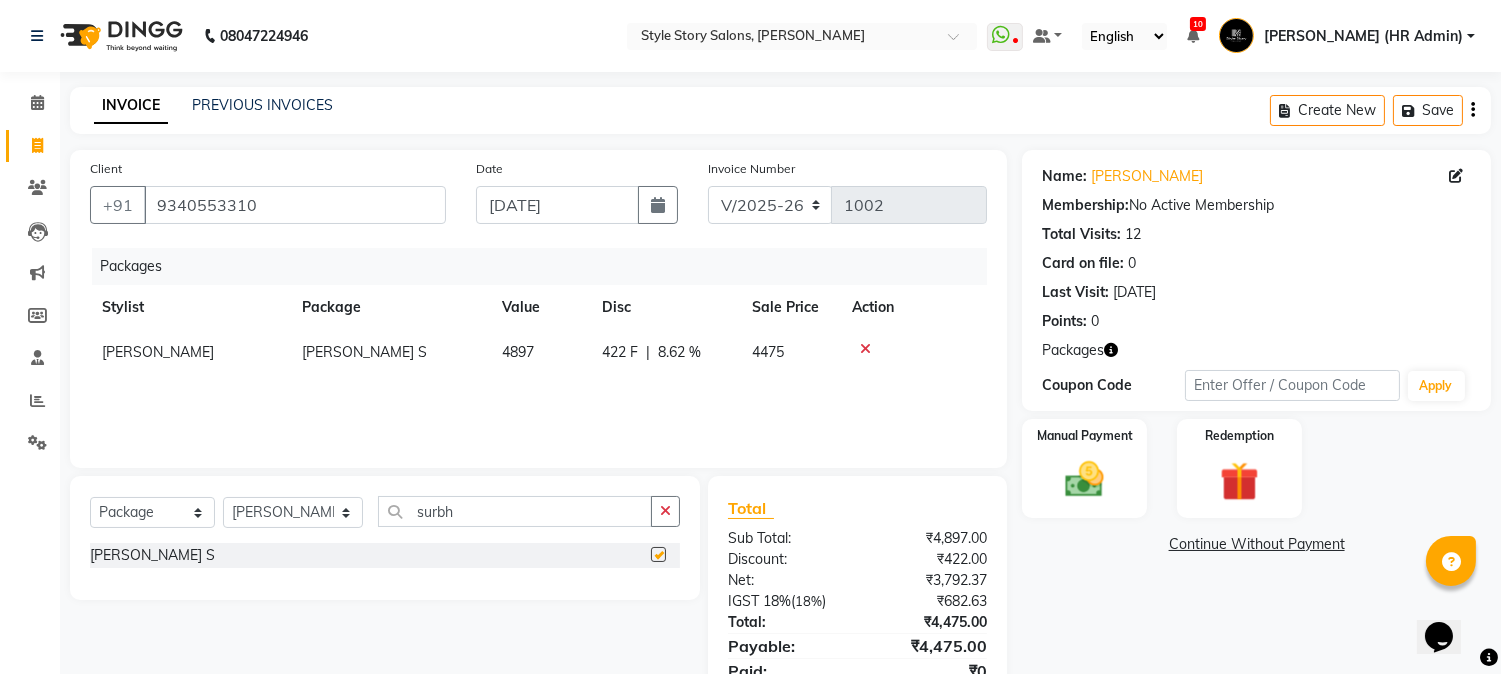 checkbox on "false" 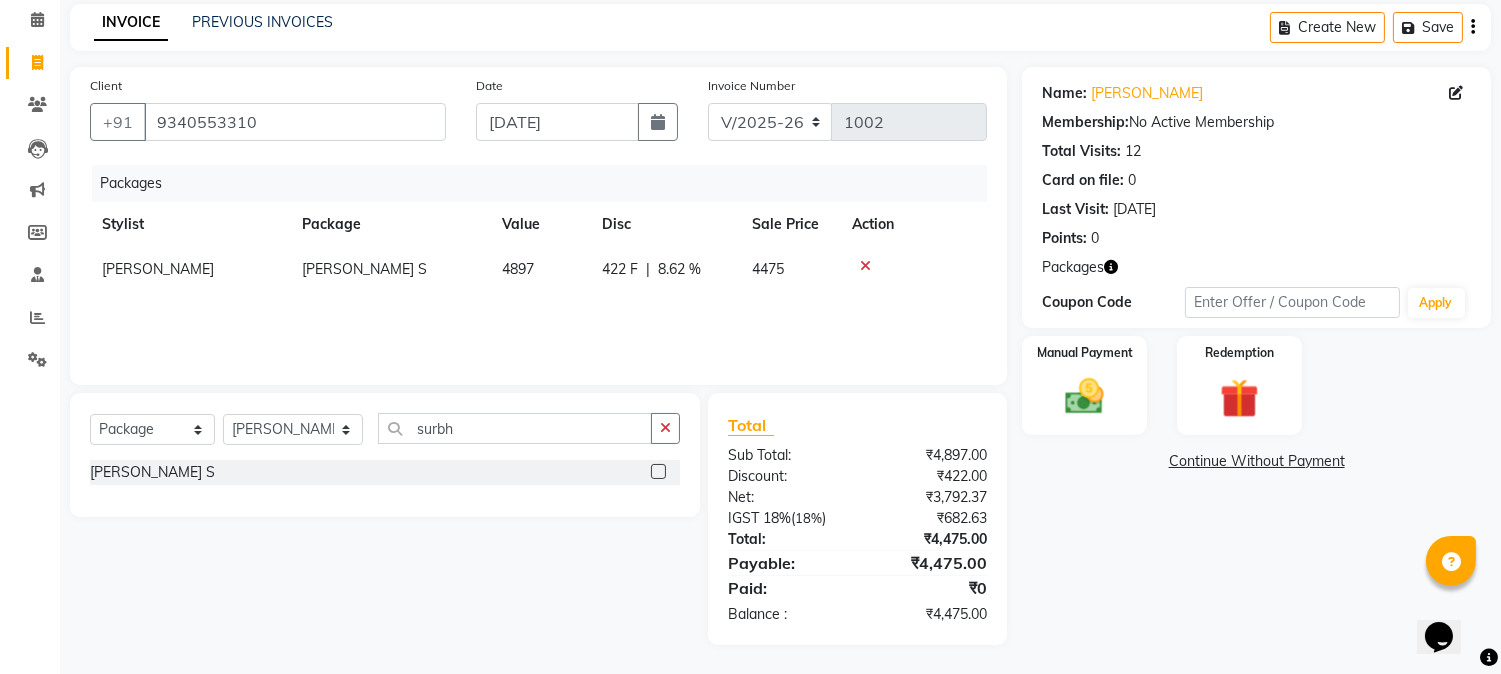 scroll, scrollTop: 84, scrollLeft: 0, axis: vertical 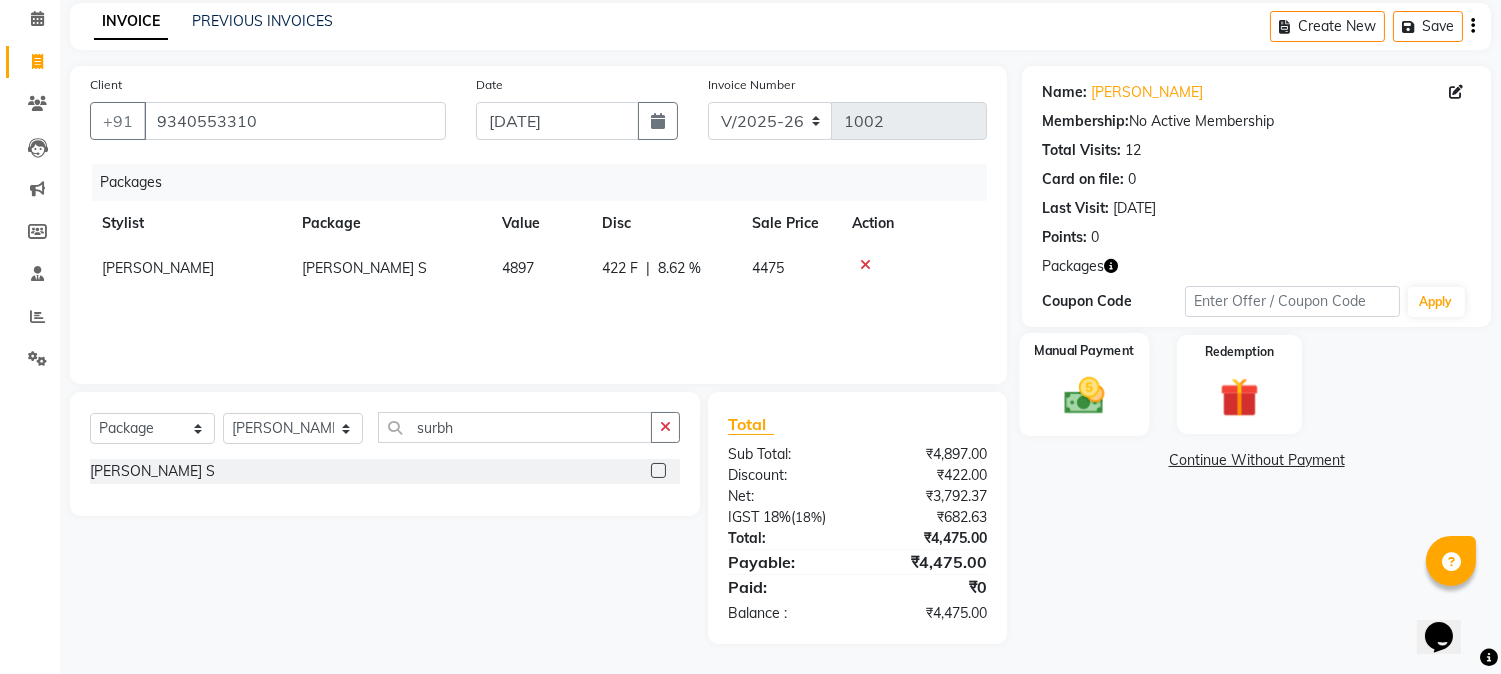 click 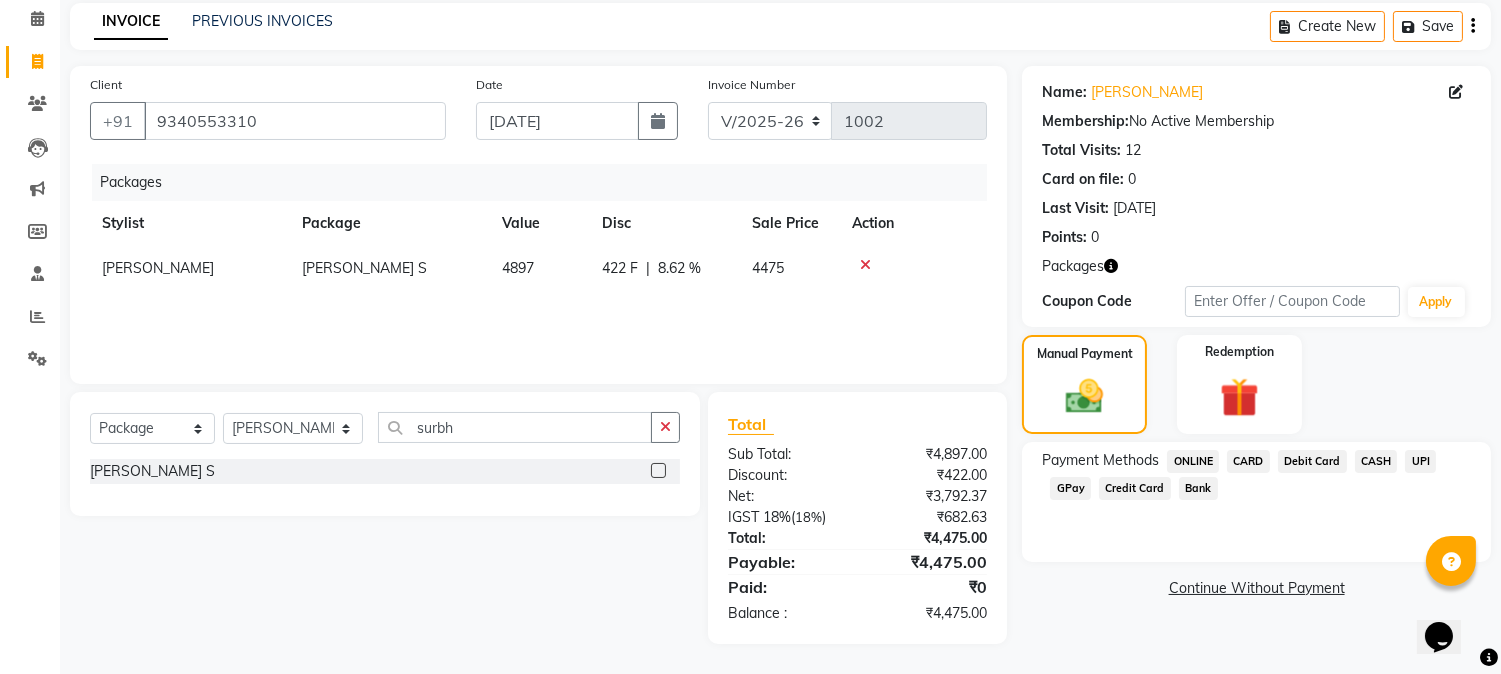 click on "CASH" 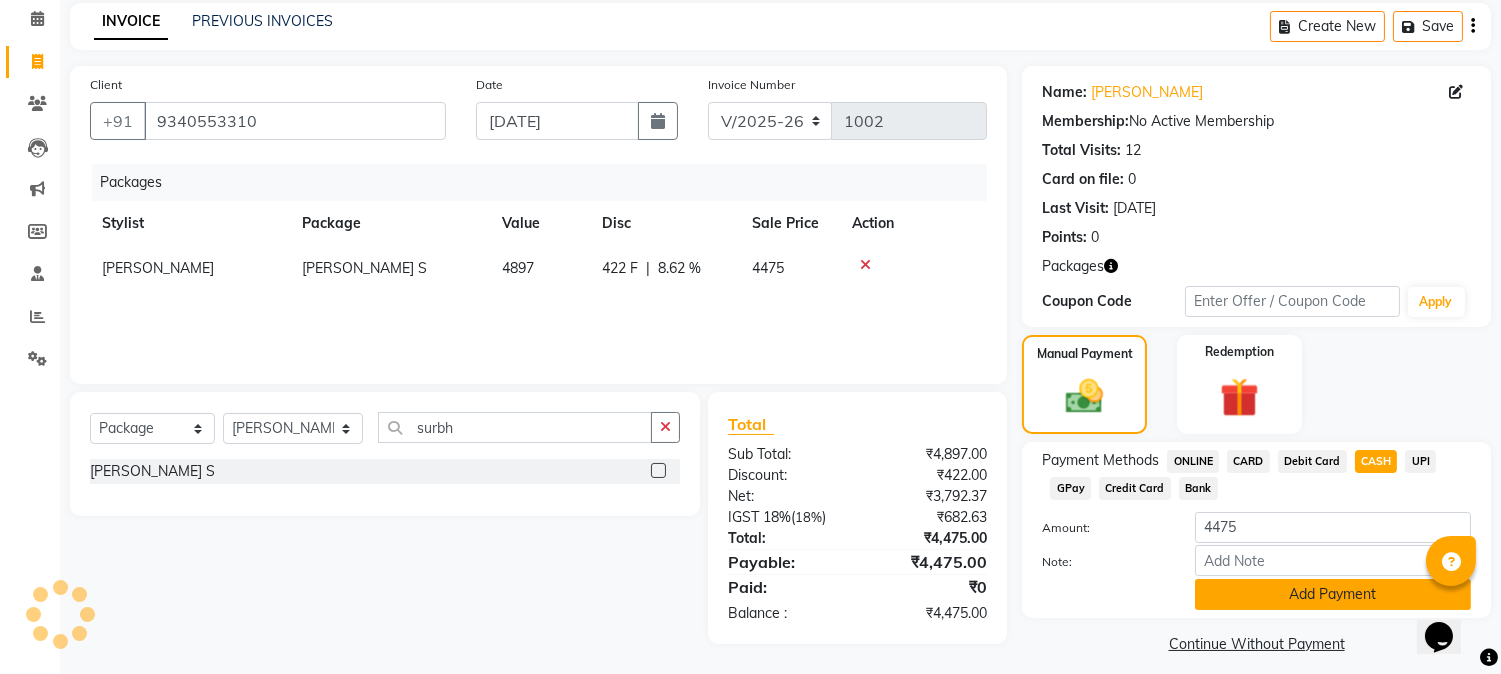 click on "Add Payment" 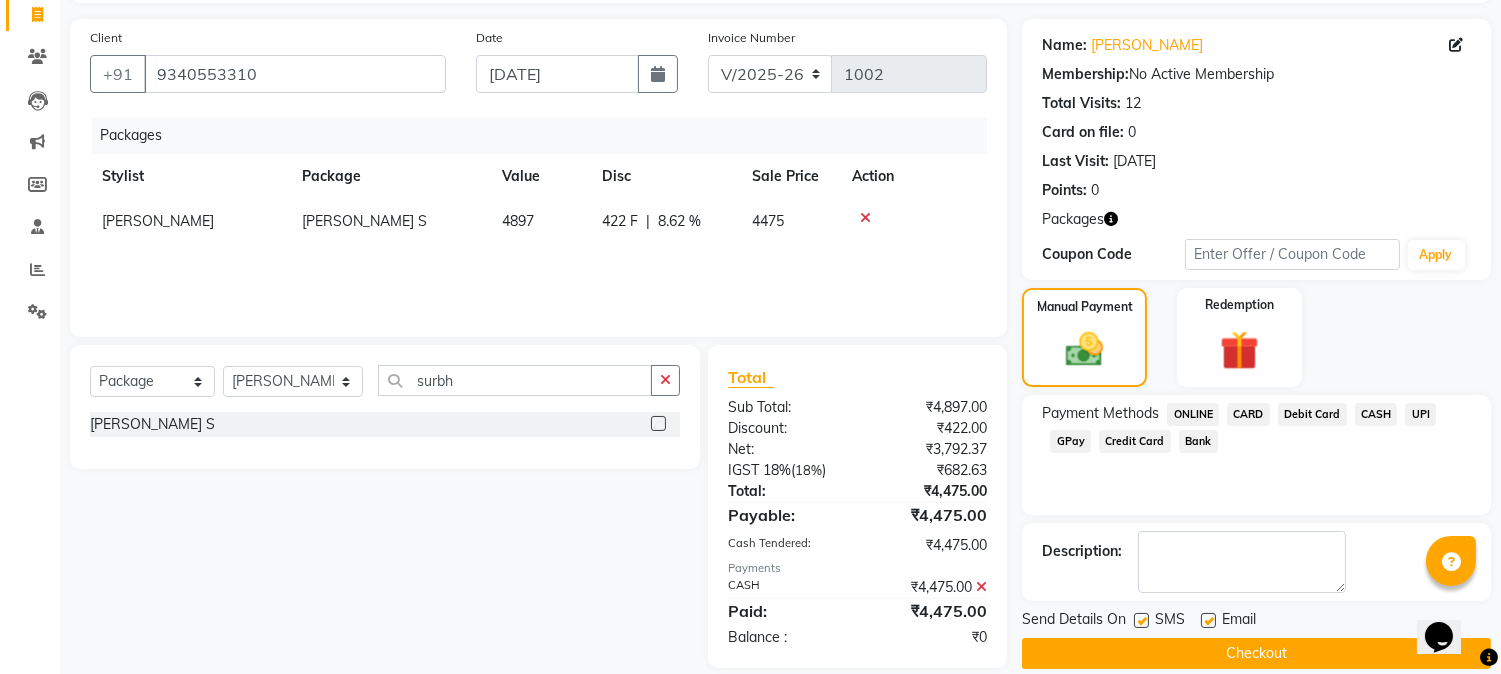 scroll, scrollTop: 155, scrollLeft: 0, axis: vertical 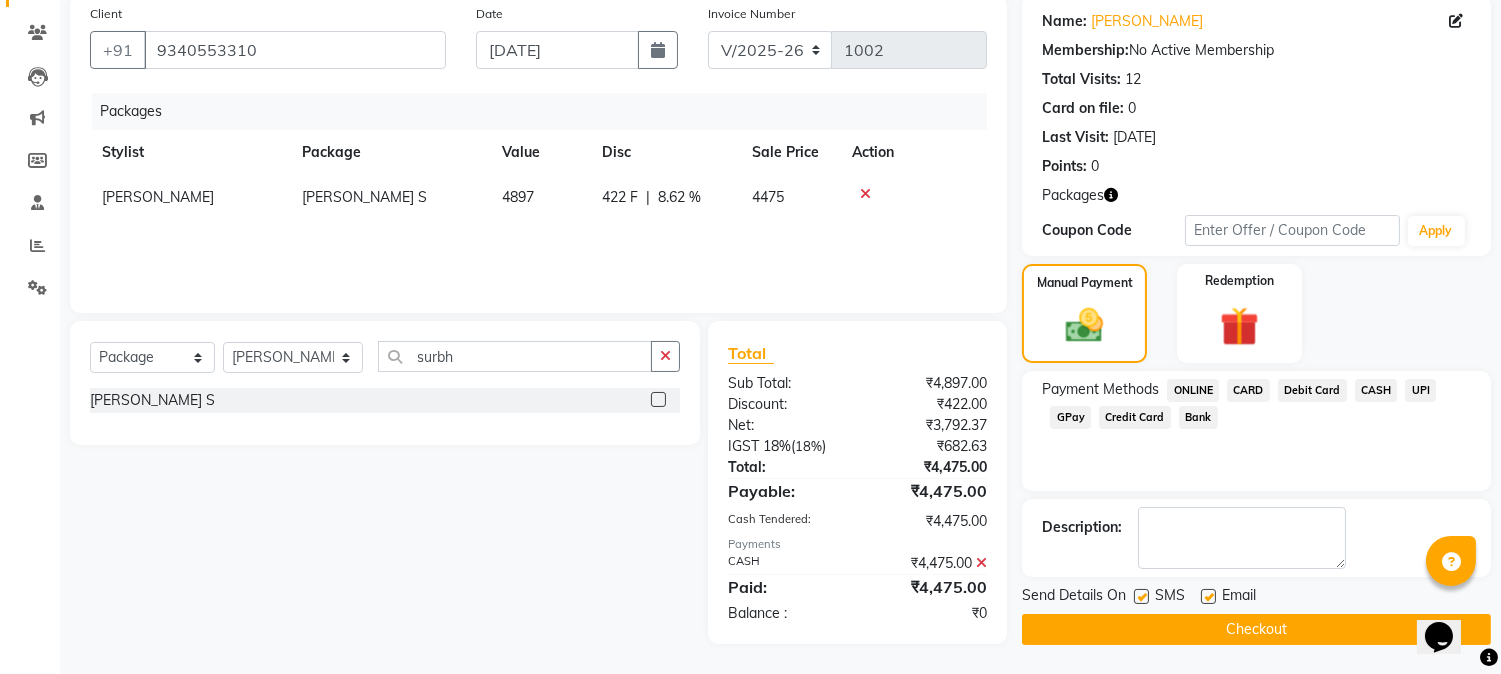 drag, startPoint x: 1232, startPoint y: 625, endPoint x: 1301, endPoint y: 428, distance: 208.73428 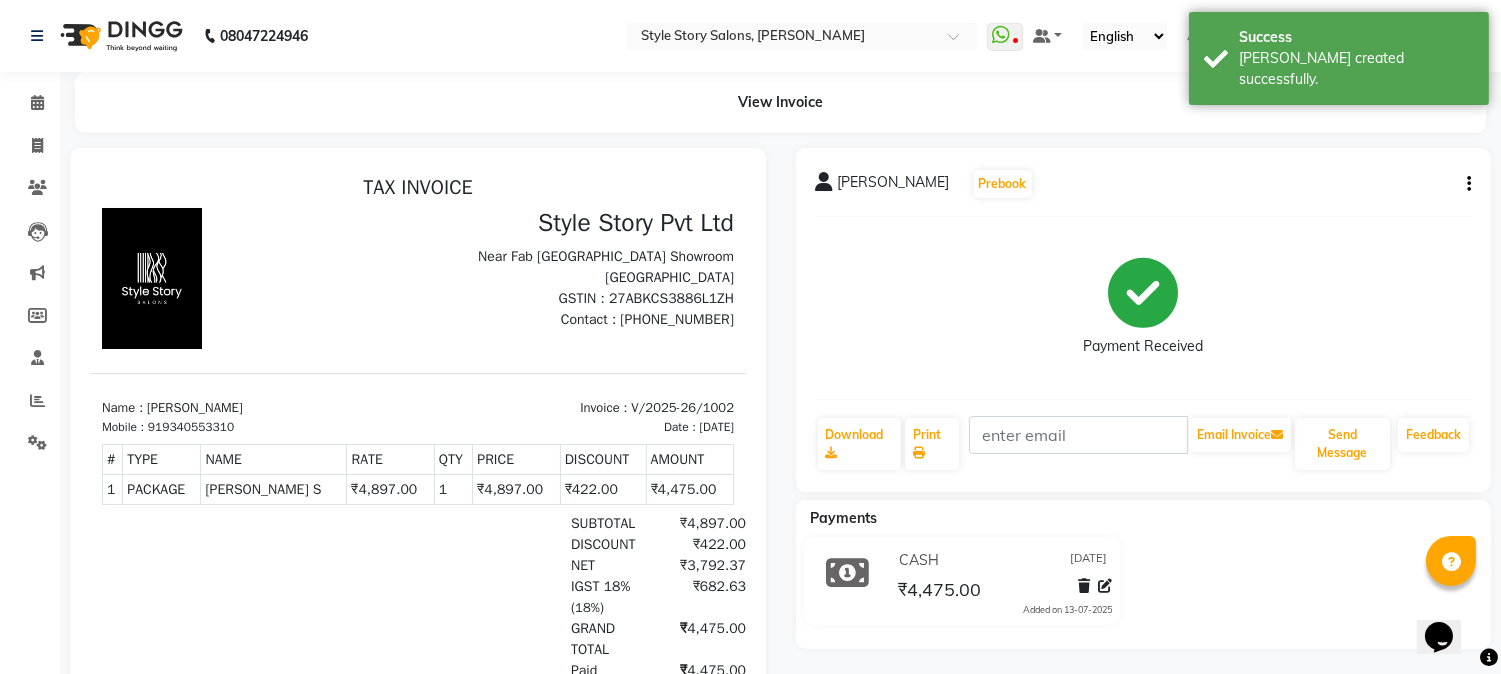scroll, scrollTop: 0, scrollLeft: 0, axis: both 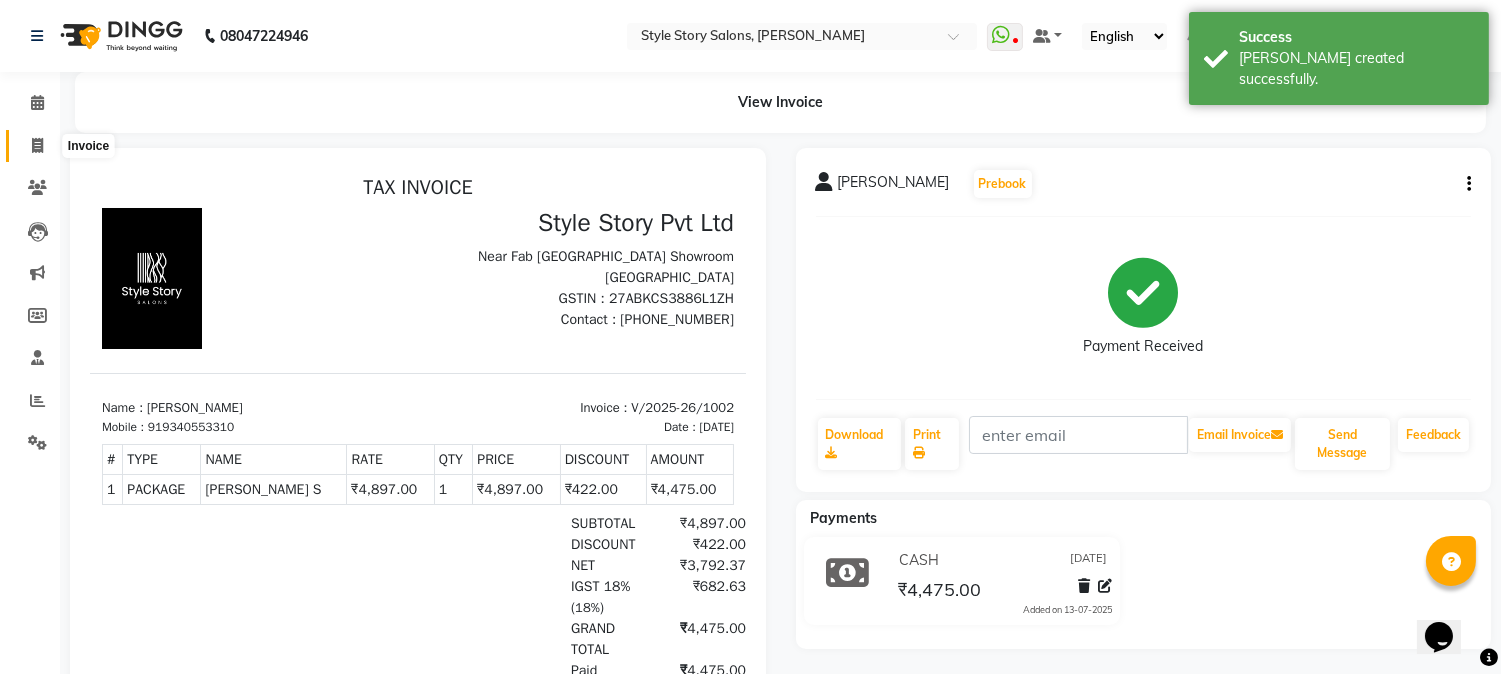 click 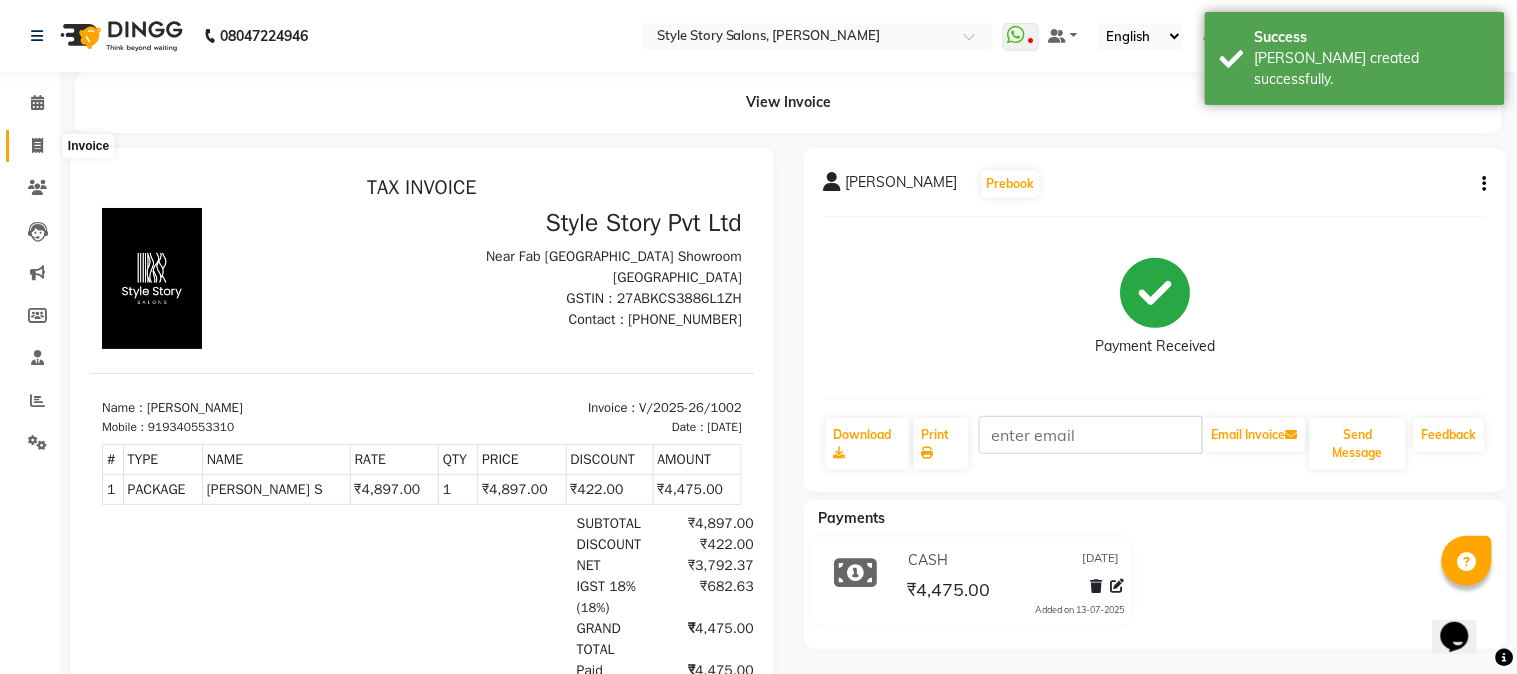 select on "6249" 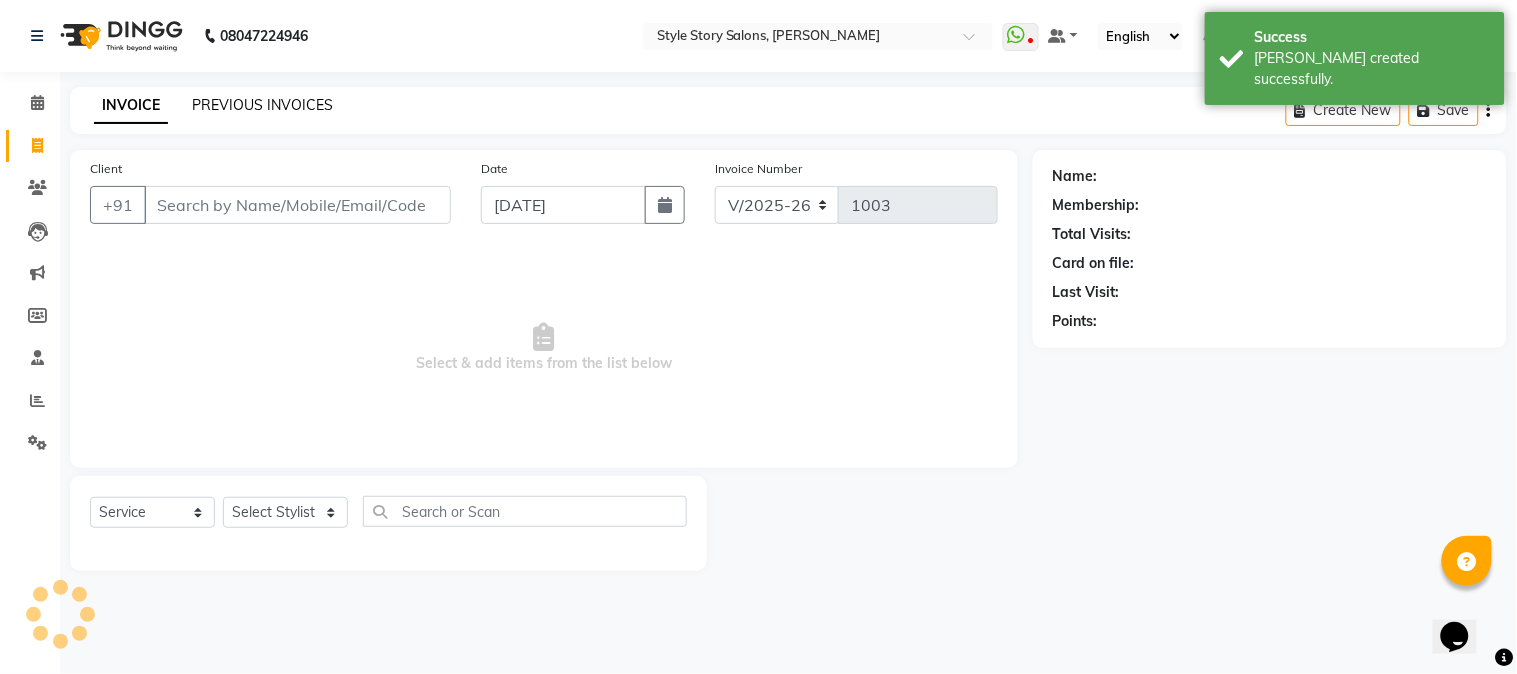 click on "PREVIOUS INVOICES" 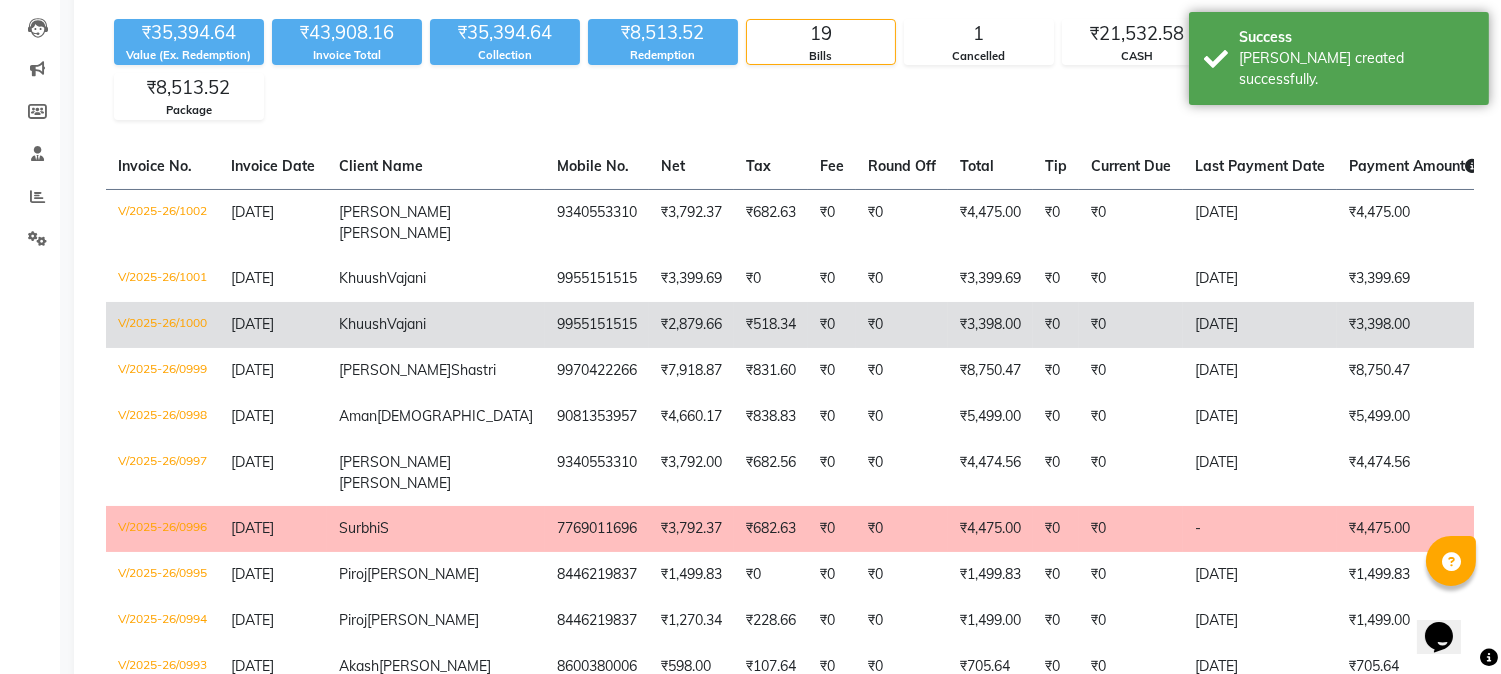 scroll, scrollTop: 222, scrollLeft: 0, axis: vertical 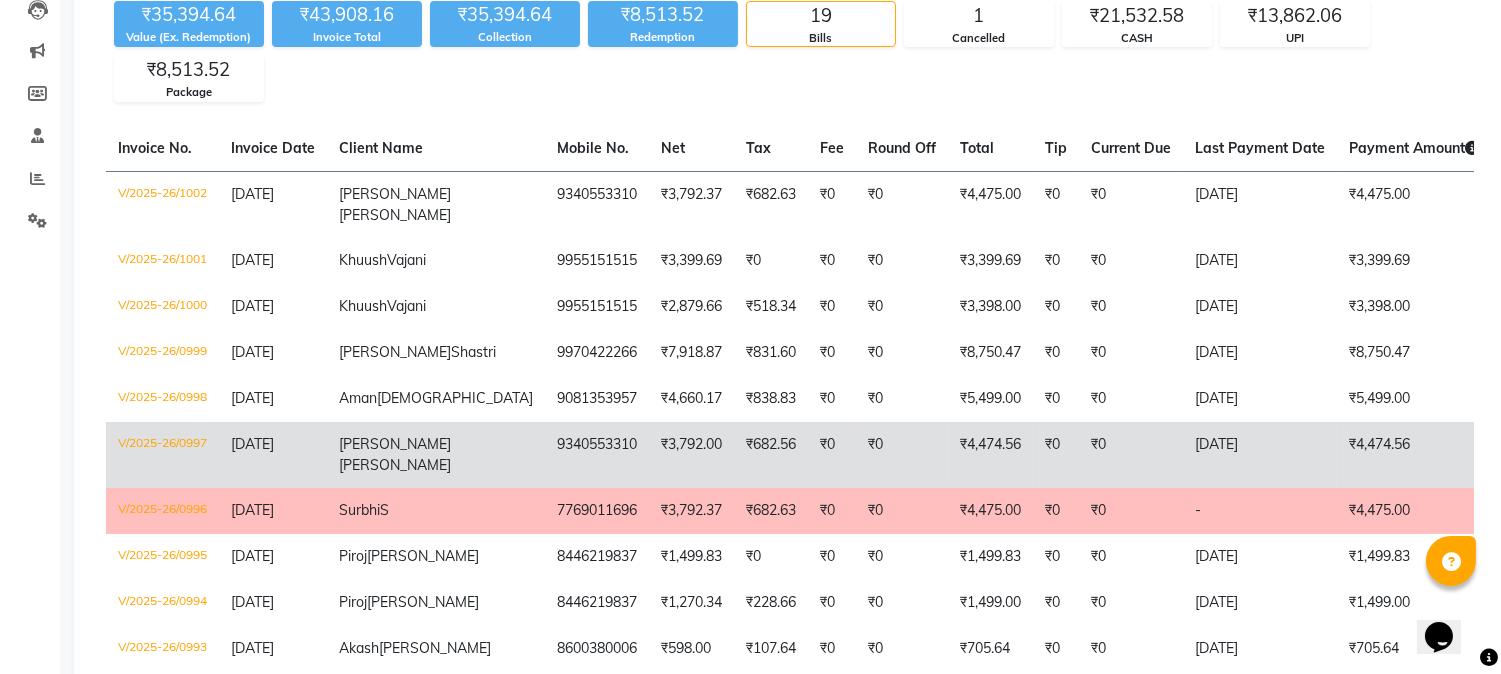 click on "V/2025-26/0997" 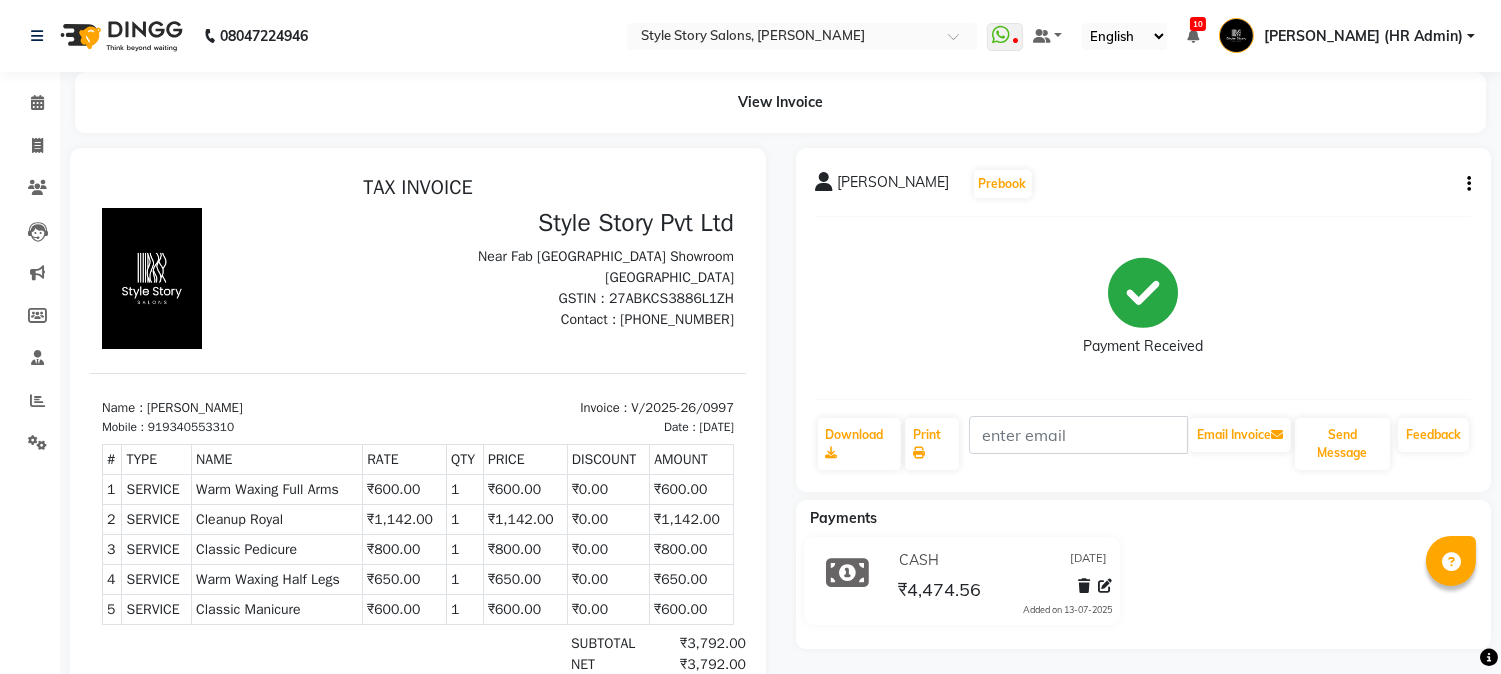 scroll, scrollTop: 0, scrollLeft: 0, axis: both 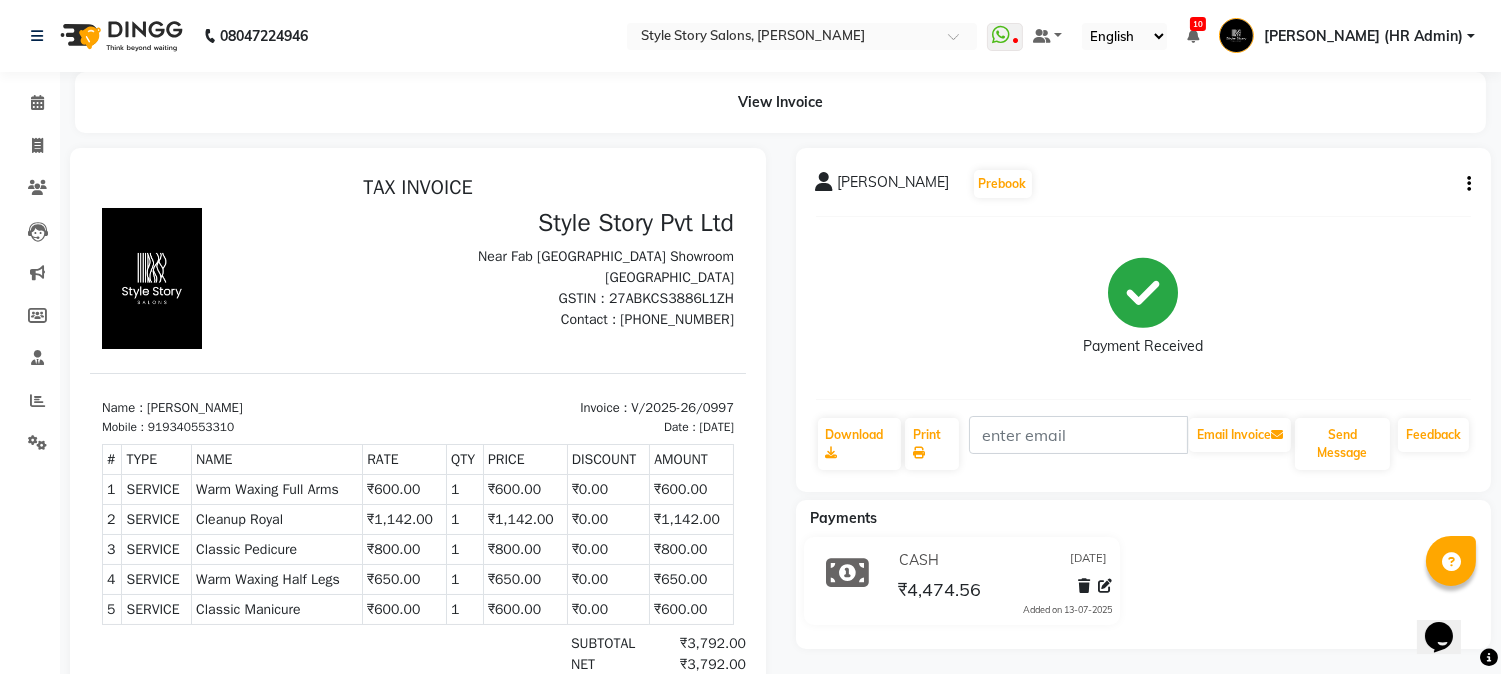 click 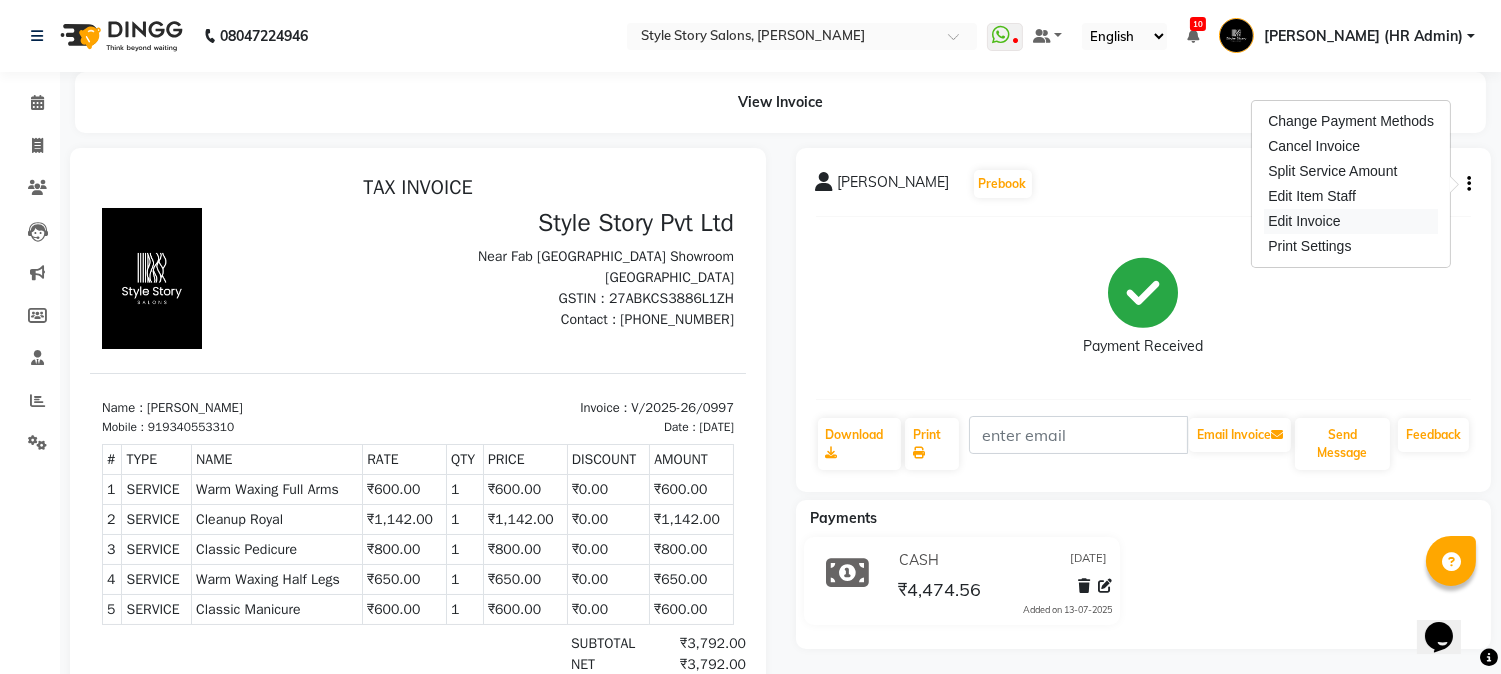 click on "Edit Invoice" at bounding box center [1351, 221] 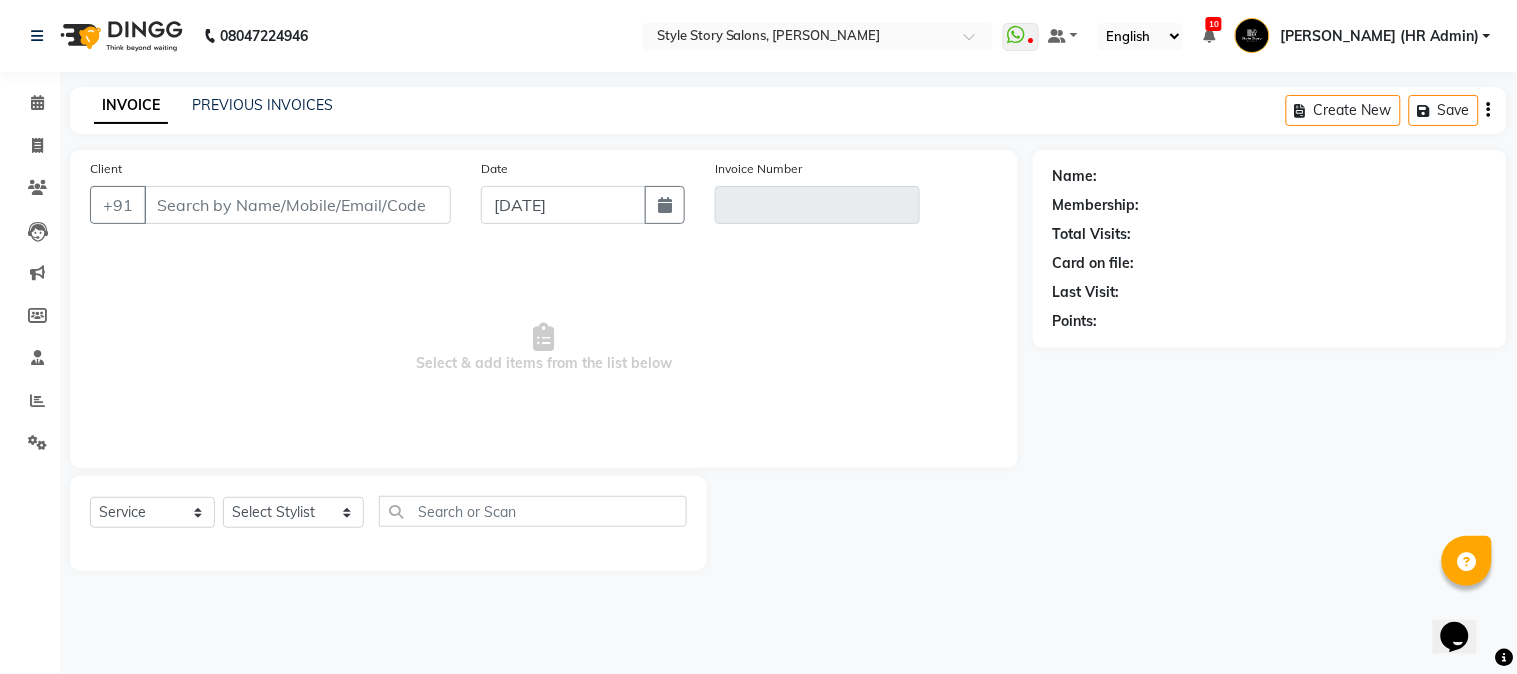 type on "9340553310" 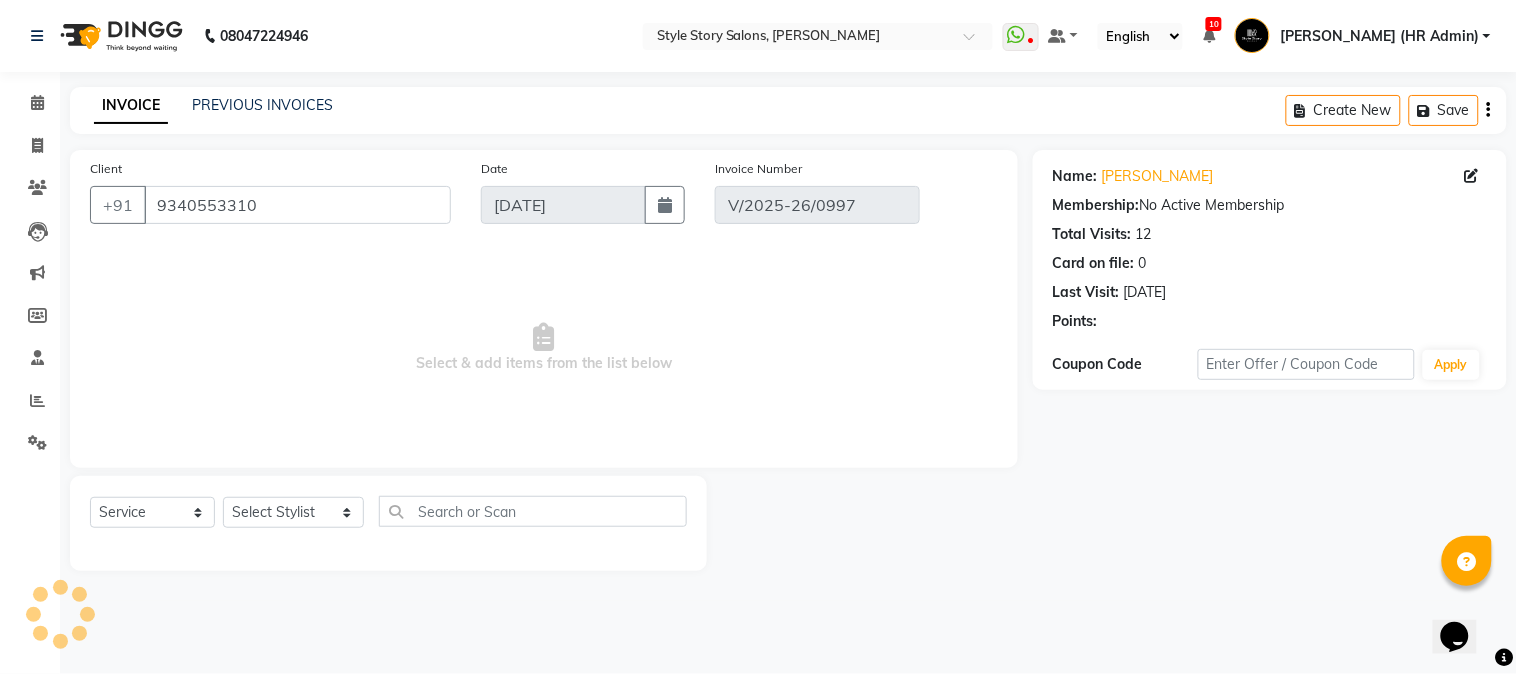 select on "select" 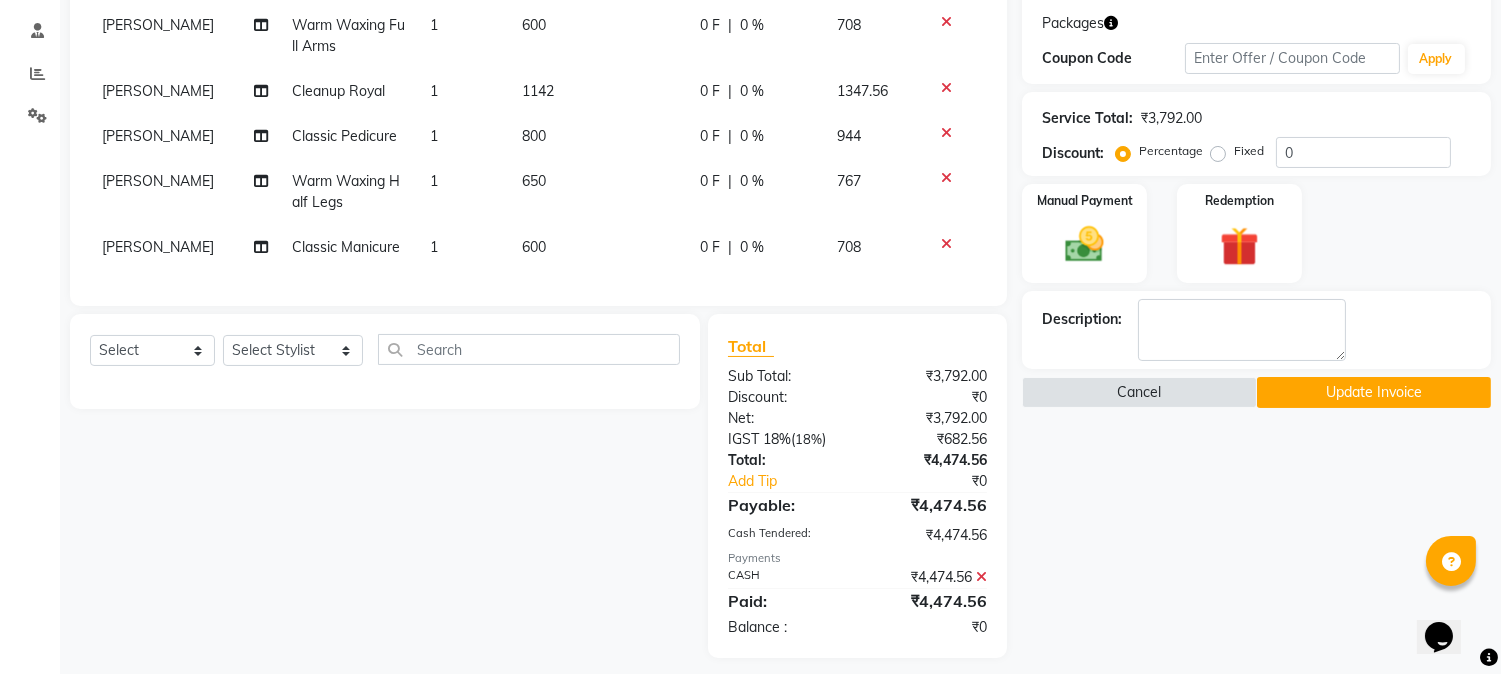 scroll, scrollTop: 333, scrollLeft: 0, axis: vertical 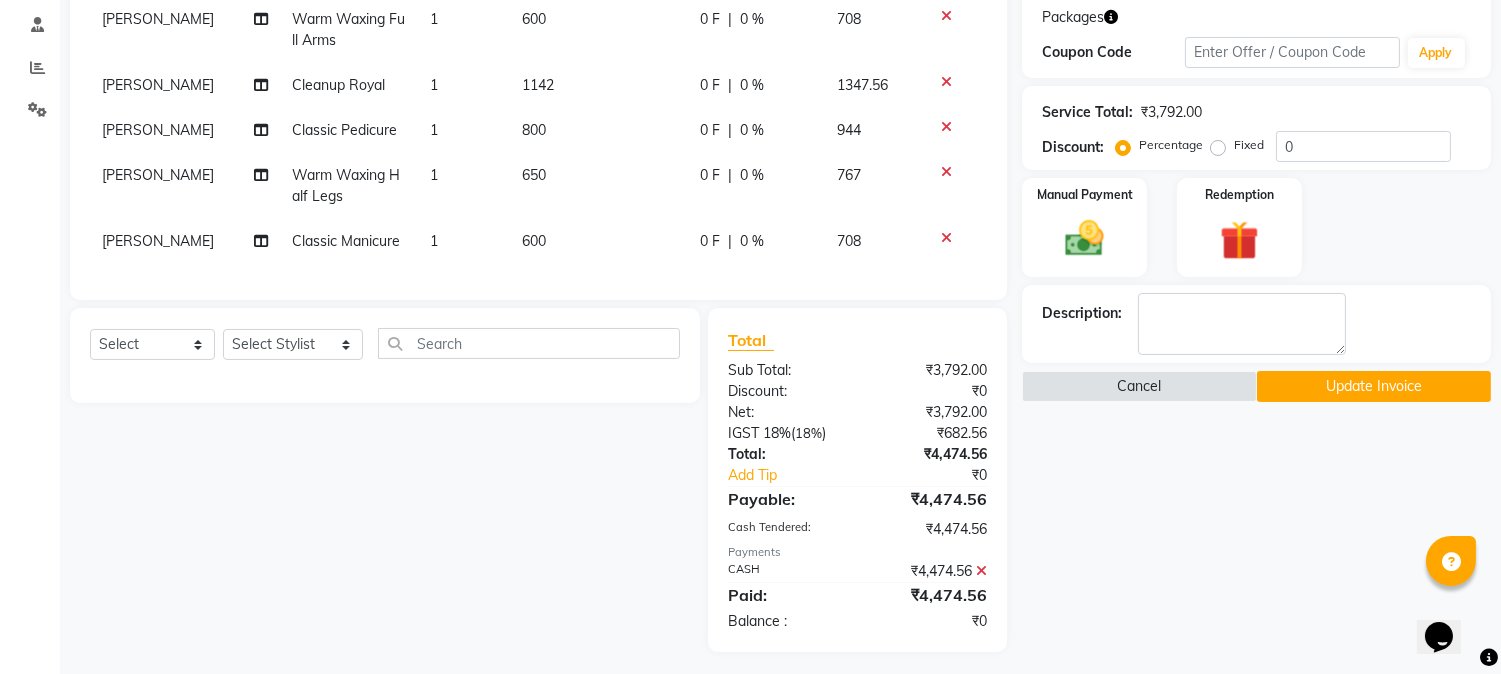 click 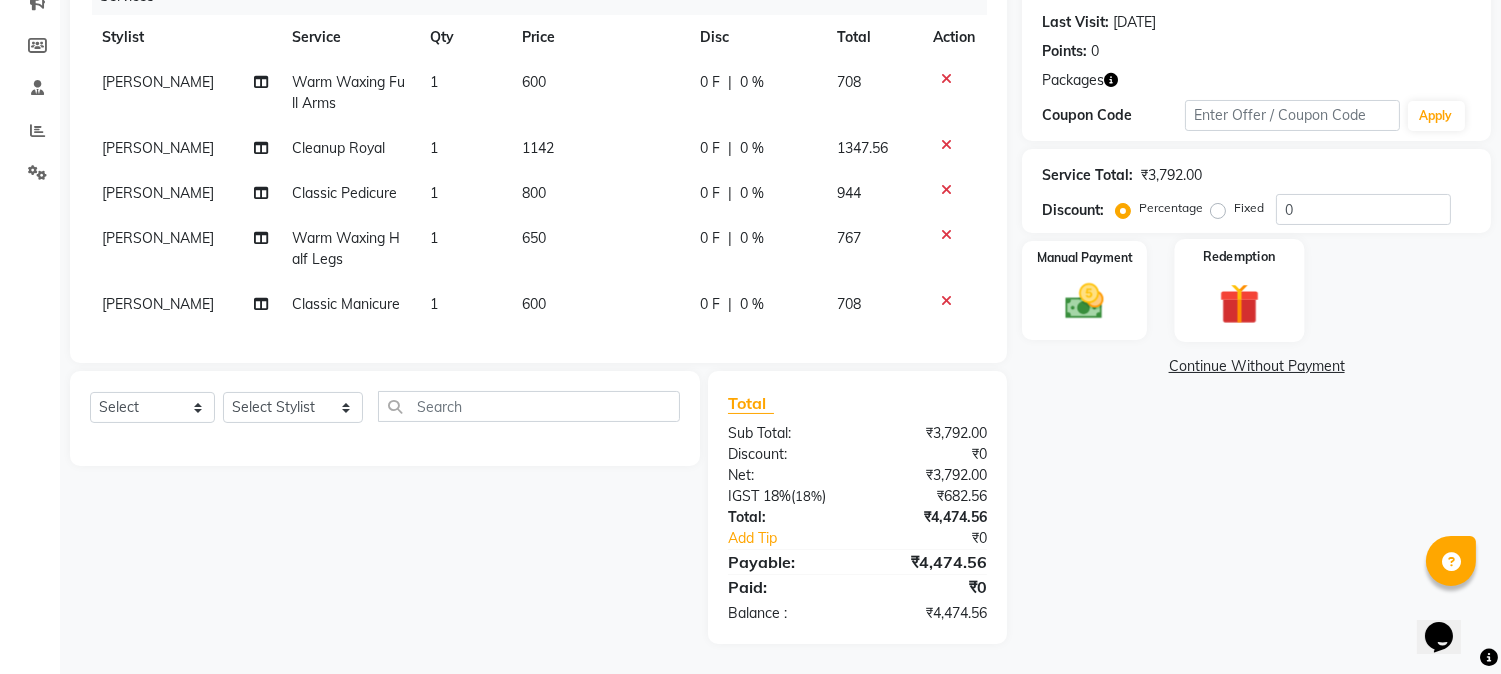 click 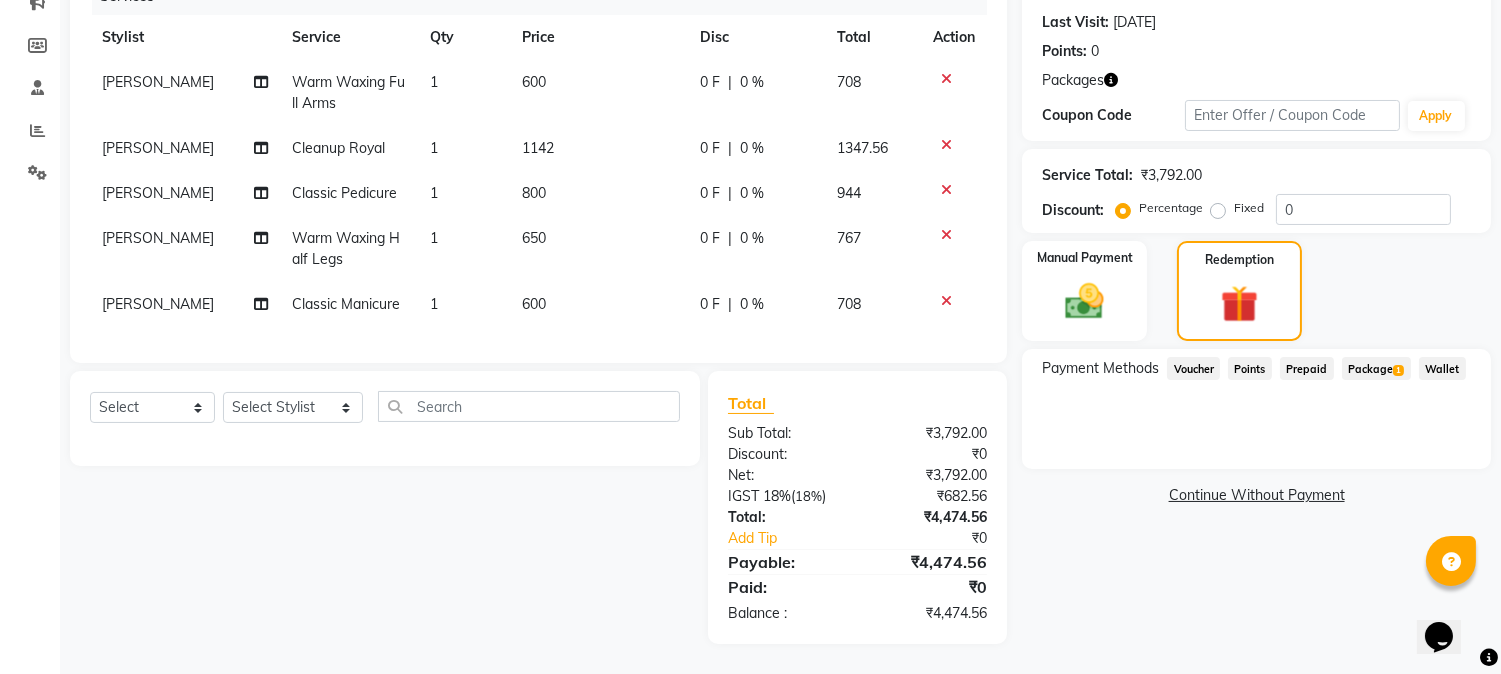 click on "Package  1" 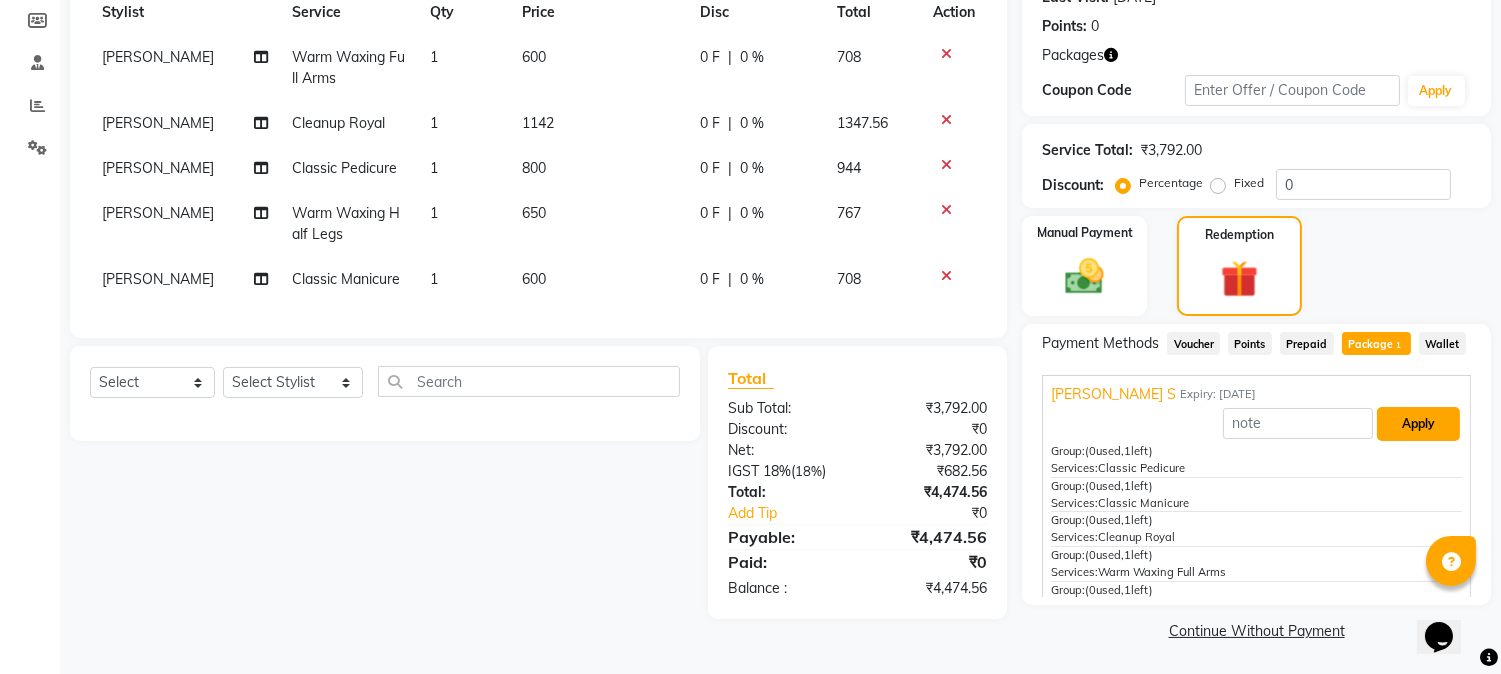 click on "Apply" at bounding box center [1418, 424] 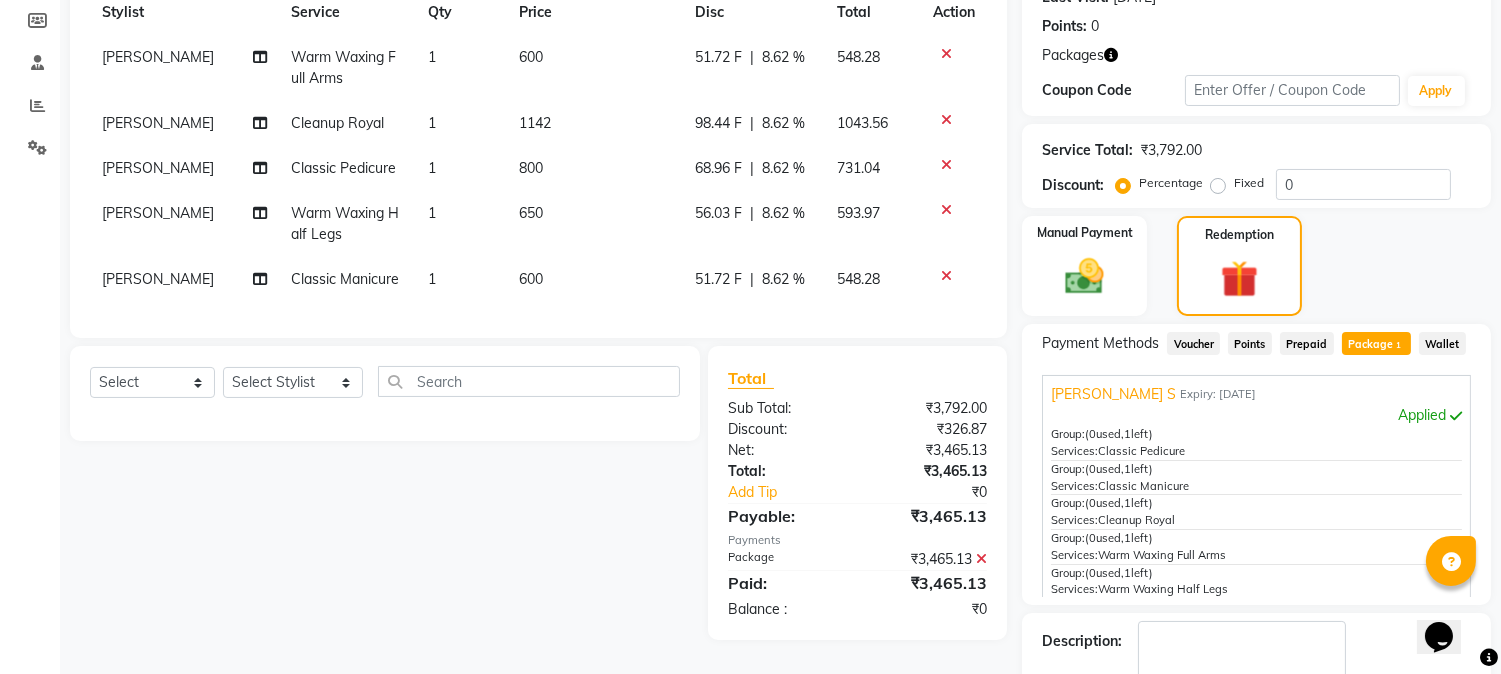 click on "1142" 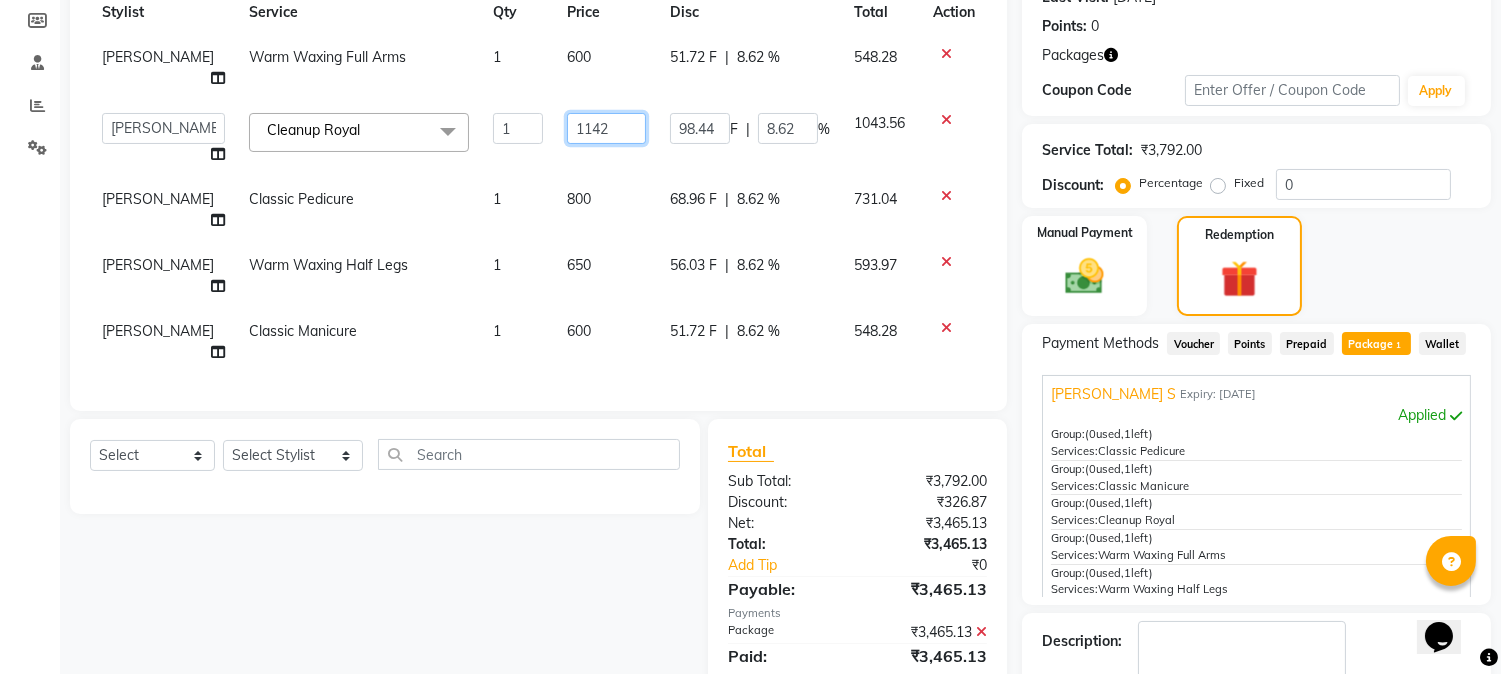 drag, startPoint x: 618, startPoint y: 121, endPoint x: 525, endPoint y: 138, distance: 94.54099 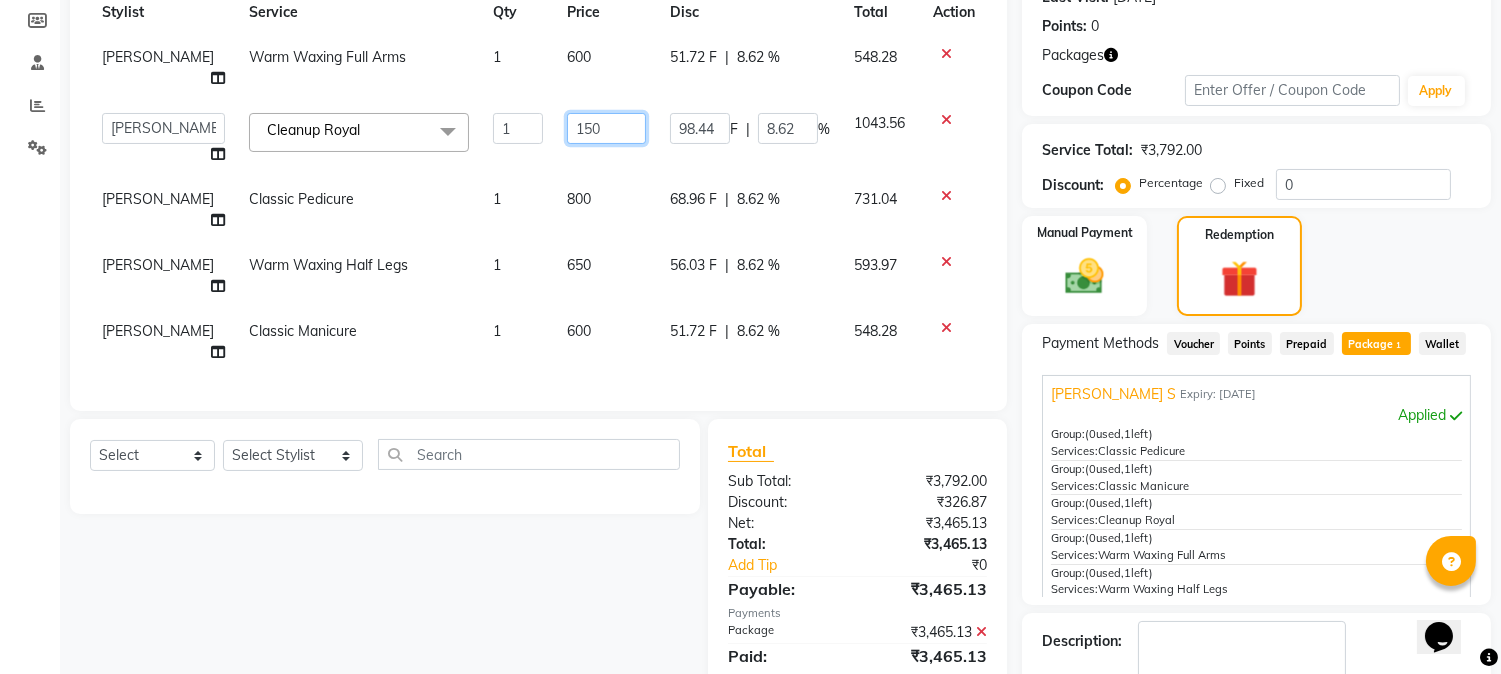 type on "1500" 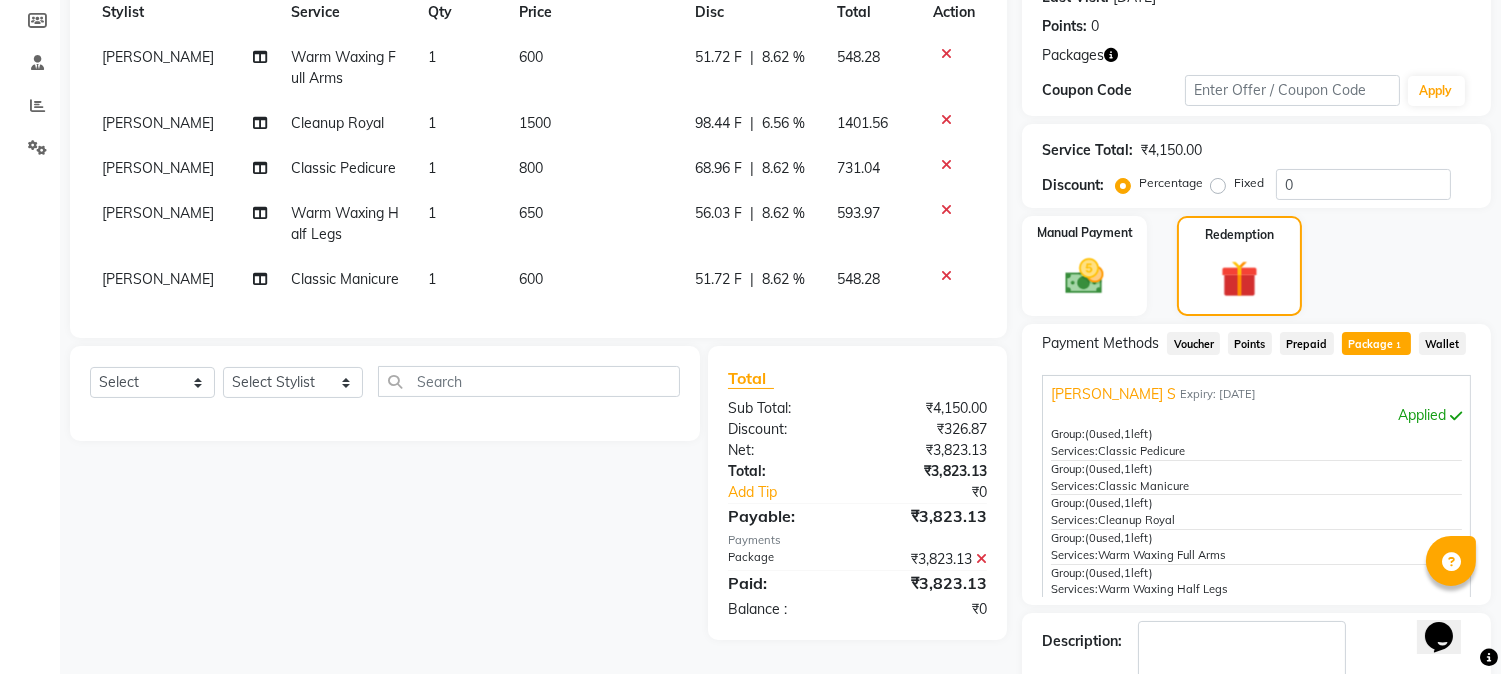 click on "Total Sub Total: ₹4,150.00 Discount: ₹326.87 Net: ₹3,823.13 Total: ₹3,823.13 Add Tip ₹0 Payable: ₹3,823.13 Payments Package ₹3,823.13  Paid: ₹3,823.13 Balance   : ₹0" 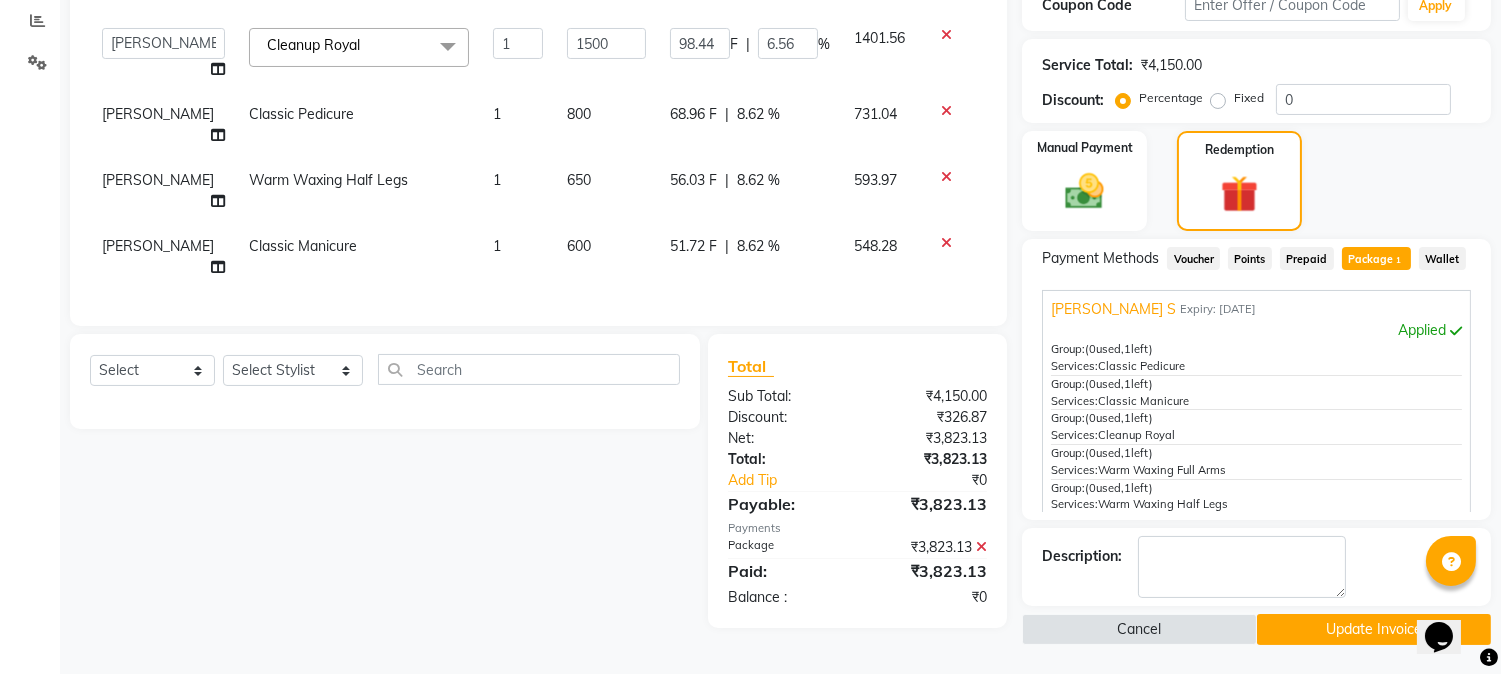 scroll, scrollTop: 268, scrollLeft: 0, axis: vertical 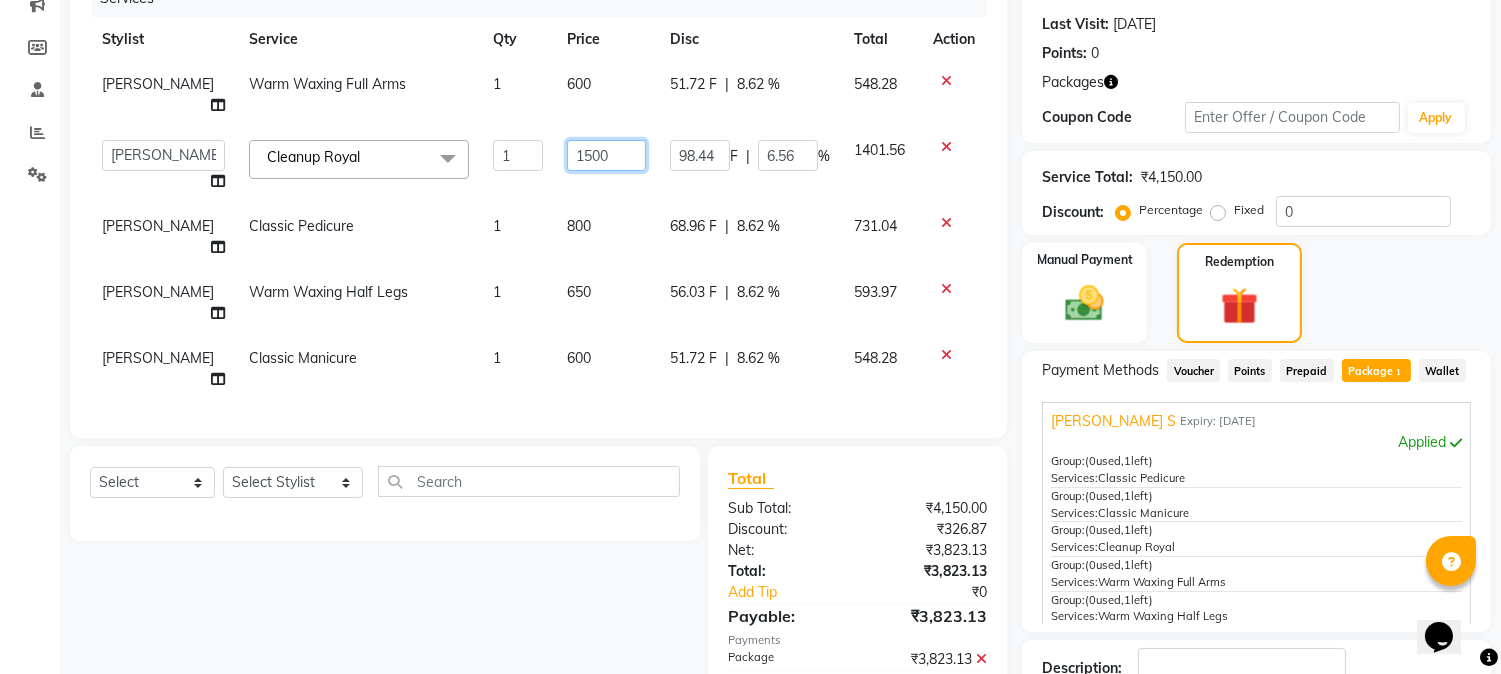 click on "1500" 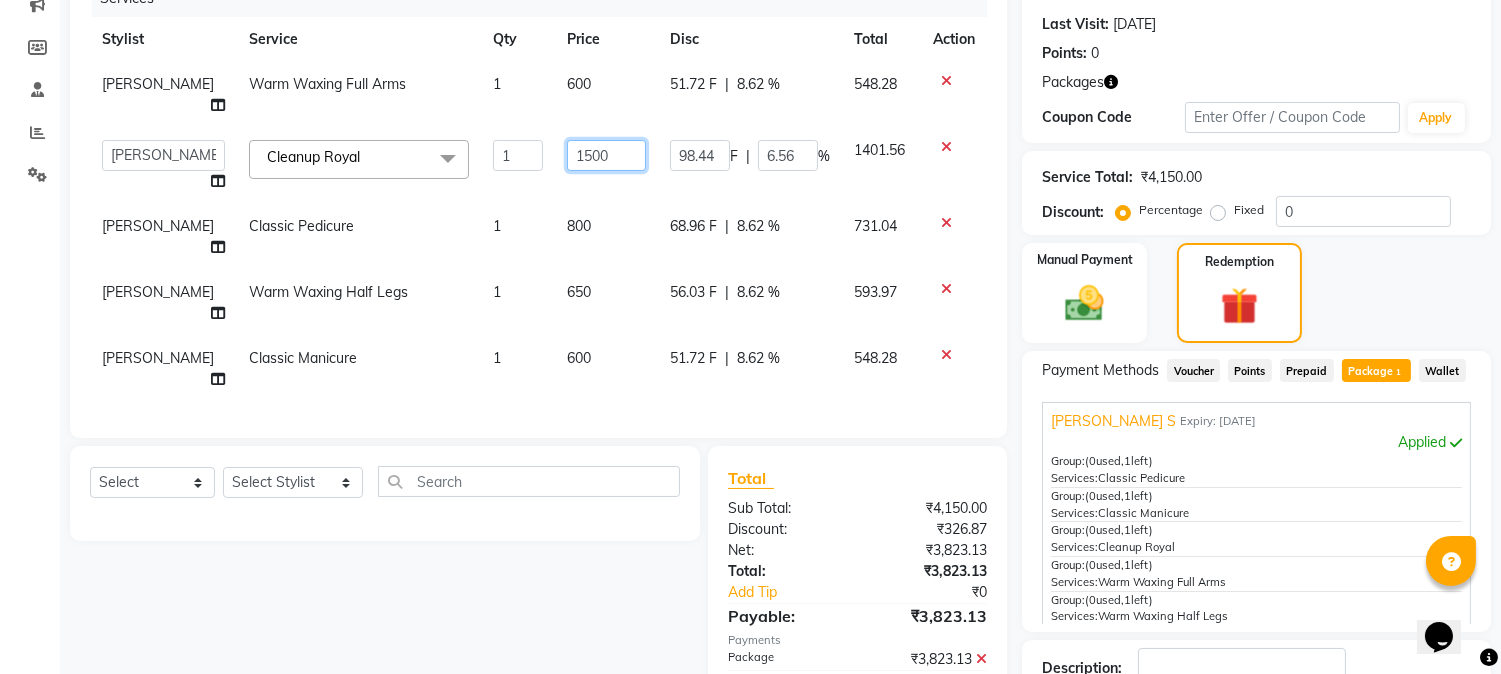 click on "1500" 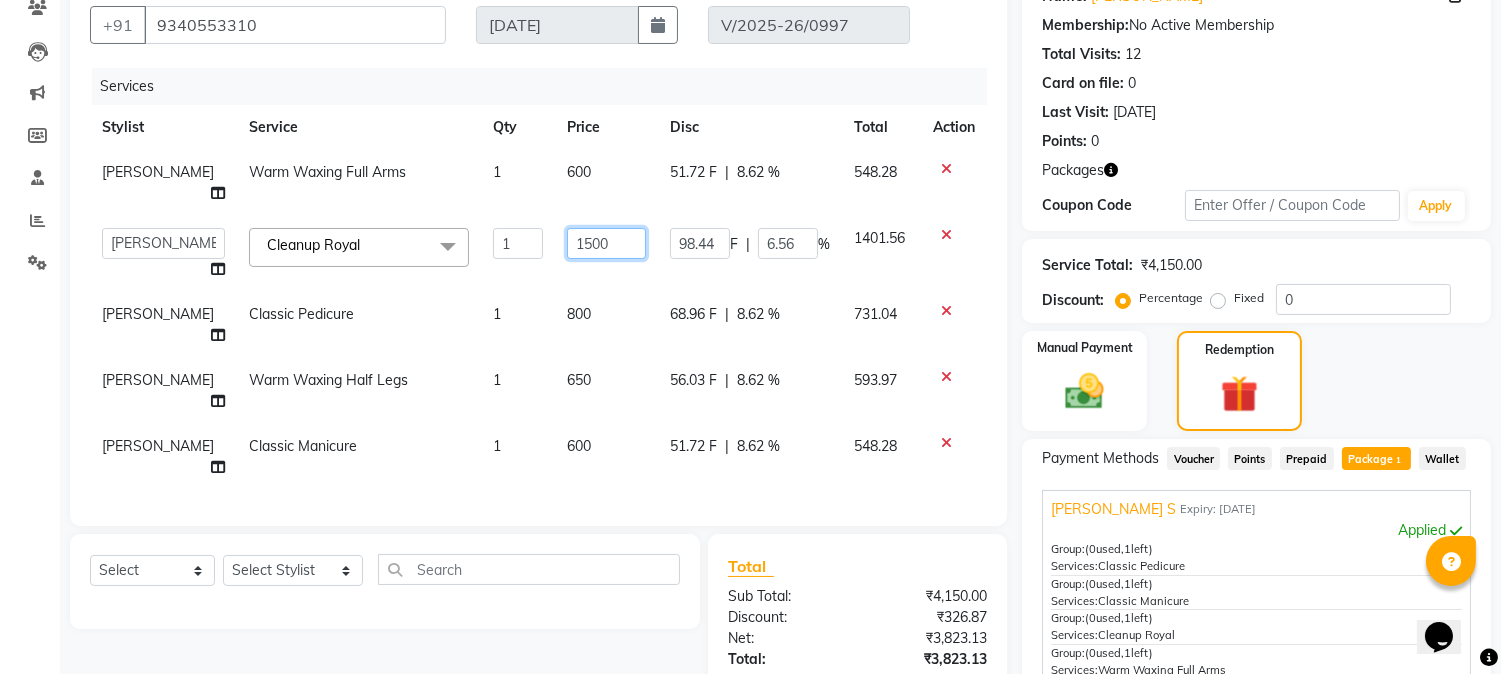 scroll, scrollTop: 157, scrollLeft: 0, axis: vertical 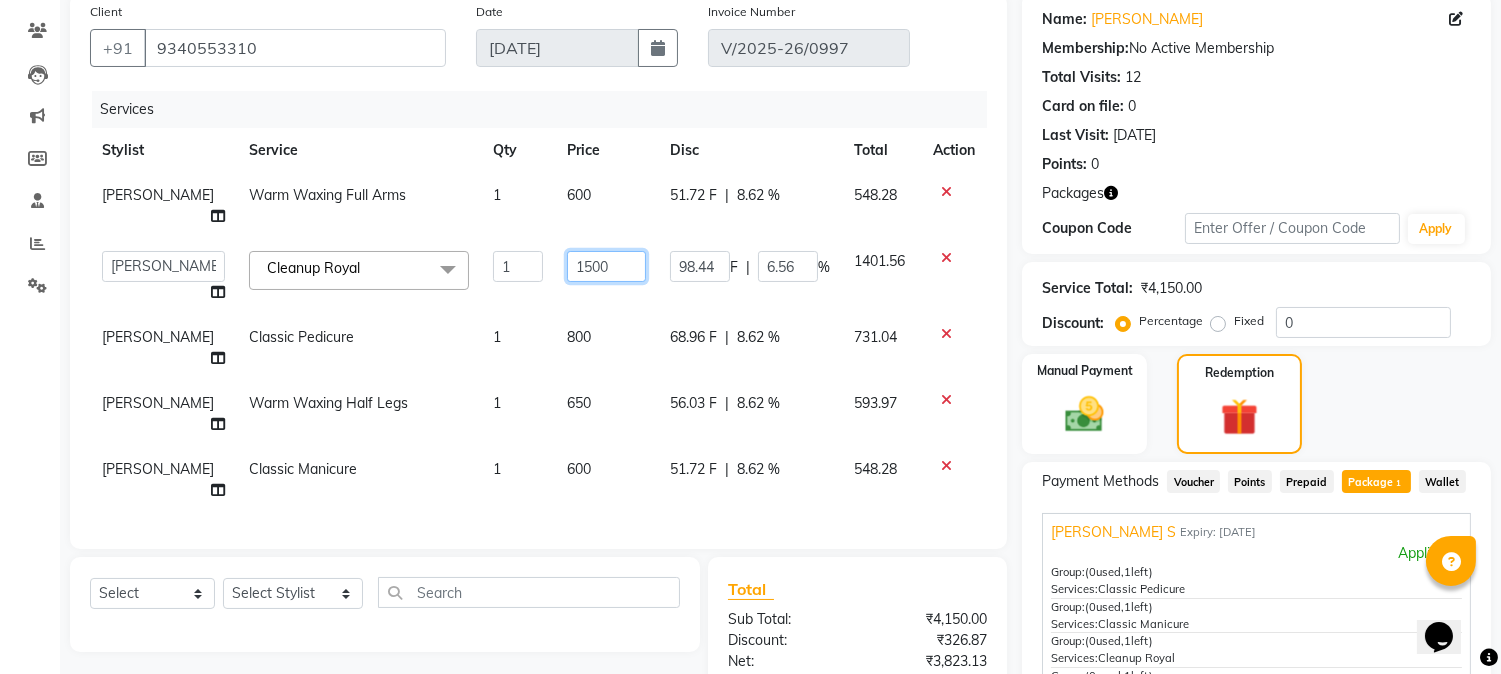 click on "1500" 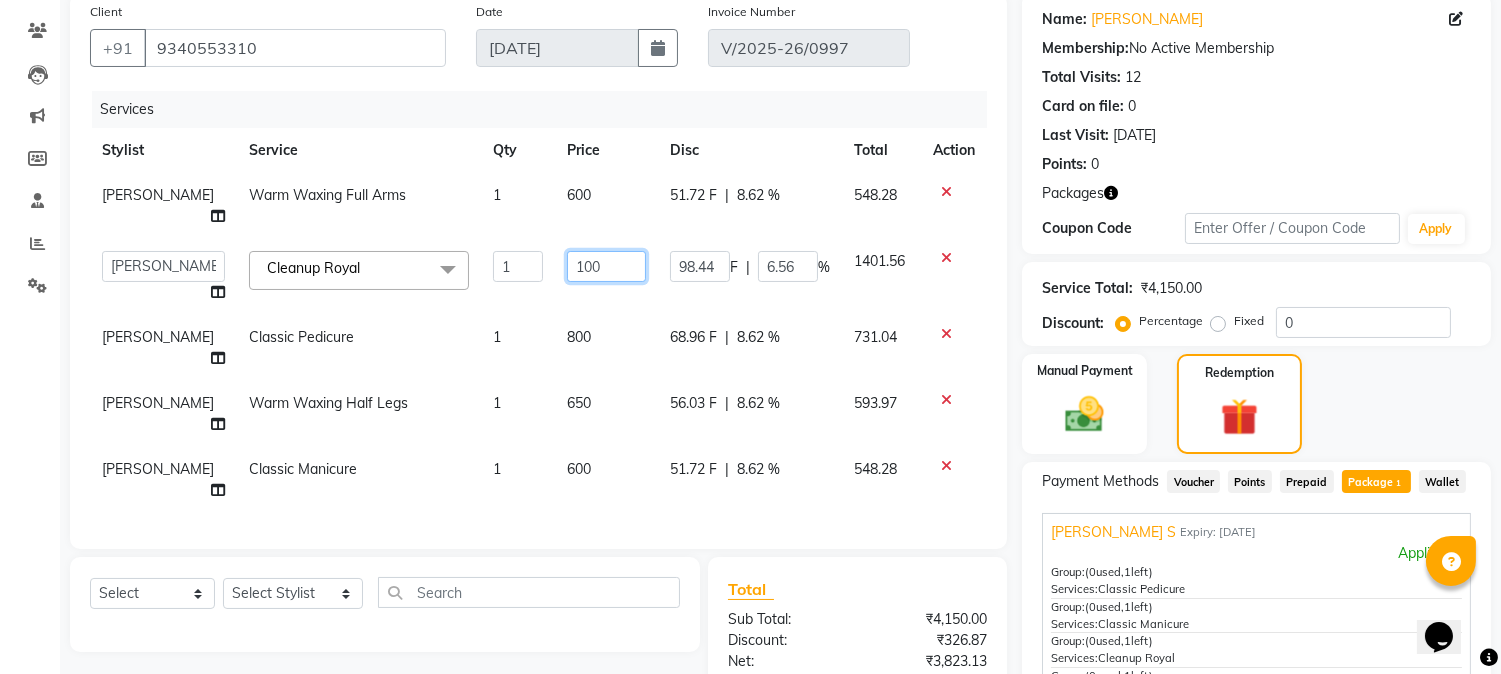 type on "1800" 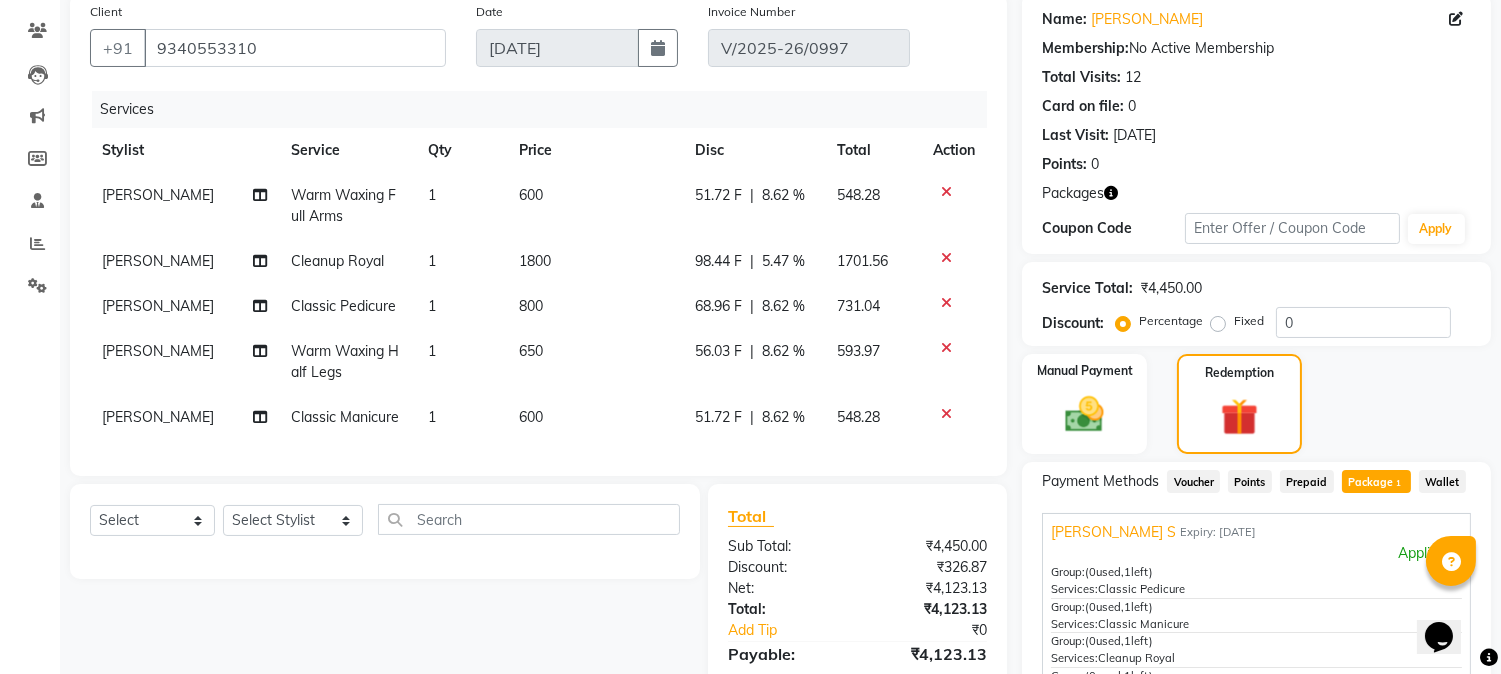 click on "Client +91 9340553310 Date 13-07-2025 Invoice Number V/2025-26/0997 Services Stylist Service Qty Price Disc Total Action Priyanshi Meshram Warm Waxing Full Arms 1 600 51.72 F | 8.62 % 548.28 Priyanshi Meshram Cleanup Royal 1 1800 98.44 F | 5.47 % 1701.56 Priyanshi Meshram Classic Pedicure 1 800 68.96 F | 8.62 % 731.04 Priyanshi Meshram Warm Waxing Half Legs 1 650 56.03 F | 8.62 % 593.97 Tanuja Junghare Classic Manicure 1 600 51.72 F | 8.62 % 548.28 Select  Service  Product  Membership  Package Voucher Prepaid Gift Card  Select Stylist Aayushi Dahat Adesh khadse Ambika Dhadse Front Desk Arshad Ansari Diksha Thakur Durga Gawai Front Desk Kajal Thapa Front Desk Kartik Balpande  Khushal Bhoyar Senior Accountant Komal Thakur Neelam Nag Nikhil Pillay Inventory Manager Nilofar Ali (HR Admin) Prathm Chaudhari (Hair Artist) Priyanshi Meshram Ram Thakur  Ritesh Pande Ritesh Shrivas Shabnam Ansari  Shruti Raut Sonali Sarode Sonam Nashine HR Manager Suchita Mankar (Tina Beautician) Tanuja Junghare Tushar Pandey Total  :" 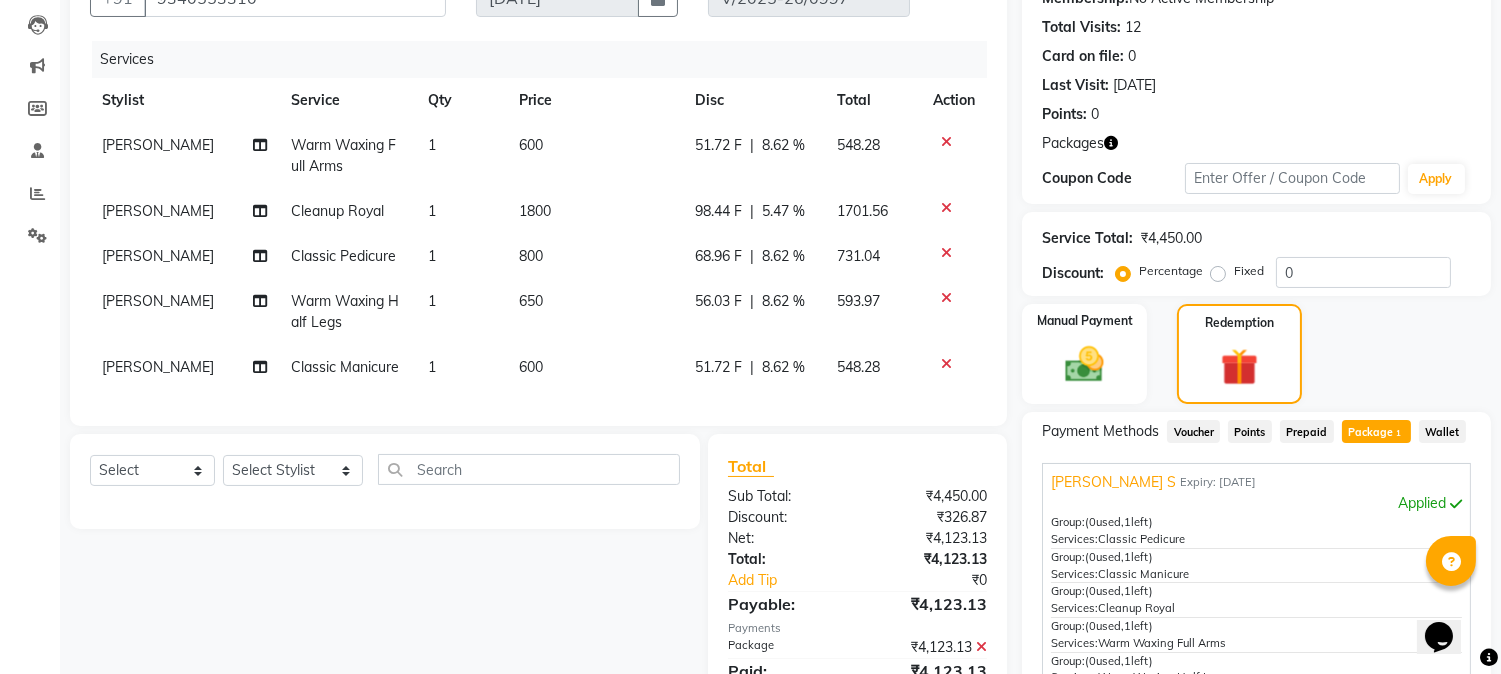 scroll, scrollTop: 157, scrollLeft: 0, axis: vertical 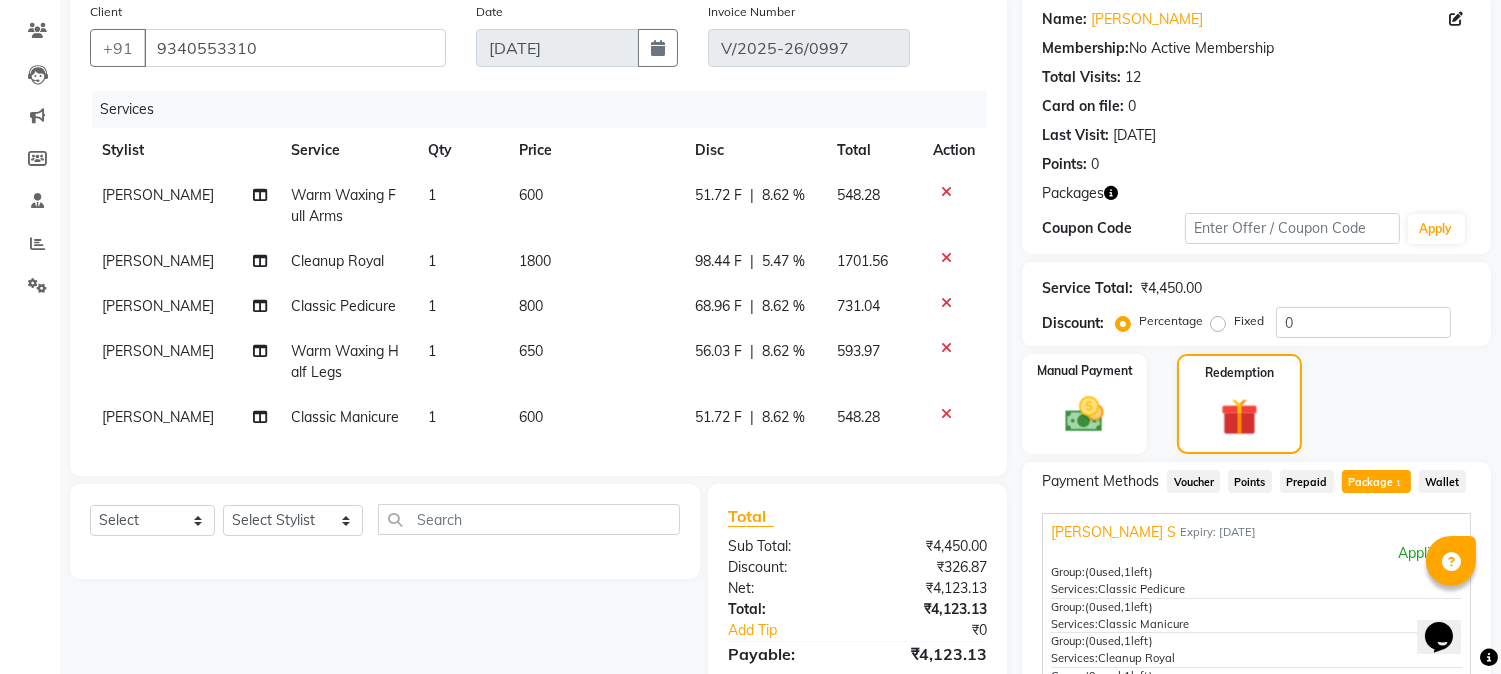click on "600" 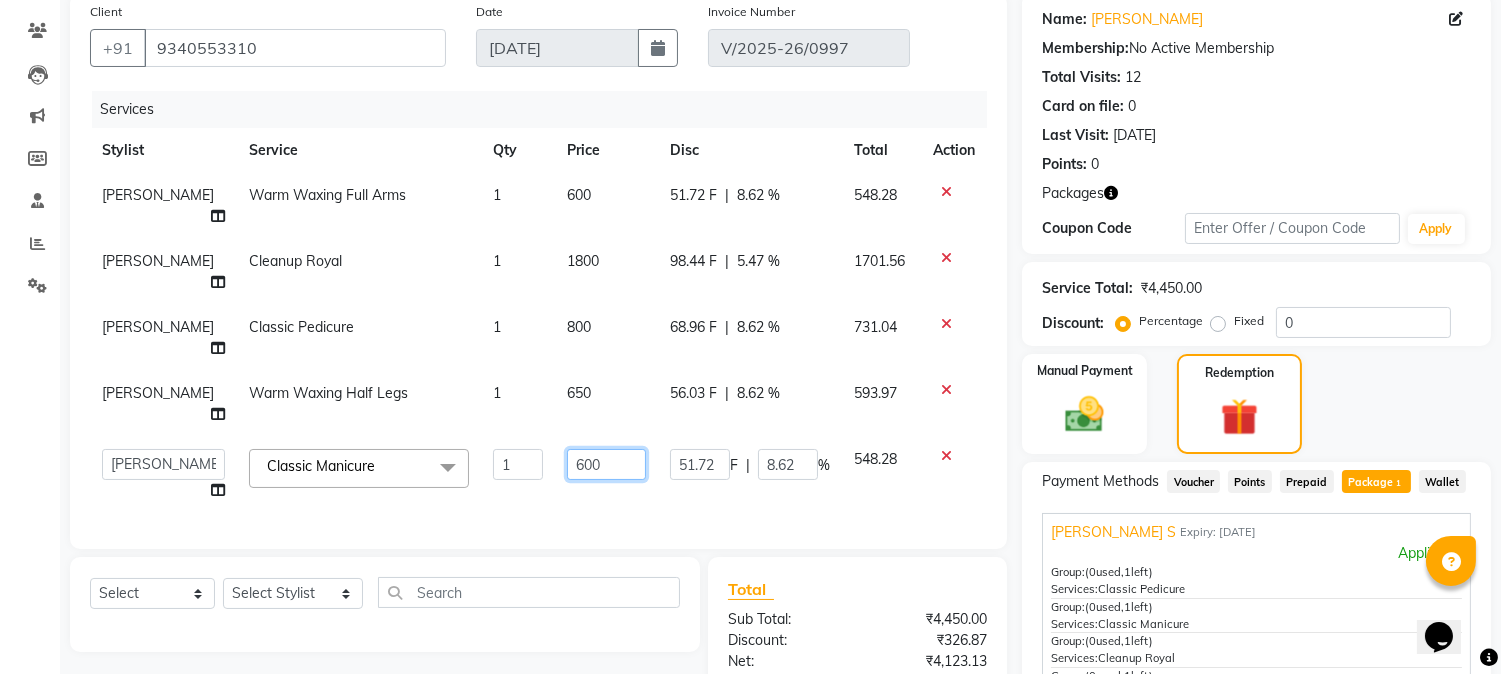 click on "600" 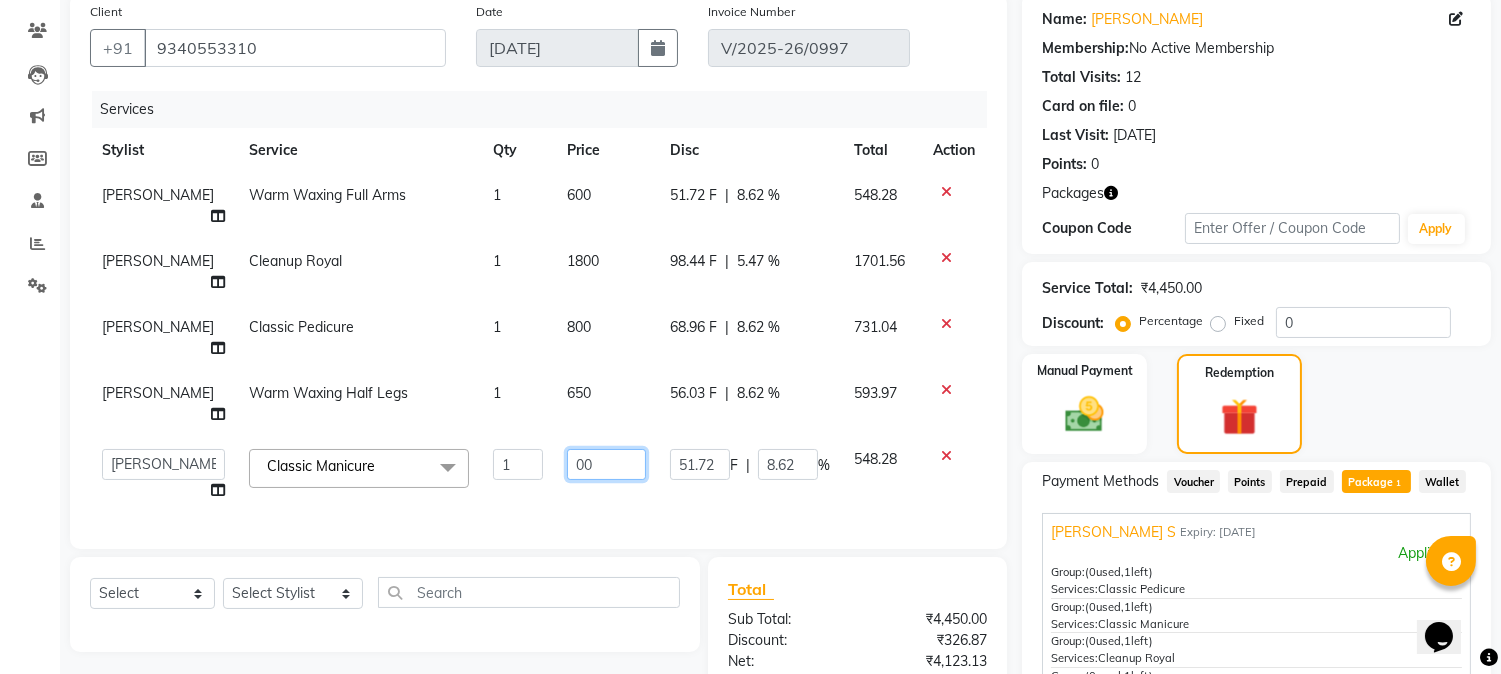 type on "800" 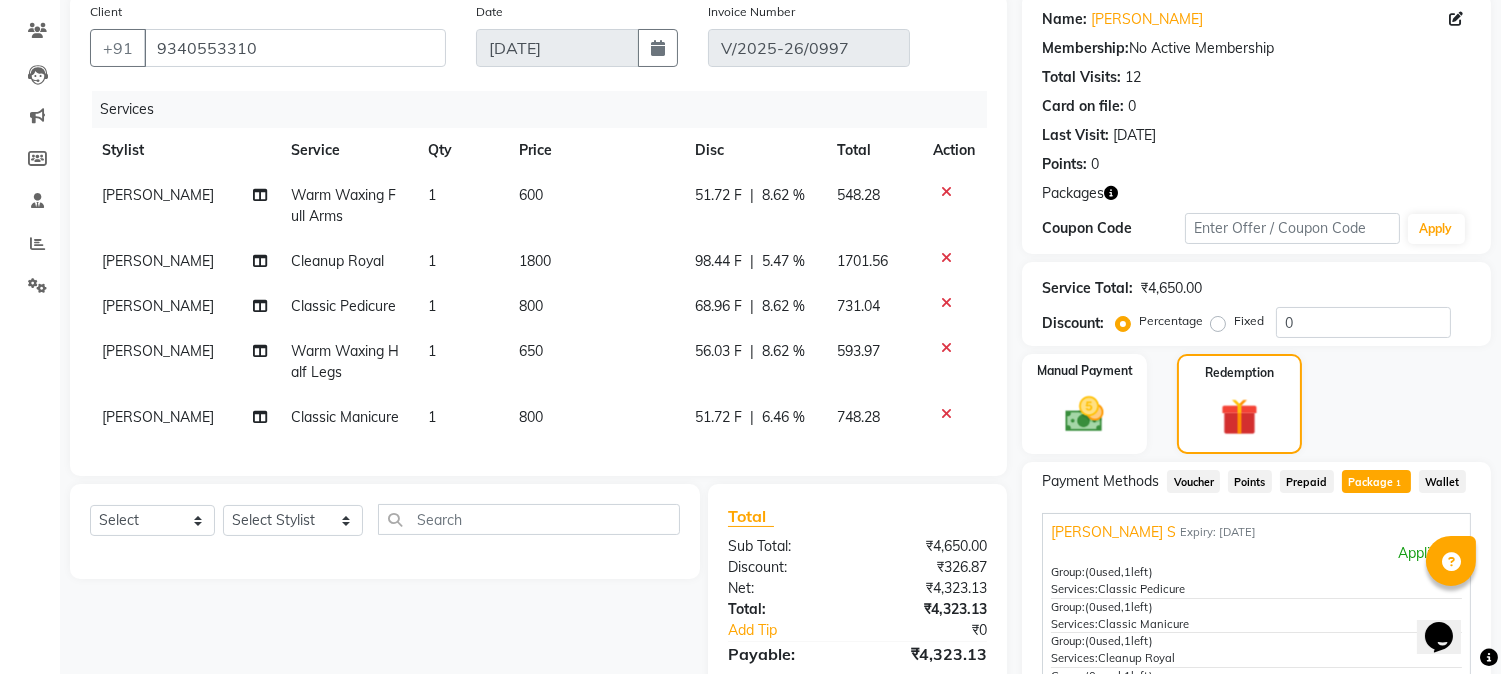 click on "Client +91 9340553310 Date 13-07-2025 Invoice Number V/2025-26/0997 Services Stylist Service Qty Price Disc Total Action Priyanshi Meshram Warm Waxing Full Arms 1 600 51.72 F | 8.62 % 548.28 Priyanshi Meshram Cleanup Royal 1 1800 98.44 F | 5.47 % 1701.56 Priyanshi Meshram Classic Pedicure 1 800 68.96 F | 8.62 % 731.04 Priyanshi Meshram Warm Waxing Half Legs 1 650 56.03 F | 8.62 % 593.97 Tanuja Junghare Classic Manicure 1 800 51.72 F | 6.46 % 748.28 Select  Service  Product  Membership  Package Voucher Prepaid Gift Card  Select Stylist Aayushi Dahat Adesh khadse Ambika Dhadse Front Desk Arshad Ansari Diksha Thakur Durga Gawai Front Desk Kajal Thapa Front Desk Kartik Balpande  Khushal Bhoyar Senior Accountant Komal Thakur Neelam Nag Nikhil Pillay Inventory Manager Nilofar Ali (HR Admin) Prathm Chaudhari (Hair Artist) Priyanshi Meshram Ram Thakur  Ritesh Pande Ritesh Shrivas Shabnam Ansari  Shruti Raut Sonali Sarode Sonam Nashine HR Manager Suchita Mankar (Tina Beautician) Tanuja Junghare Tushar Pandey Total  :" 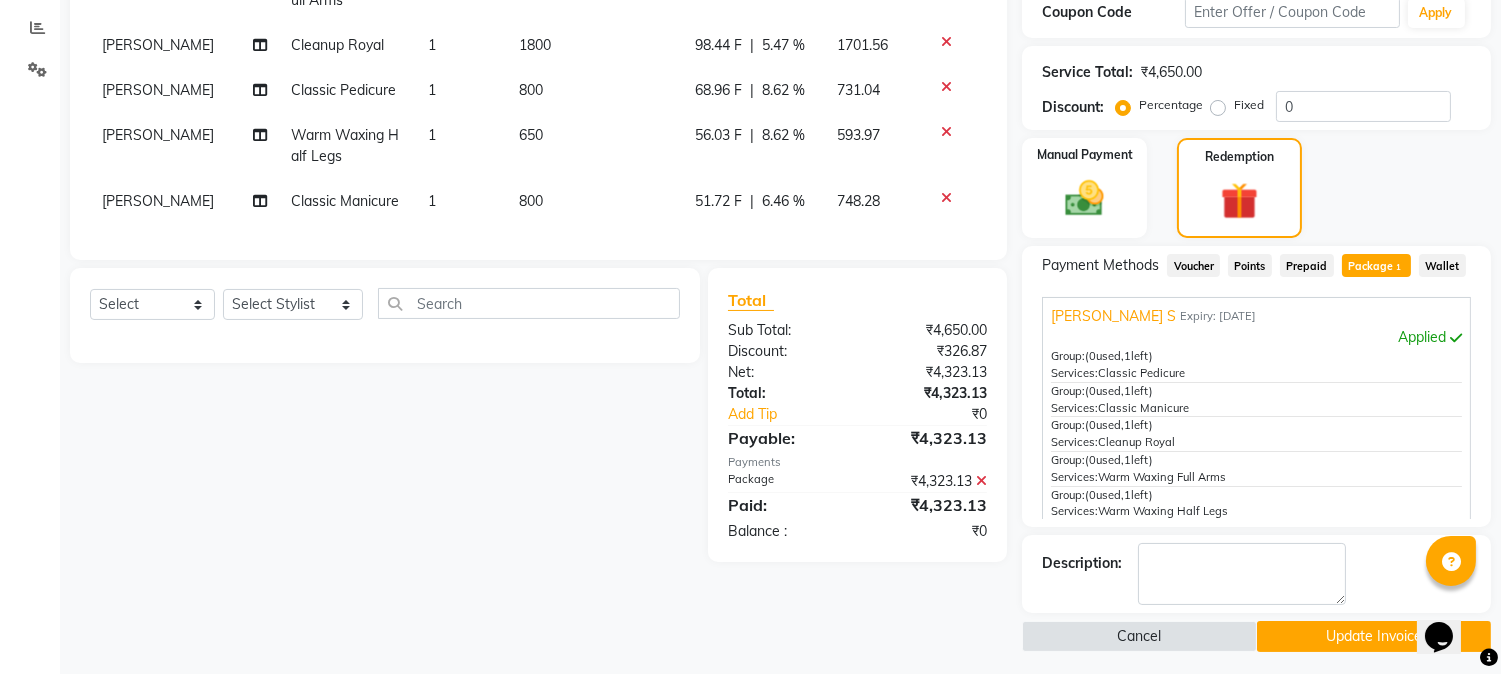 scroll, scrollTop: 380, scrollLeft: 0, axis: vertical 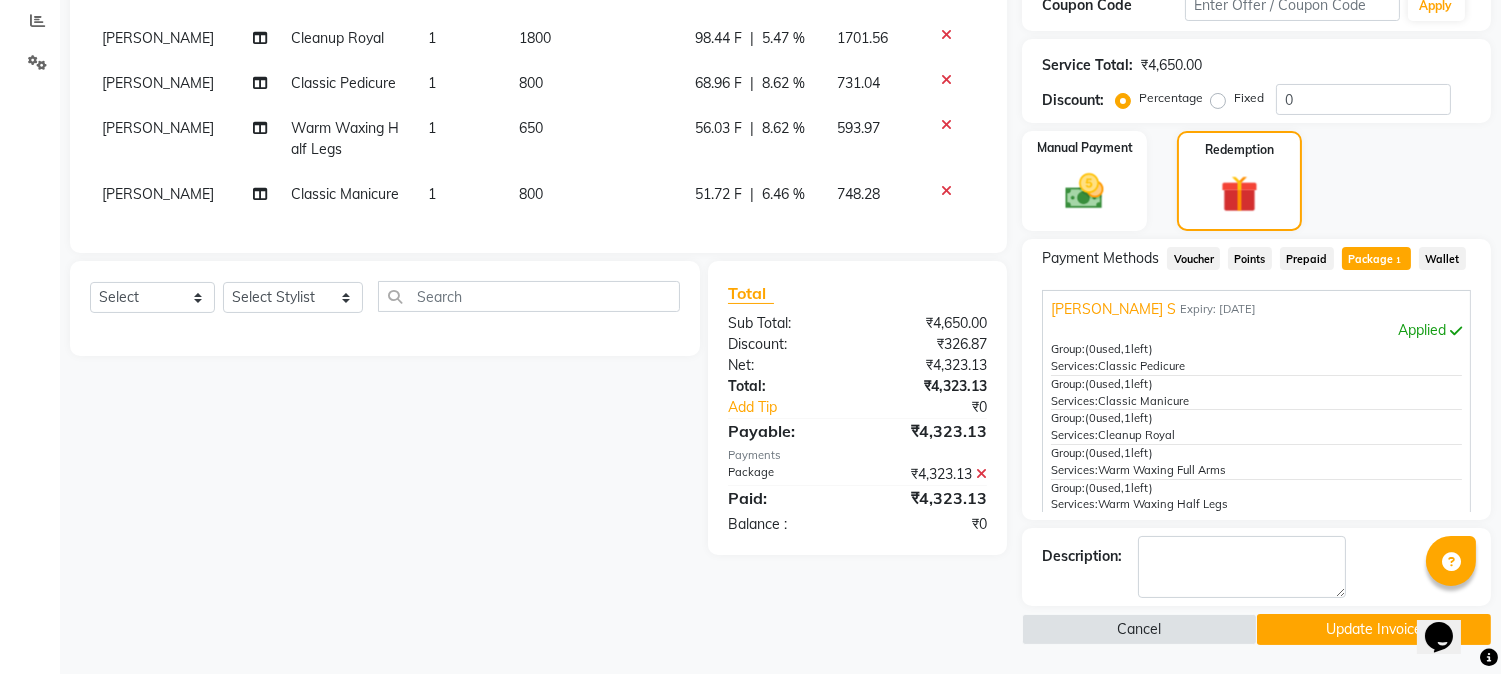 click on "800" 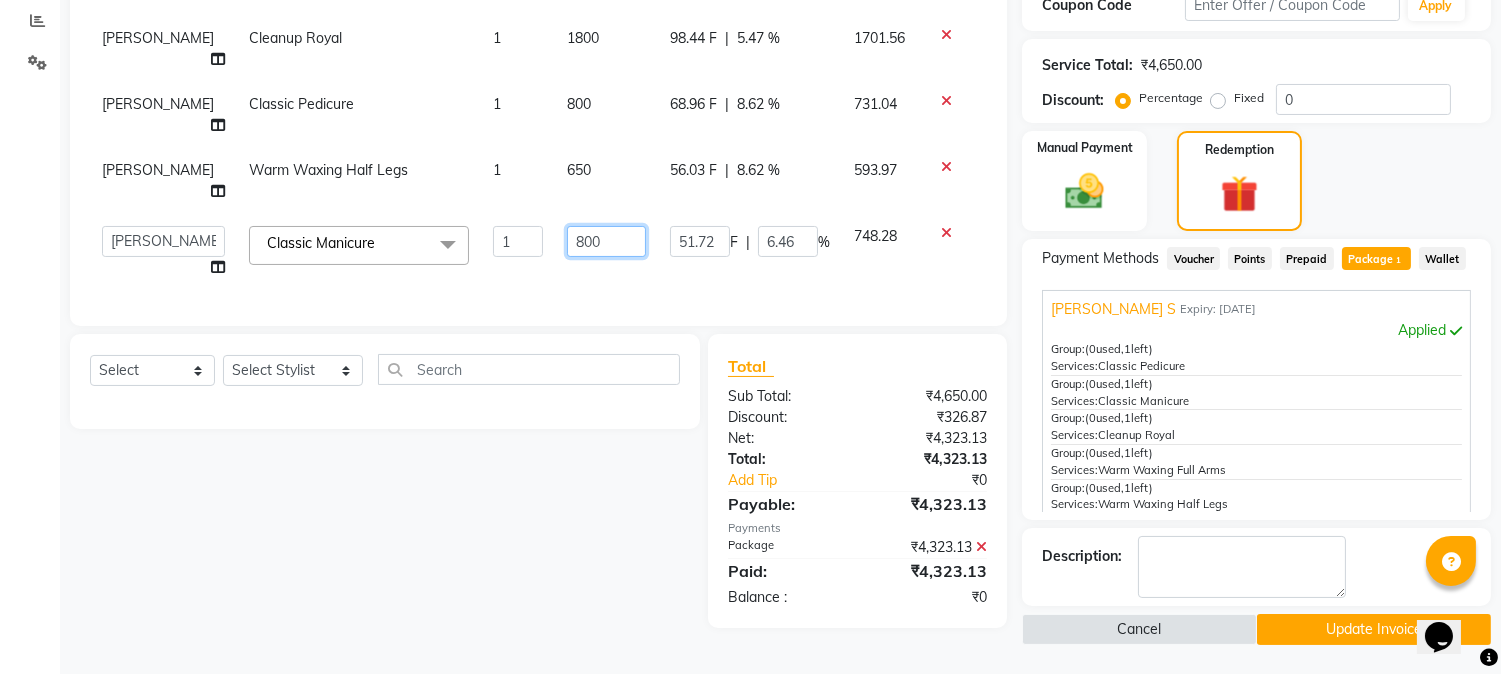 click on "800" 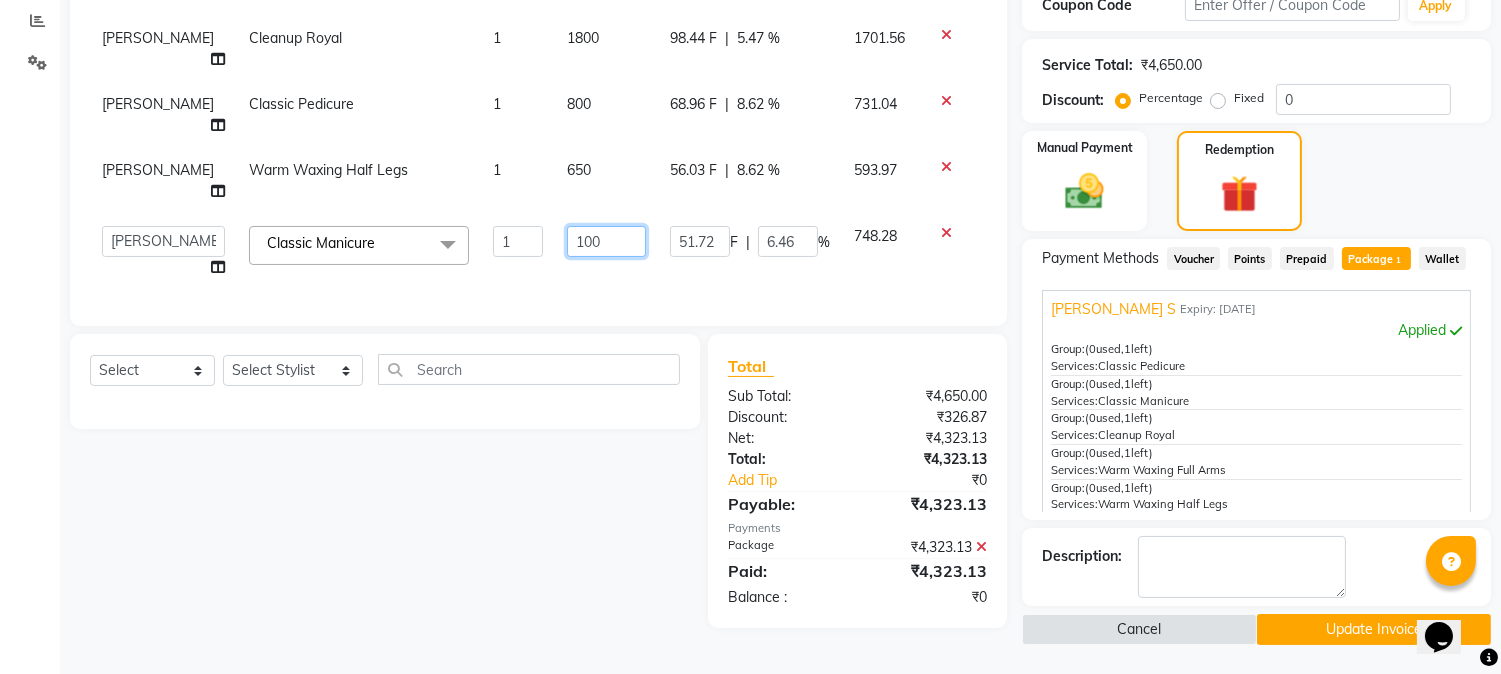type on "1000" 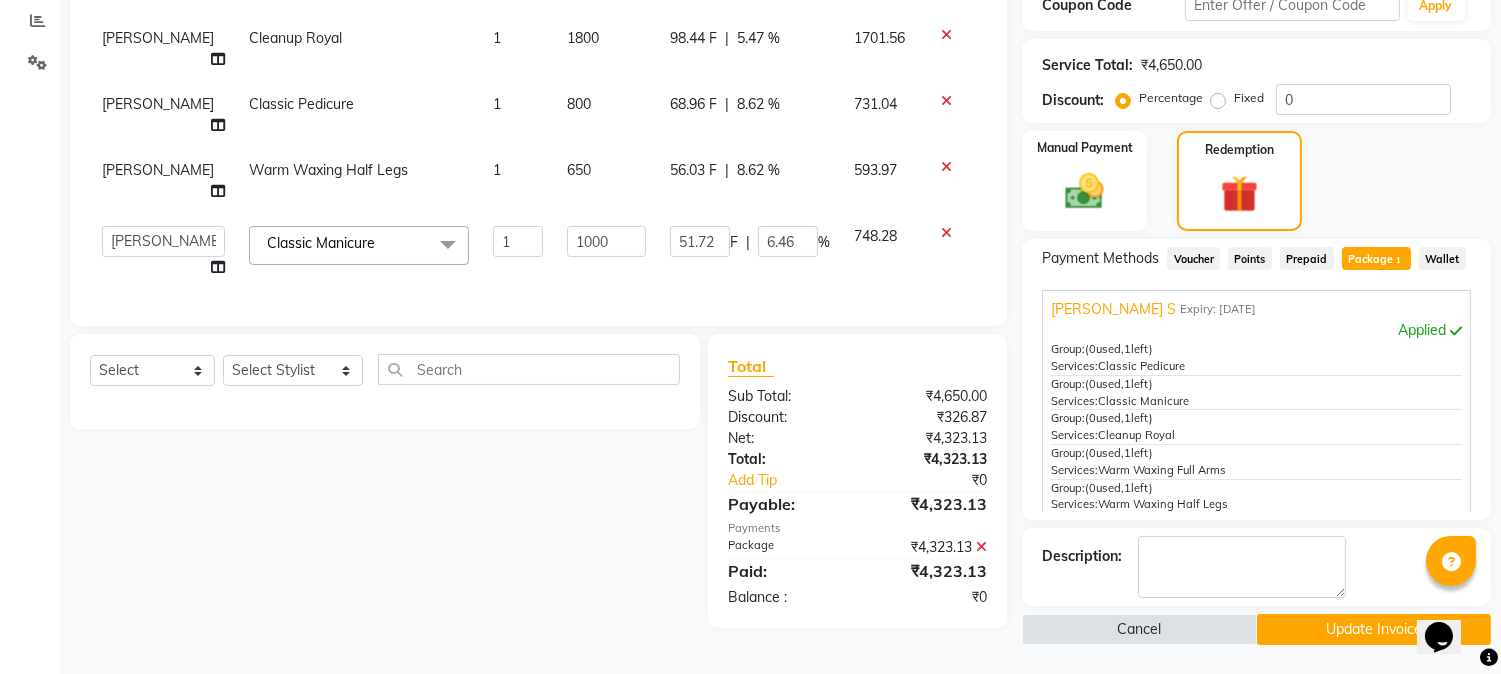 click on "Client +91 9340553310 Date 13-07-2025 Invoice Number V/2025-26/0997 Services Stylist Service Qty Price Disc Total Action Priyanshi Meshram Warm Waxing Full Arms 1 600 51.72 F | 8.62 % 548.28 Priyanshi Meshram Cleanup Royal 1 1800 98.44 F | 5.47 % 1701.56 Priyanshi Meshram Classic Pedicure 1 800 68.96 F | 8.62 % 731.04 Priyanshi Meshram Warm Waxing Half Legs 1 650 56.03 F | 8.62 % 593.97  Aayushi Dahat   Adesh khadse   Ambika Dhadse Front Desk   Arshad Ansari   Diksha Thakur   Durga Gawai   Front Desk   Kajal Thapa Front Desk   Kartik Balpande    Khushal Bhoyar Senior Accountant   Komal Thakur   Neelam Nag   Nikhil Pillay Inventory Manager   Nilofar Ali (HR Admin)   Prathm Chaudhari (Hair Artist)   Priyanshi Meshram   Ram Thakur    Ritesh Pande   Ritesh Shrivas   Shabnam Ansari    Shruti Raut   Sonali Sarode   Sonam Nashine HR Manager   Suchita Mankar (Tina Beautician)   Tanuja Junghare   Tushar Pandey   Vikas Kumar   Vinod Pandit   Vishal Gajbhiye Accountant  Classic Manicure  x Advance Facial Cv Anti-Aging" 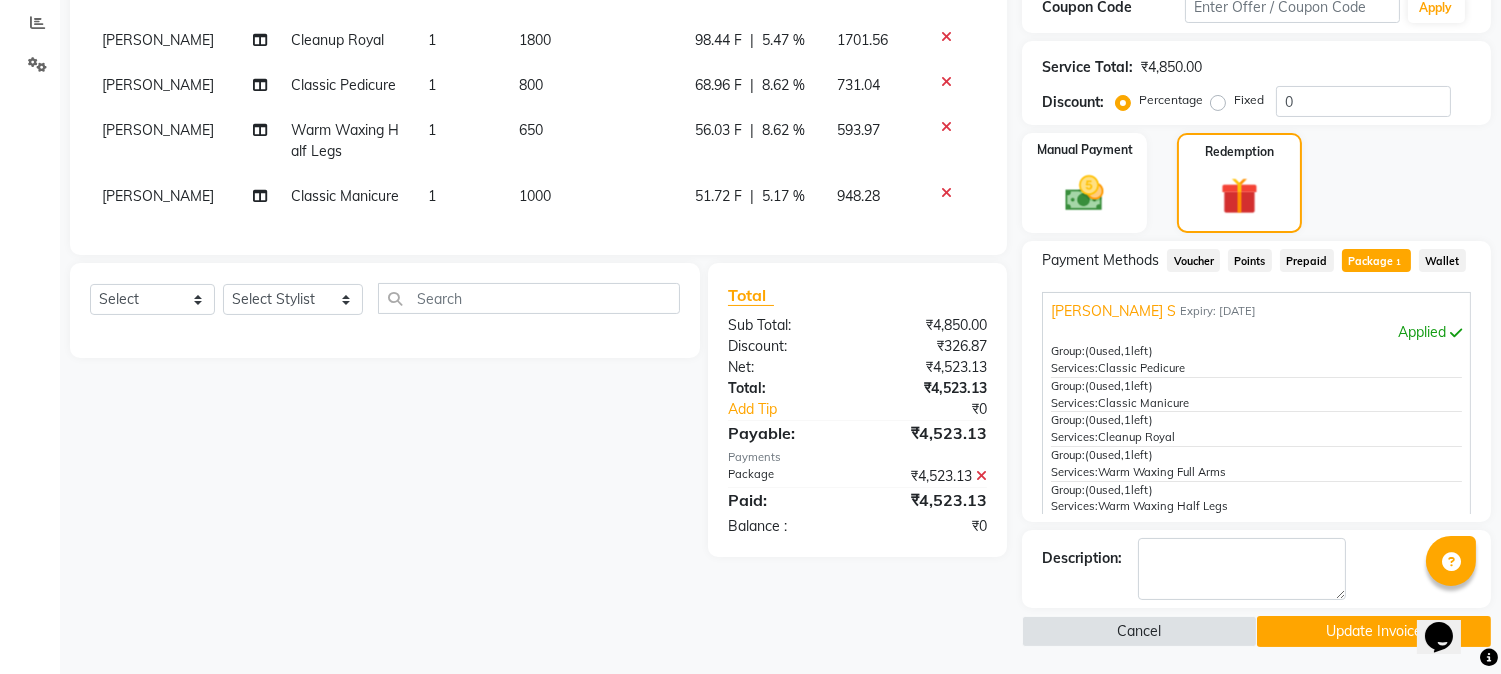 scroll, scrollTop: 380, scrollLeft: 0, axis: vertical 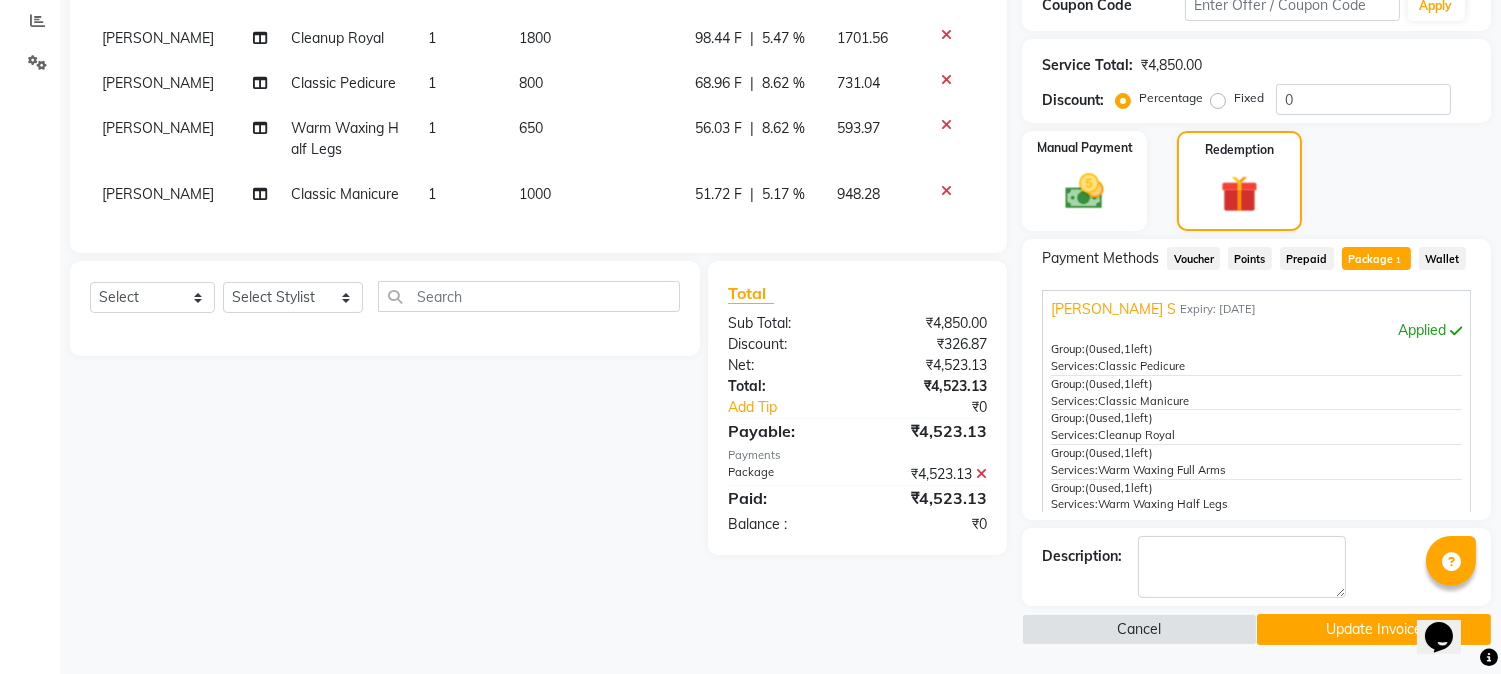 click on "1000" 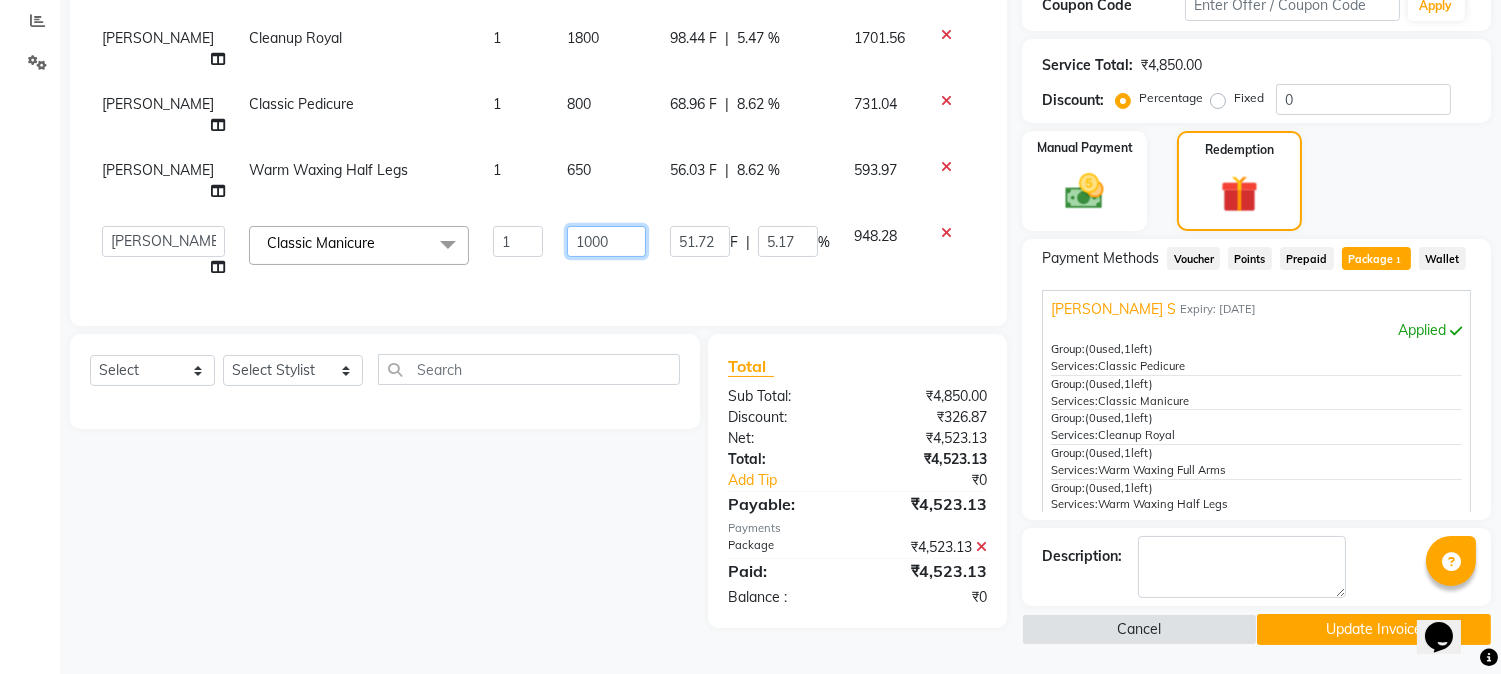 click on "1000" 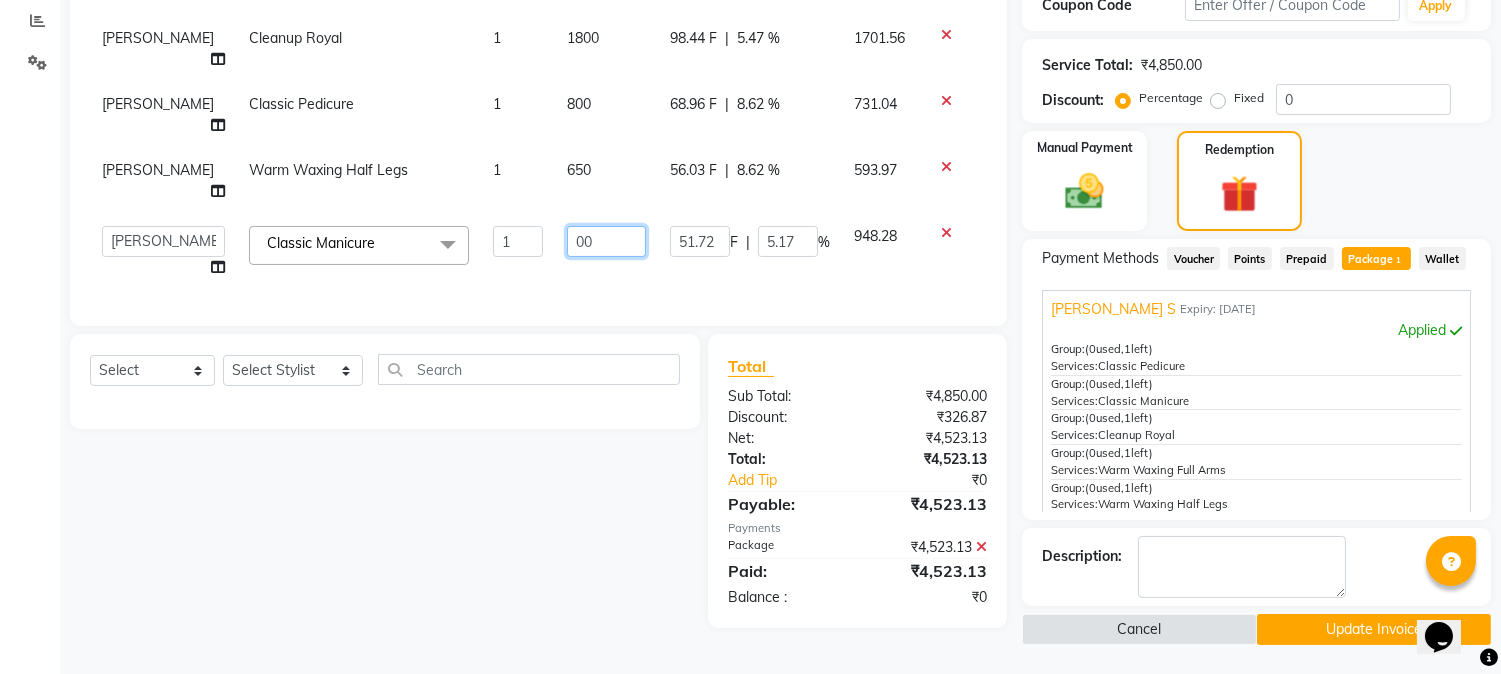 type on "800" 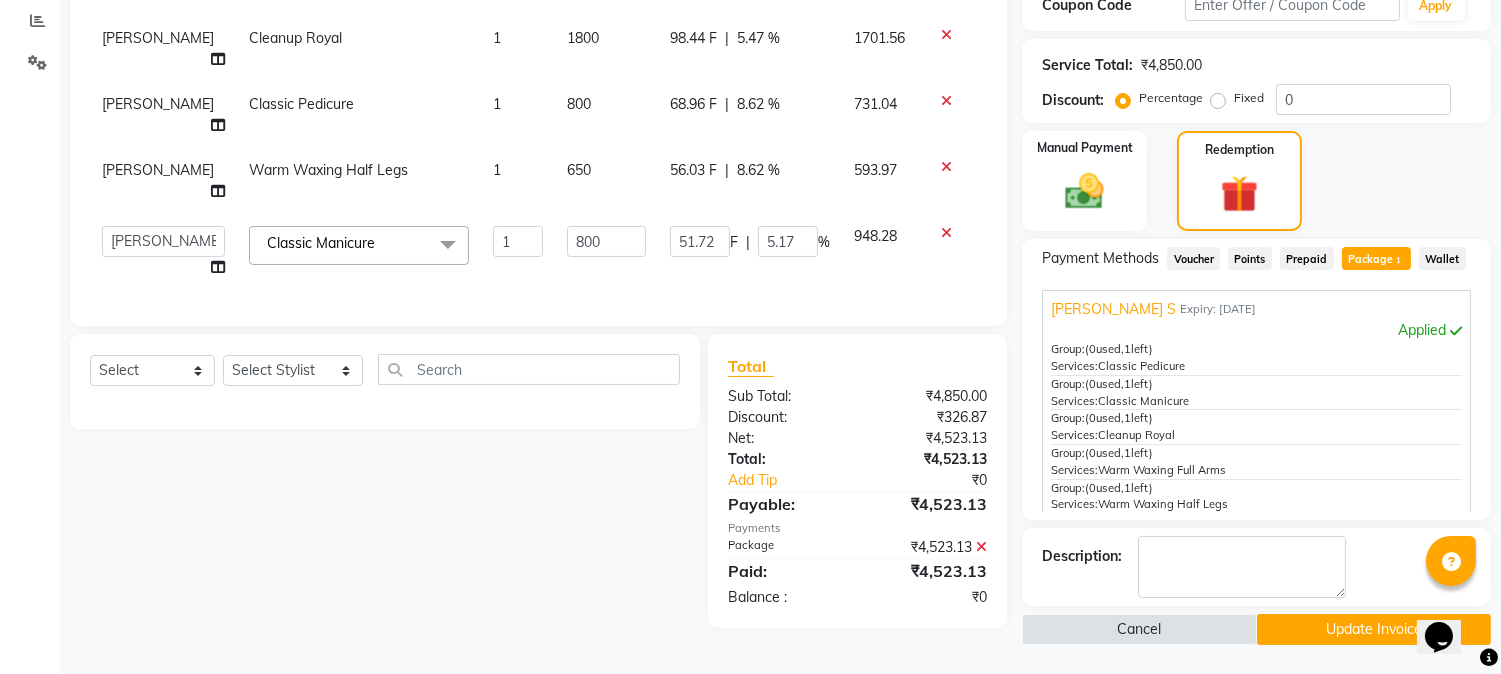 click on "Total Sub Total: ₹4,850.00 Discount: ₹326.87 Net: ₹4,523.13 Total: ₹4,523.13 Add Tip ₹0 Payable: ₹4,523.13 Payments Package ₹4,523.13  Paid: ₹4,523.13 Balance   : ₹0" 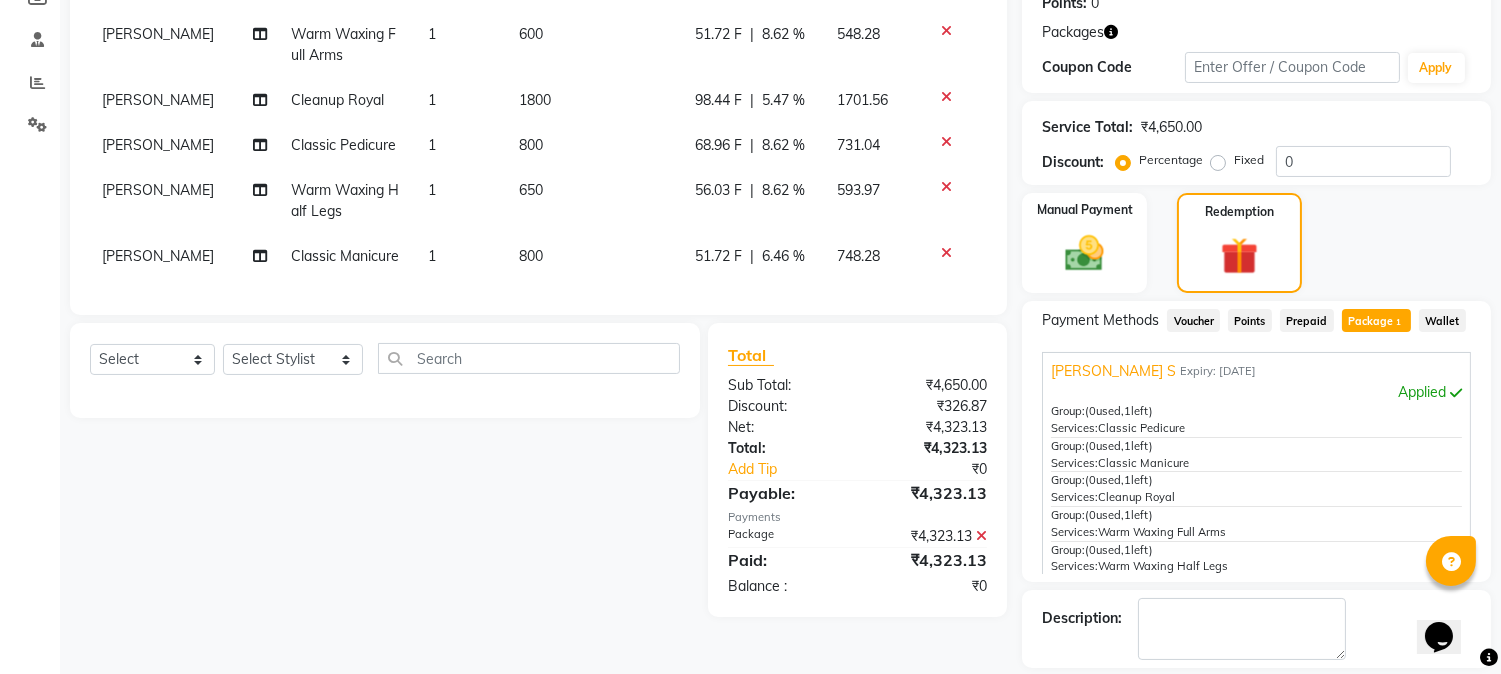 scroll, scrollTop: 268, scrollLeft: 0, axis: vertical 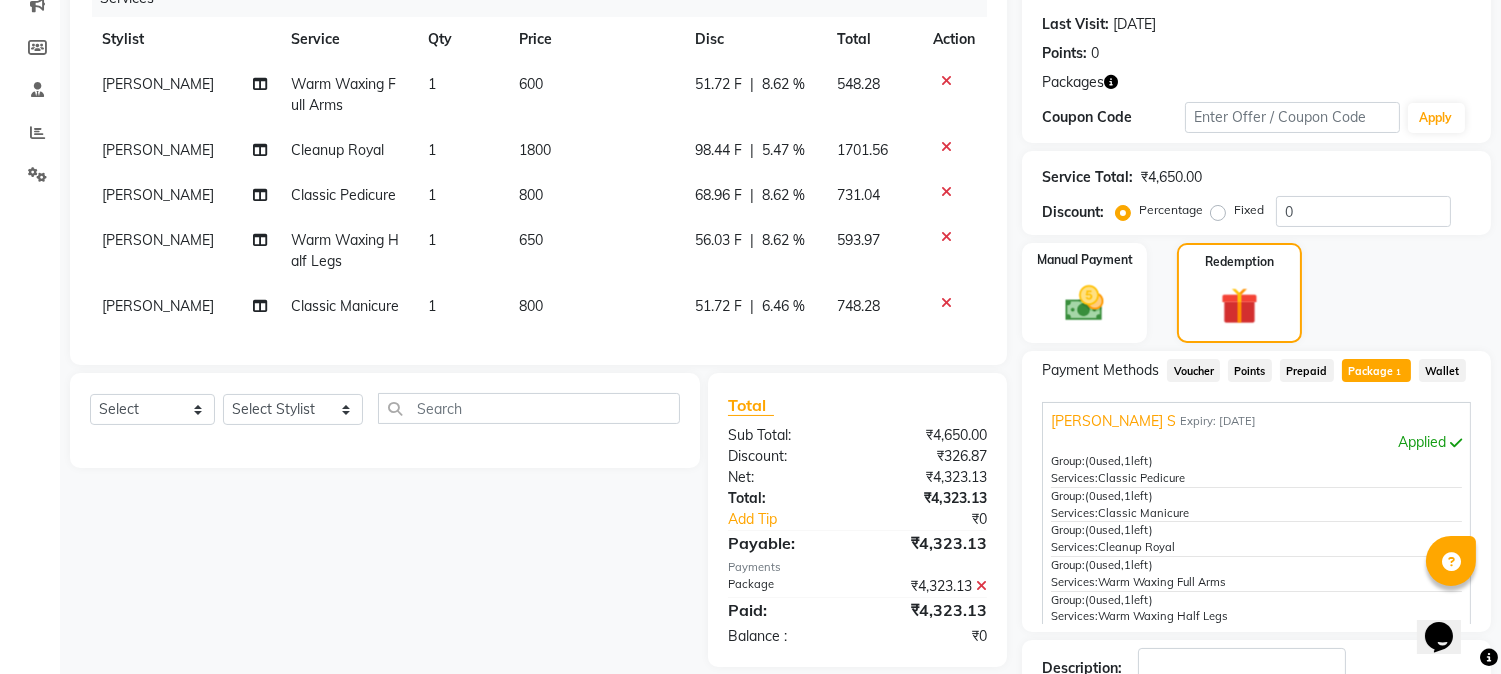 click on "1800" 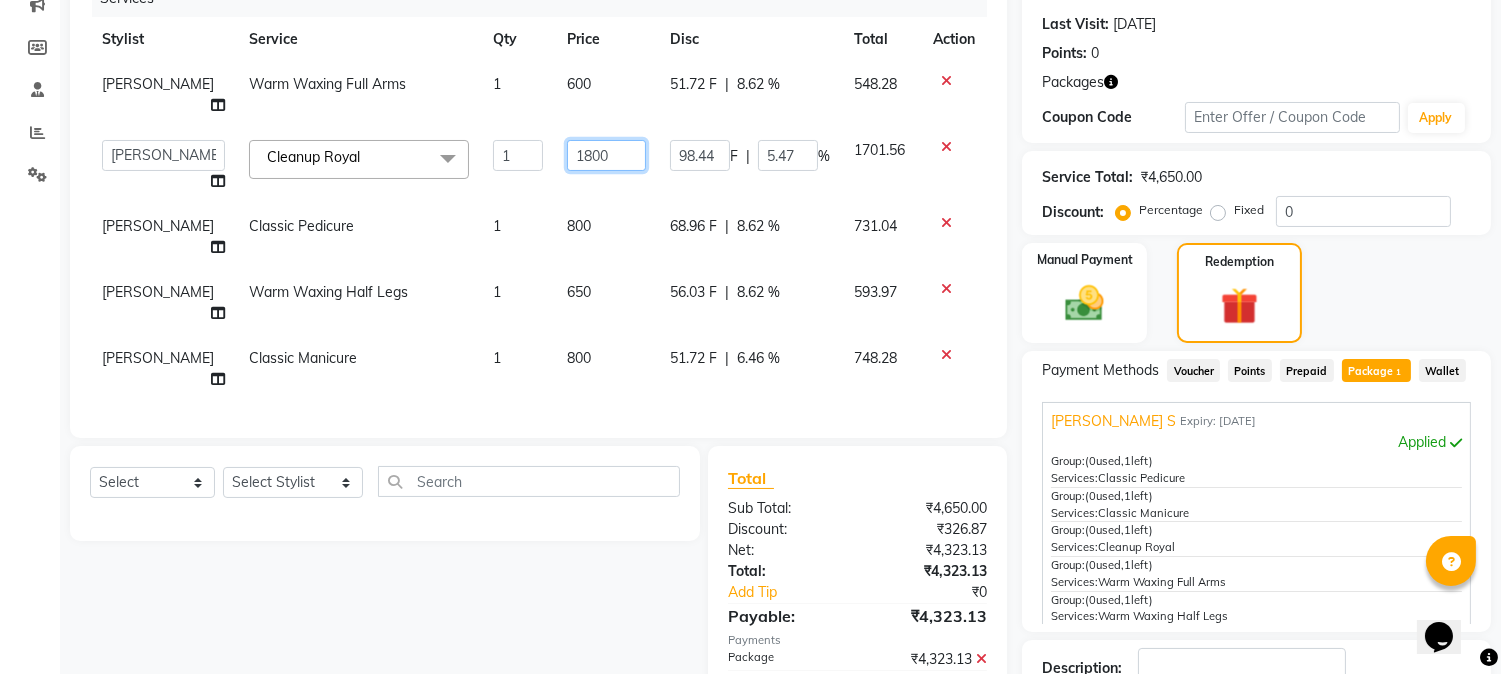 click on "1800" 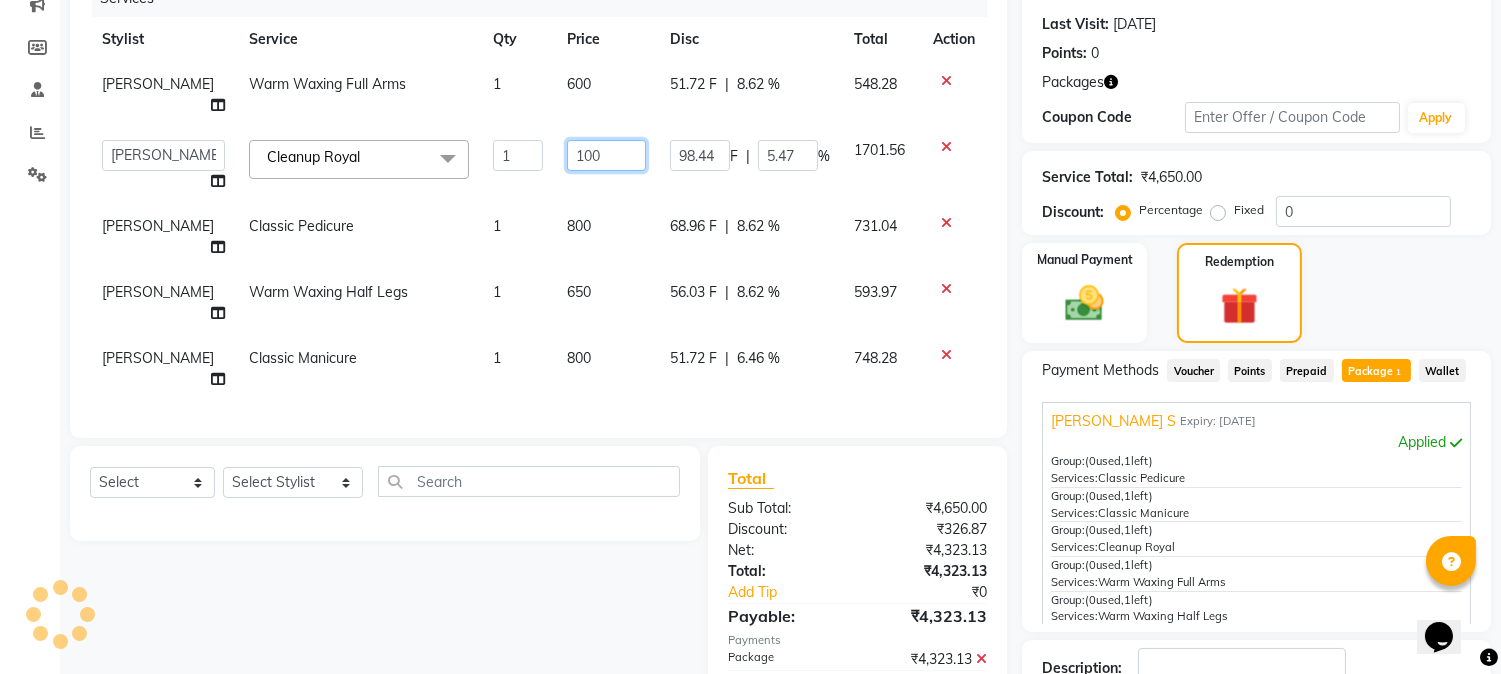 type on "1900" 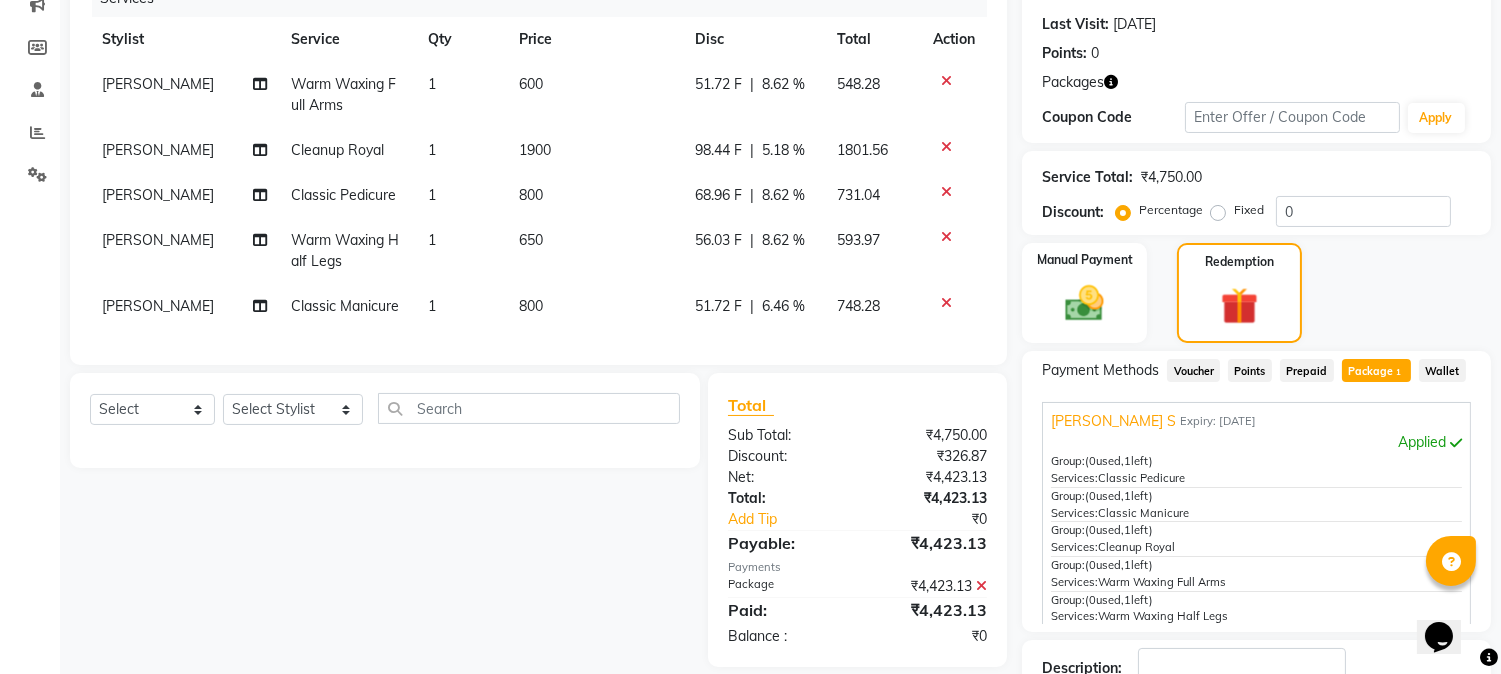 click on "Client +91 9340553310 Date 13-07-2025 Invoice Number V/2025-26/0997 Services Stylist Service Qty Price Disc Total Action Priyanshi Meshram Warm Waxing Full Arms 1 600 51.72 F | 8.62 % 548.28 Priyanshi Meshram Cleanup Royal 1 1900 98.44 F | 5.18 % 1801.56 Priyanshi Meshram Classic Pedicure 1 800 68.96 F | 8.62 % 731.04 Priyanshi Meshram Warm Waxing Half Legs 1 650 56.03 F | 8.62 % 593.97 Tanuja Junghare Classic Manicure 1 800 51.72 F | 6.46 % 748.28 Select  Service  Product  Membership  Package Voucher Prepaid Gift Card  Select Stylist Aayushi Dahat Adesh khadse Ambika Dhadse Front Desk Arshad Ansari Diksha Thakur Durga Gawai Front Desk Kajal Thapa Front Desk Kartik Balpande  Khushal Bhoyar Senior Accountant Komal Thakur Neelam Nag Nikhil Pillay Inventory Manager Nilofar Ali (HR Admin) Prathm Chaudhari (Hair Artist) Priyanshi Meshram Ram Thakur  Ritesh Pande Ritesh Shrivas Shabnam Ansari  Shruti Raut Sonali Sarode Sonam Nashine HR Manager Suchita Mankar (Tina Beautician) Tanuja Junghare Tushar Pandey Total  :" 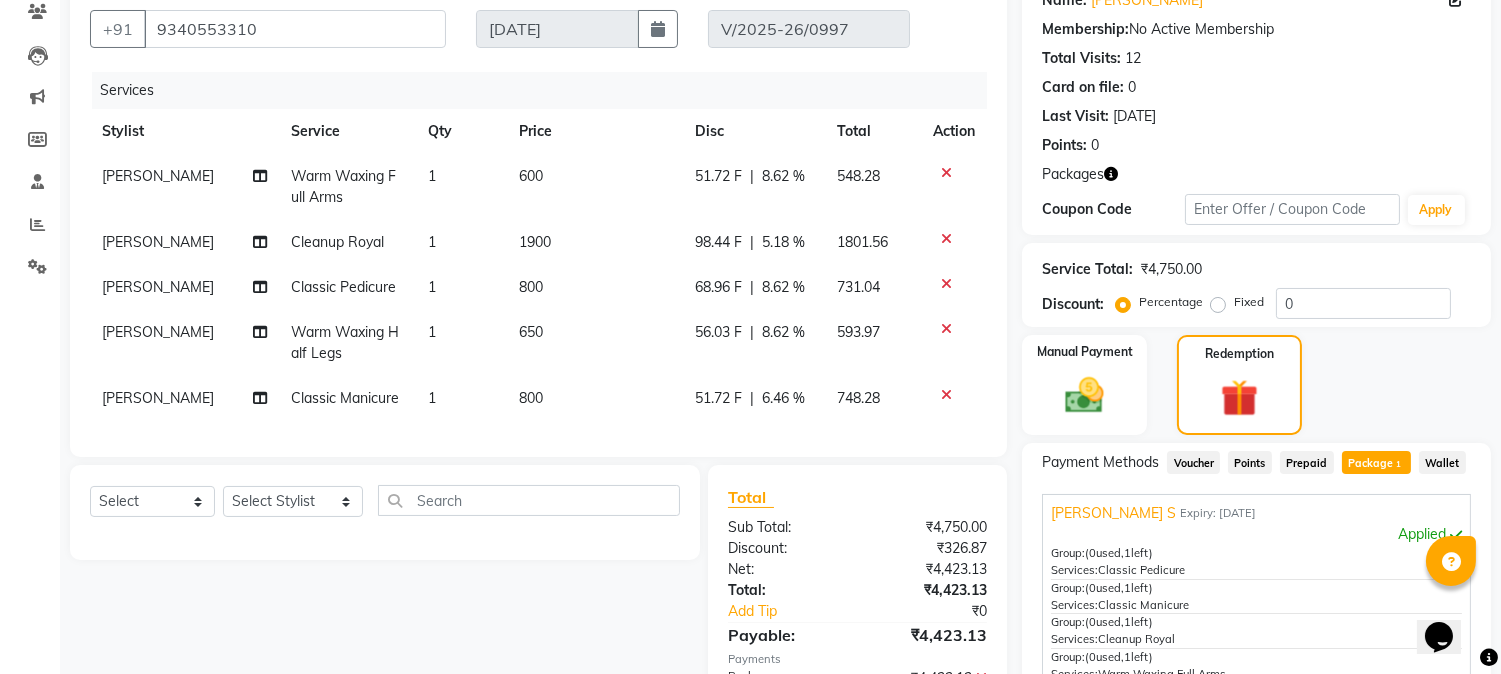scroll, scrollTop: 157, scrollLeft: 0, axis: vertical 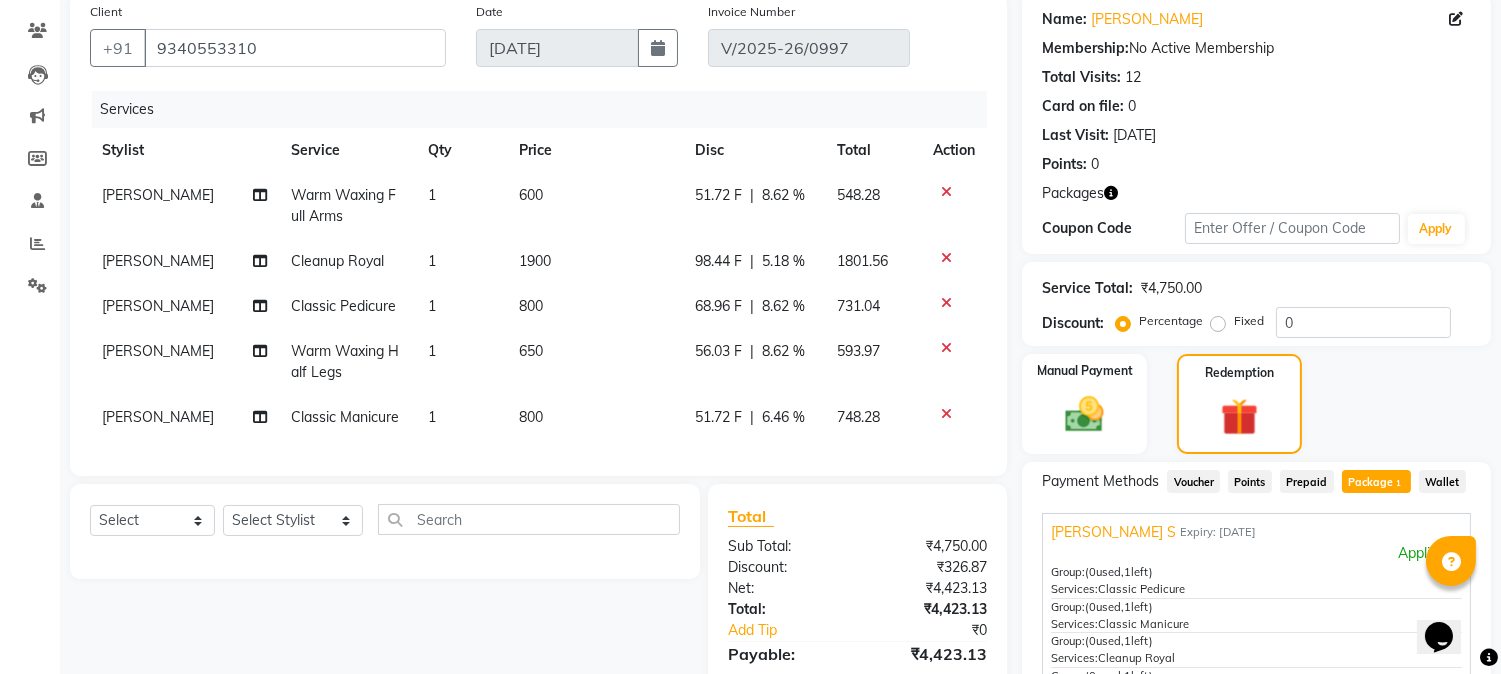 click on "1900" 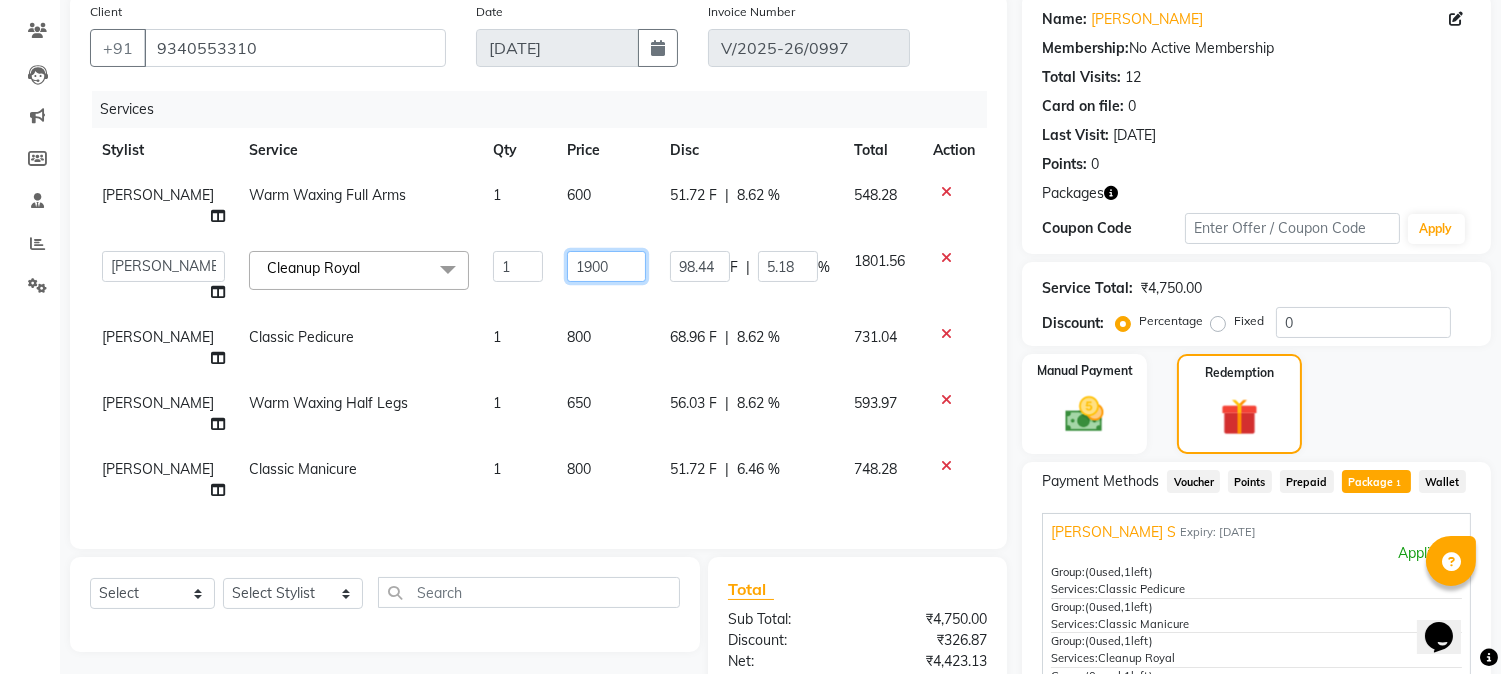 click on "1900" 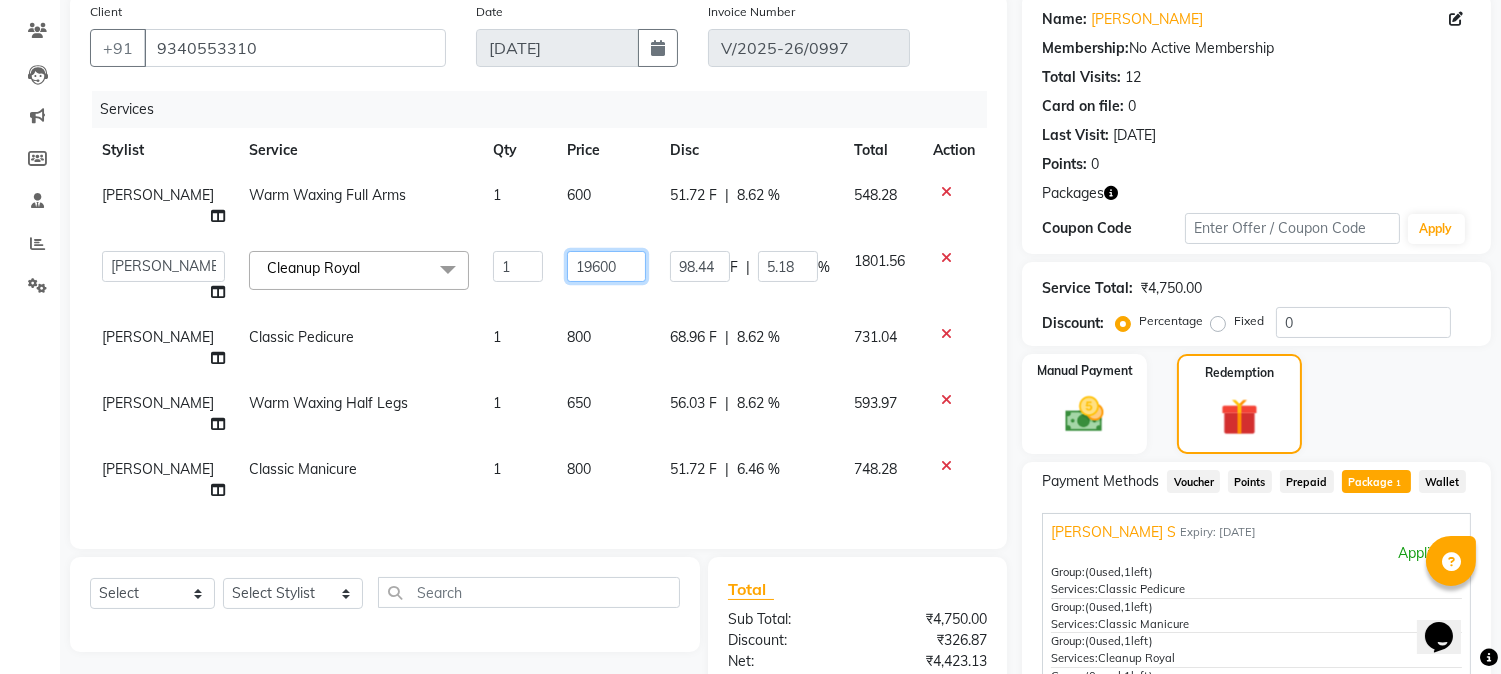 type on "1960" 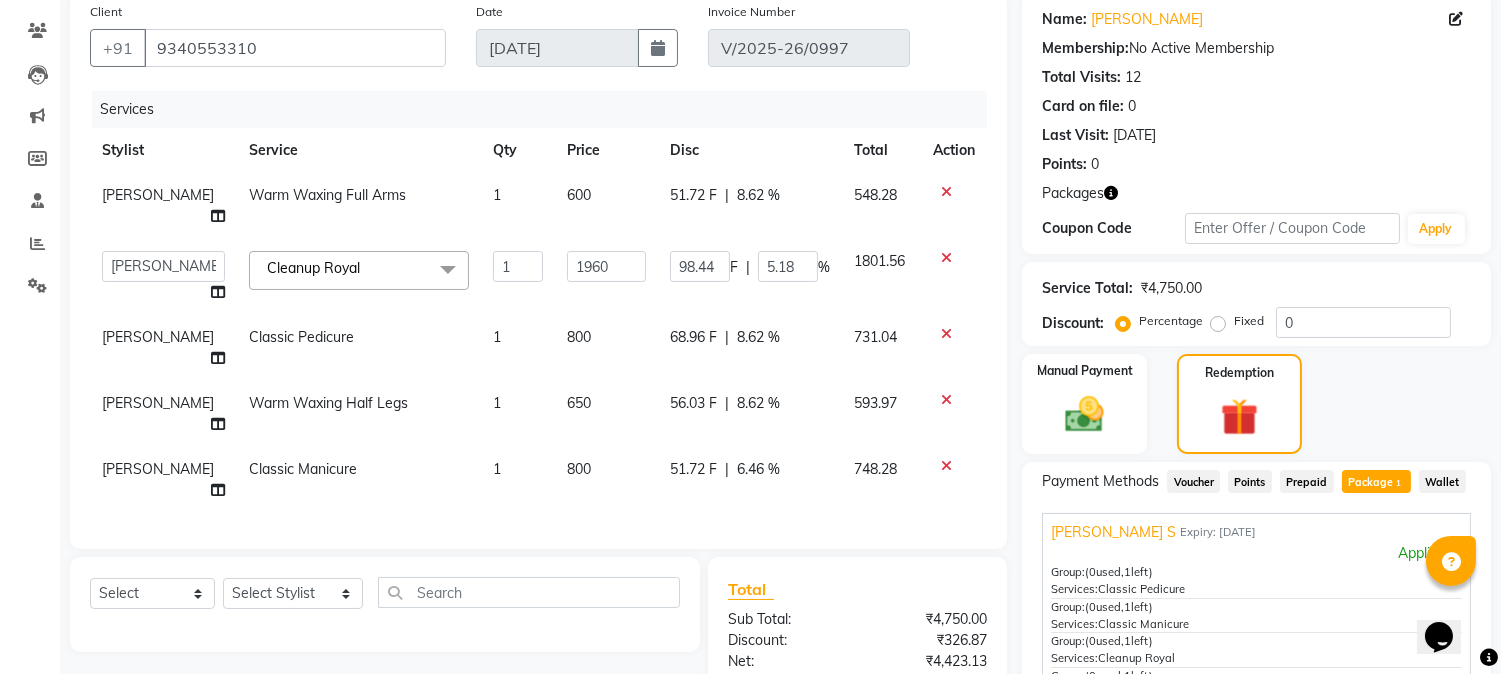 click on "Total Sub Total: ₹4,750.00 Discount: ₹326.87 Net: ₹4,423.13 Total: ₹4,423.13 Add Tip ₹0 Payable: ₹4,423.13 Payments Package ₹4,423.13  Paid: ₹4,423.13 Balance   : ₹0" 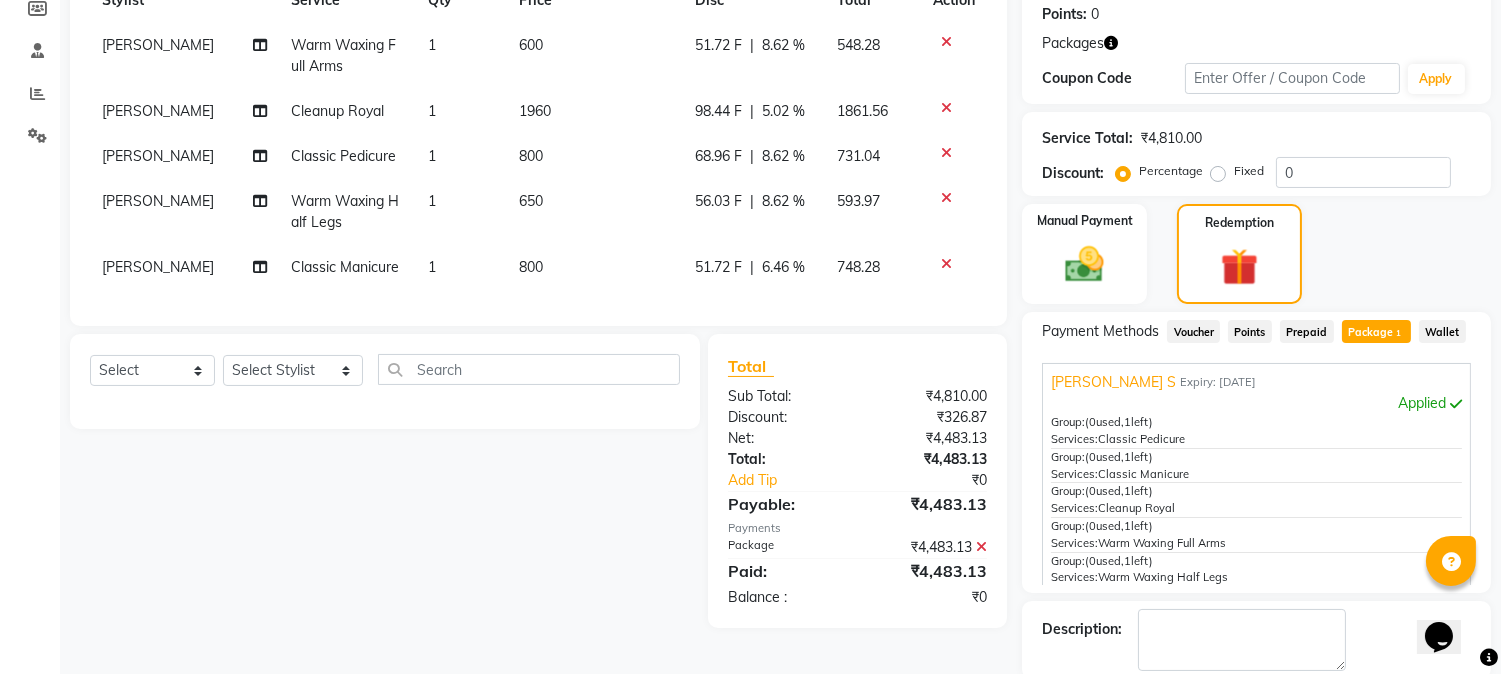 scroll, scrollTop: 268, scrollLeft: 0, axis: vertical 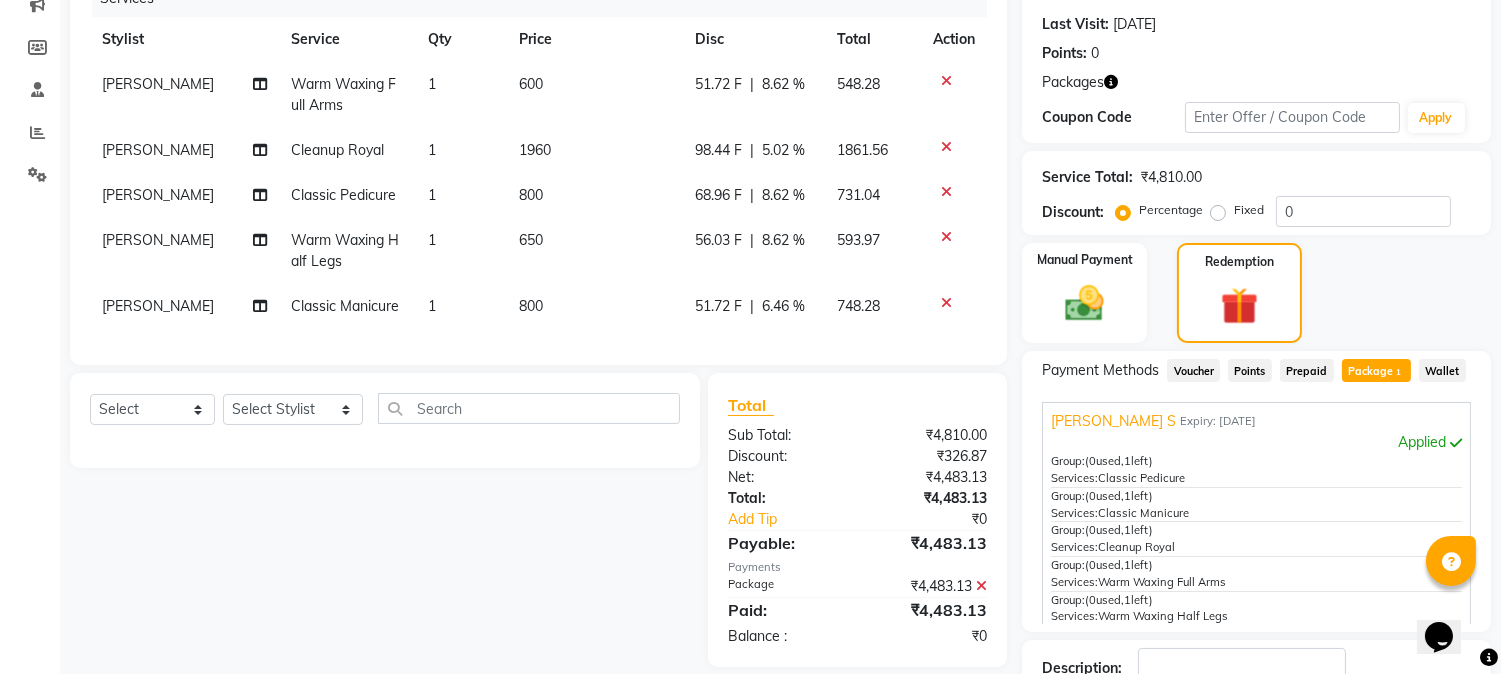 click on "1960" 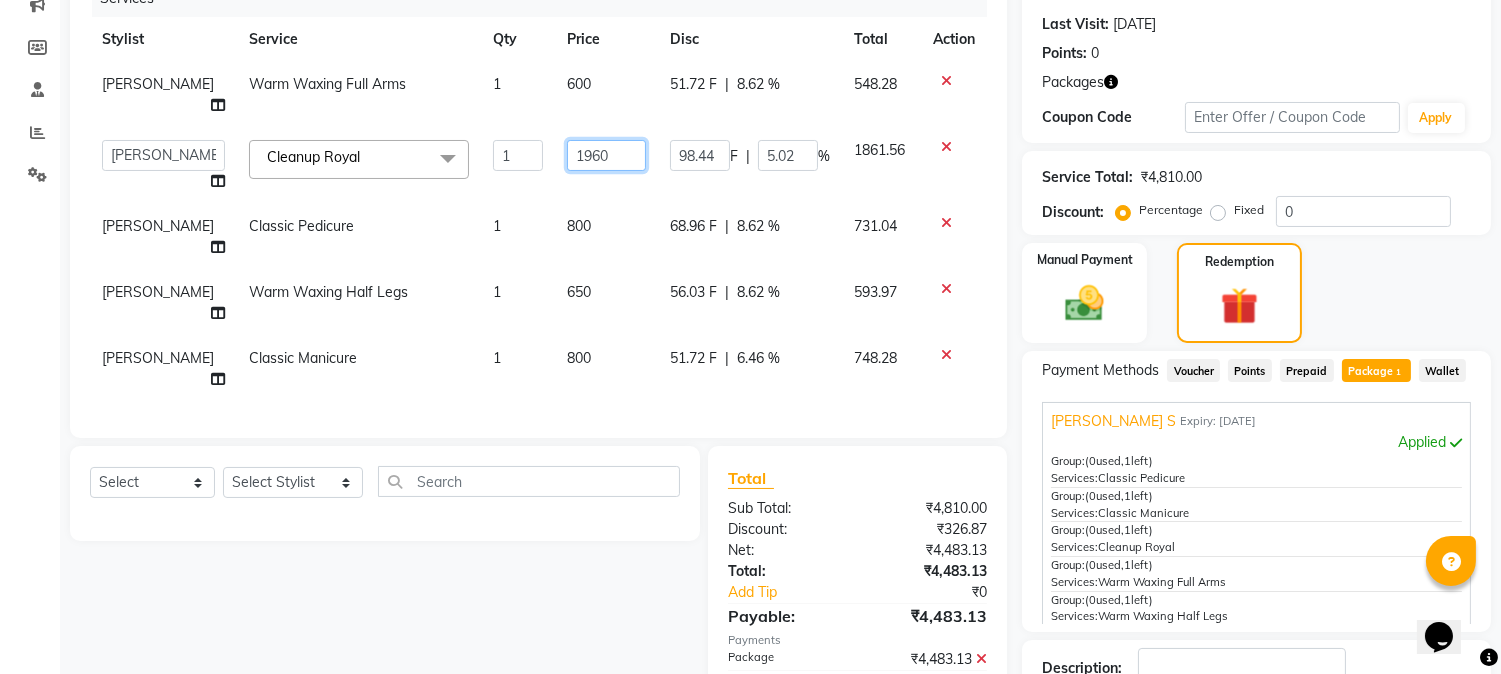click on "1960" 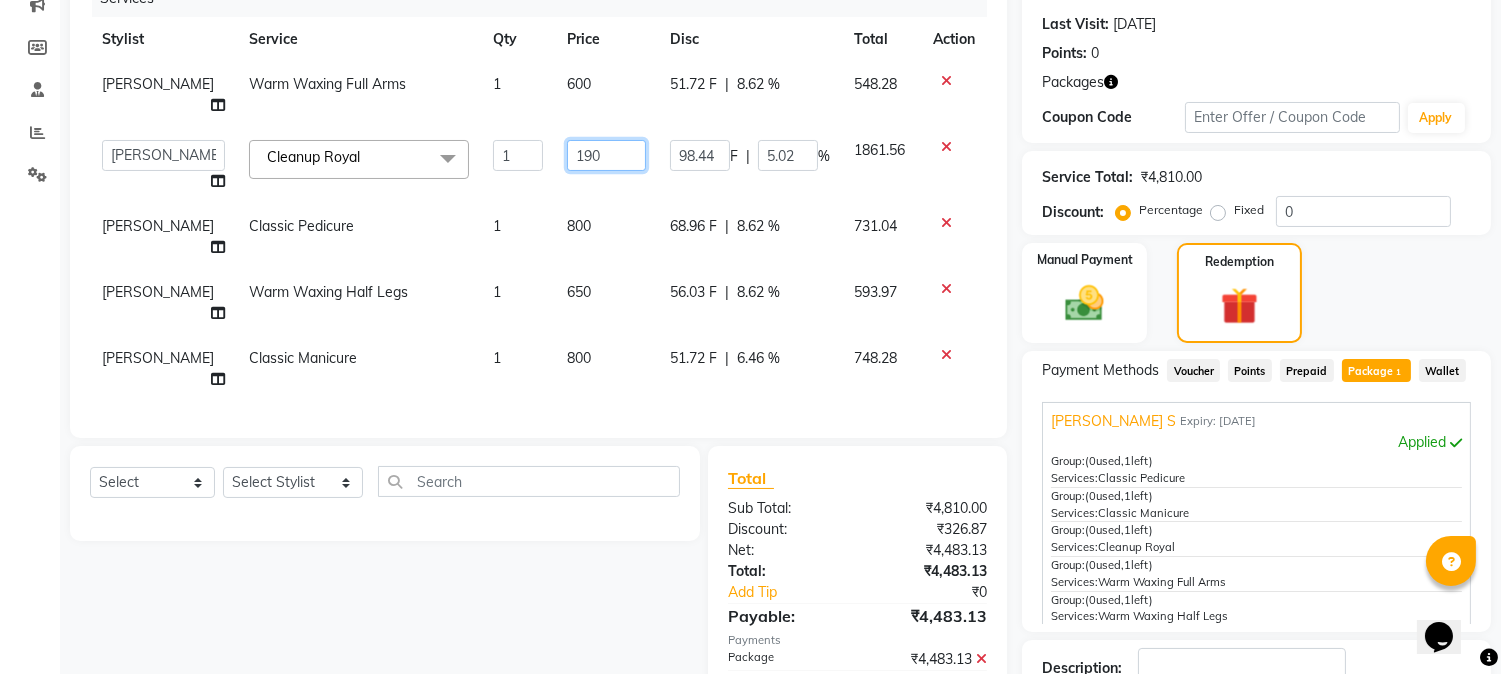 type on "1950" 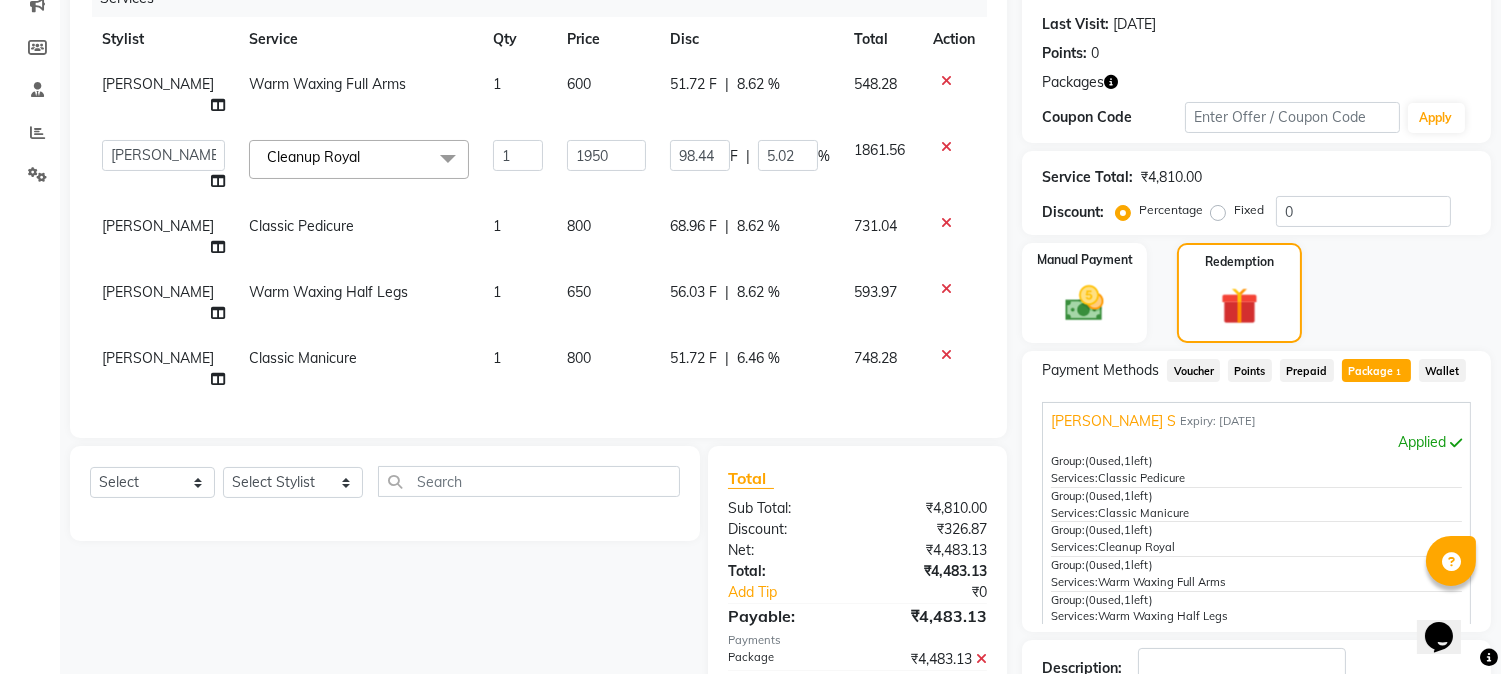 click on "Total Sub Total: ₹4,810.00 Discount: ₹326.87 Net: ₹4,483.13 Total: ₹4,483.13 Add Tip ₹0 Payable: ₹4,483.13 Payments Package ₹4,483.13  Paid: ₹4,483.13 Balance   : ₹0" 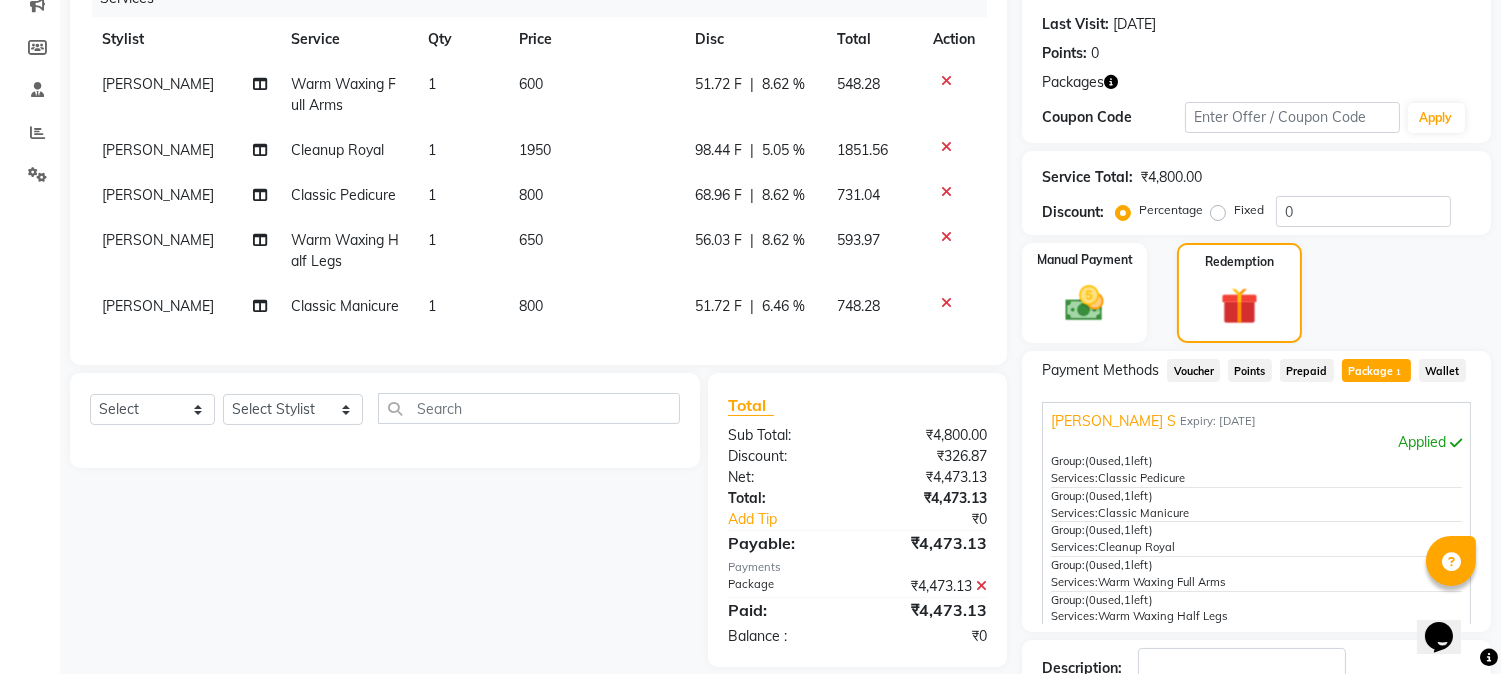 click on "1950" 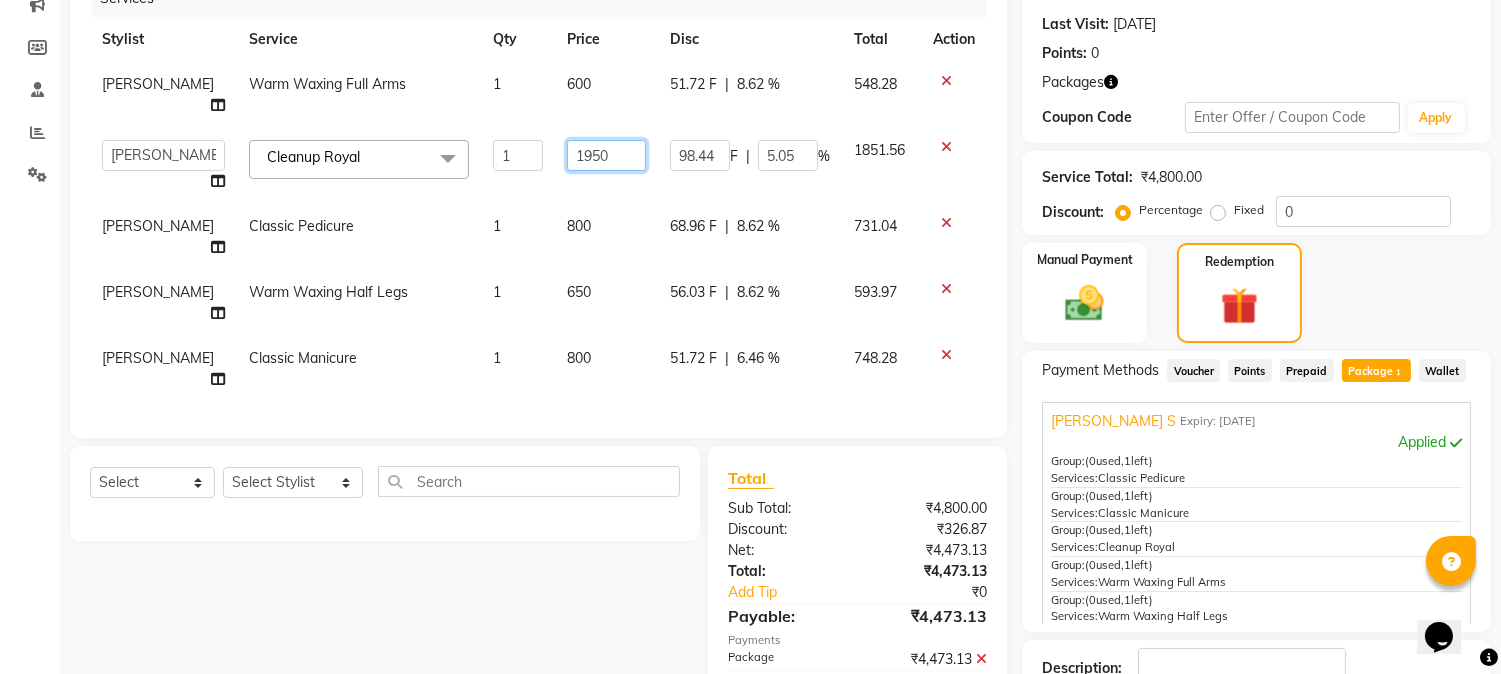 click on "1950" 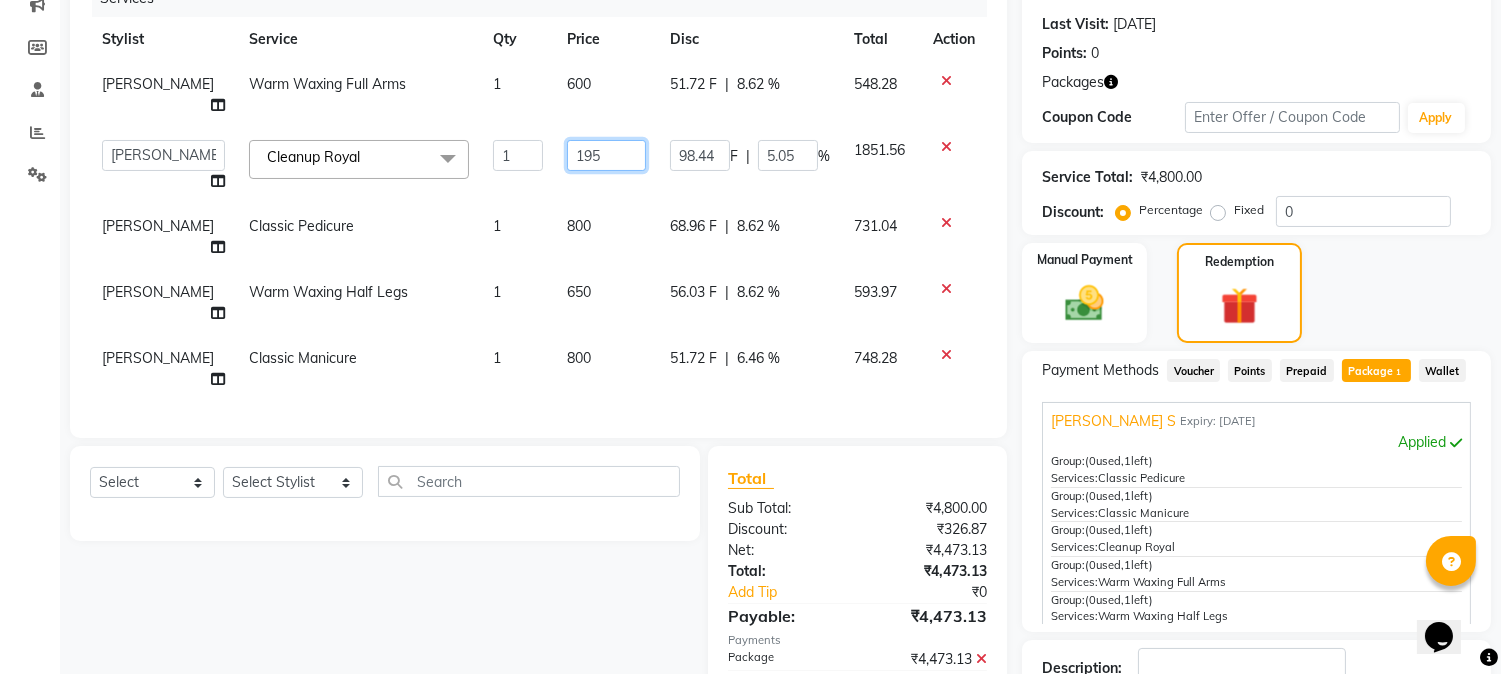 type on "1952" 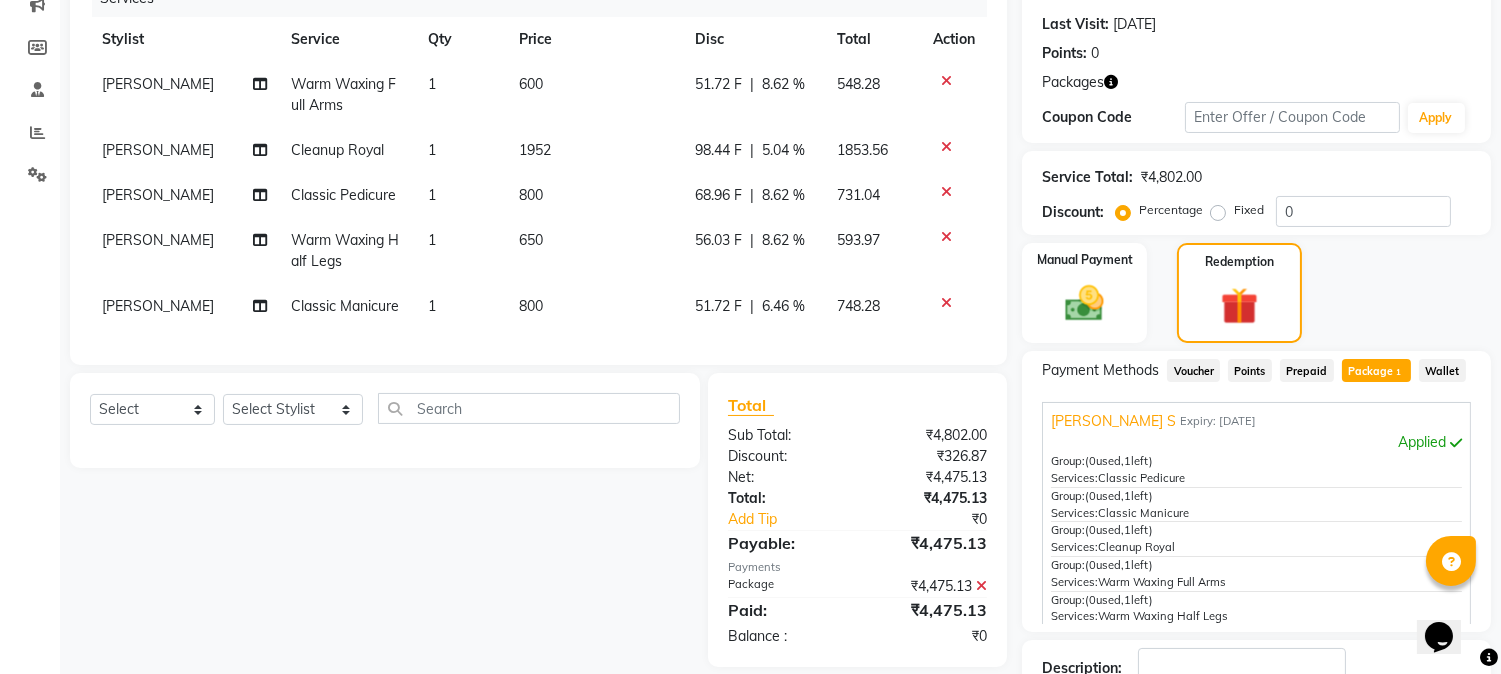 click on "Total Sub Total: ₹4,802.00 Discount: ₹326.87 Net: ₹4,475.13 Total: ₹4,475.13 Add Tip ₹0 Payable: ₹4,475.13 Payments Package ₹4,475.13  Paid: ₹4,475.13 Balance   : ₹0" 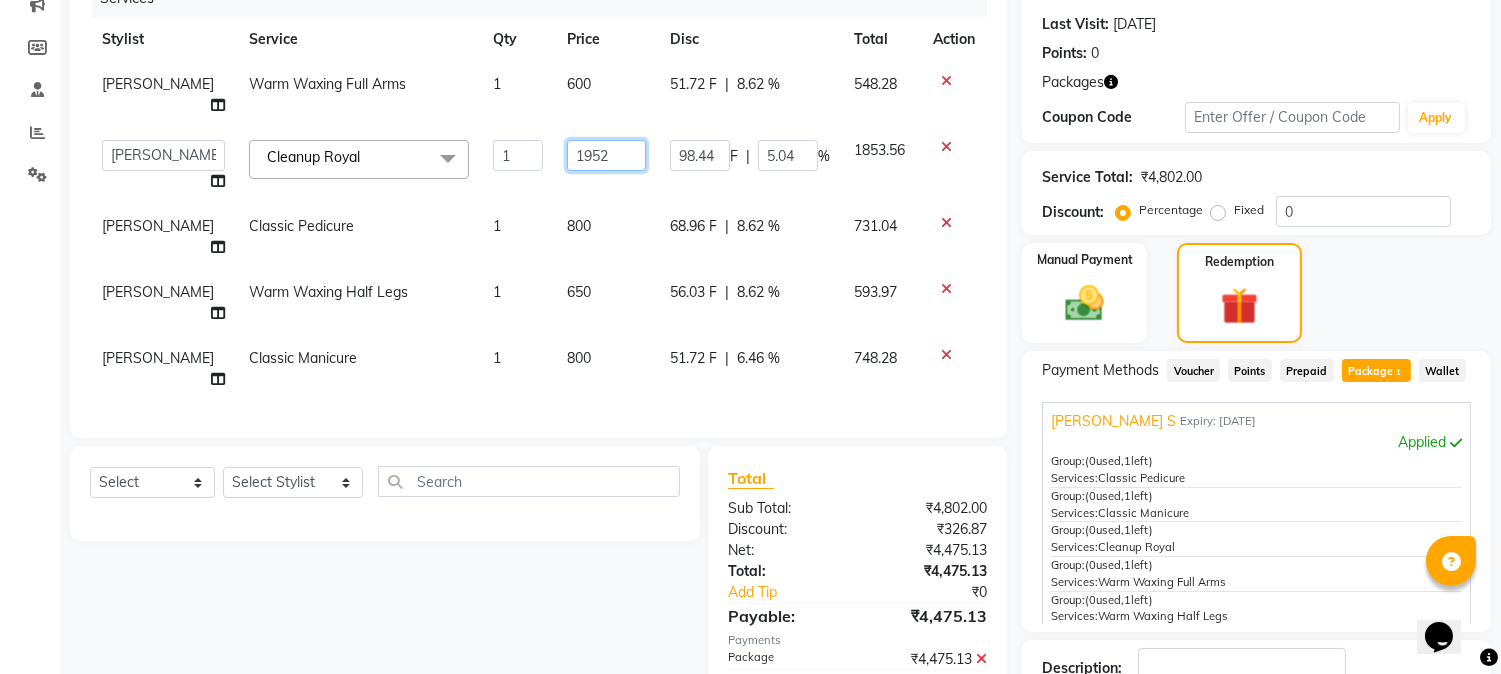 drag, startPoint x: 596, startPoint y: 156, endPoint x: 607, endPoint y: 161, distance: 12.083046 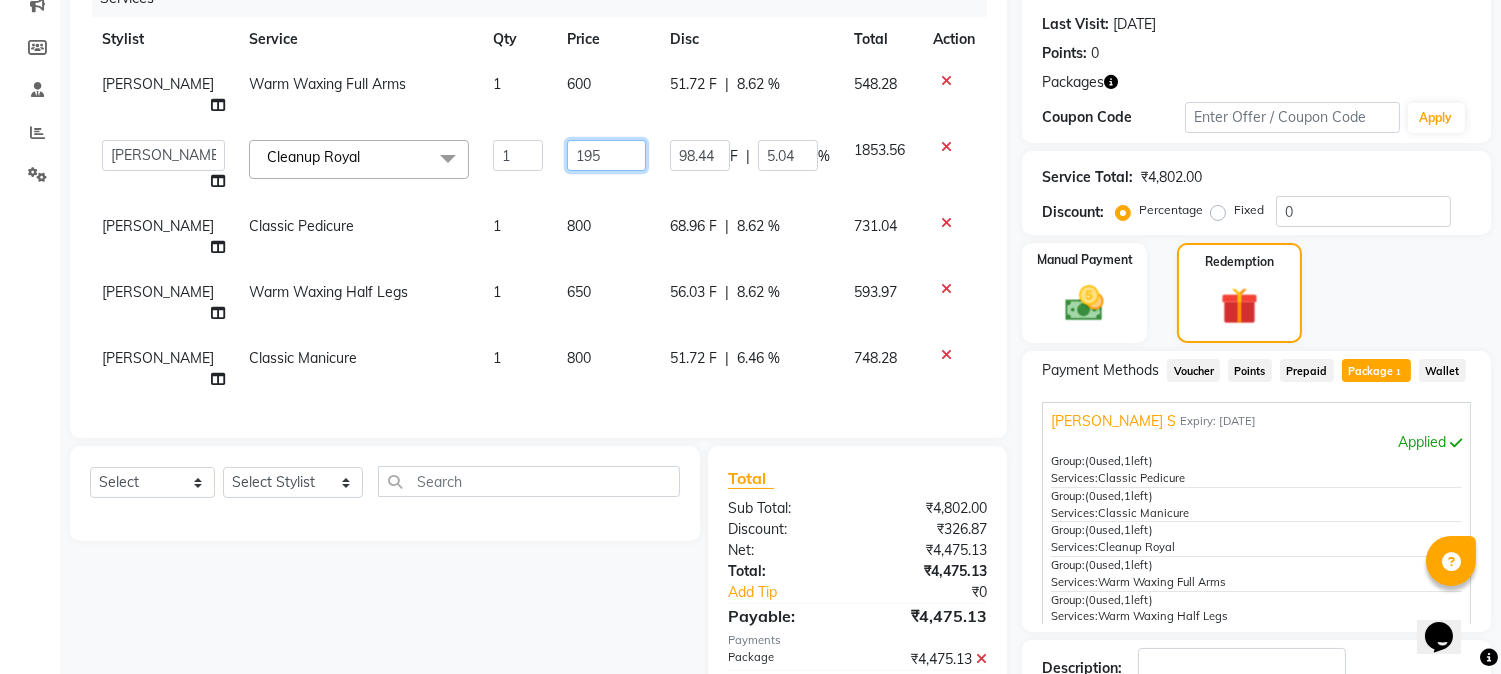 type on "1951" 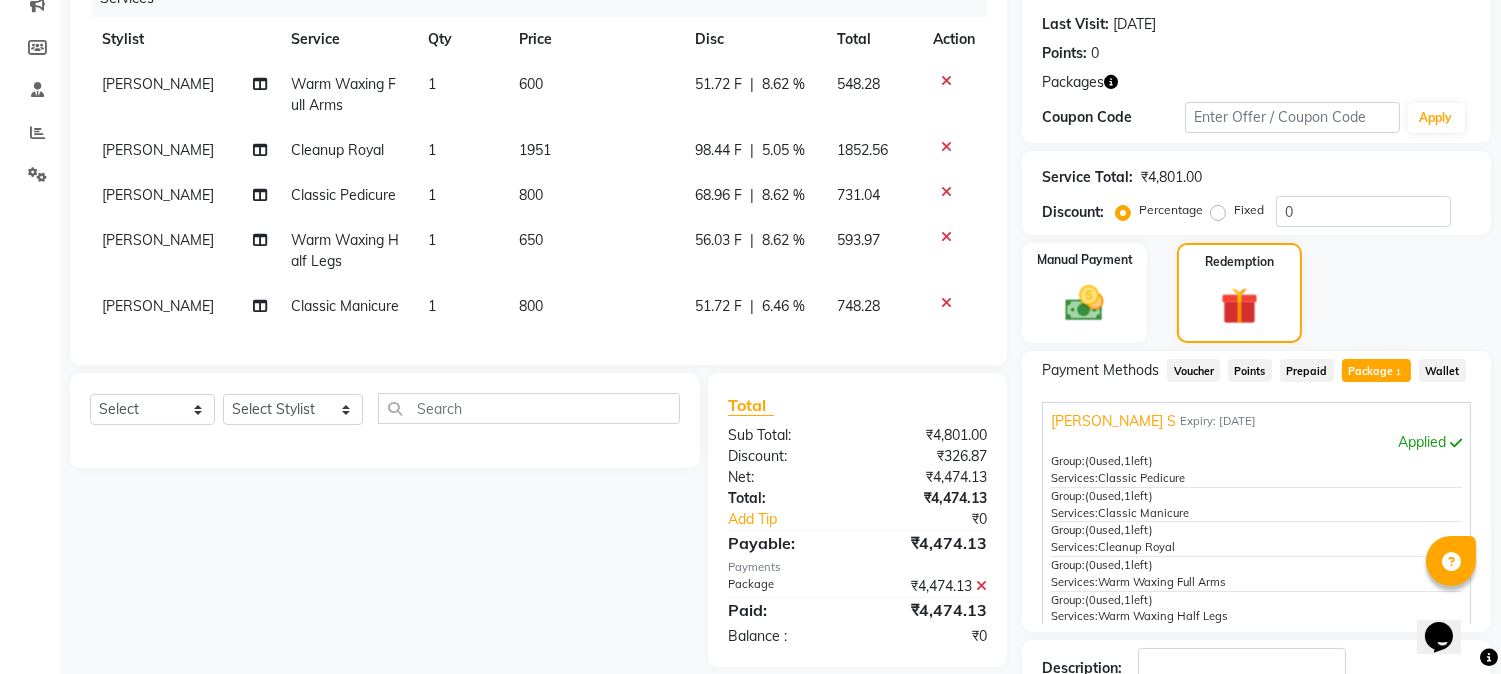 click on "Total Sub Total: ₹4,801.00 Discount: ₹326.87 Net: ₹4,474.13 Total: ₹4,474.13 Add Tip ₹0 Payable: ₹4,474.13 Payments Package ₹4,474.13  Paid: ₹4,474.13 Balance   : ₹0" 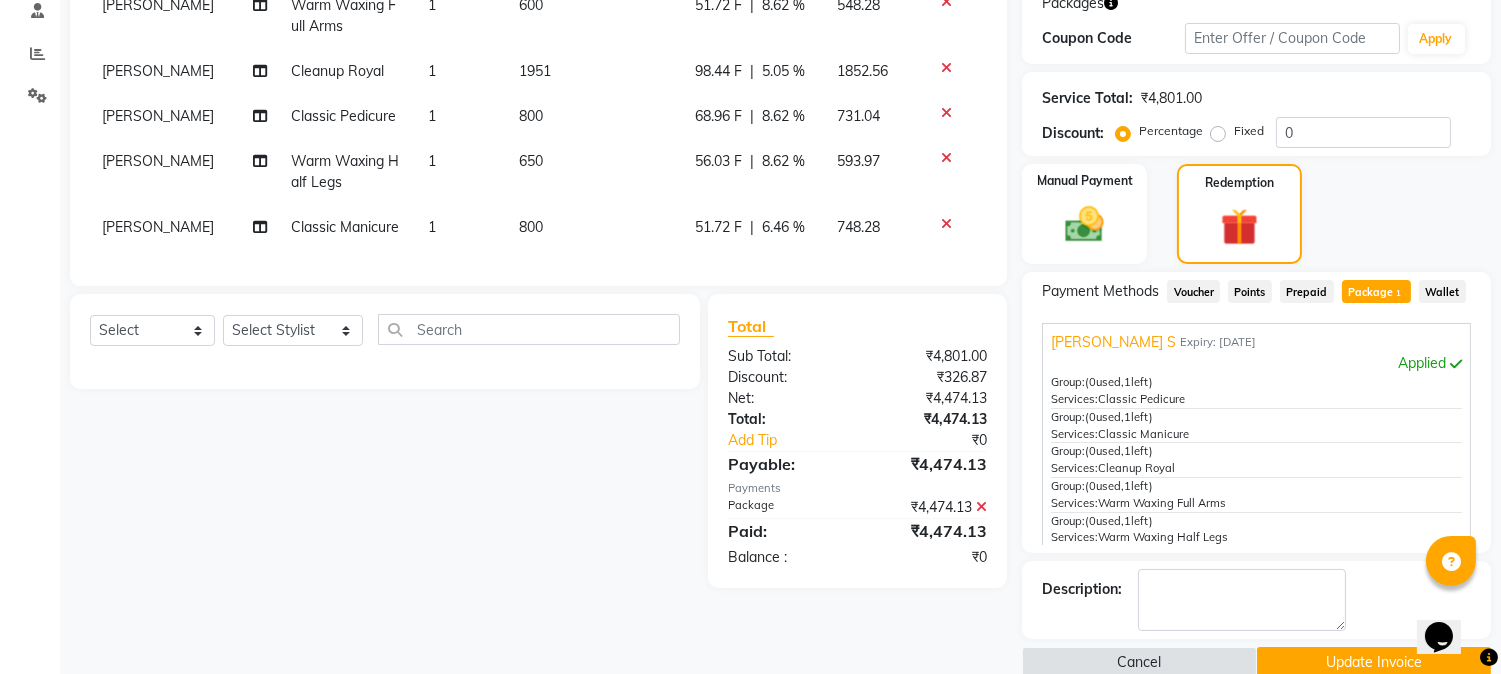 scroll, scrollTop: 380, scrollLeft: 0, axis: vertical 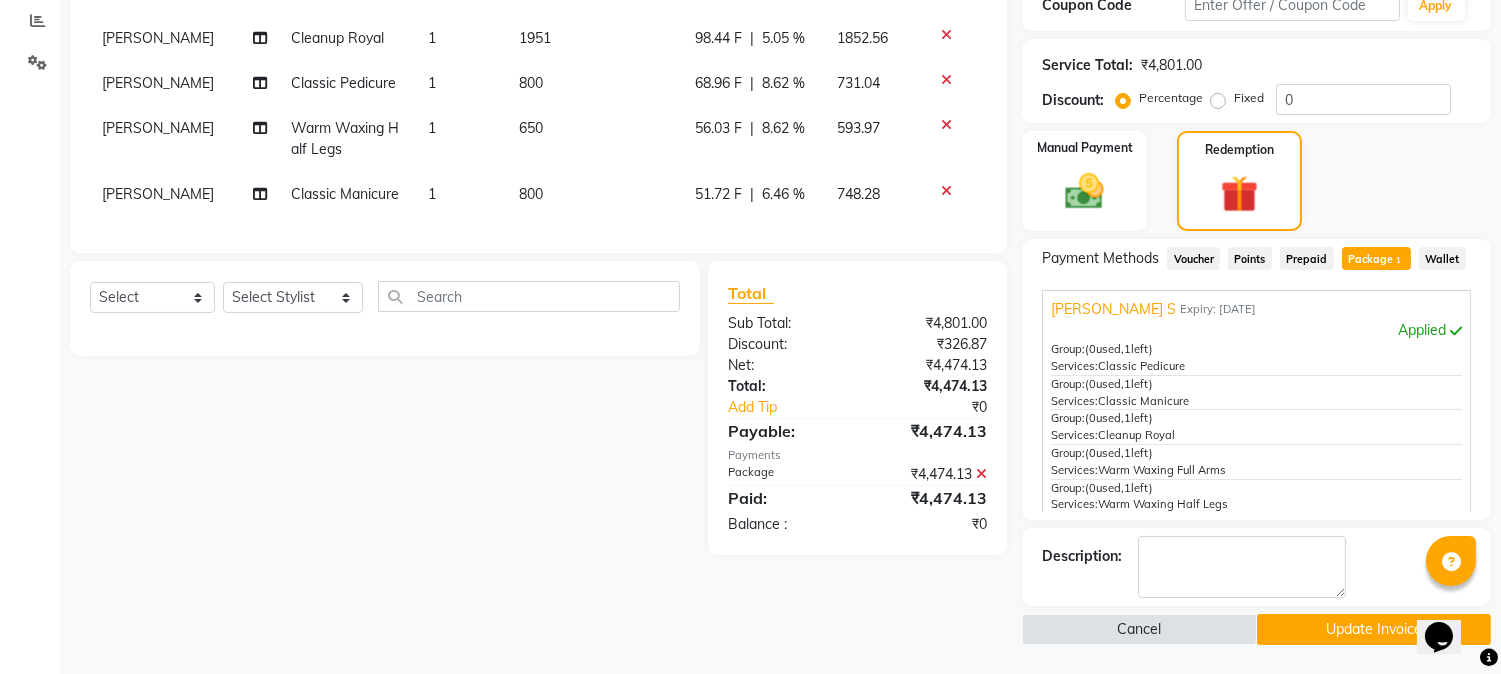 click on "Update Invoice" 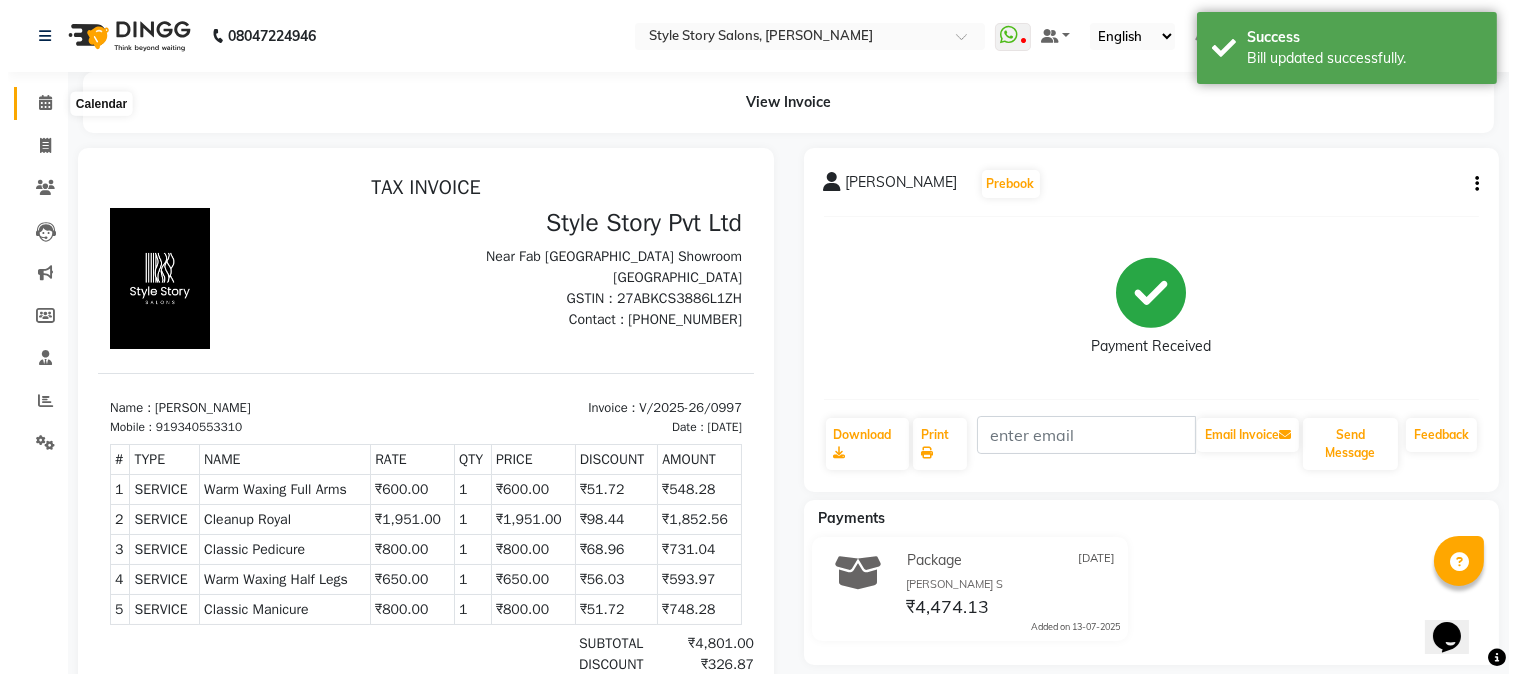 scroll, scrollTop: 0, scrollLeft: 0, axis: both 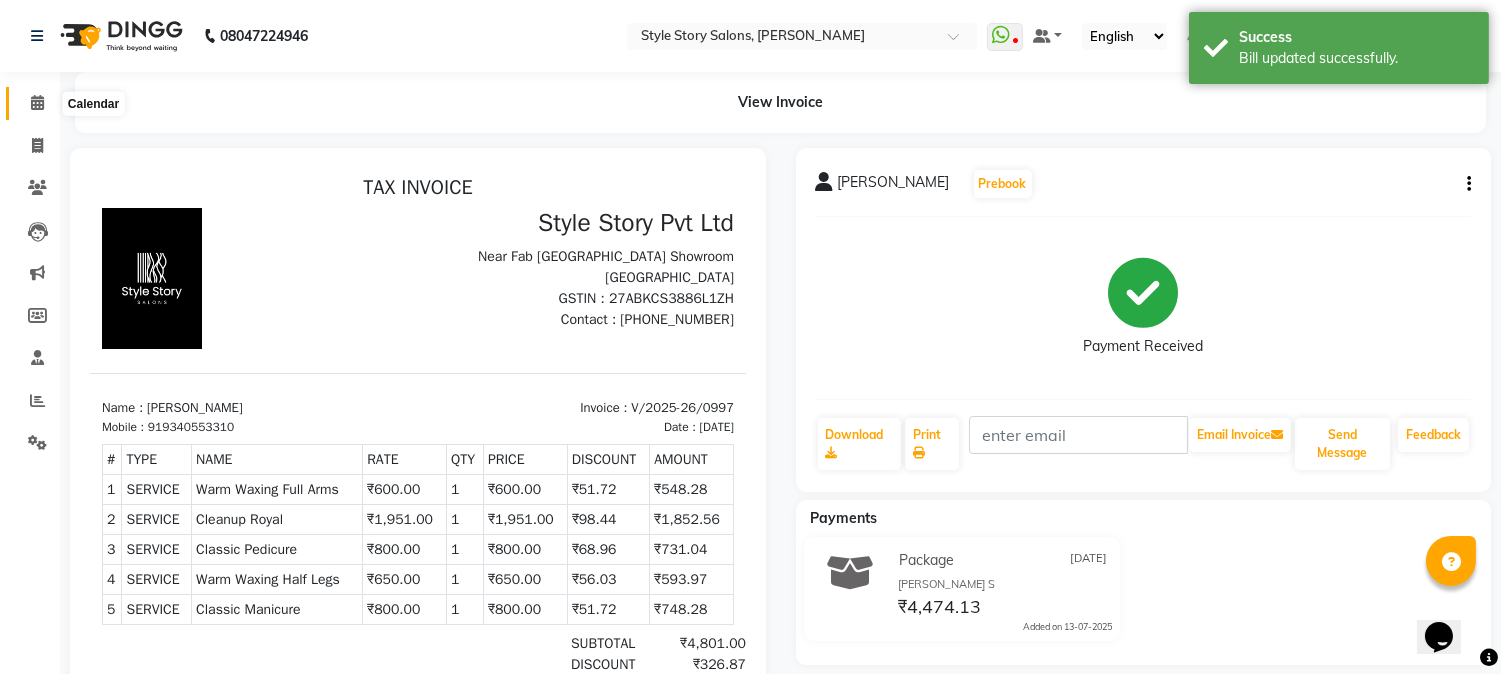 click 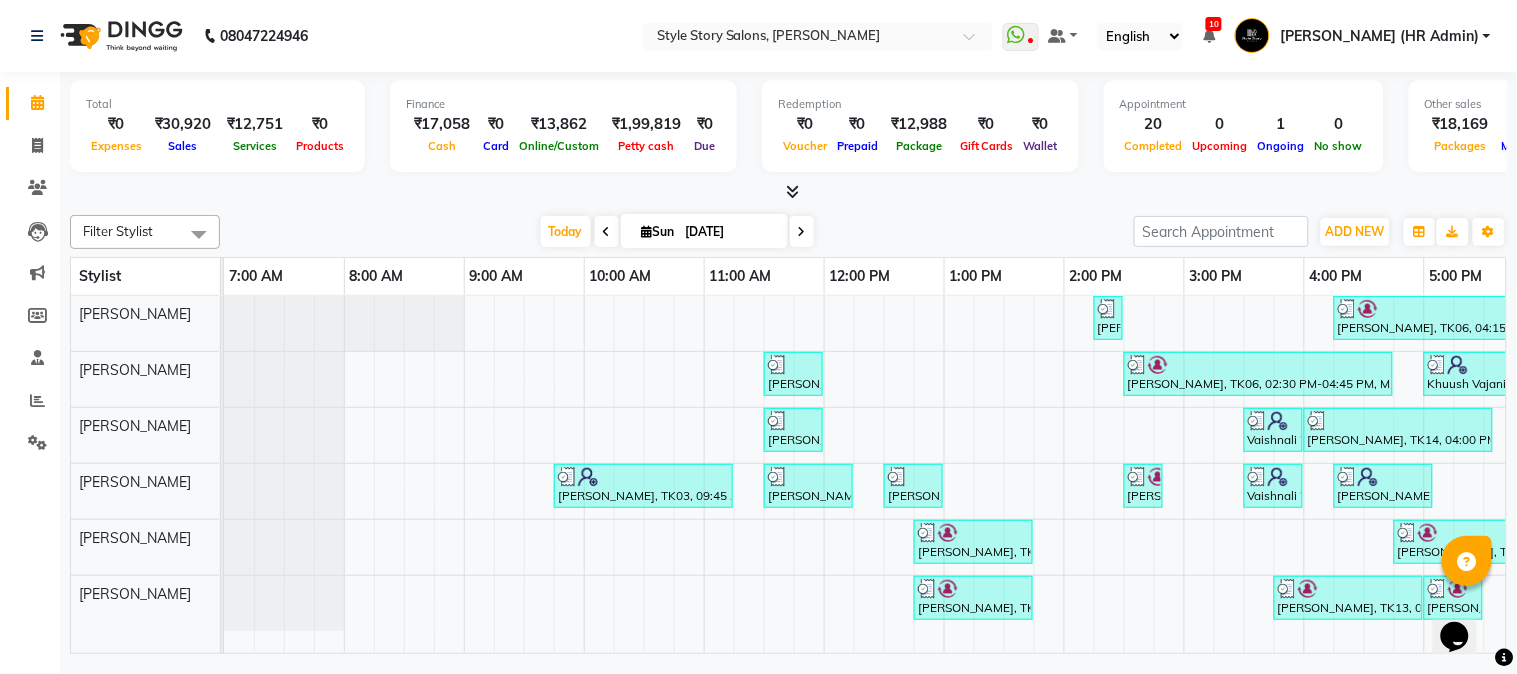 scroll, scrollTop: 0, scrollLeft: 56, axis: horizontal 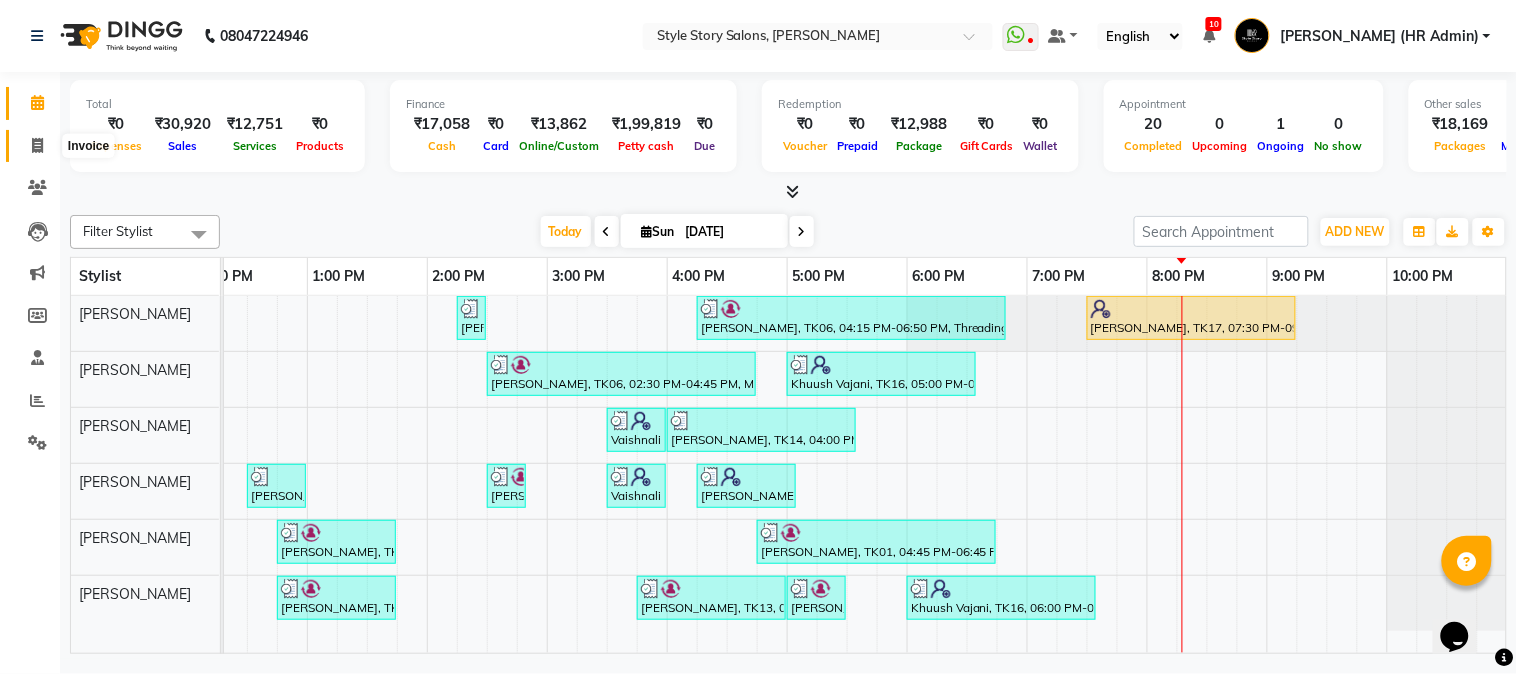 click 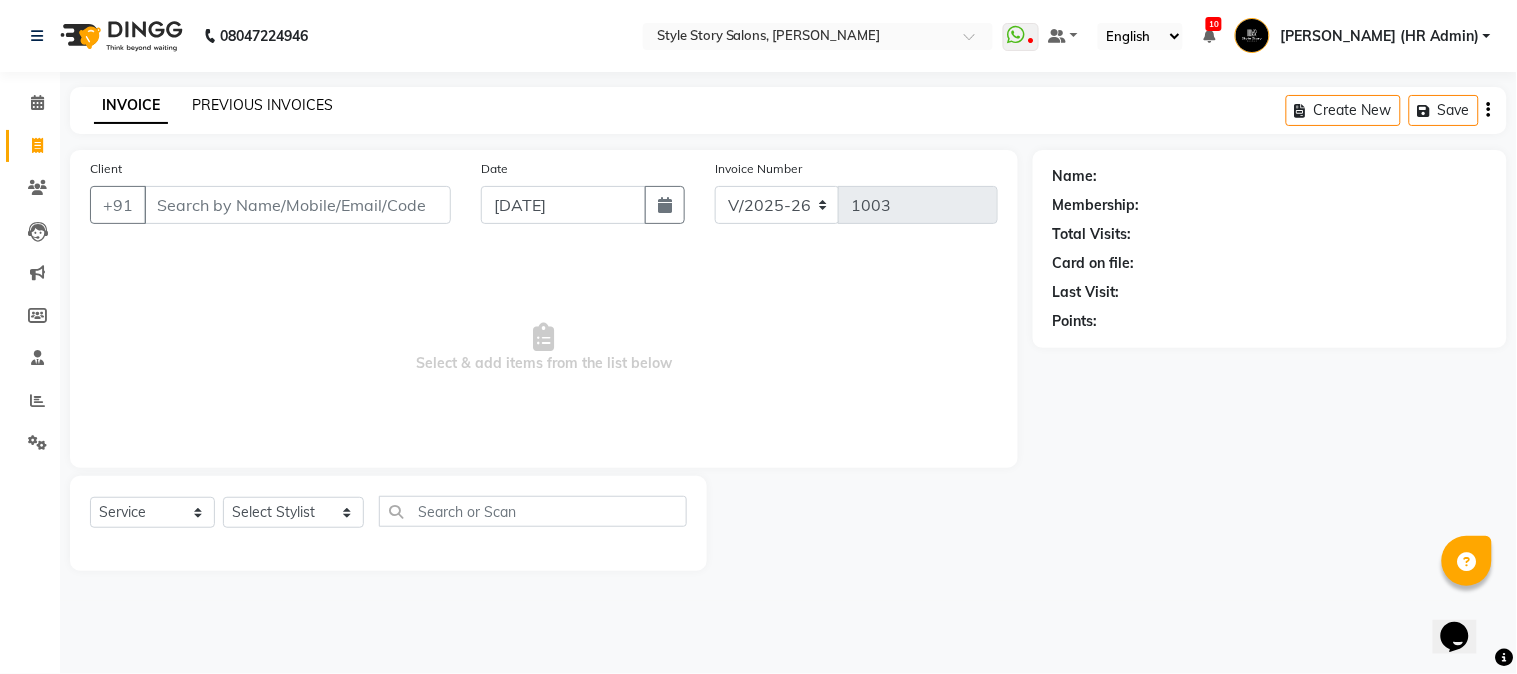 click on "PREVIOUS INVOICES" 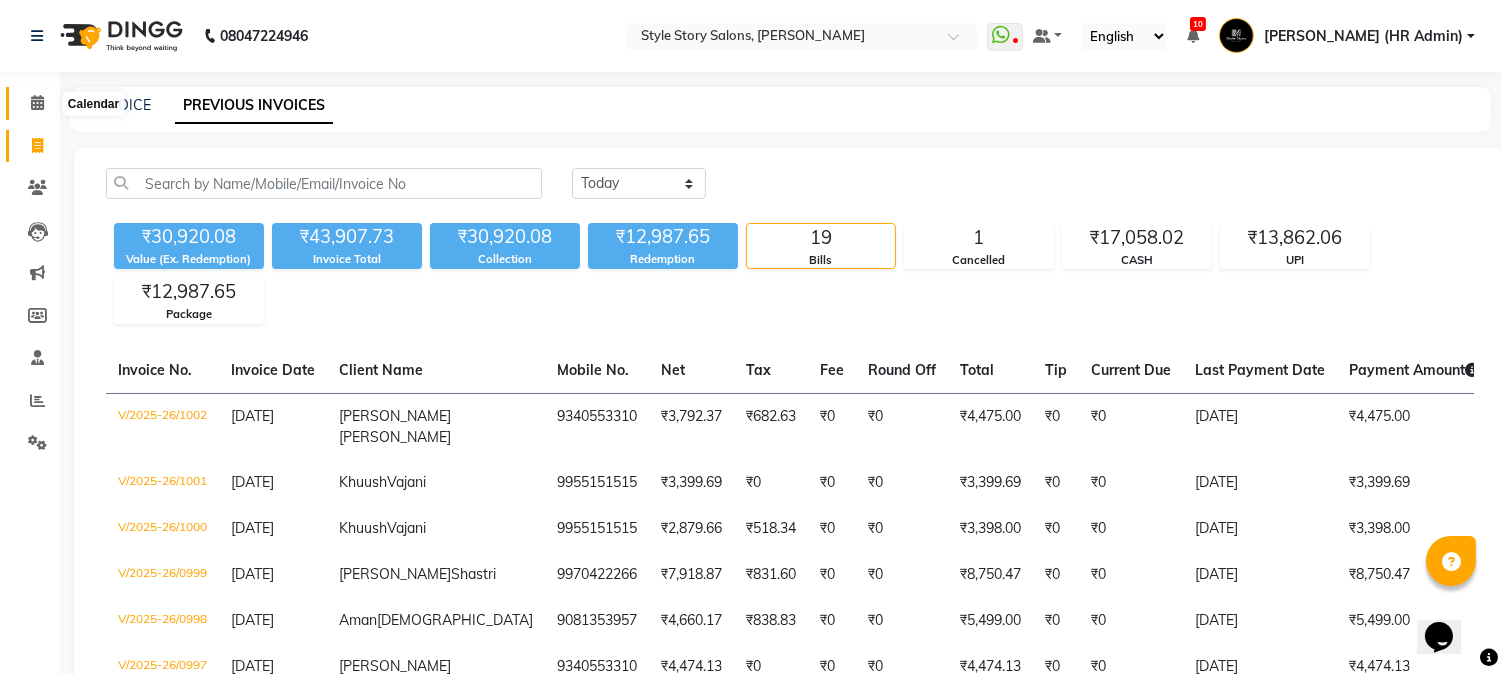 click 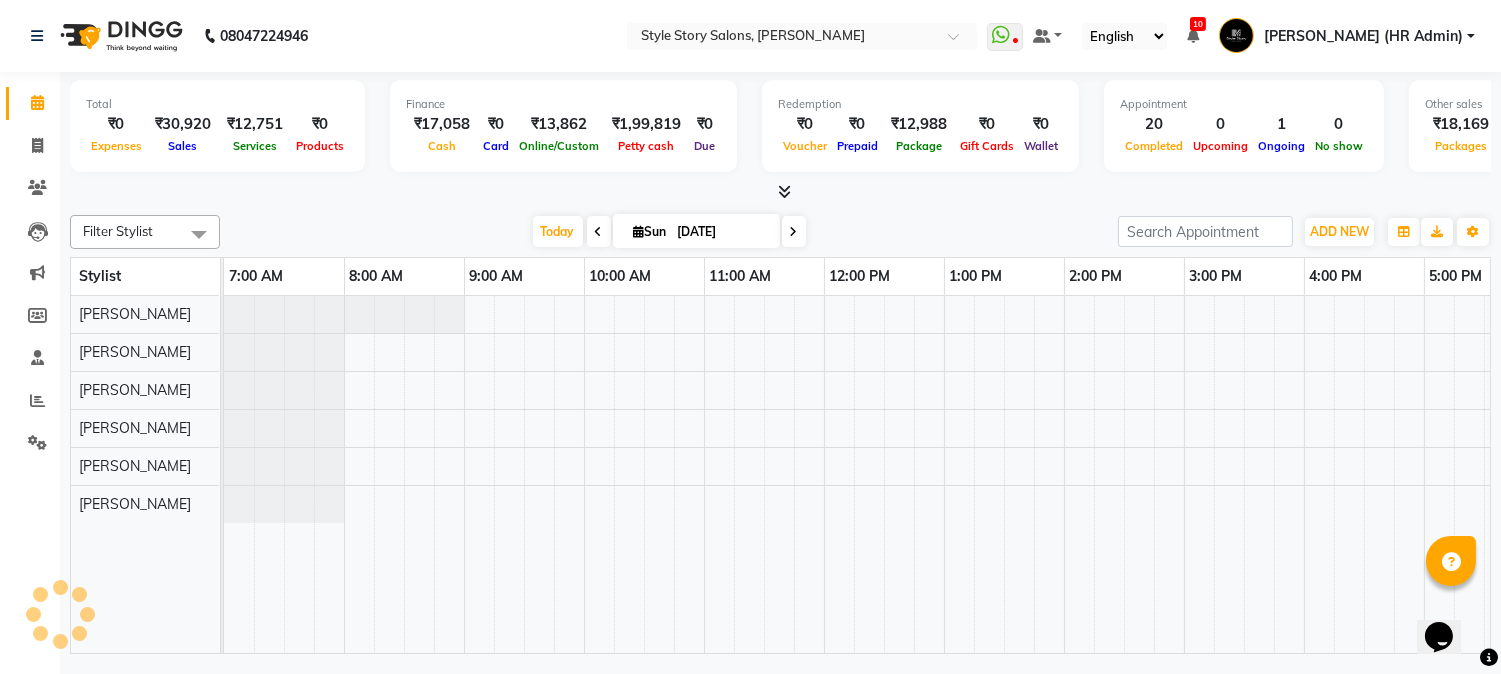 click 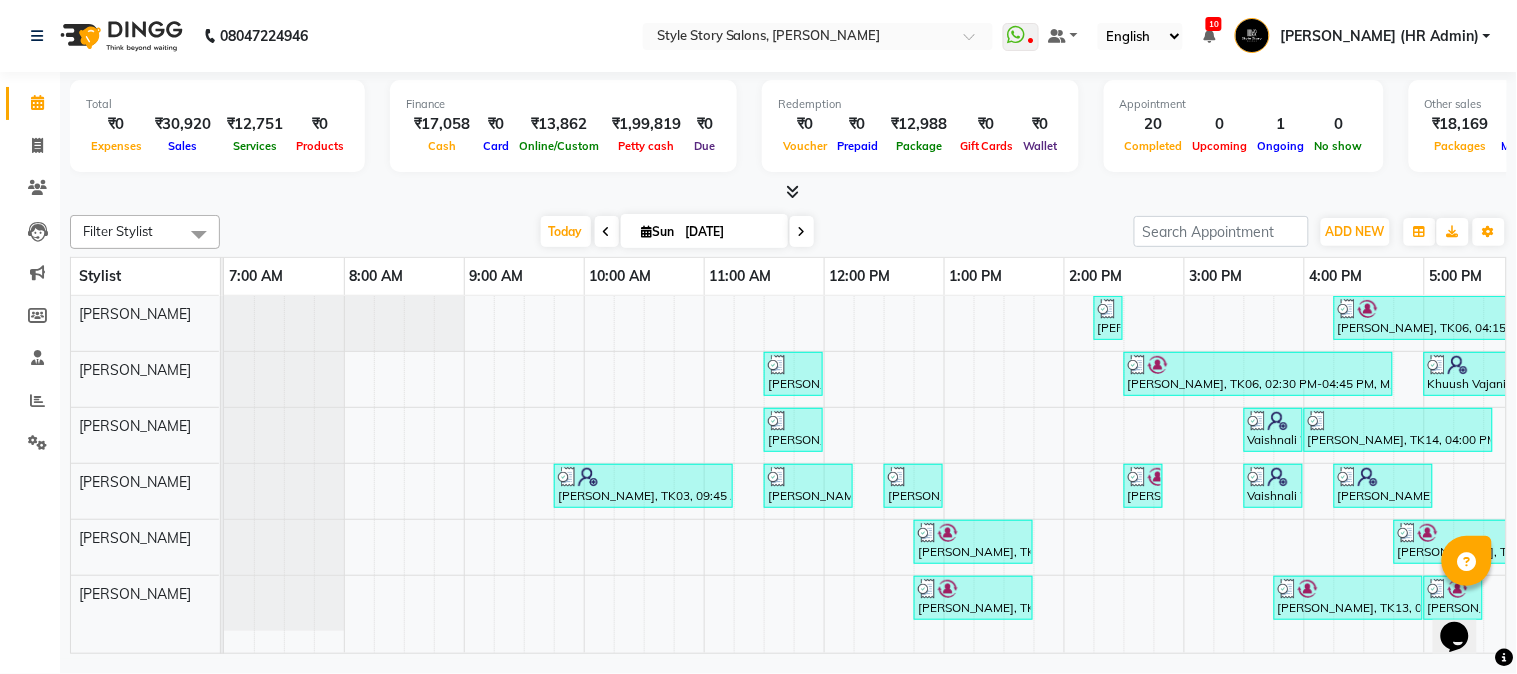 scroll, scrollTop: 0, scrollLeft: 0, axis: both 